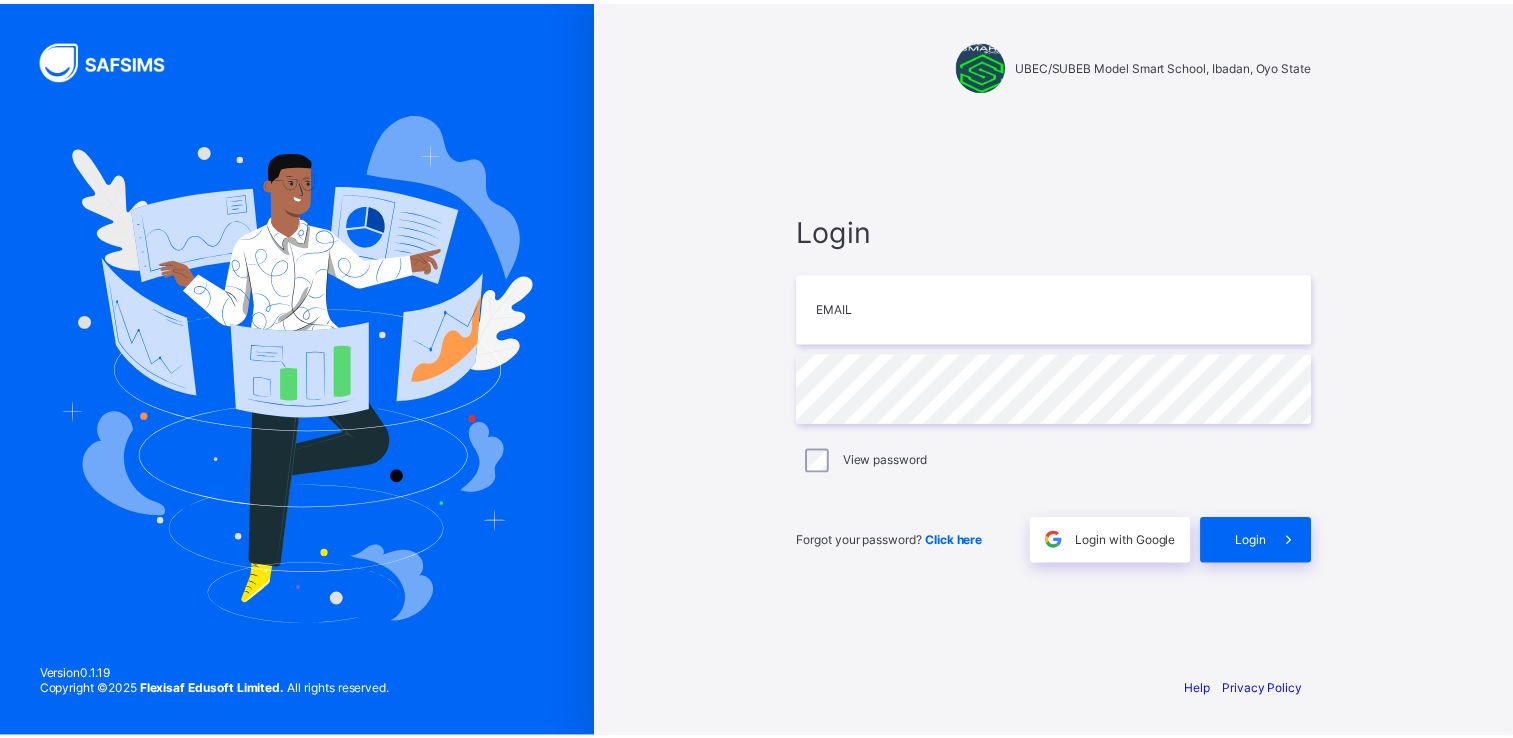 scroll, scrollTop: 0, scrollLeft: 0, axis: both 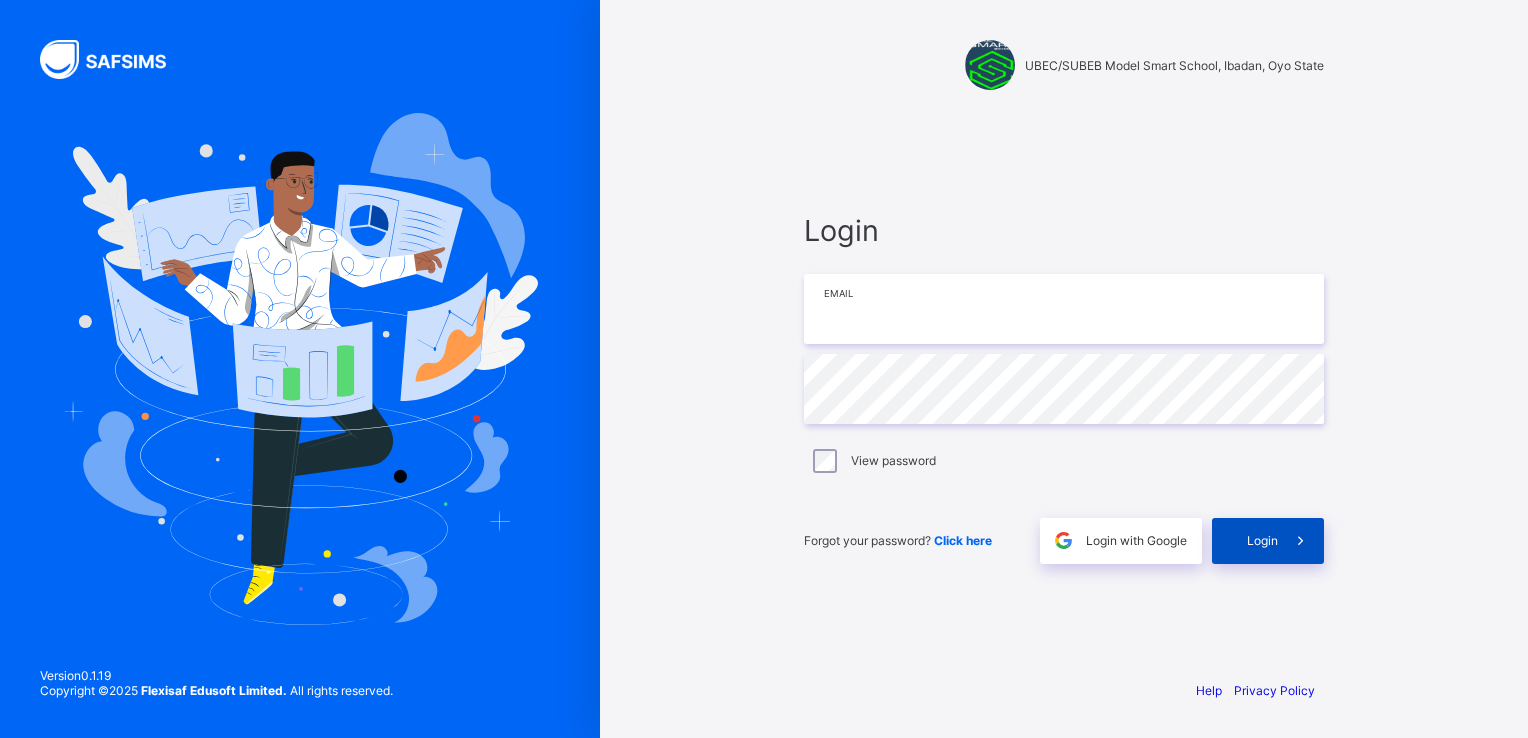 type on "**********" 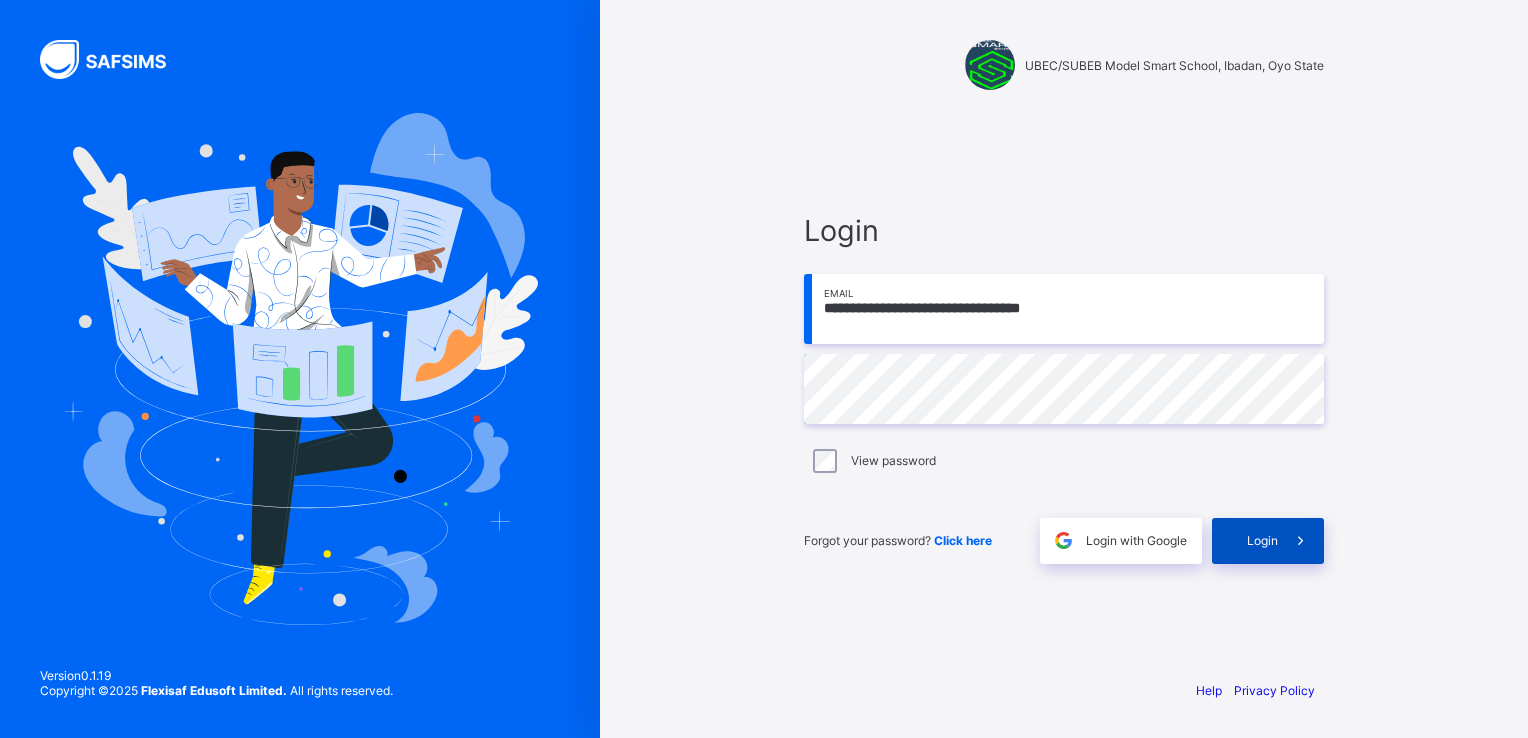click on "Login" at bounding box center [1262, 540] 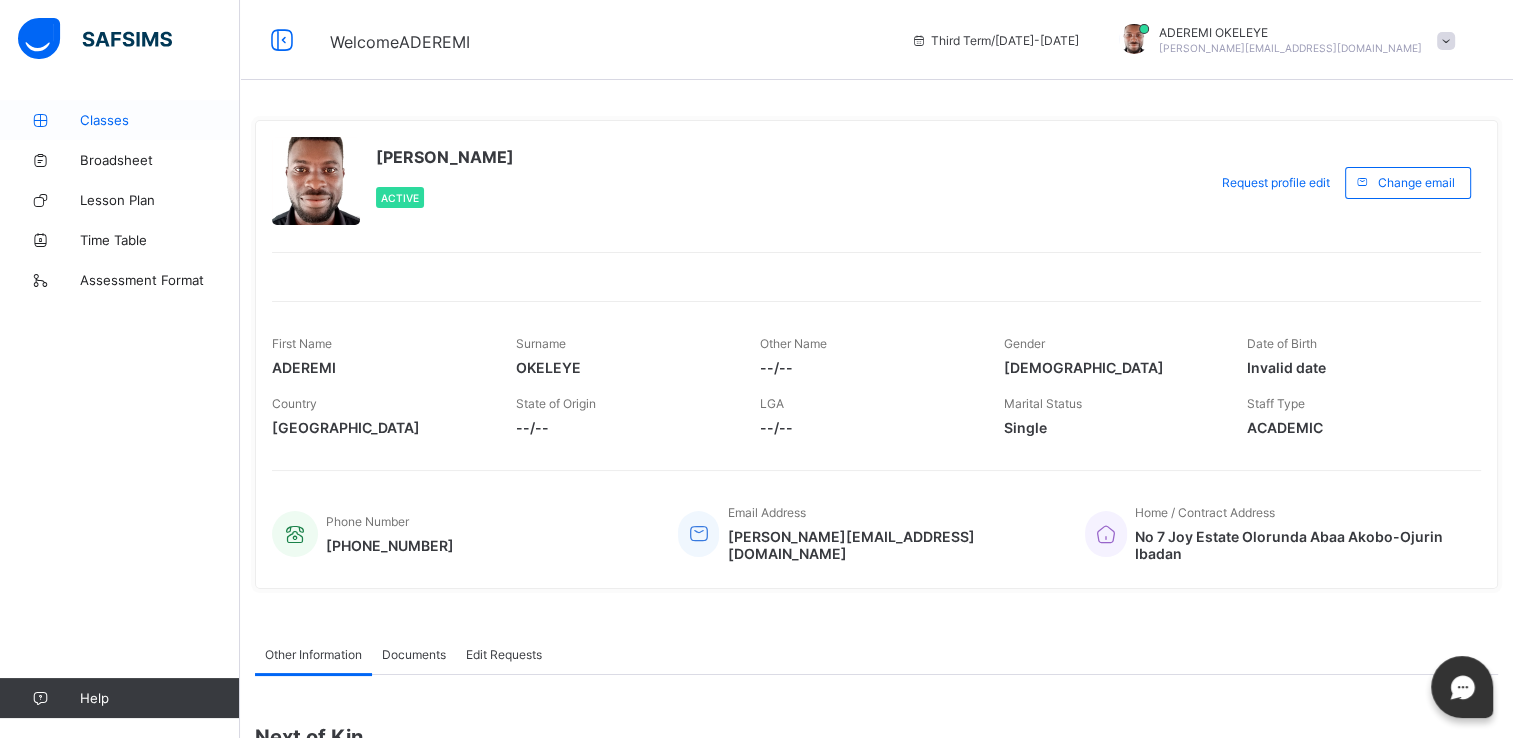 click on "Classes" at bounding box center [160, 120] 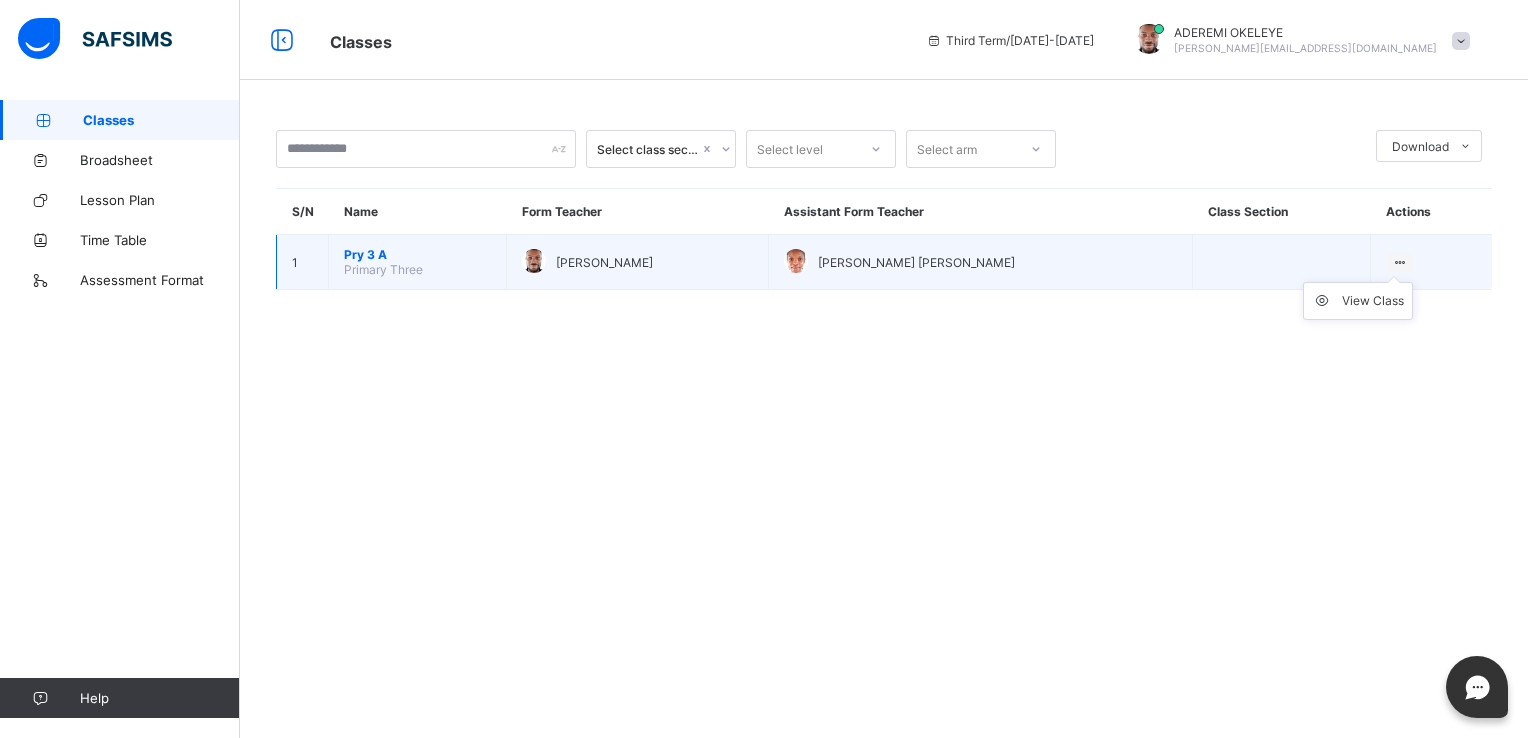 click on "View Class" at bounding box center [1358, 301] 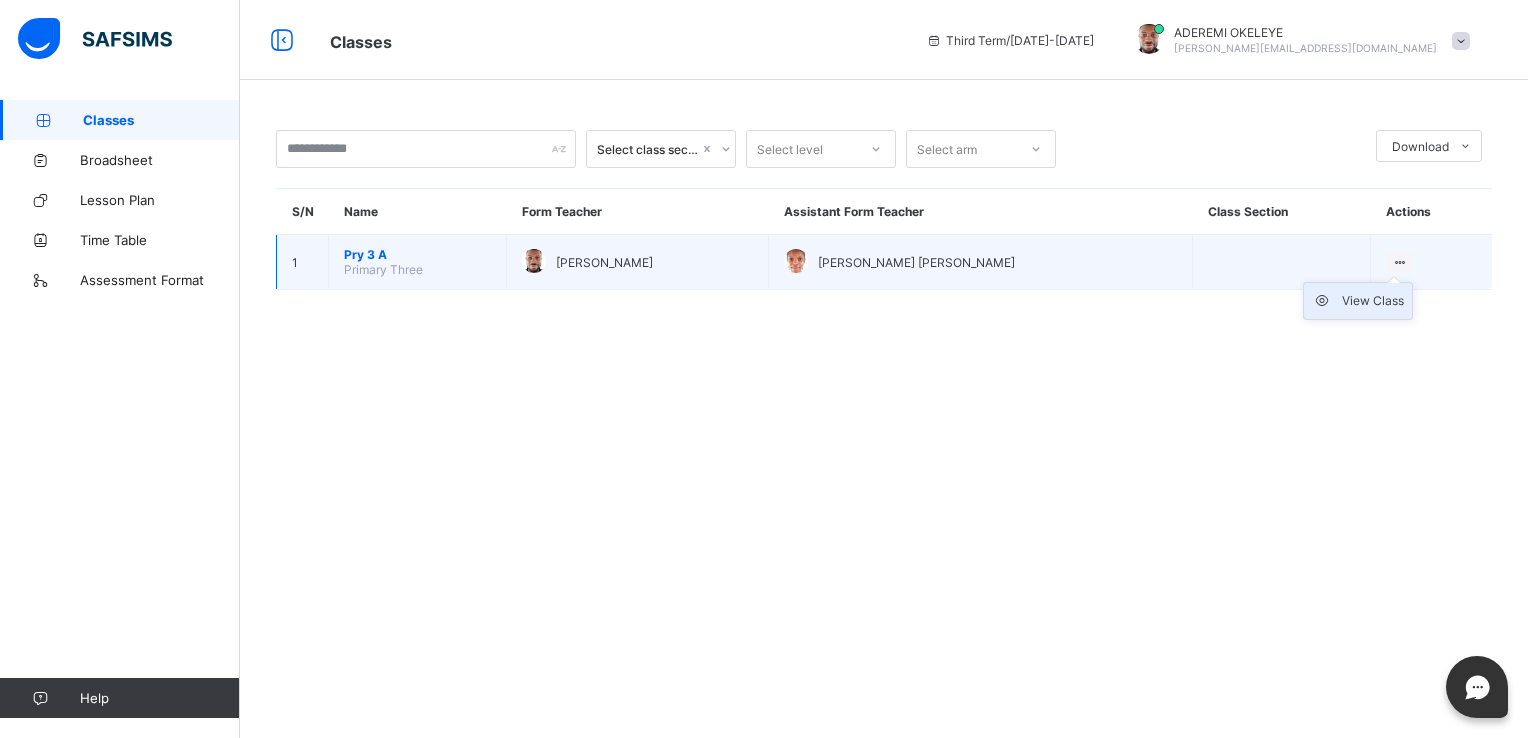 click on "View Class" at bounding box center (1373, 301) 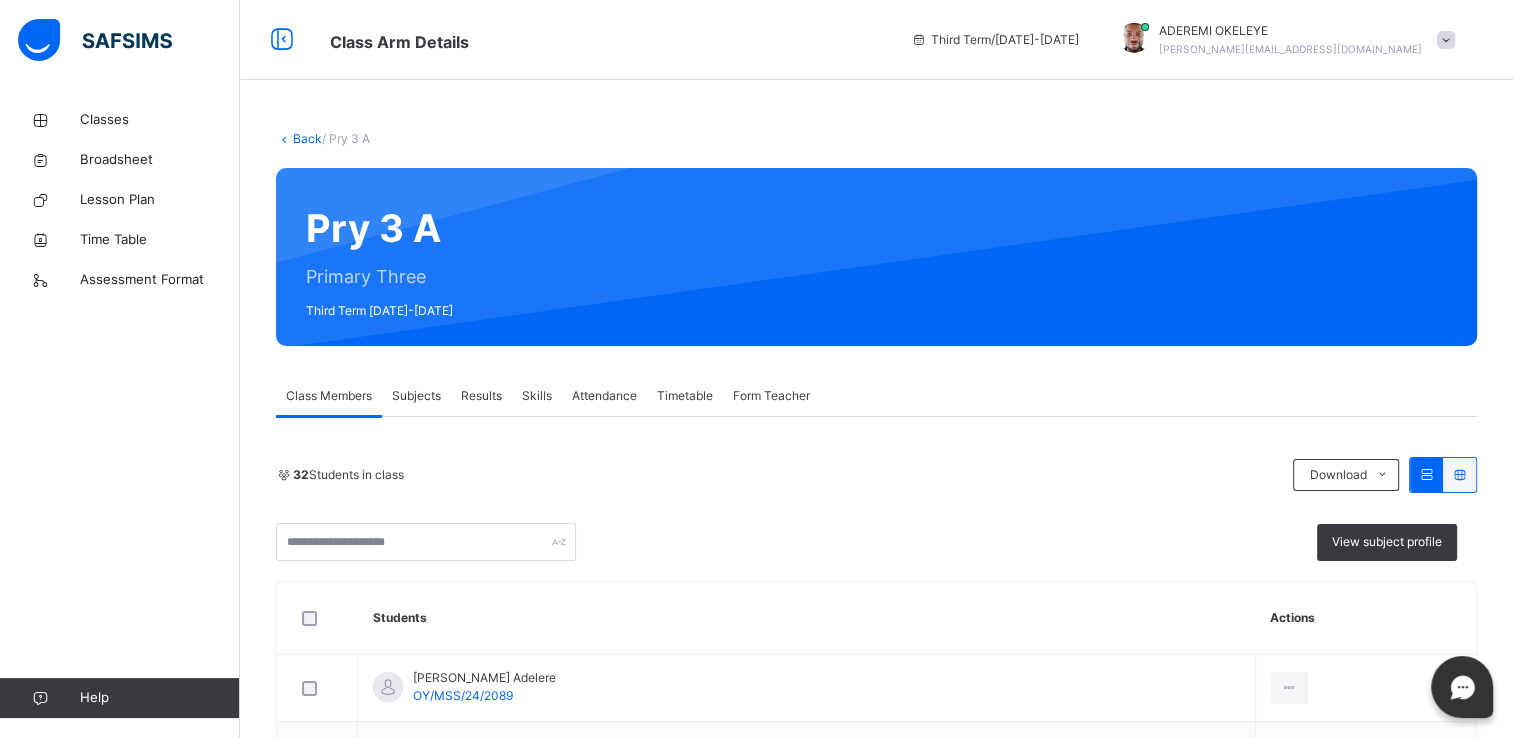 click on "Results" at bounding box center (481, 396) 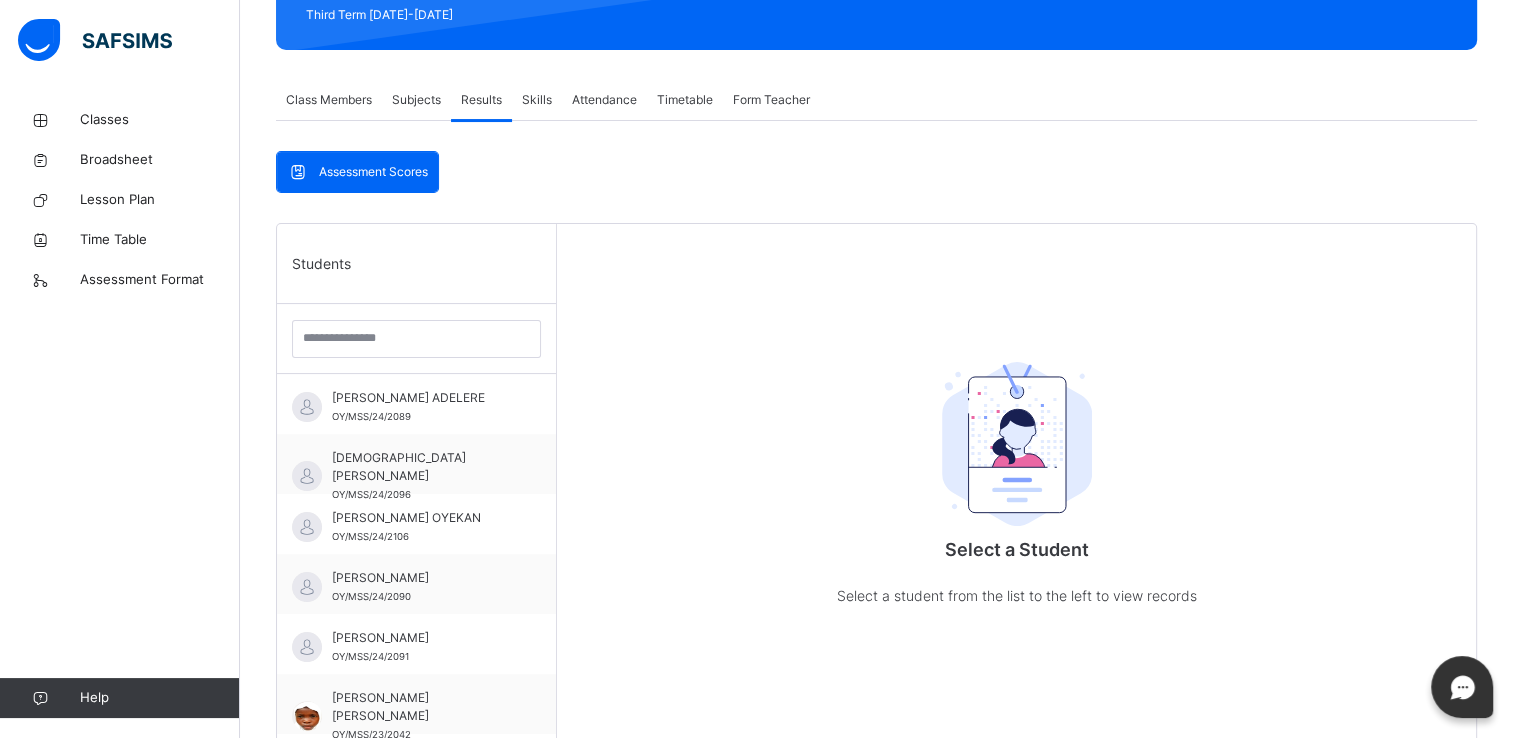 scroll, scrollTop: 312, scrollLeft: 0, axis: vertical 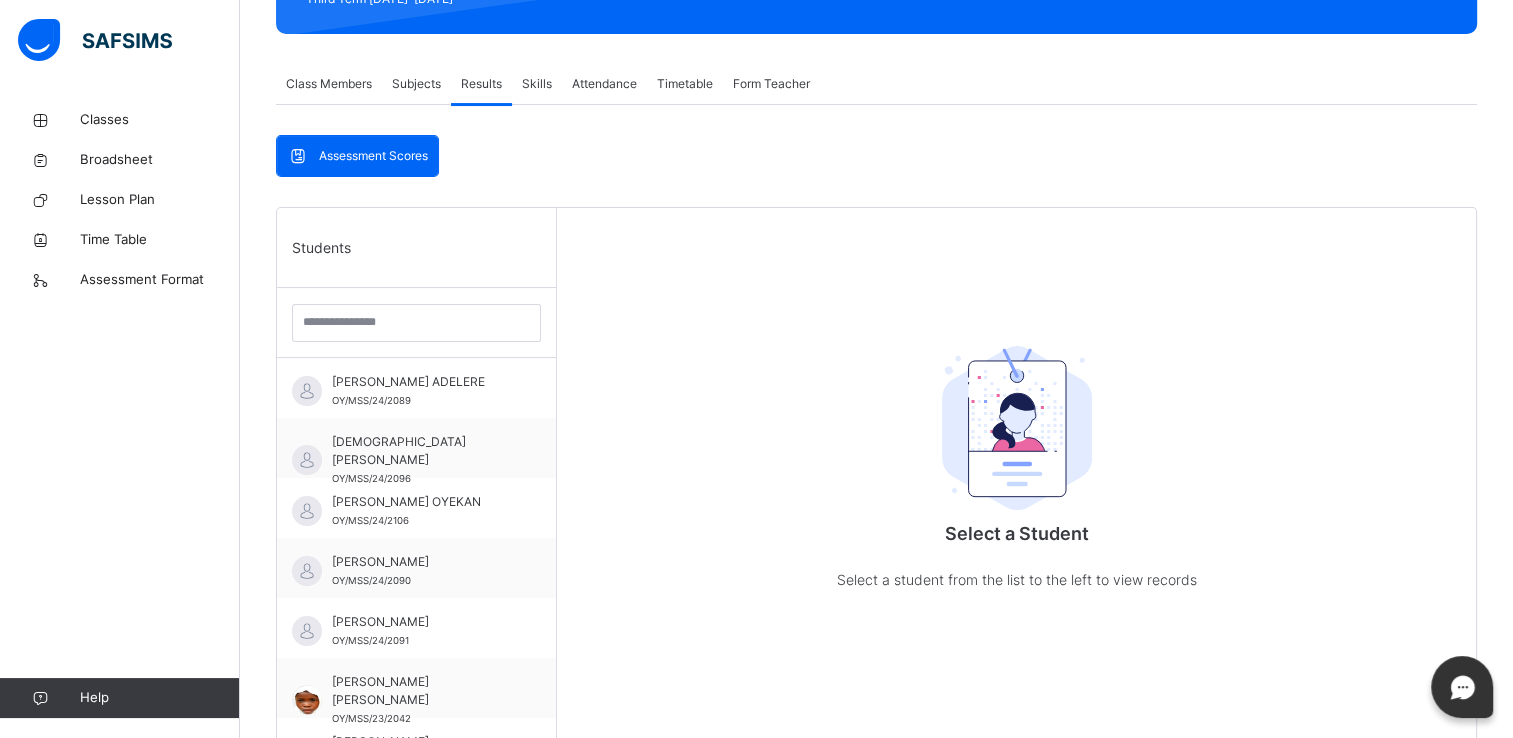 click on "Subjects" at bounding box center (416, 84) 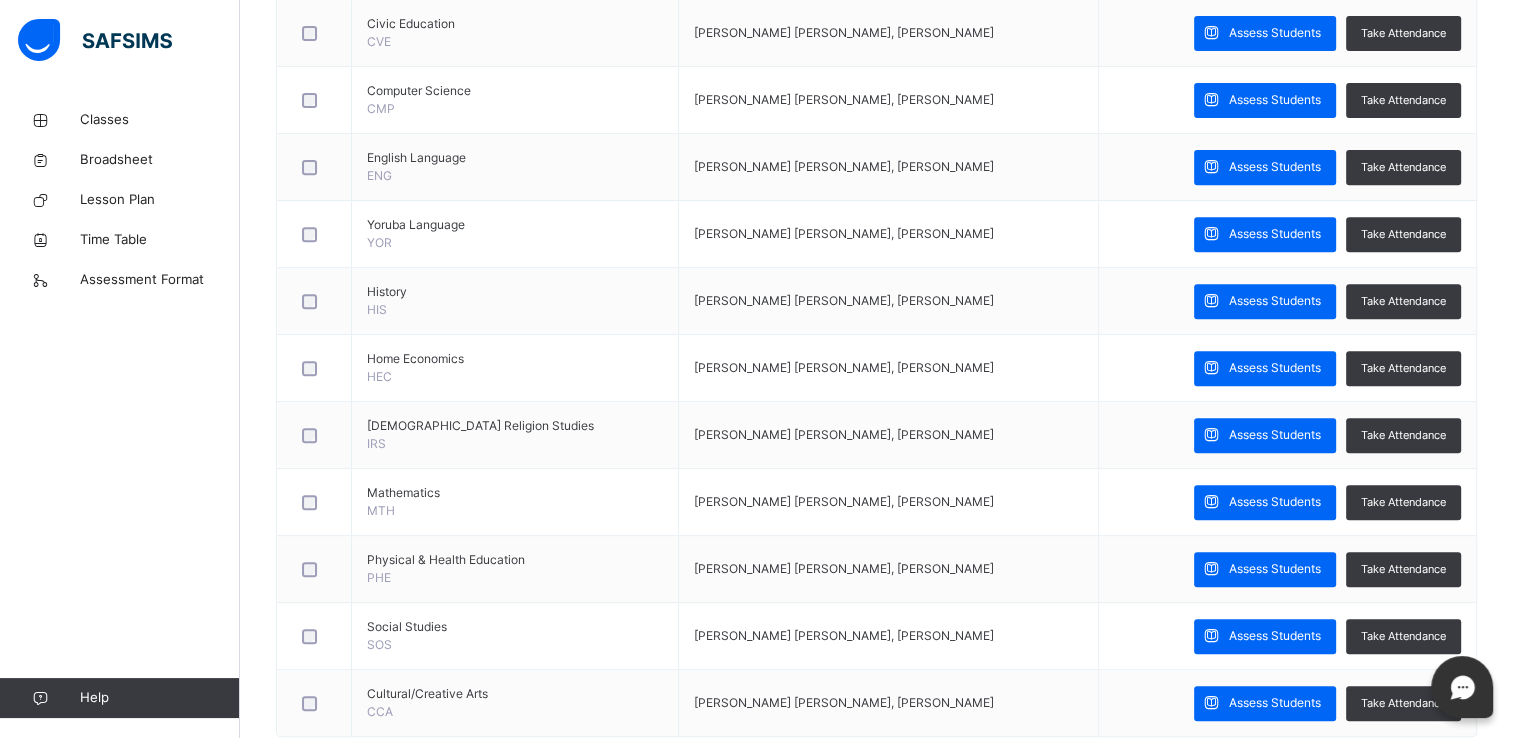 scroll, scrollTop: 819, scrollLeft: 0, axis: vertical 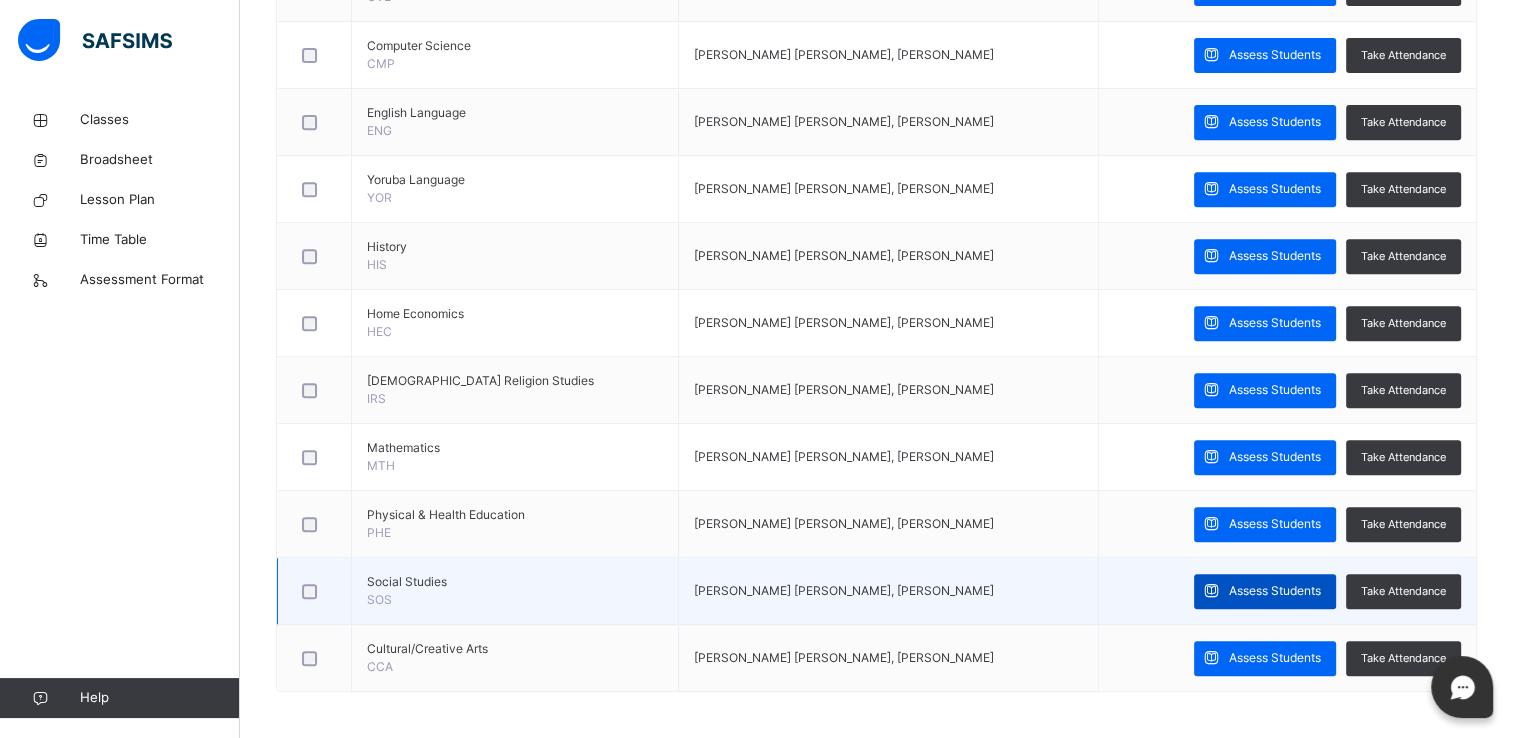 click on "Assess Students" at bounding box center [1275, 591] 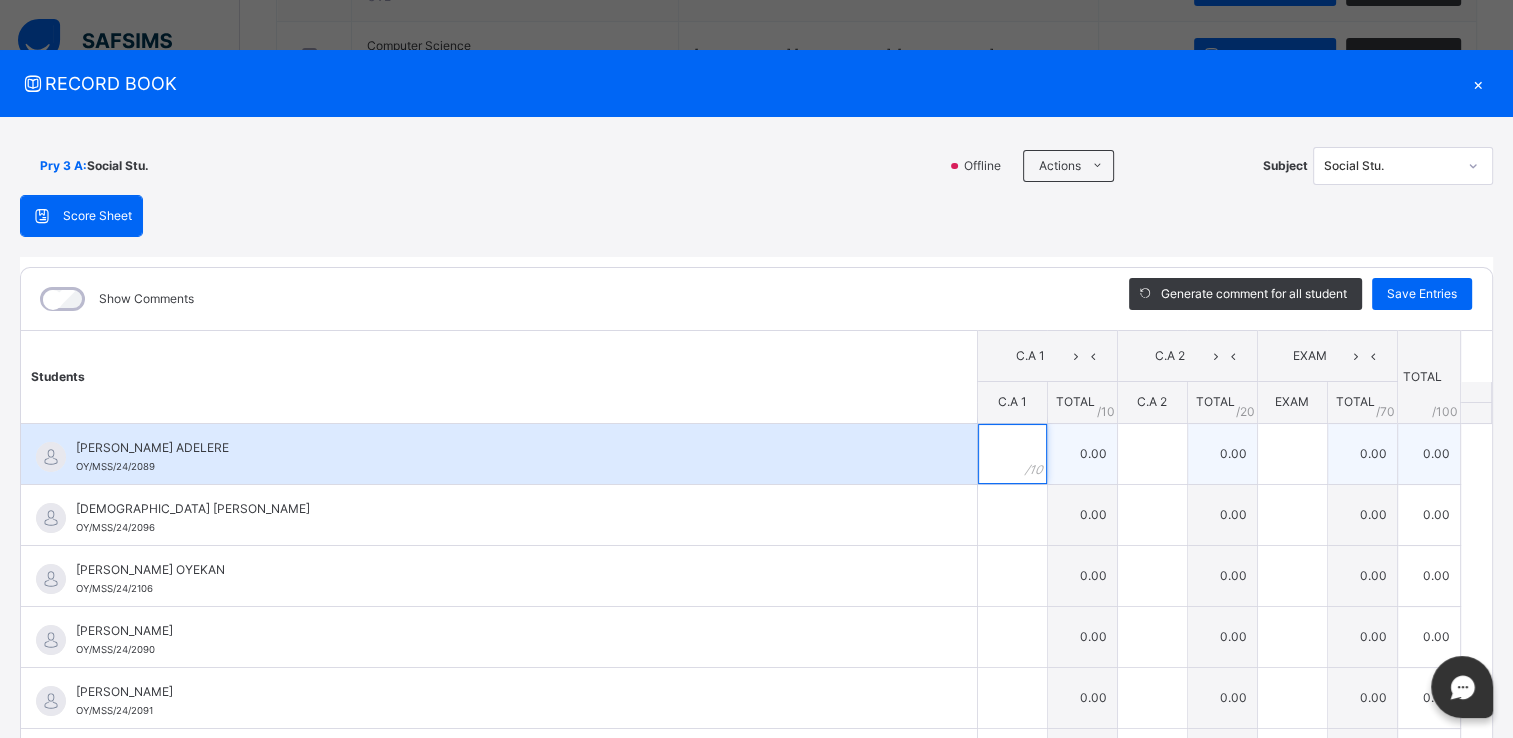 click at bounding box center [1012, 454] 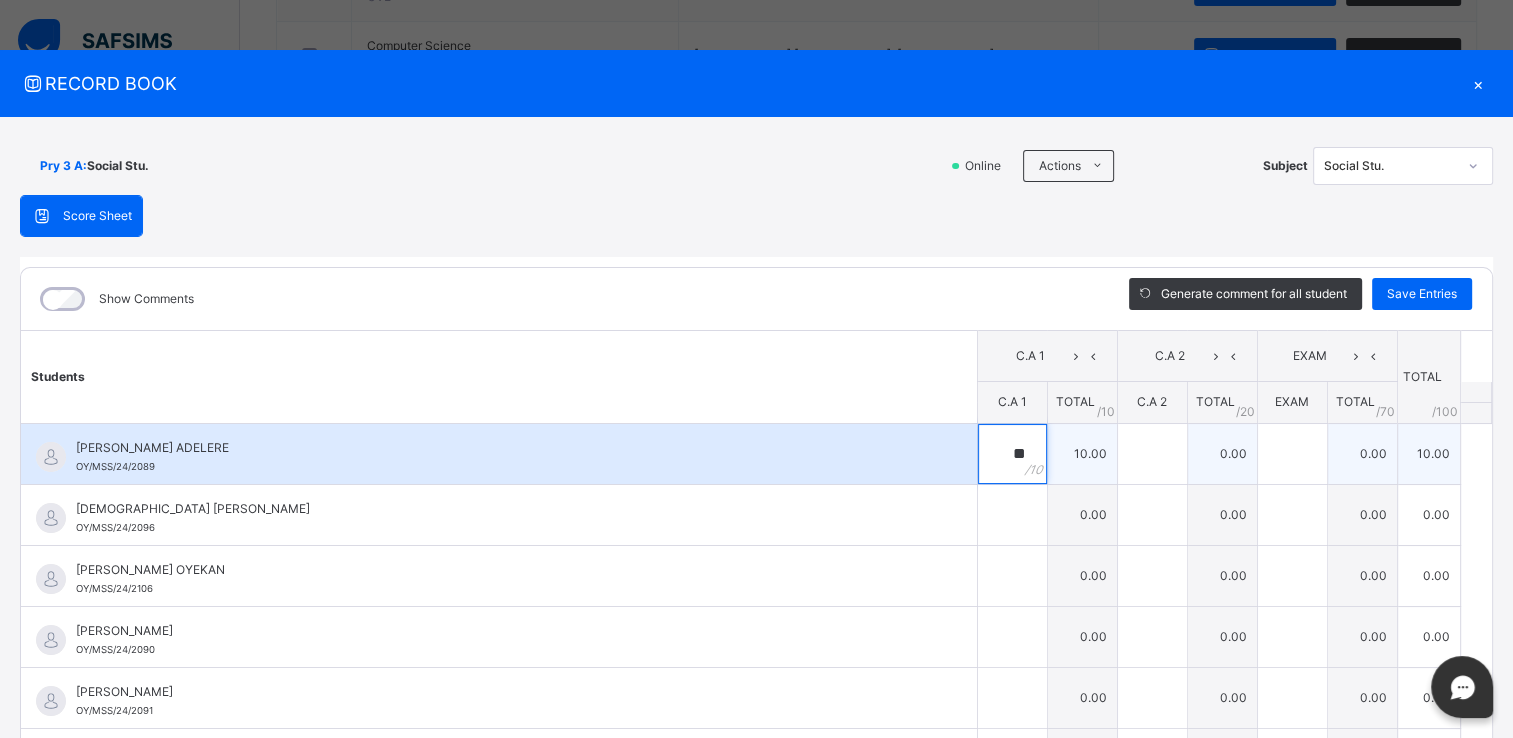 type on "**" 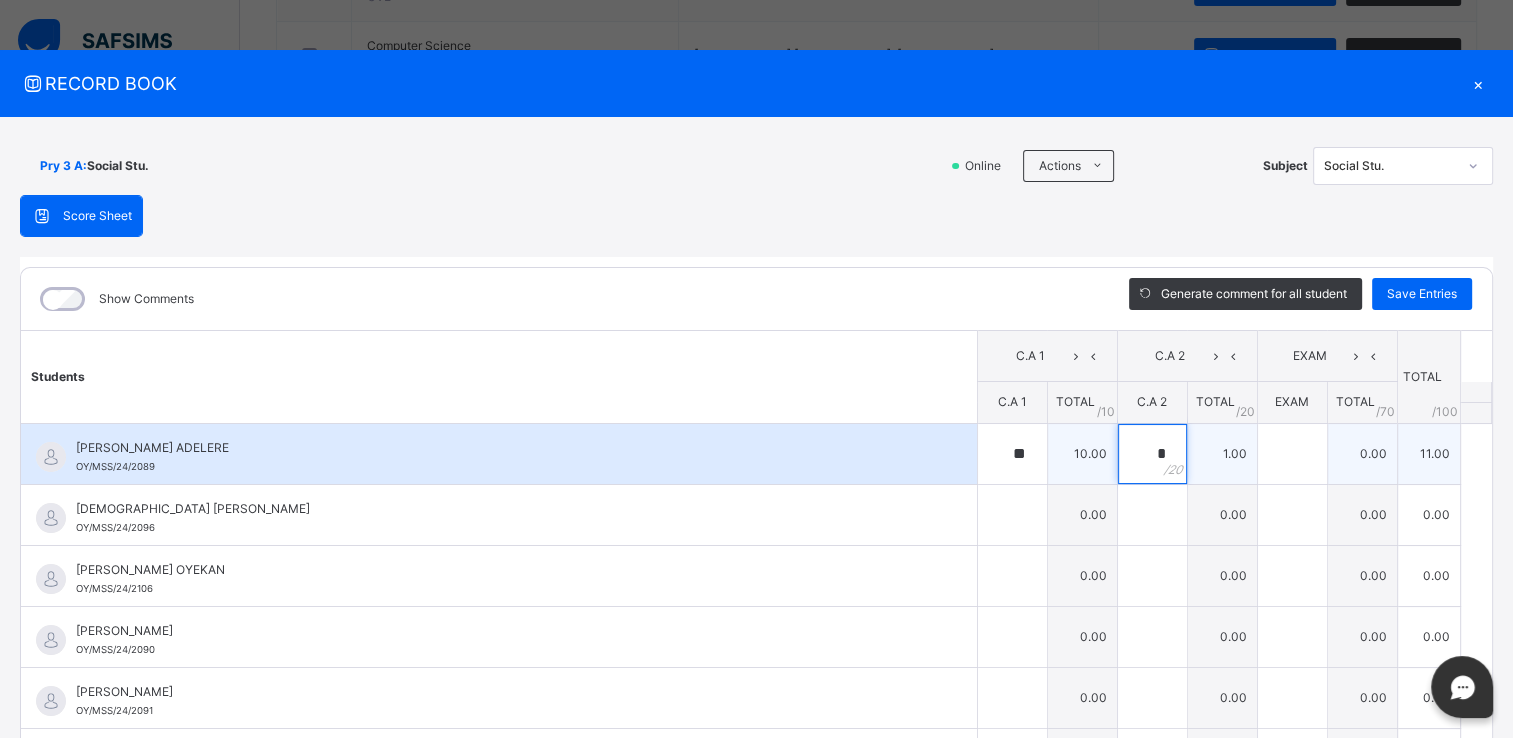 type on "**" 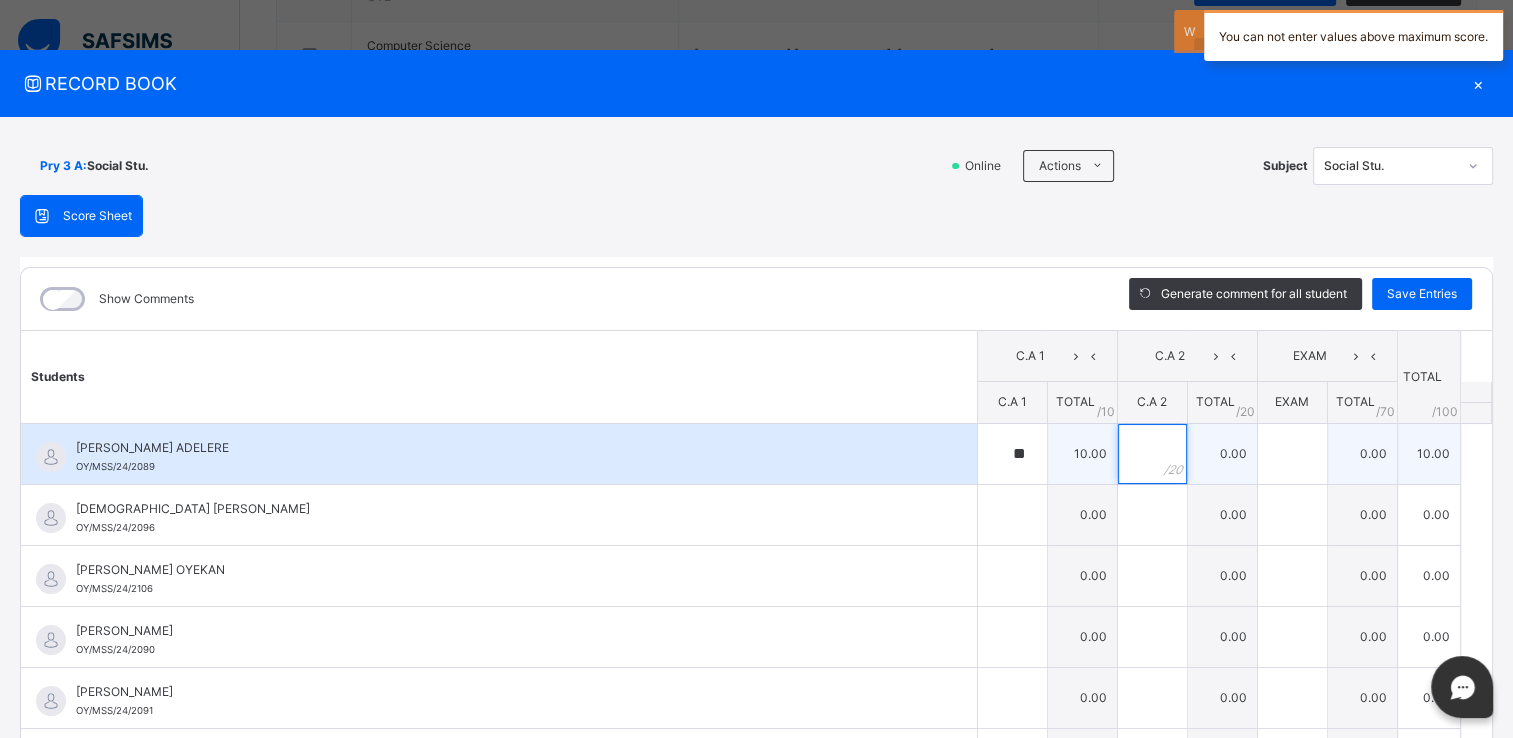 type on "*" 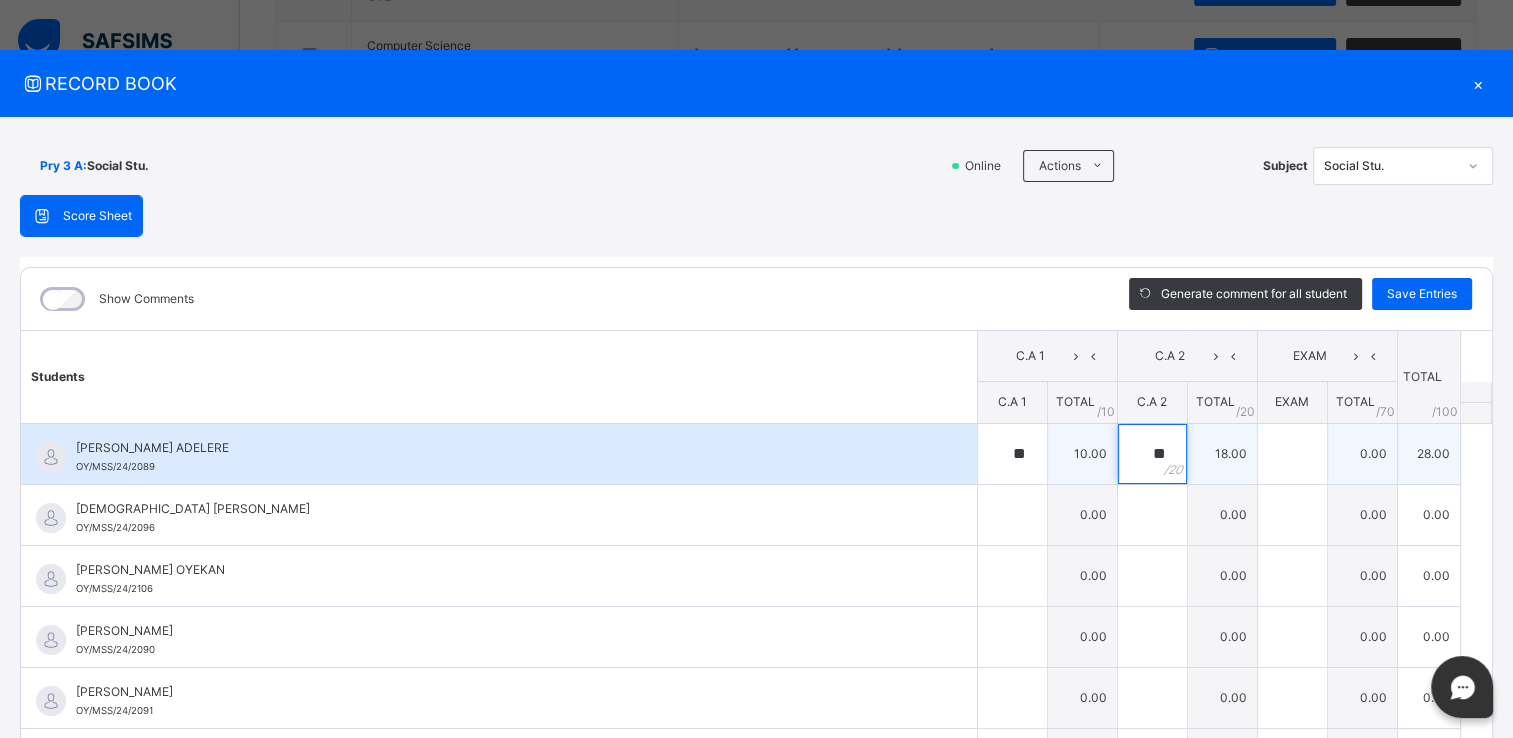 type on "**" 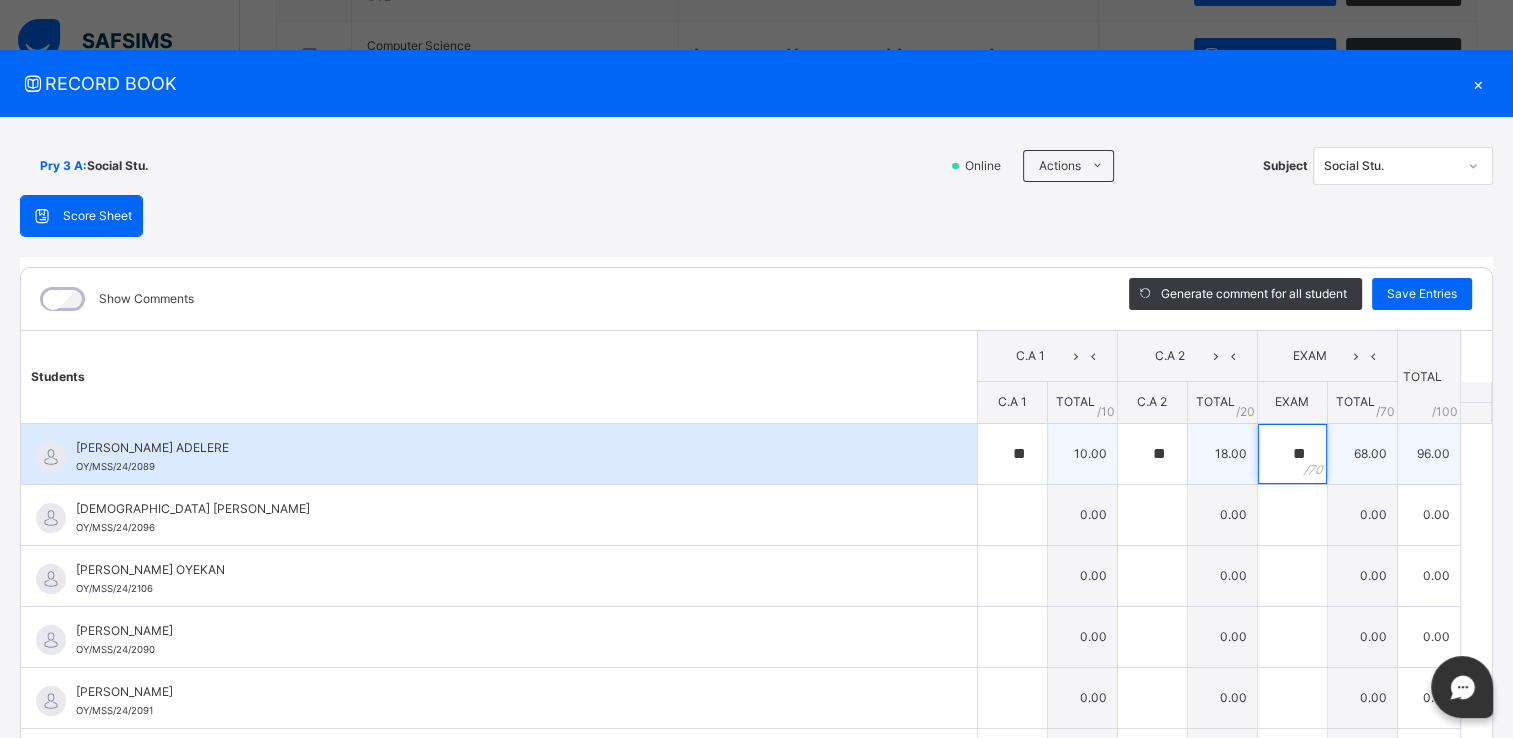 type on "**" 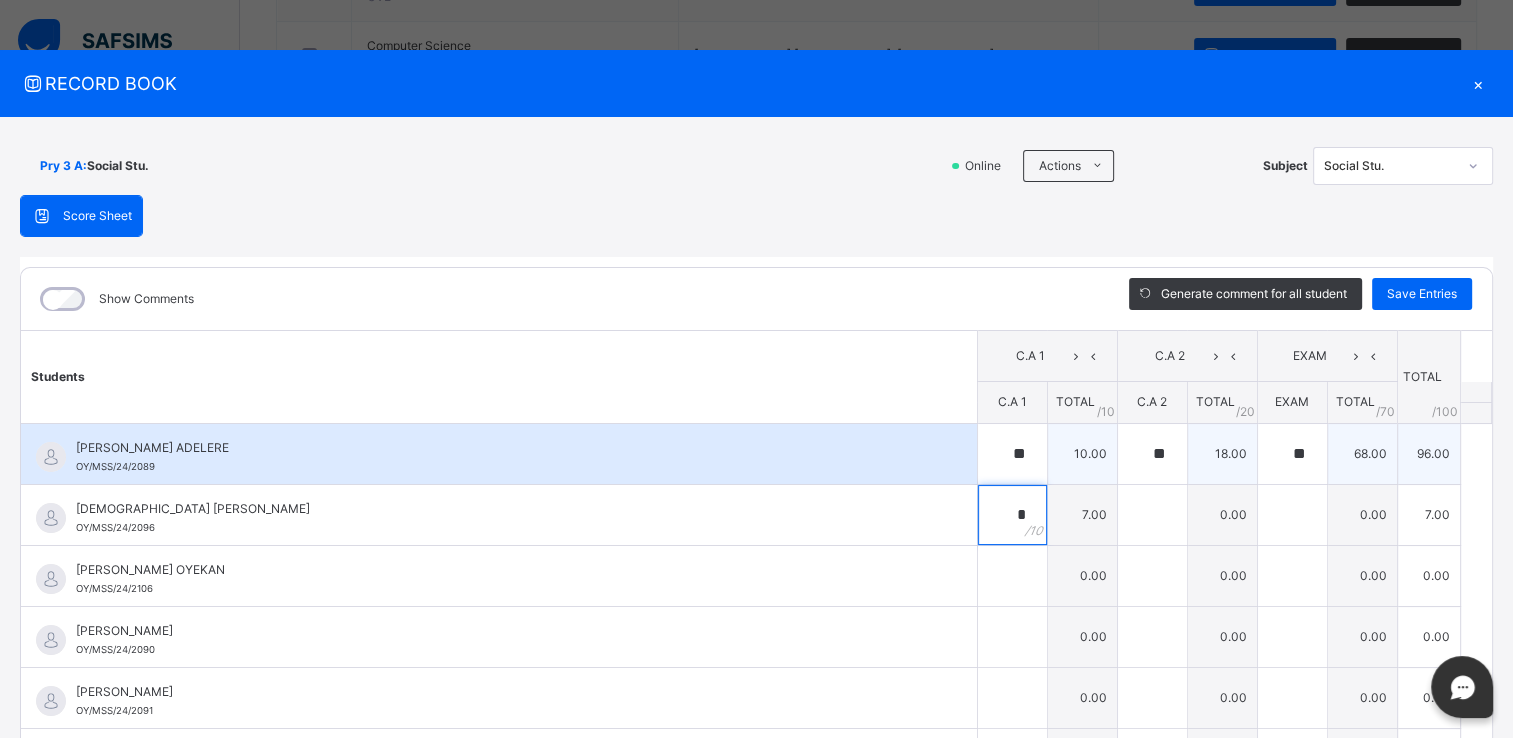 type on "*" 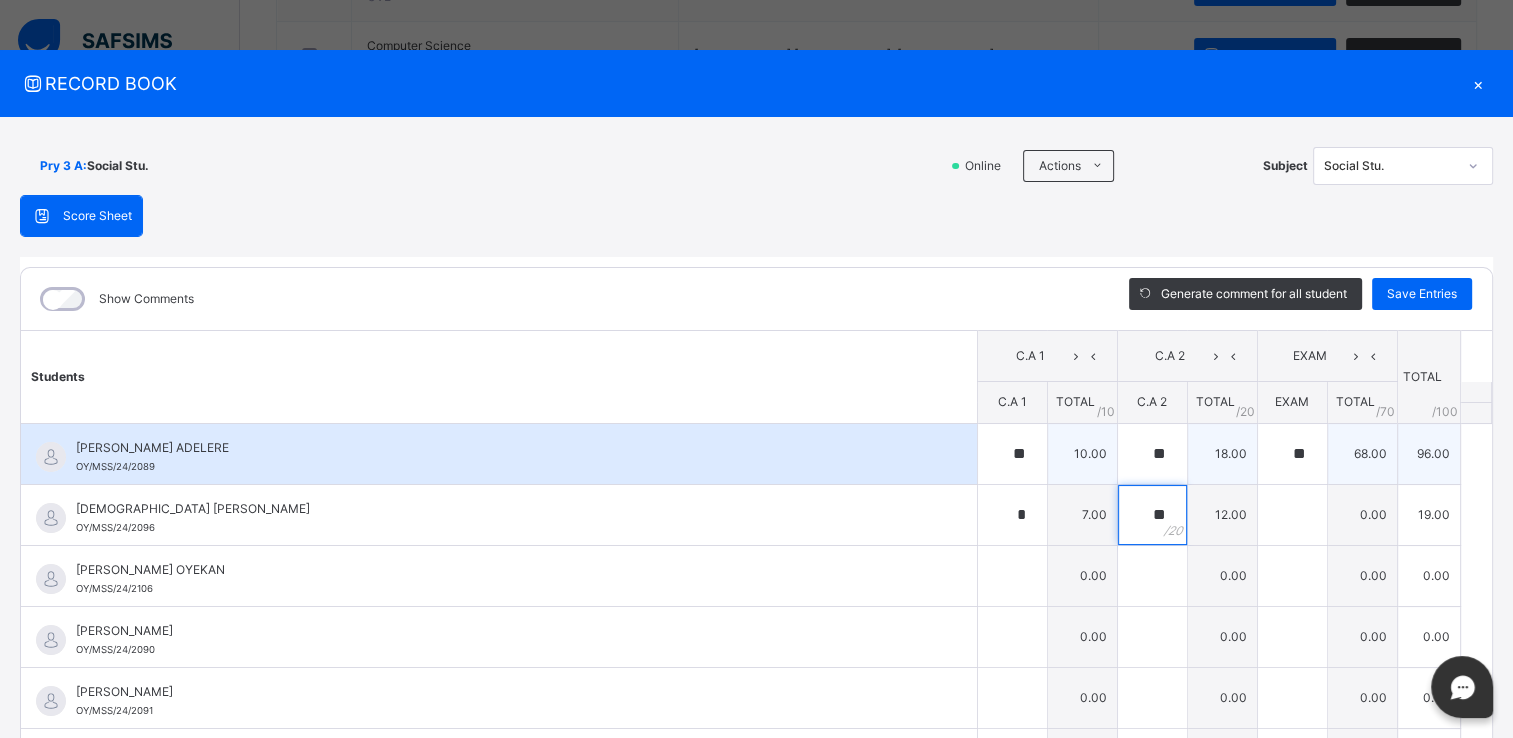type on "**" 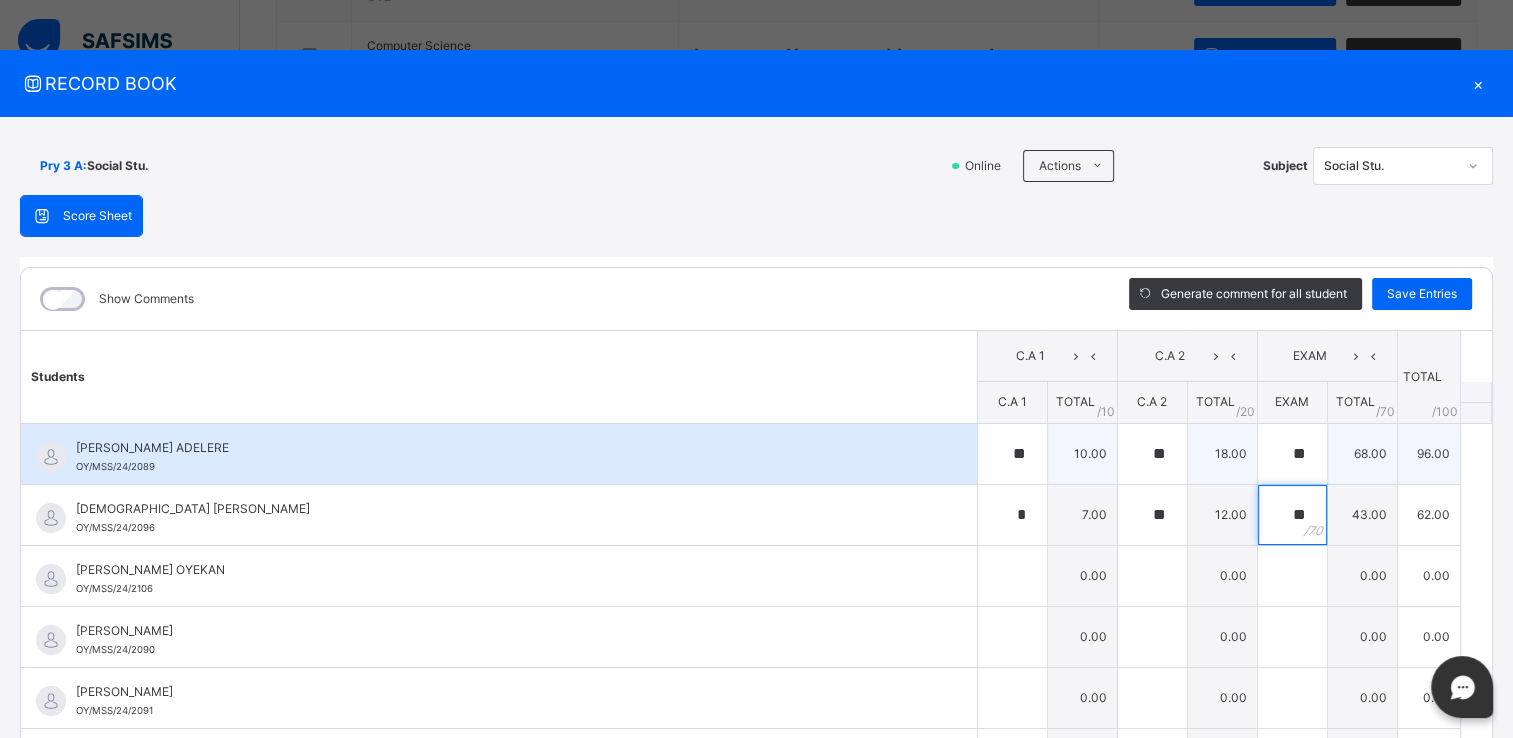 type on "**" 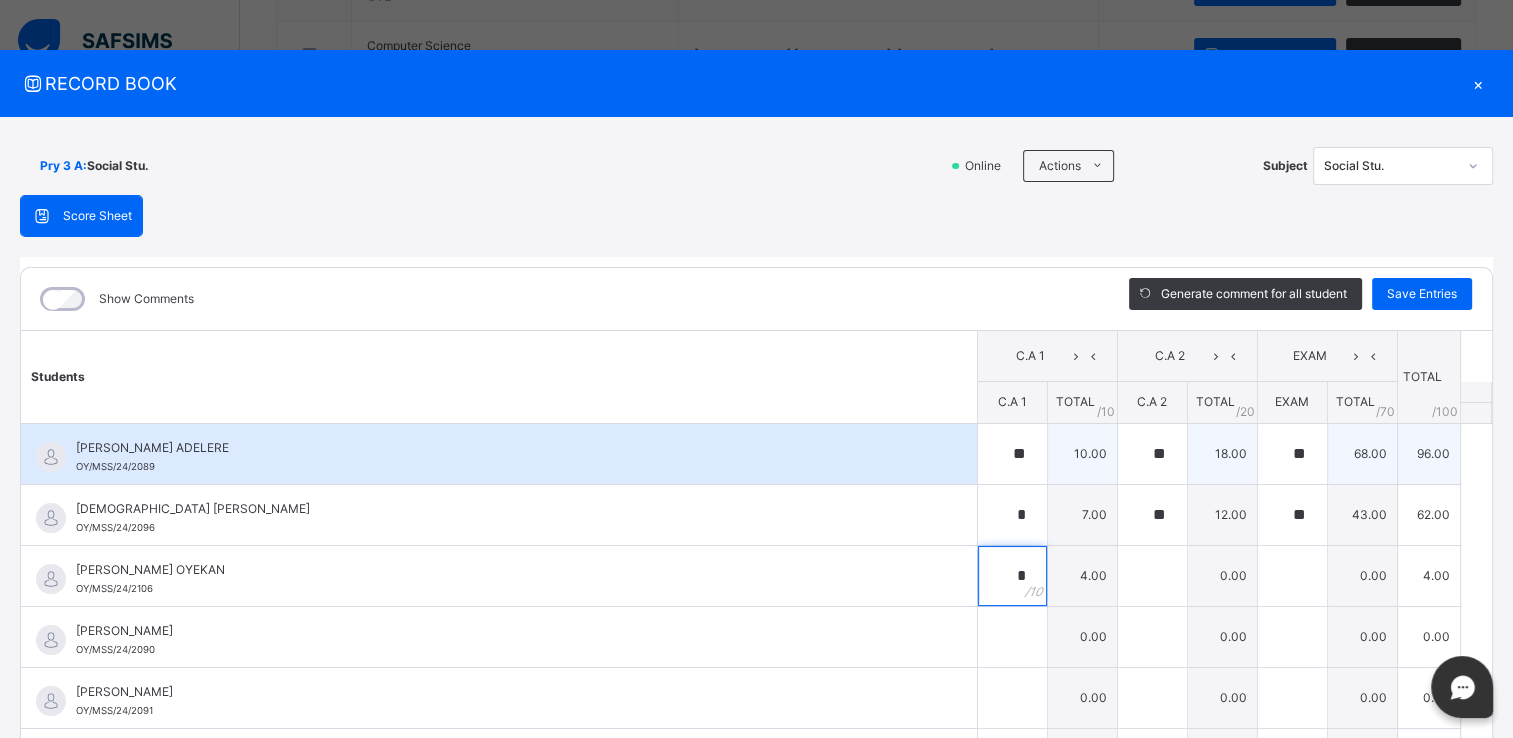 type on "*" 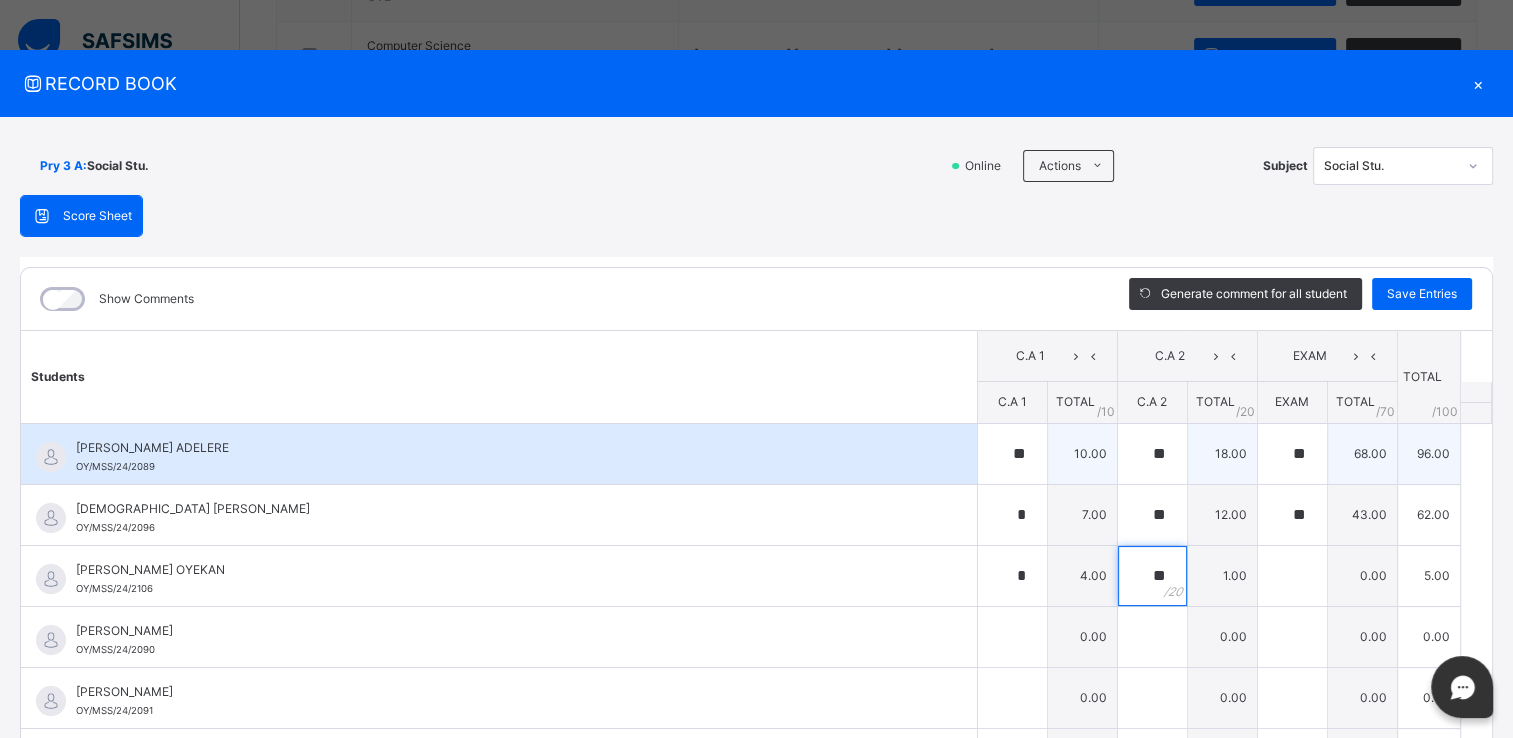 type on "**" 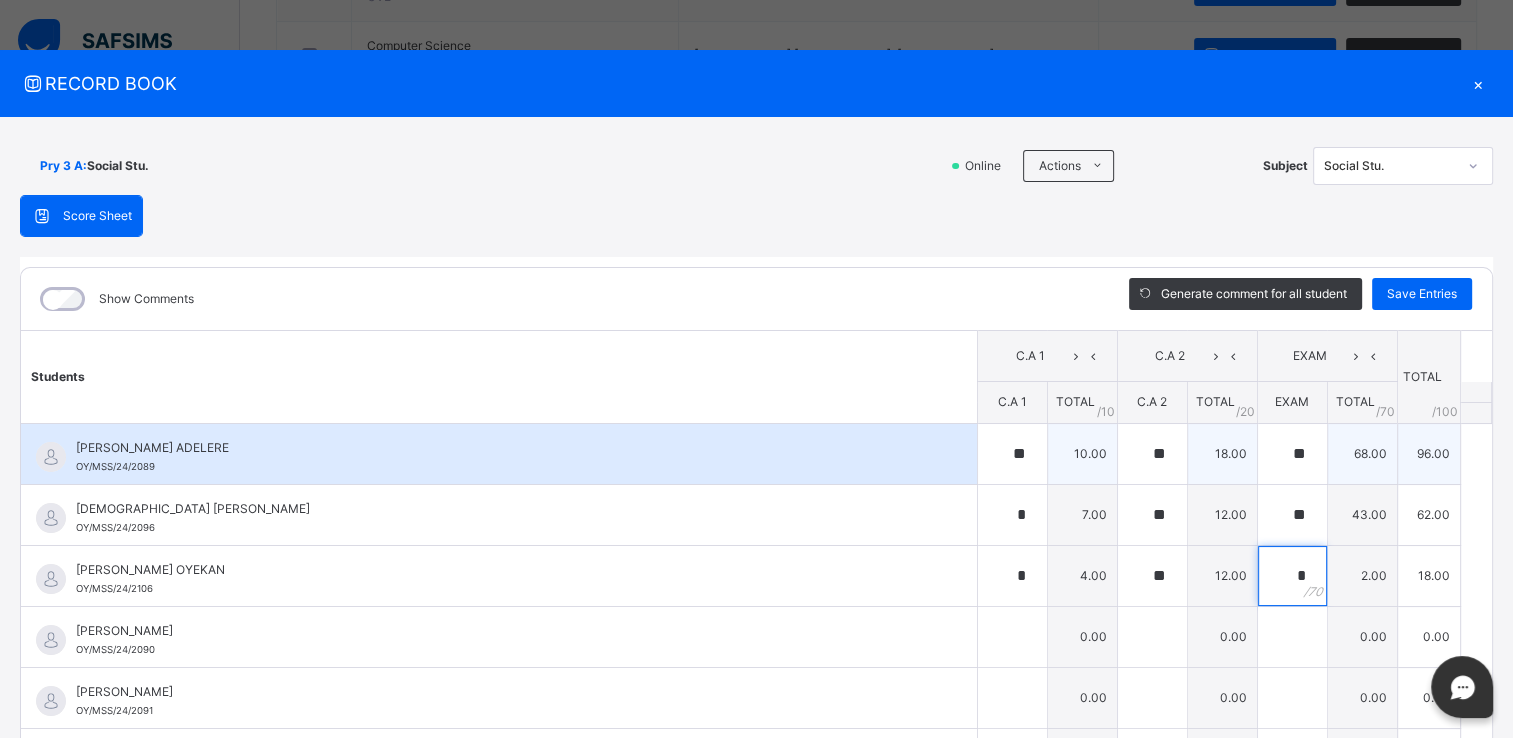 type on "**" 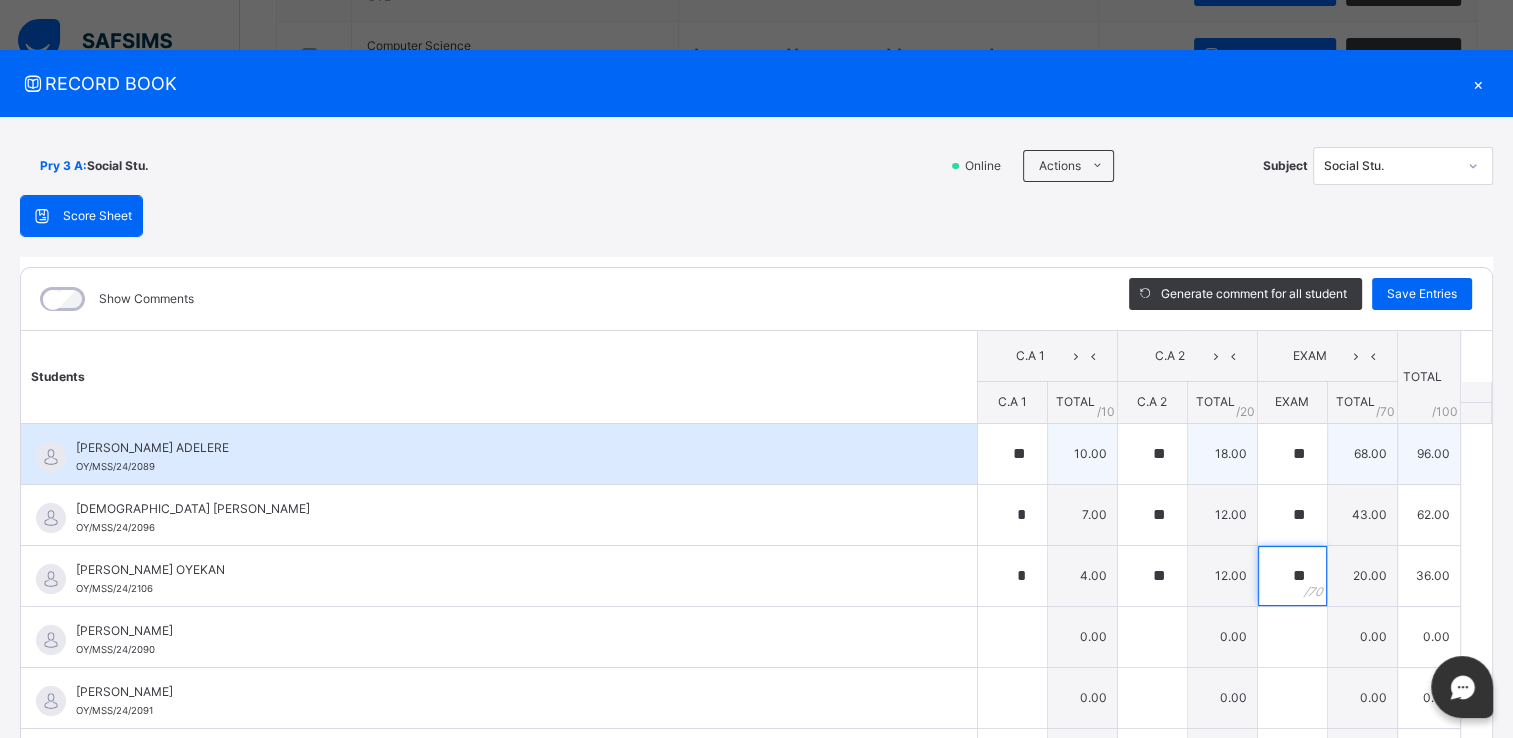 type on "**" 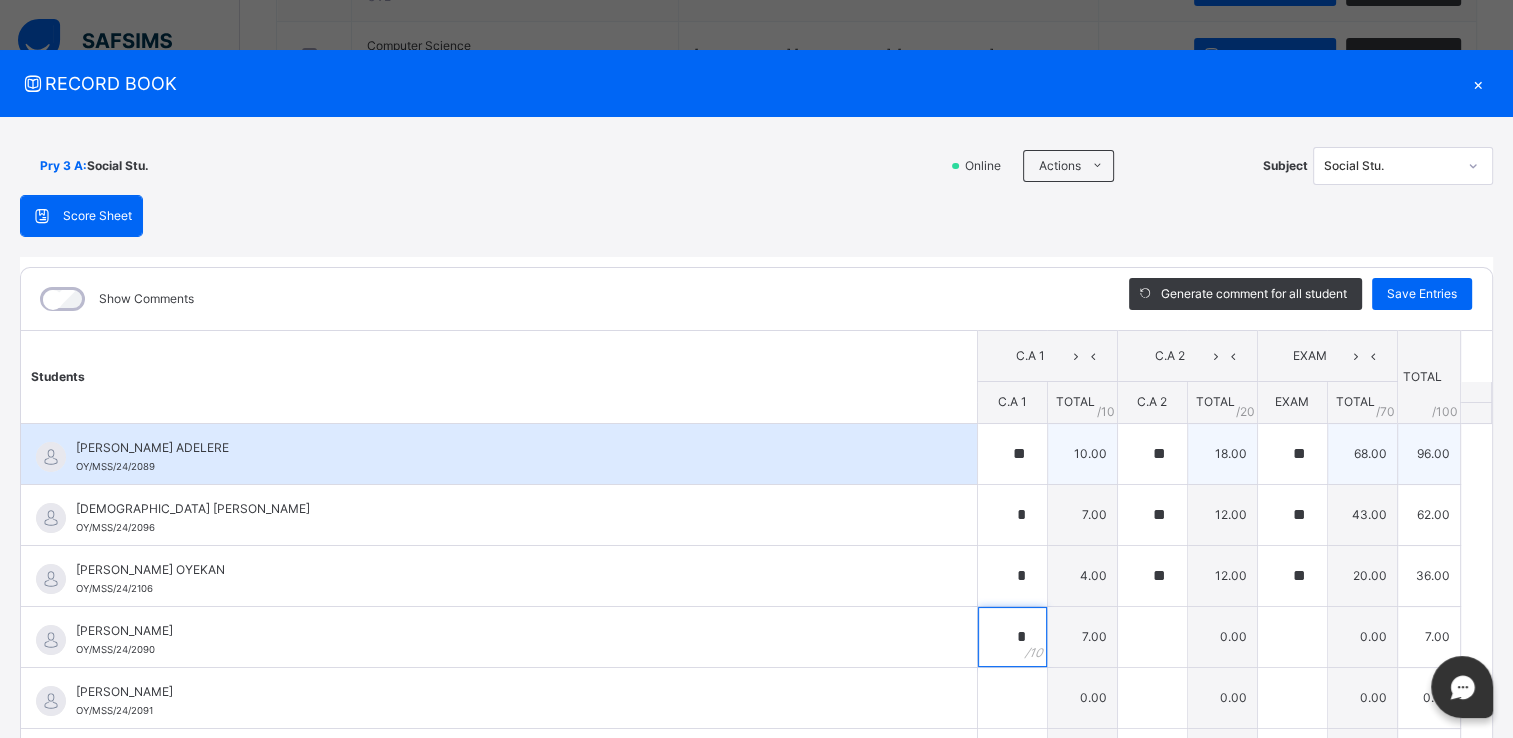 type on "*" 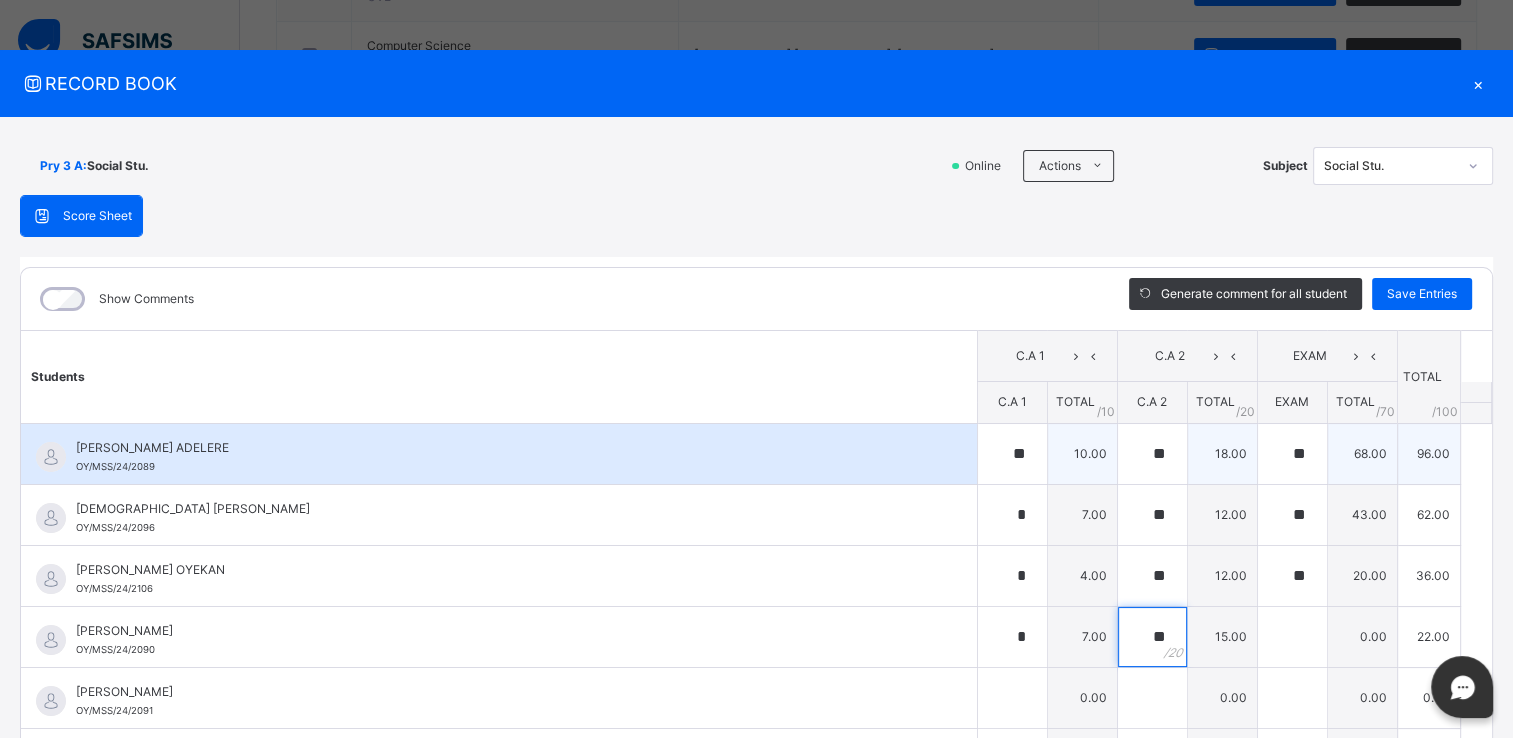 type on "**" 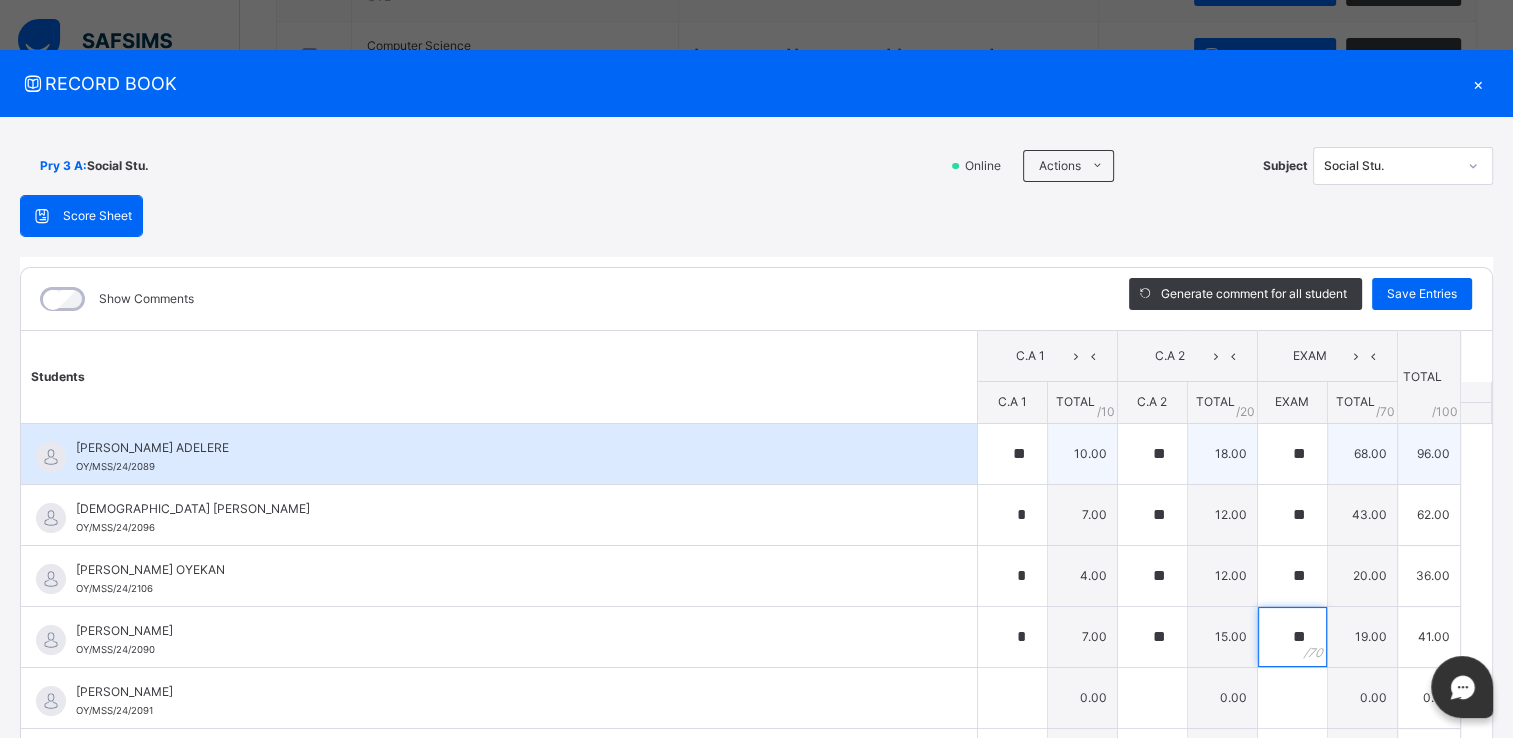 type on "**" 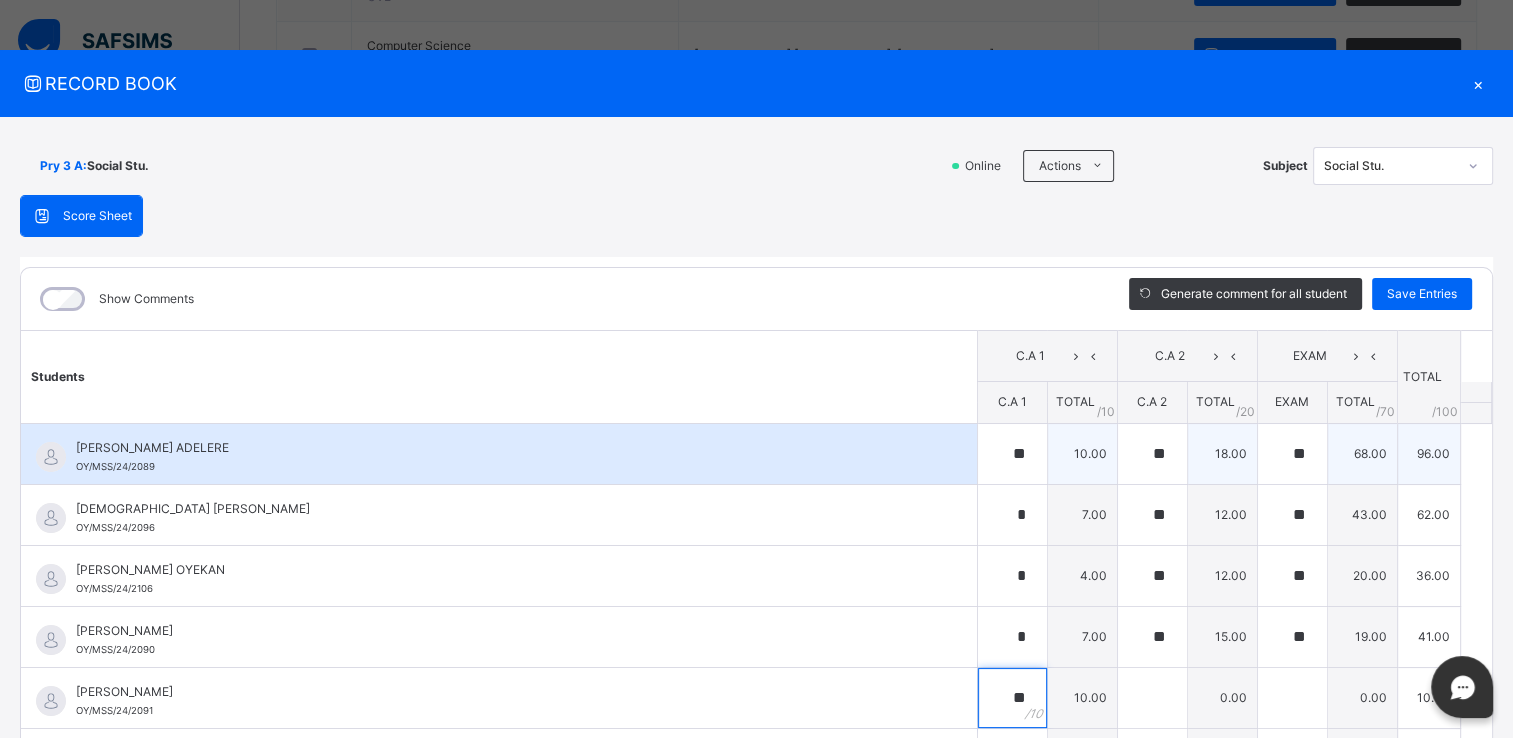 type on "**" 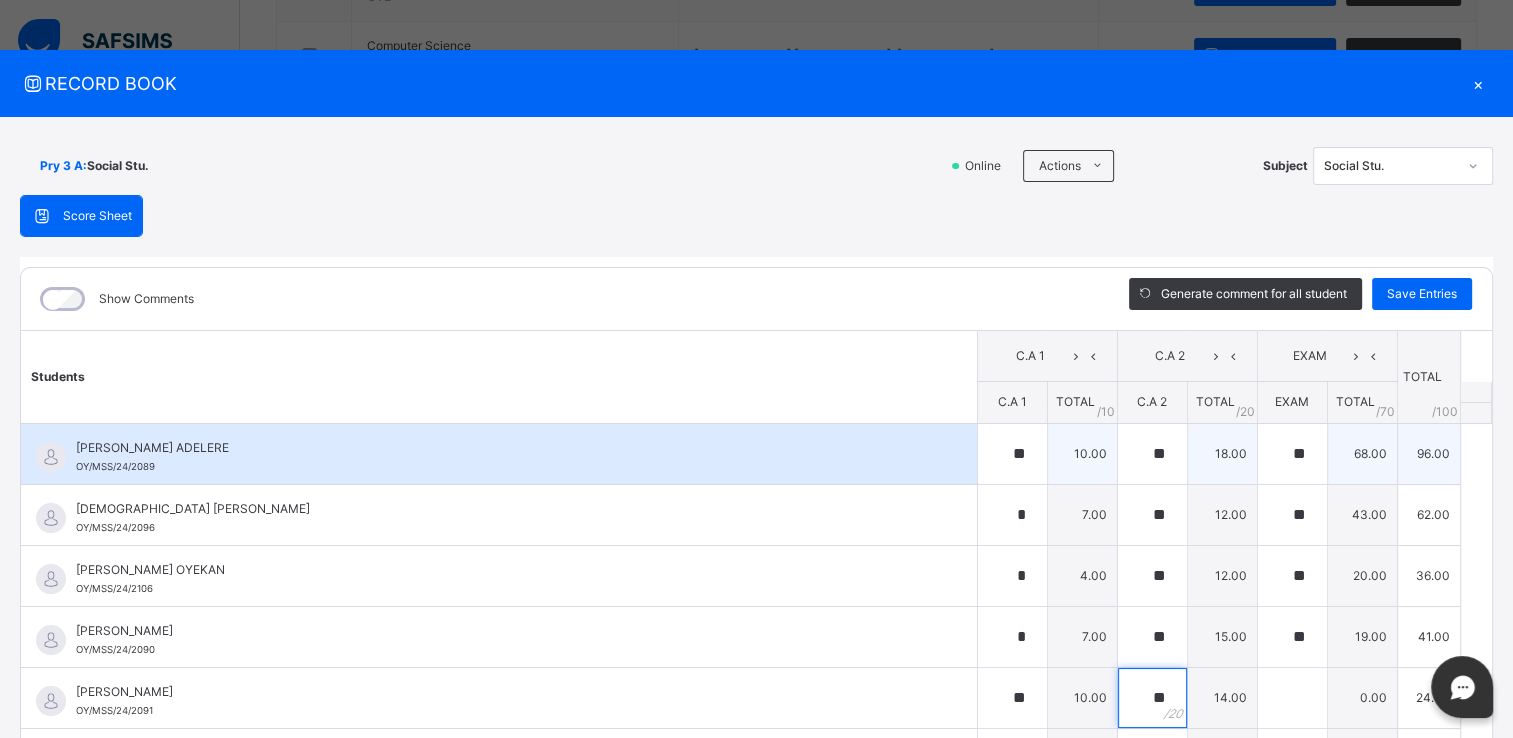 type on "**" 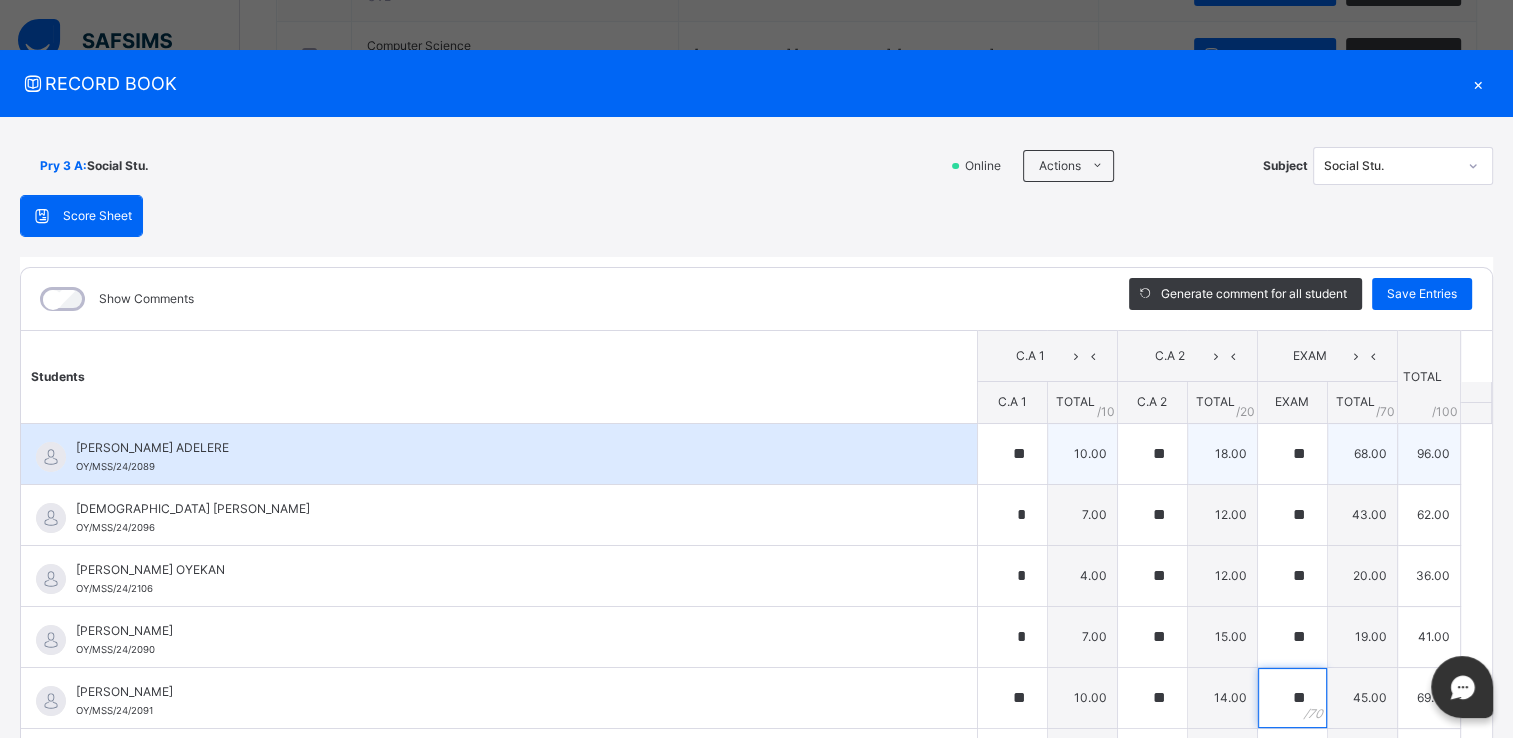 type on "**" 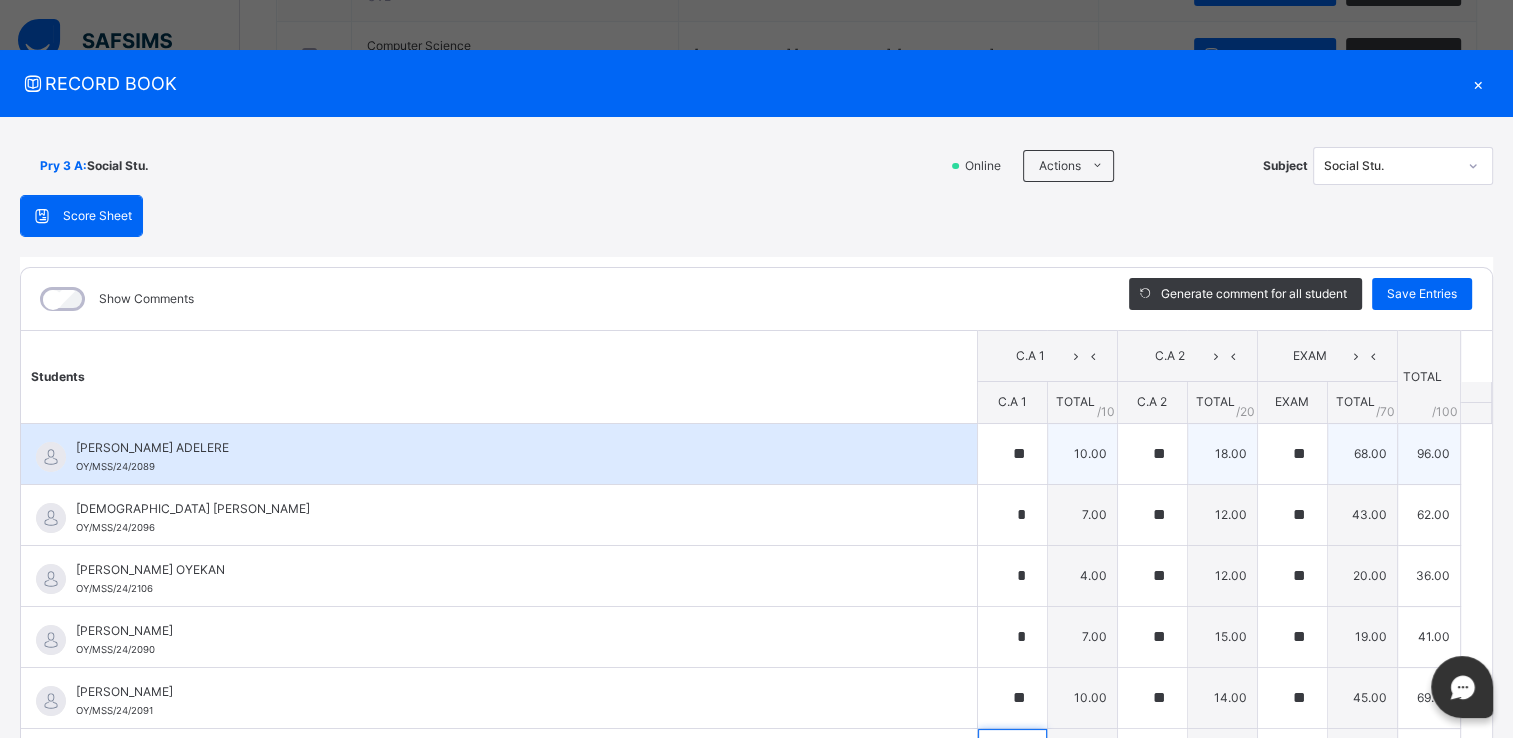 scroll, scrollTop: 48, scrollLeft: 0, axis: vertical 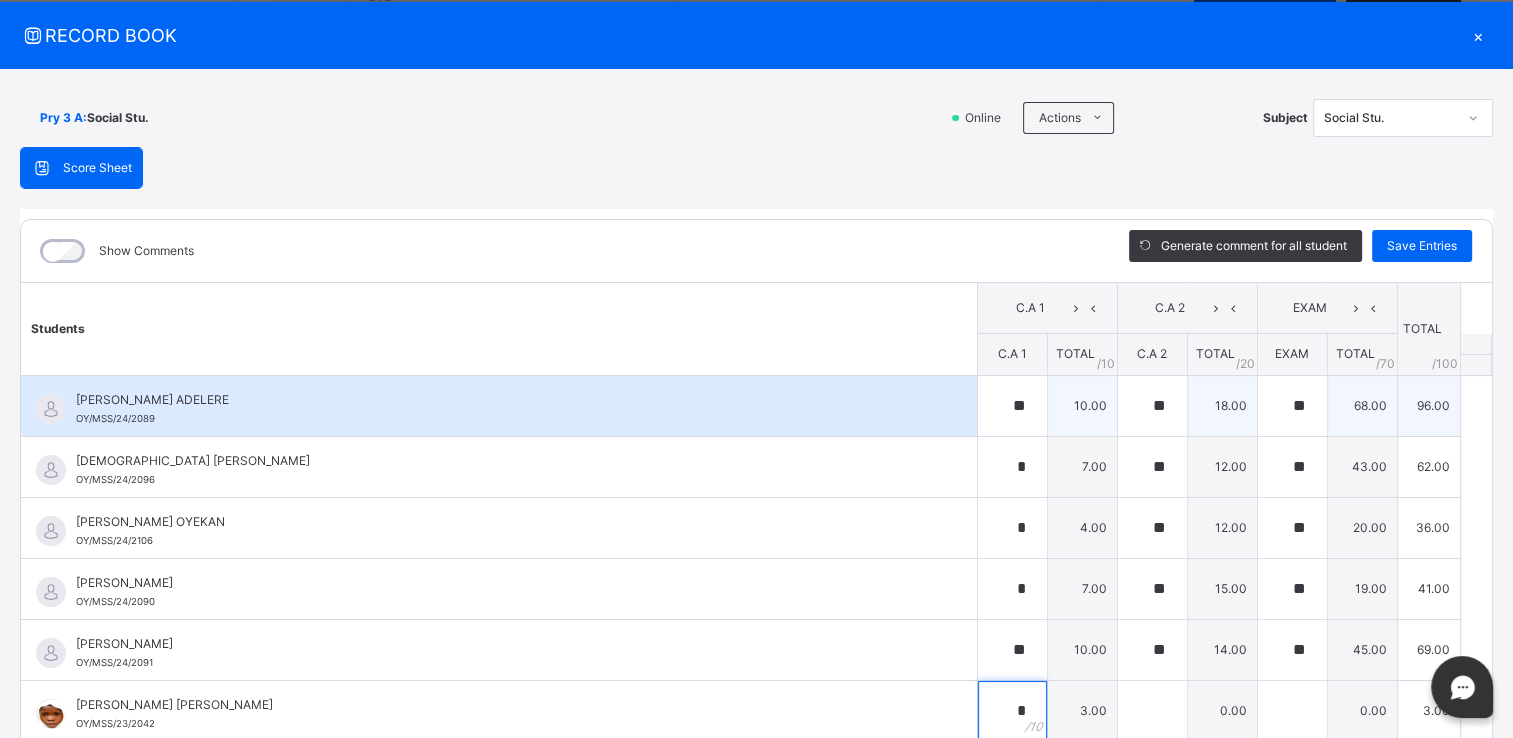 type on "*" 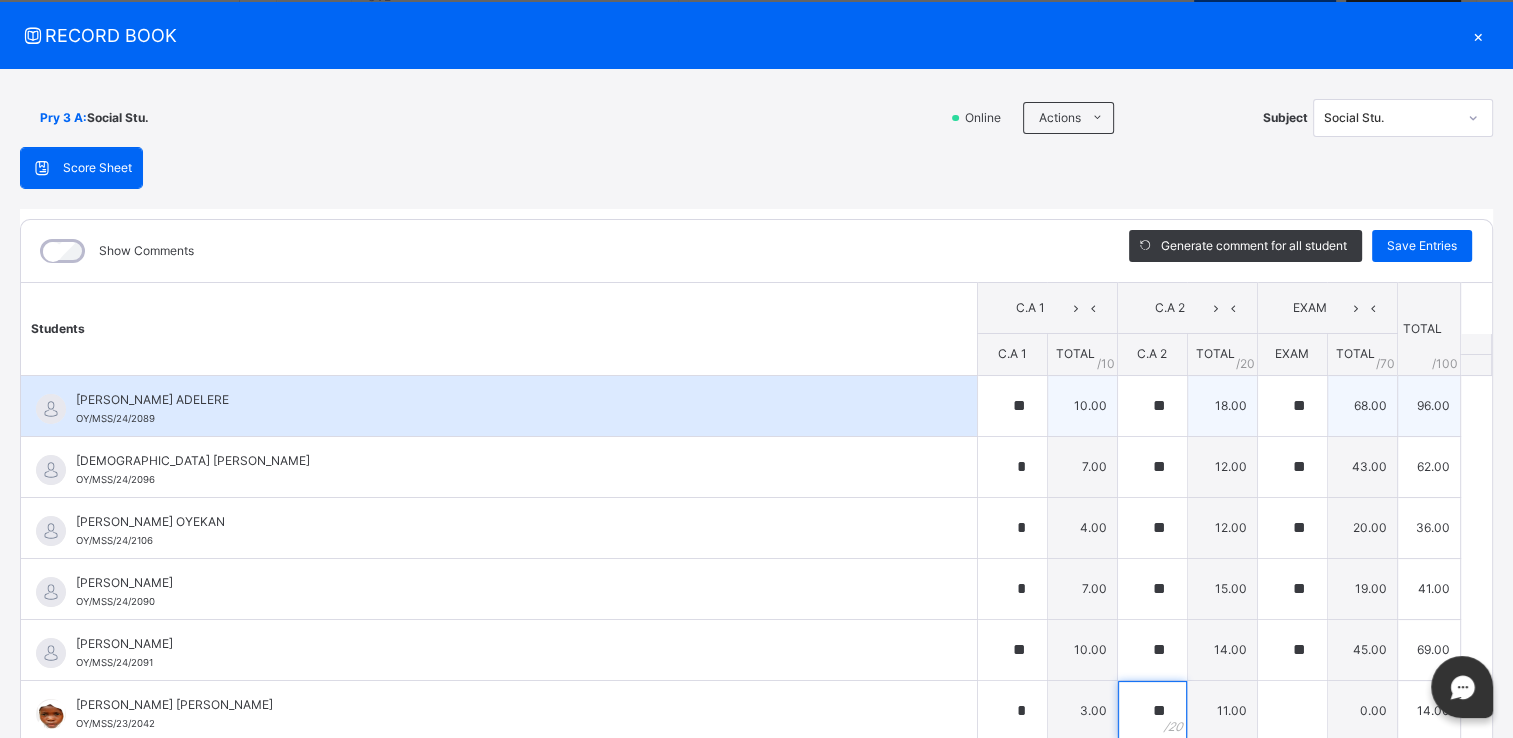 type on "**" 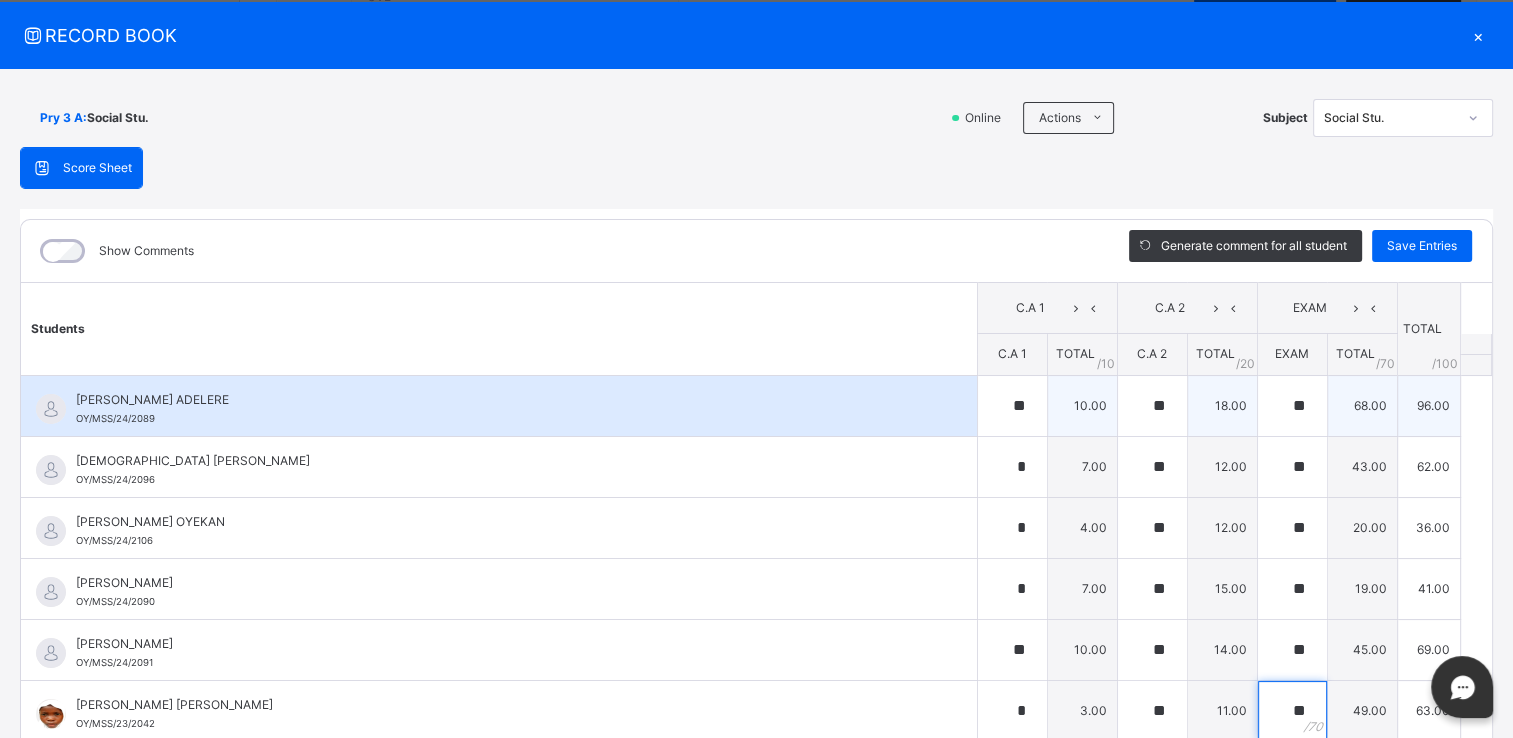 type on "**" 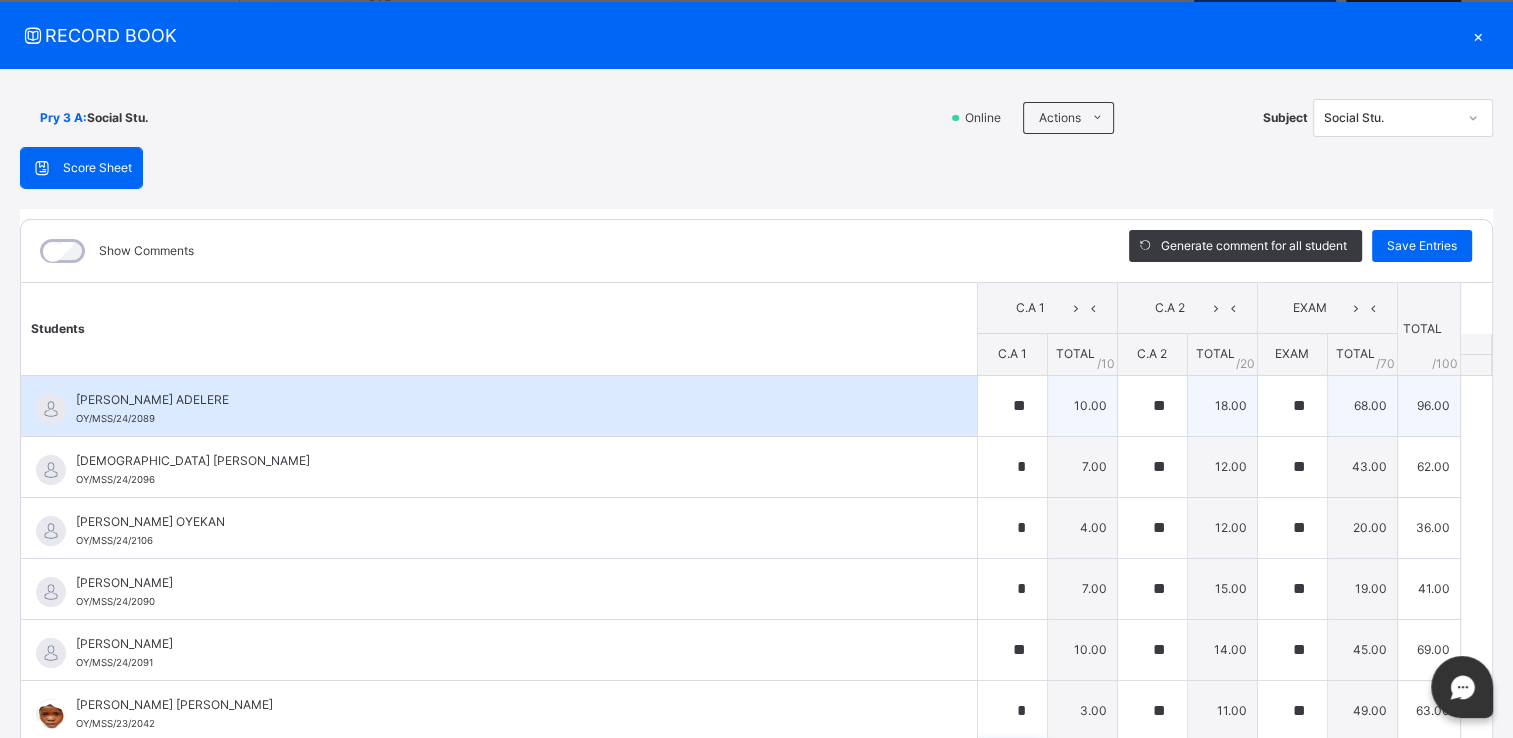 scroll, scrollTop: 17, scrollLeft: 0, axis: vertical 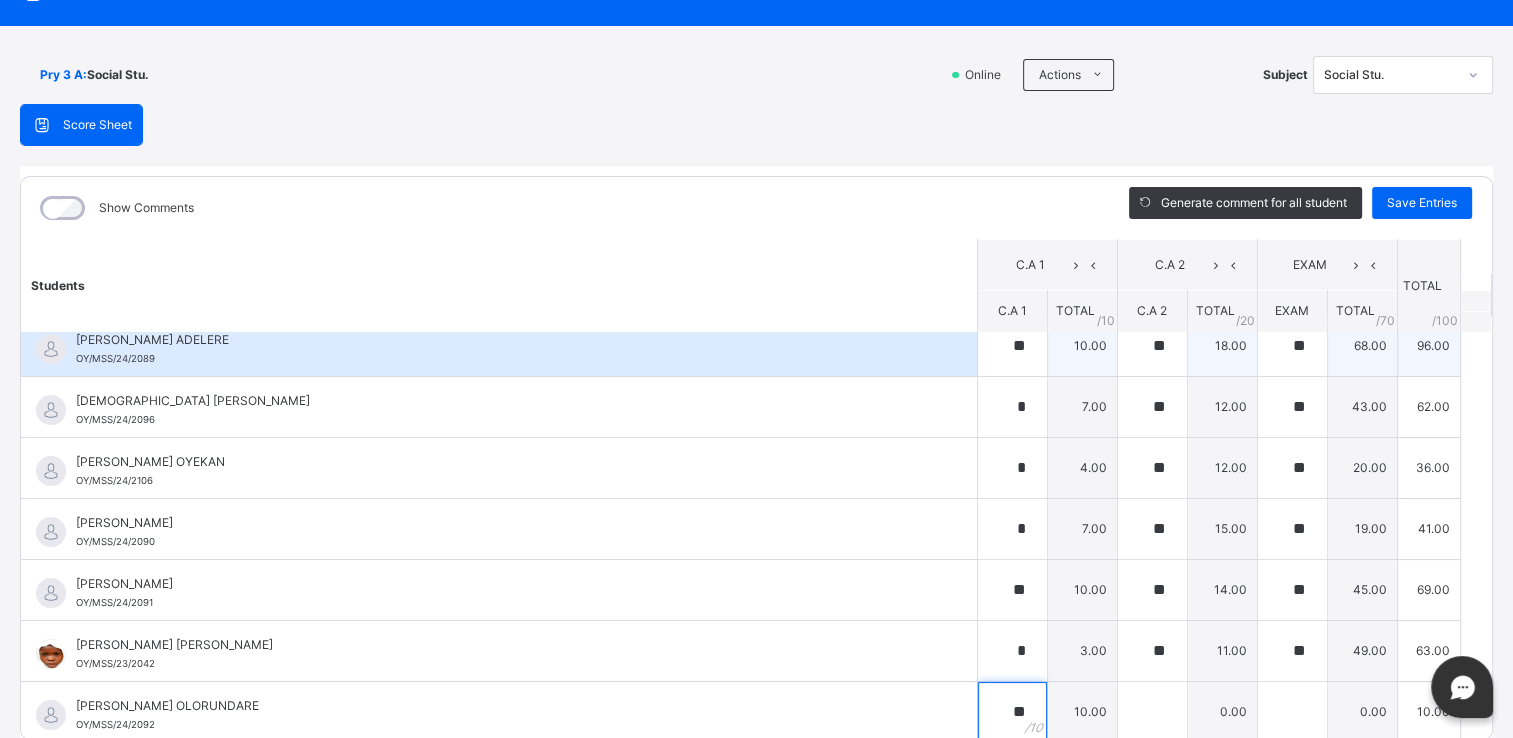 type on "**" 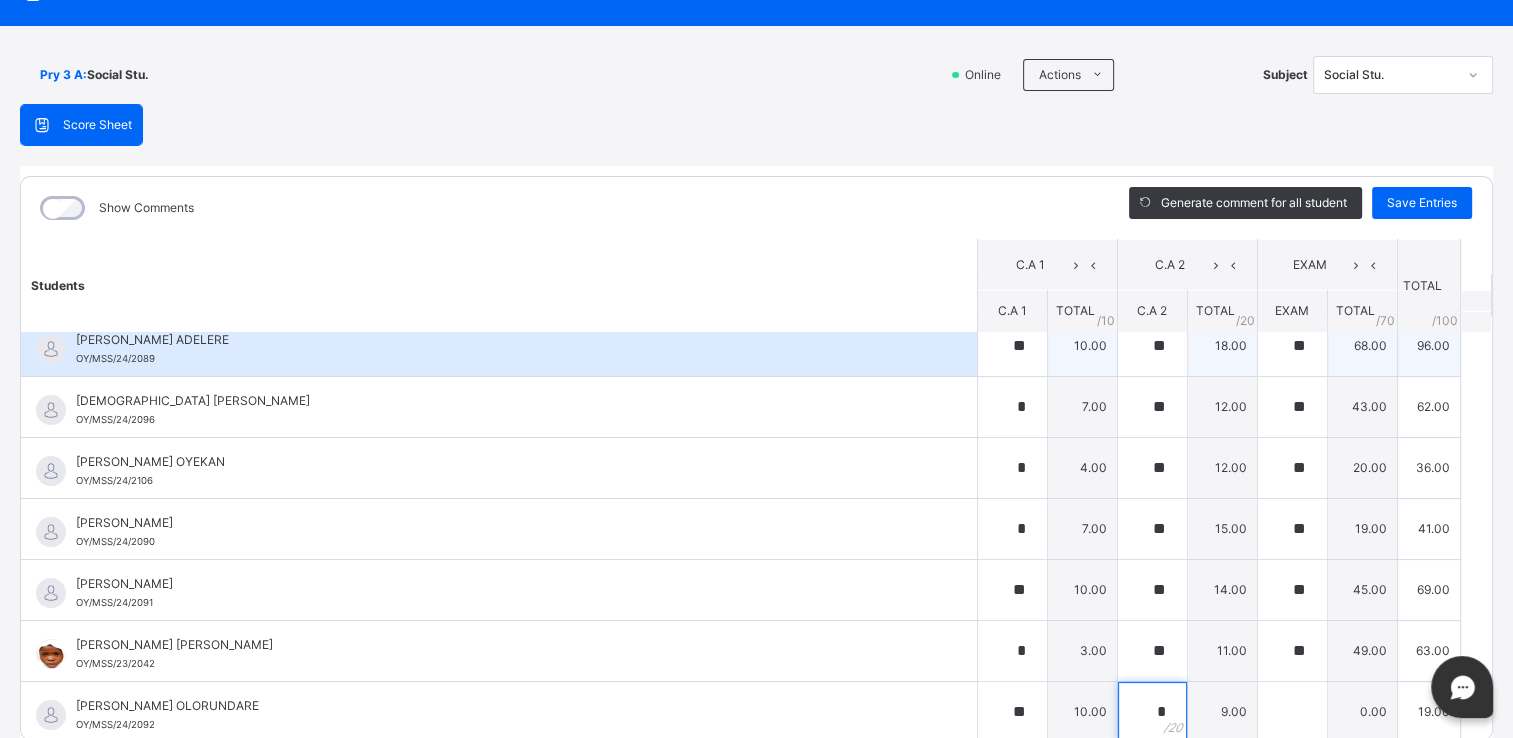 type on "*" 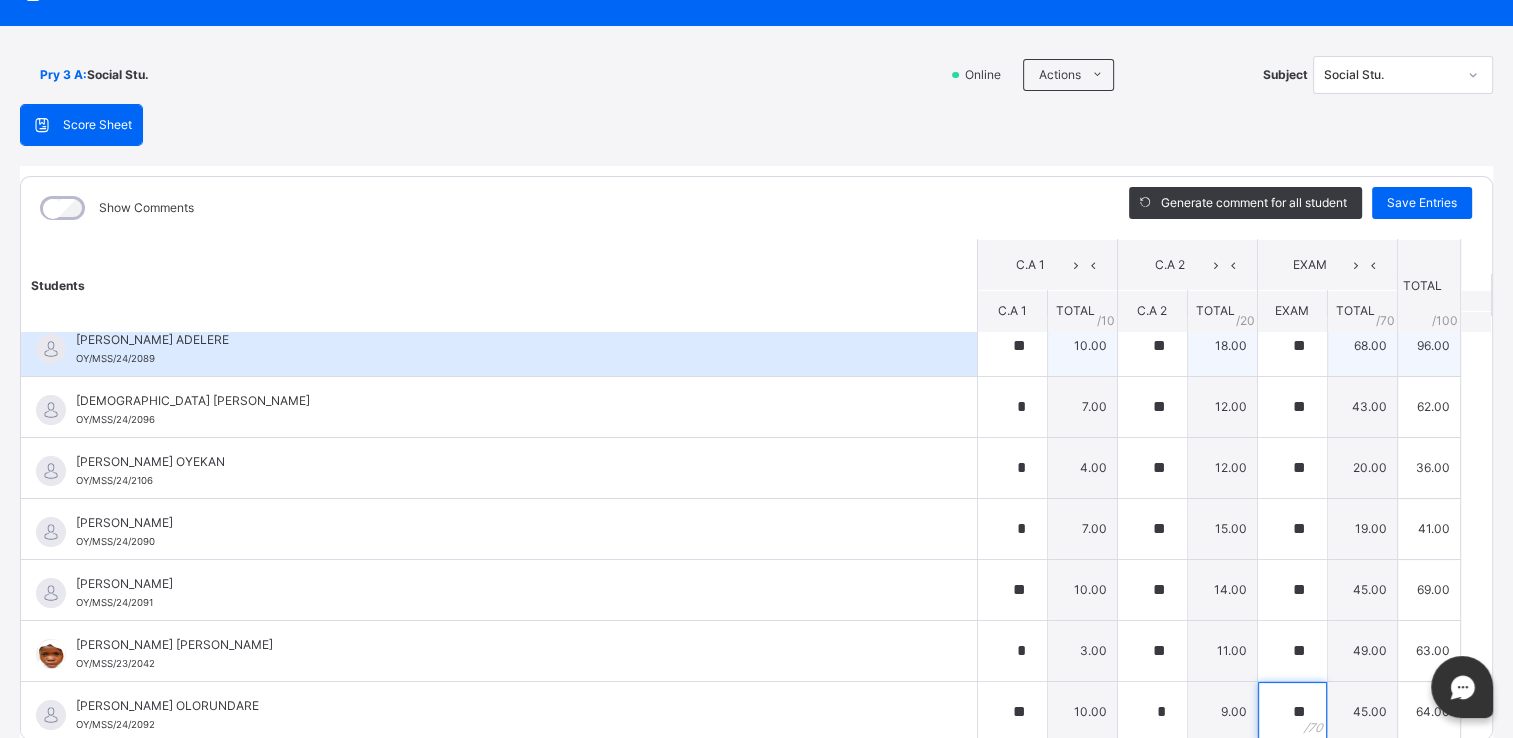type on "**" 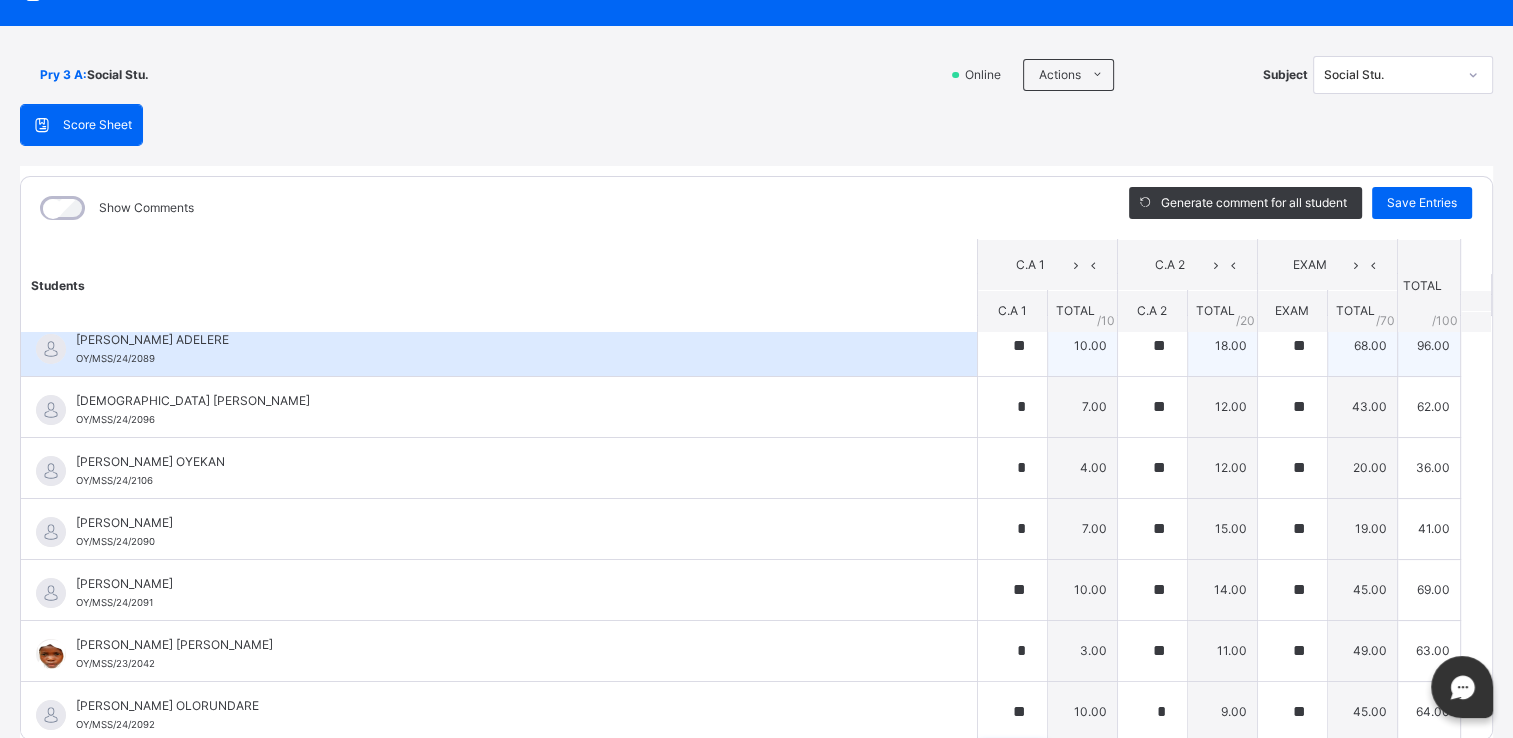 scroll, scrollTop: 298, scrollLeft: 0, axis: vertical 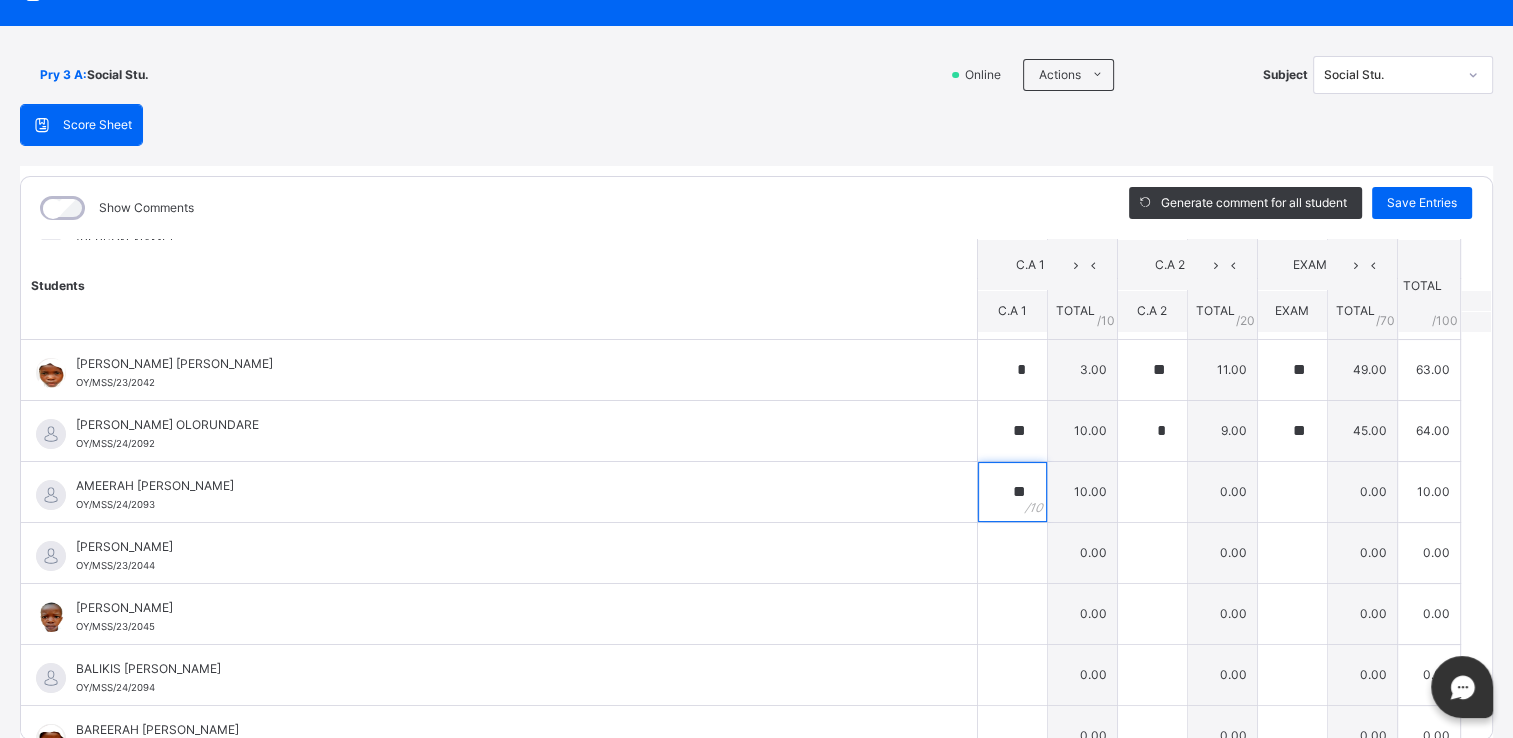 type on "**" 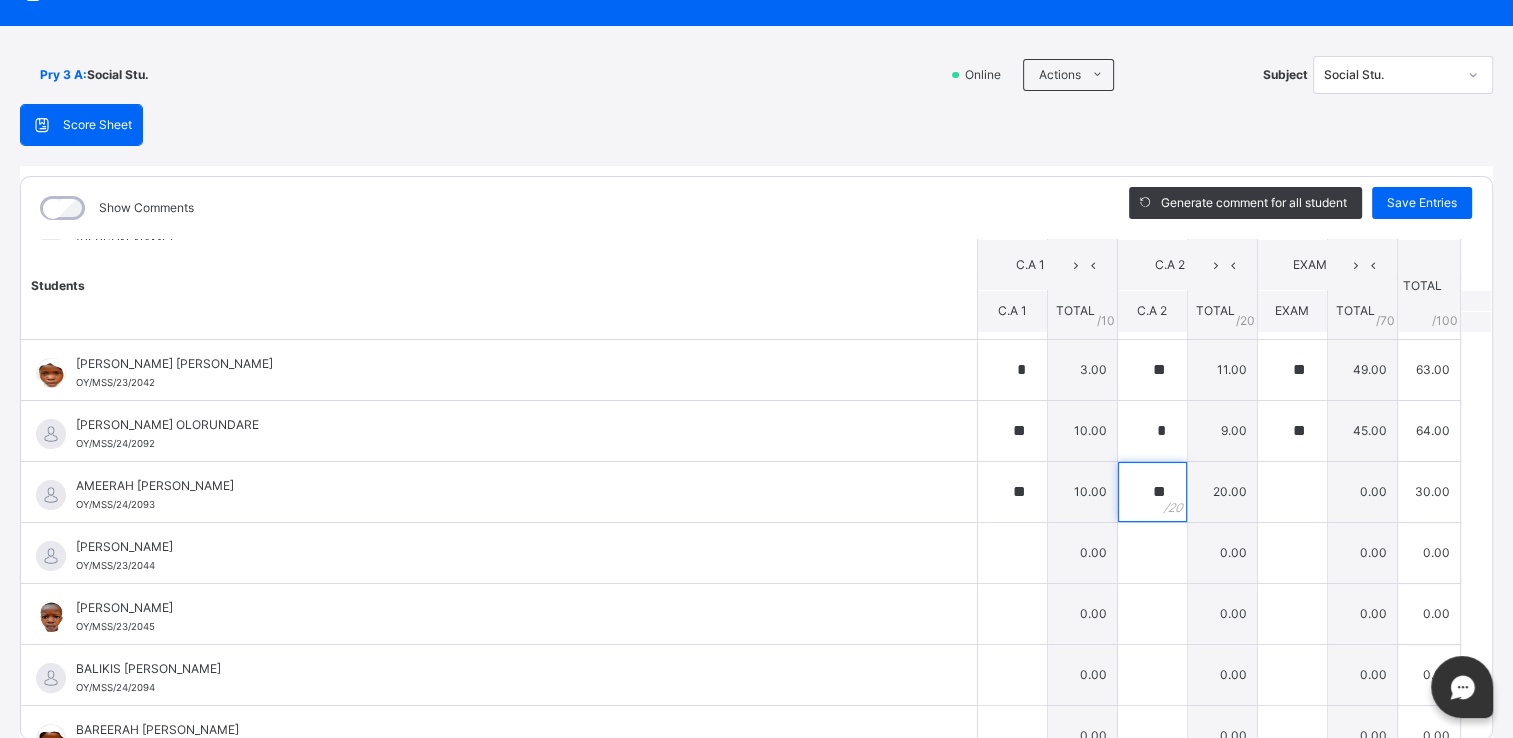 type on "**" 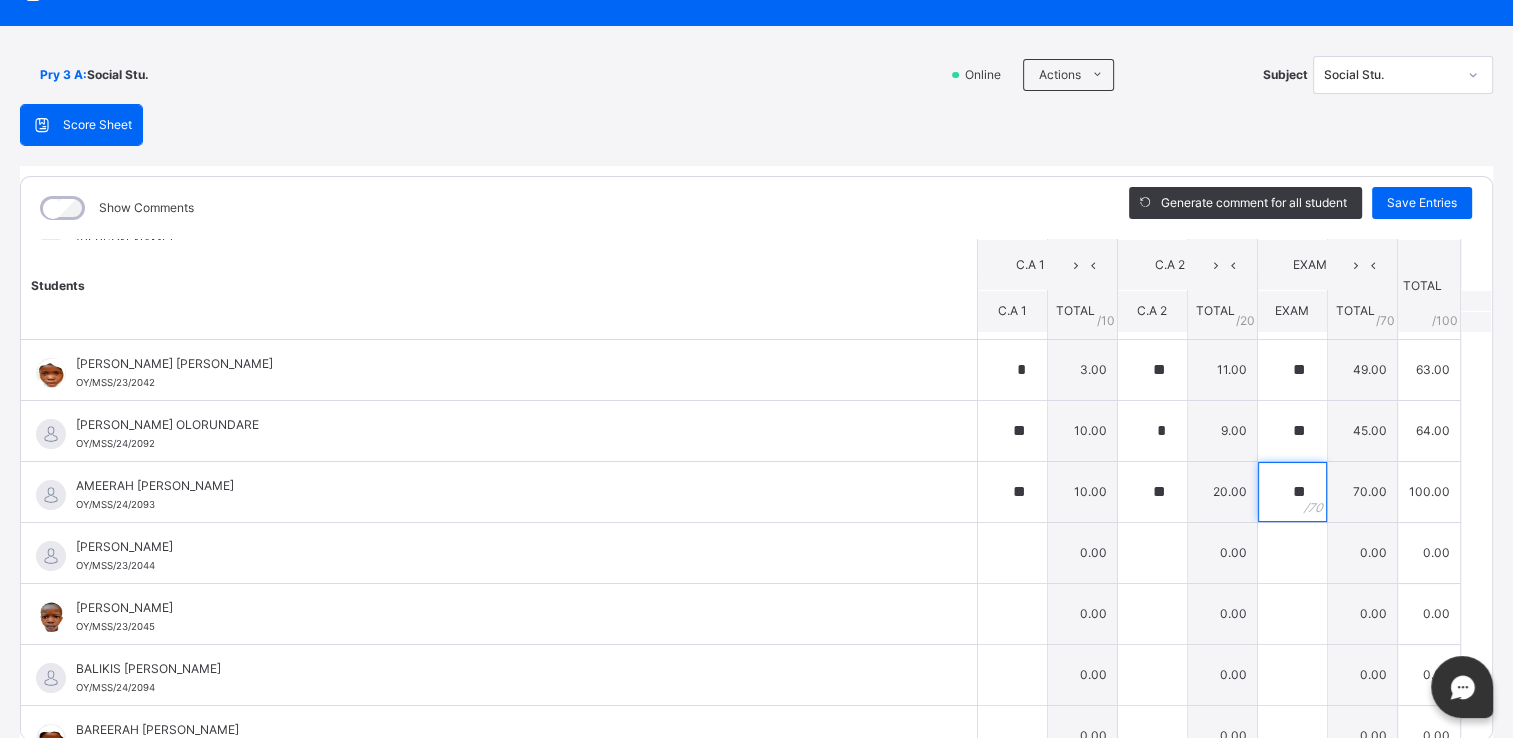 type on "**" 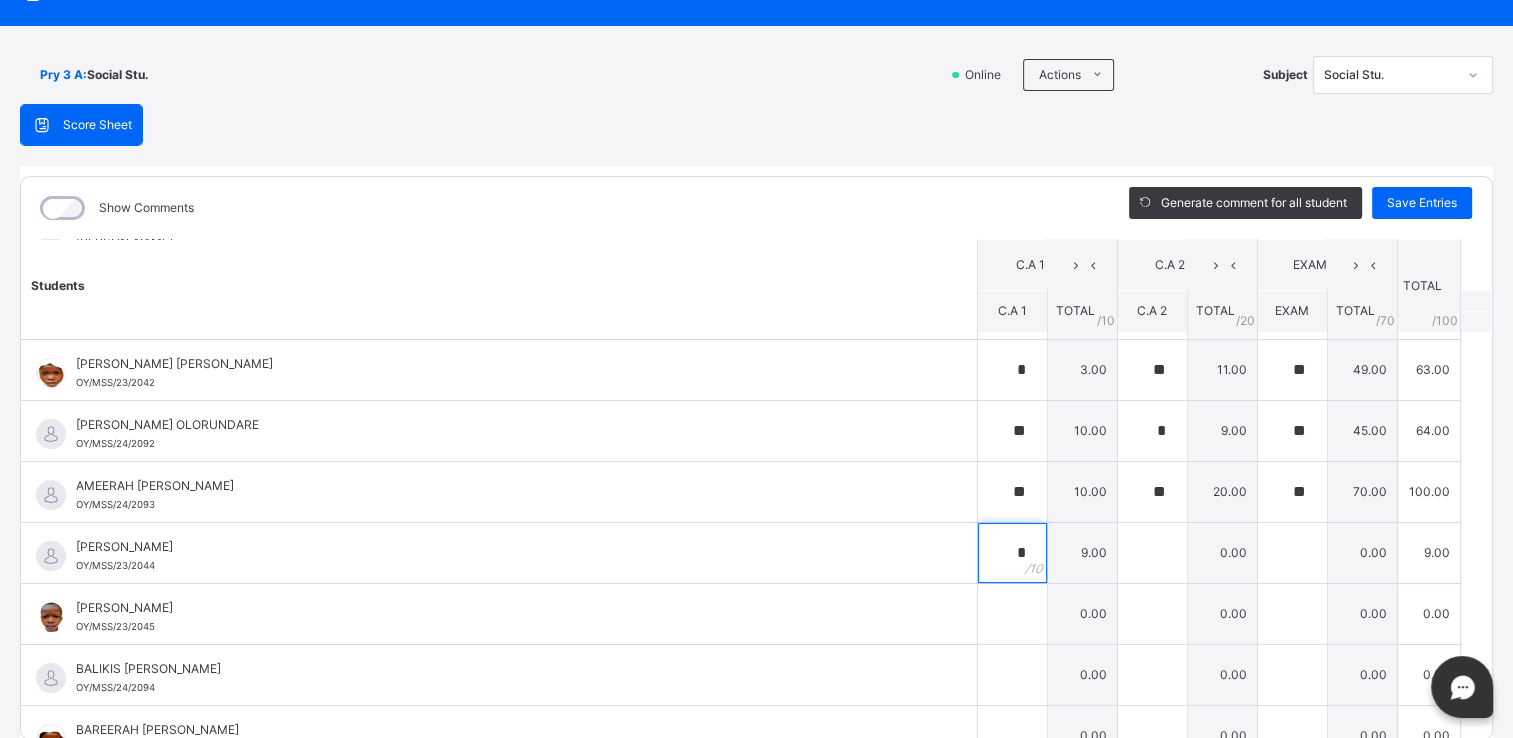 type on "*" 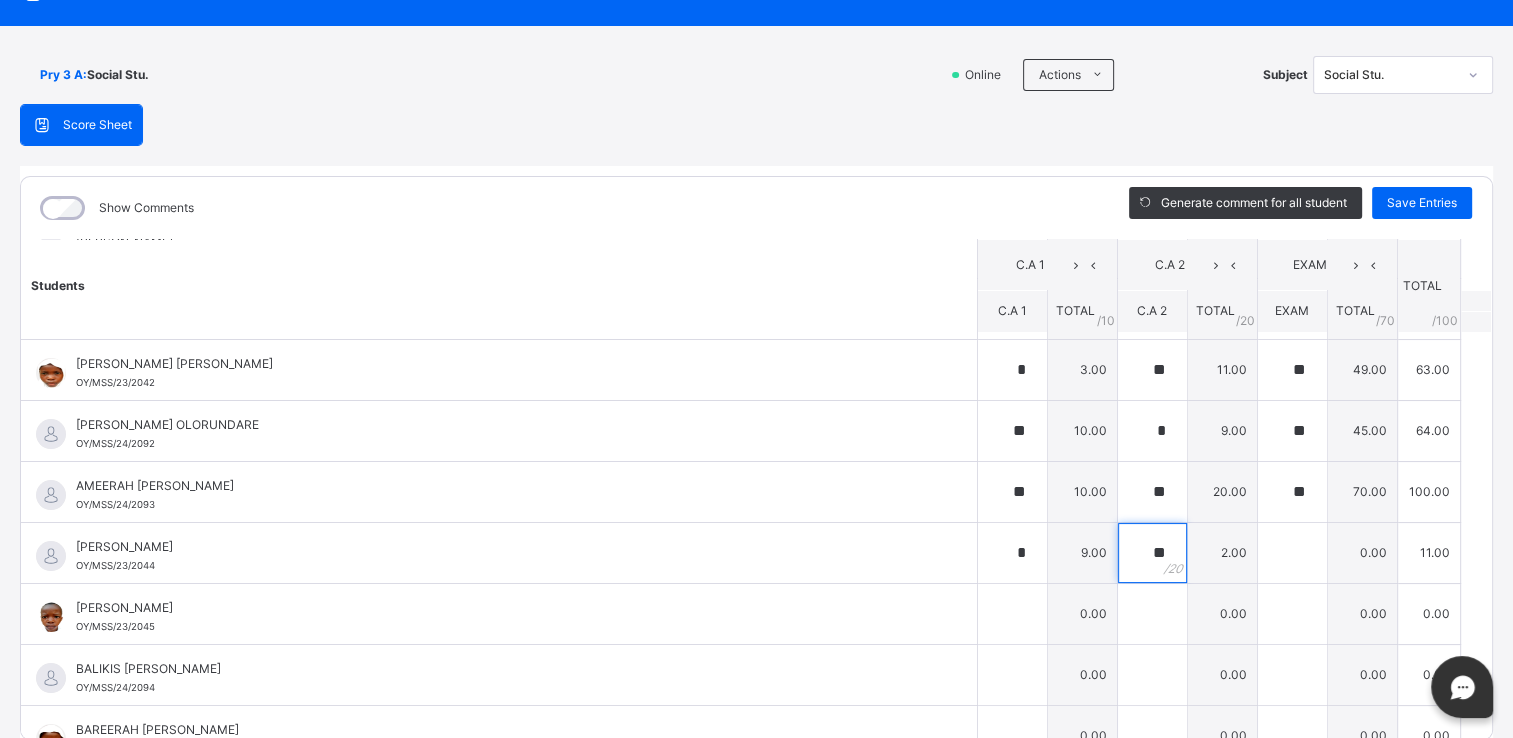 type on "**" 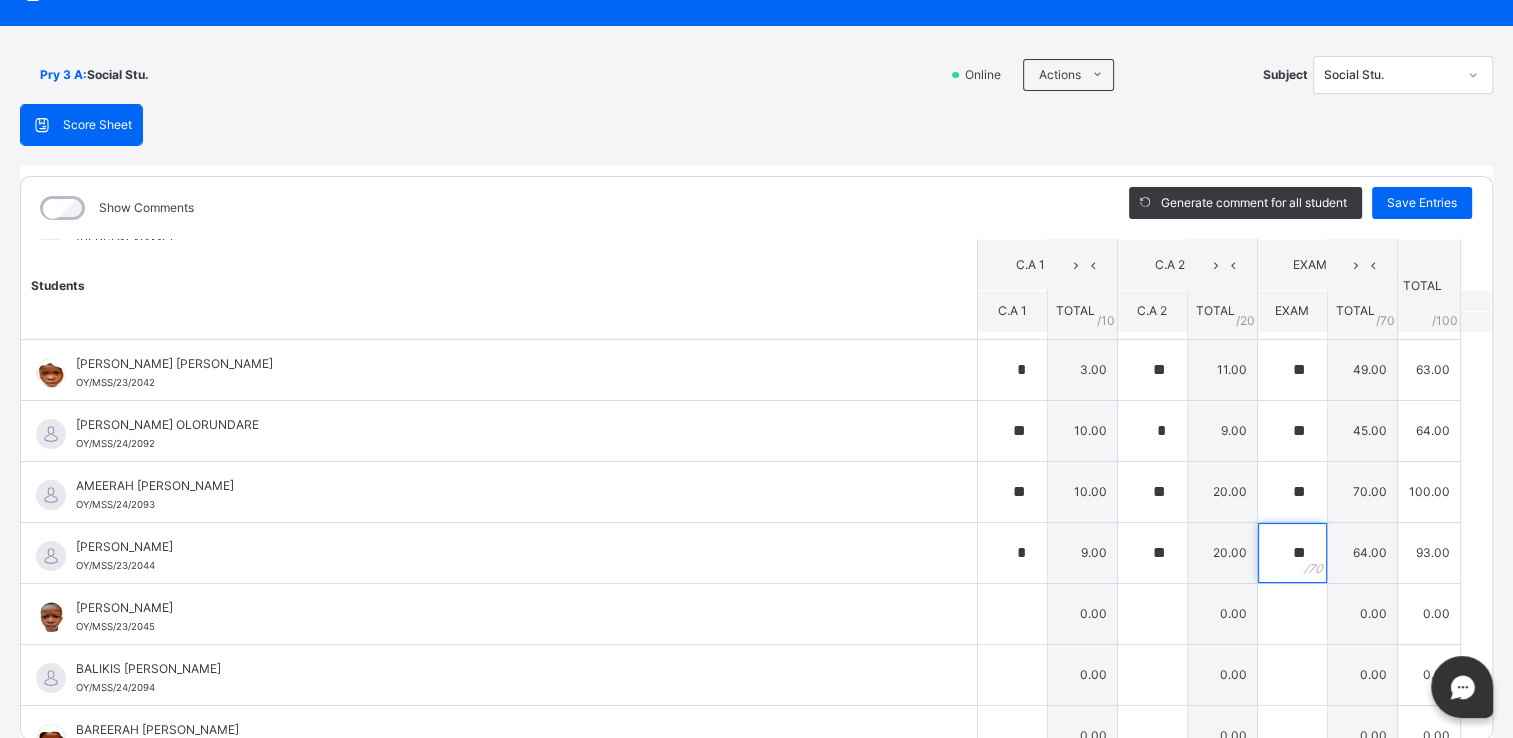 type on "**" 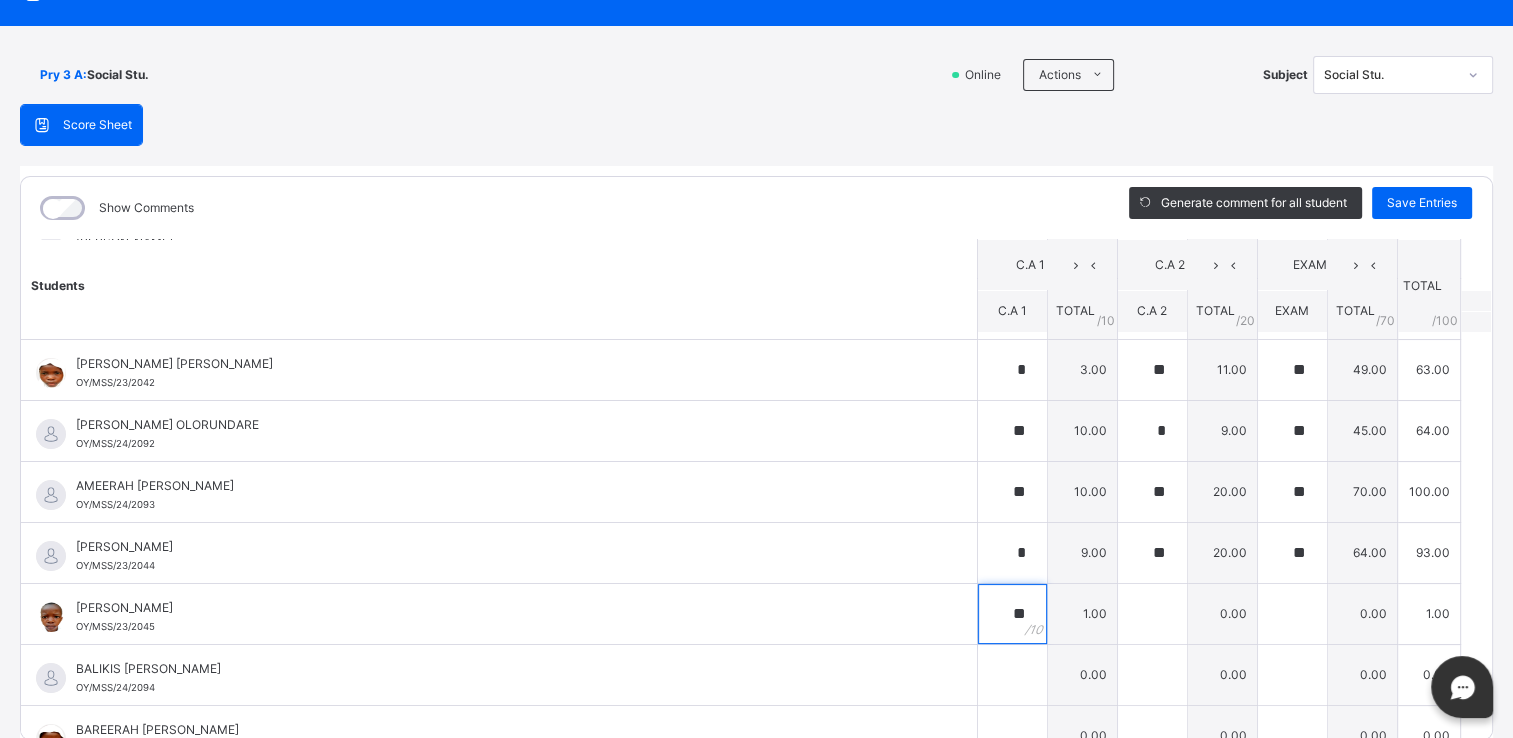 type on "**" 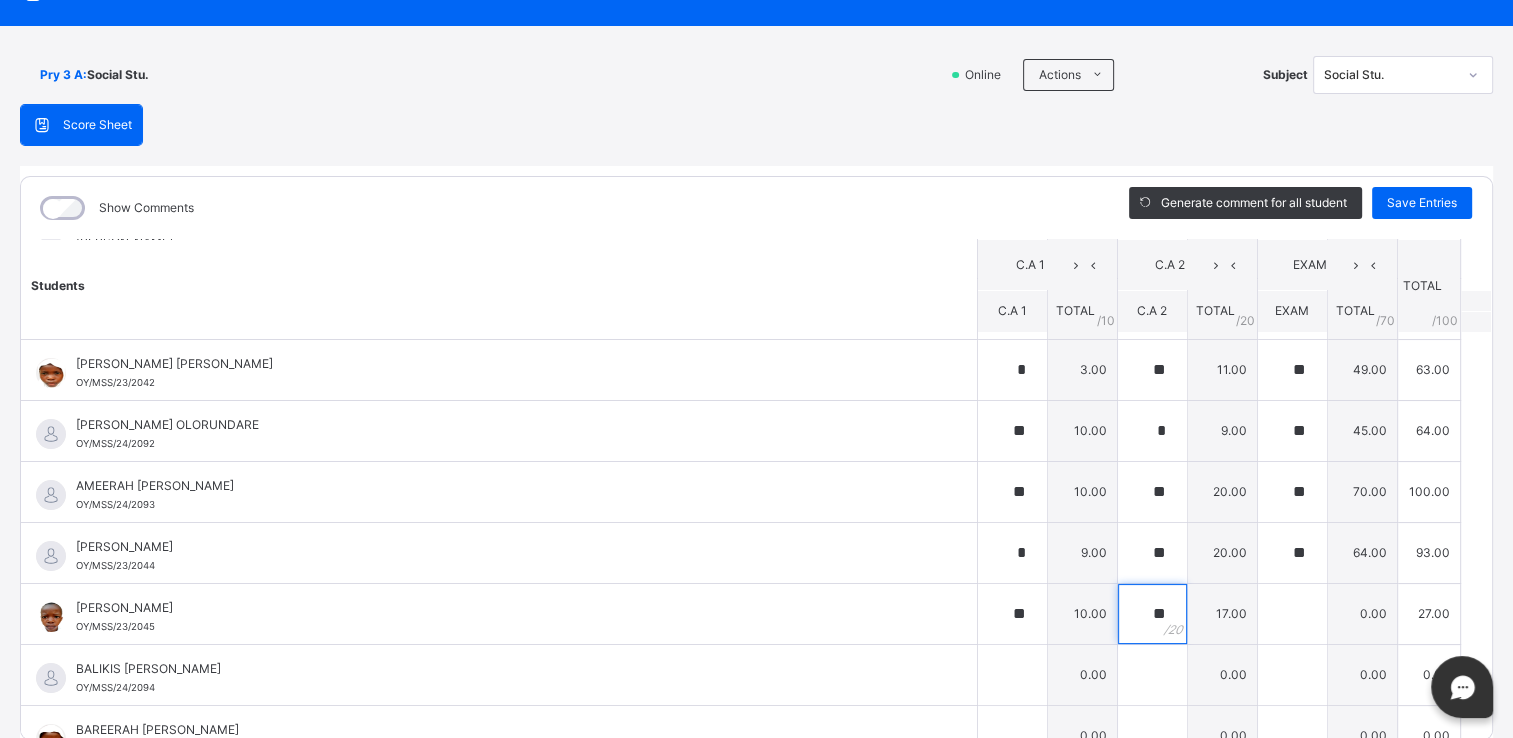 type on "**" 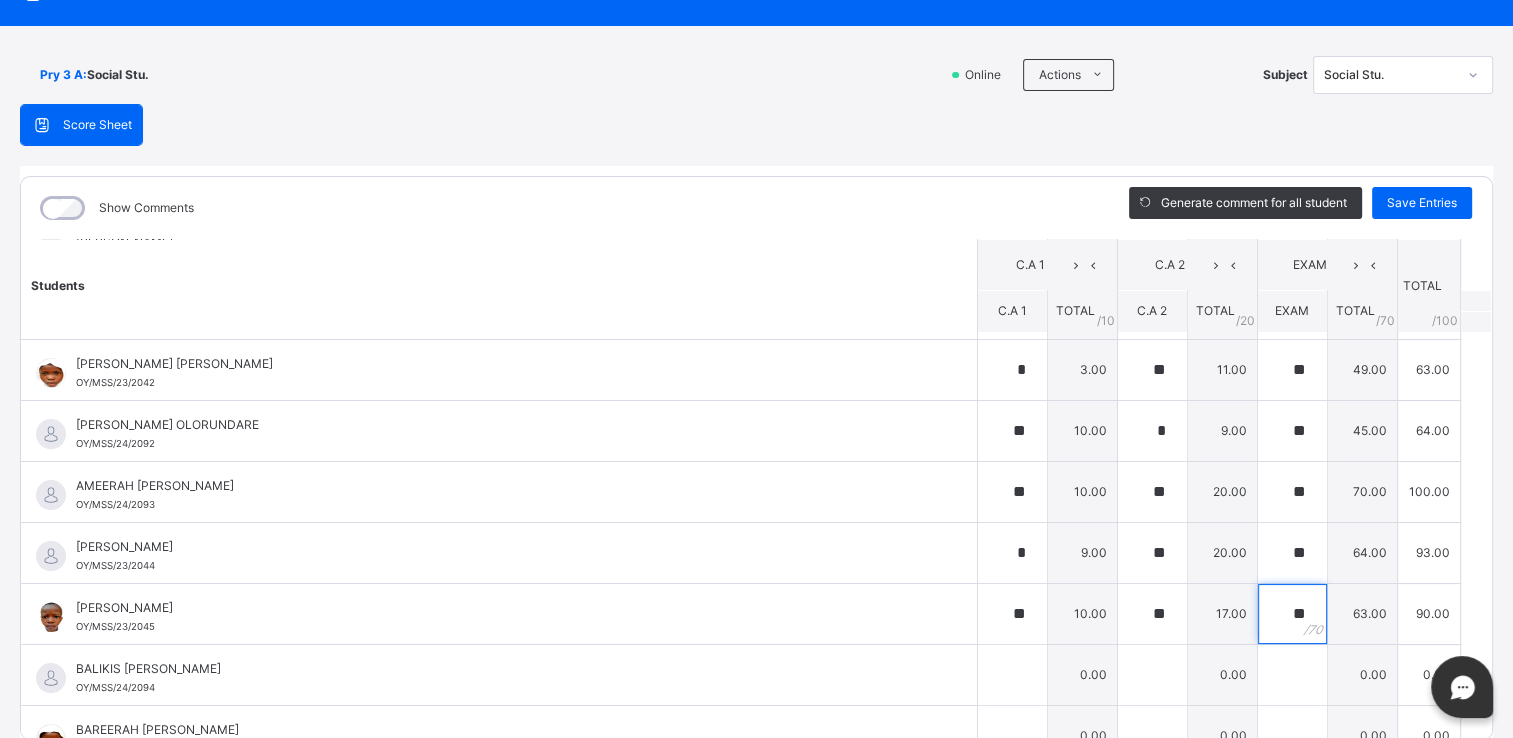 type on "**" 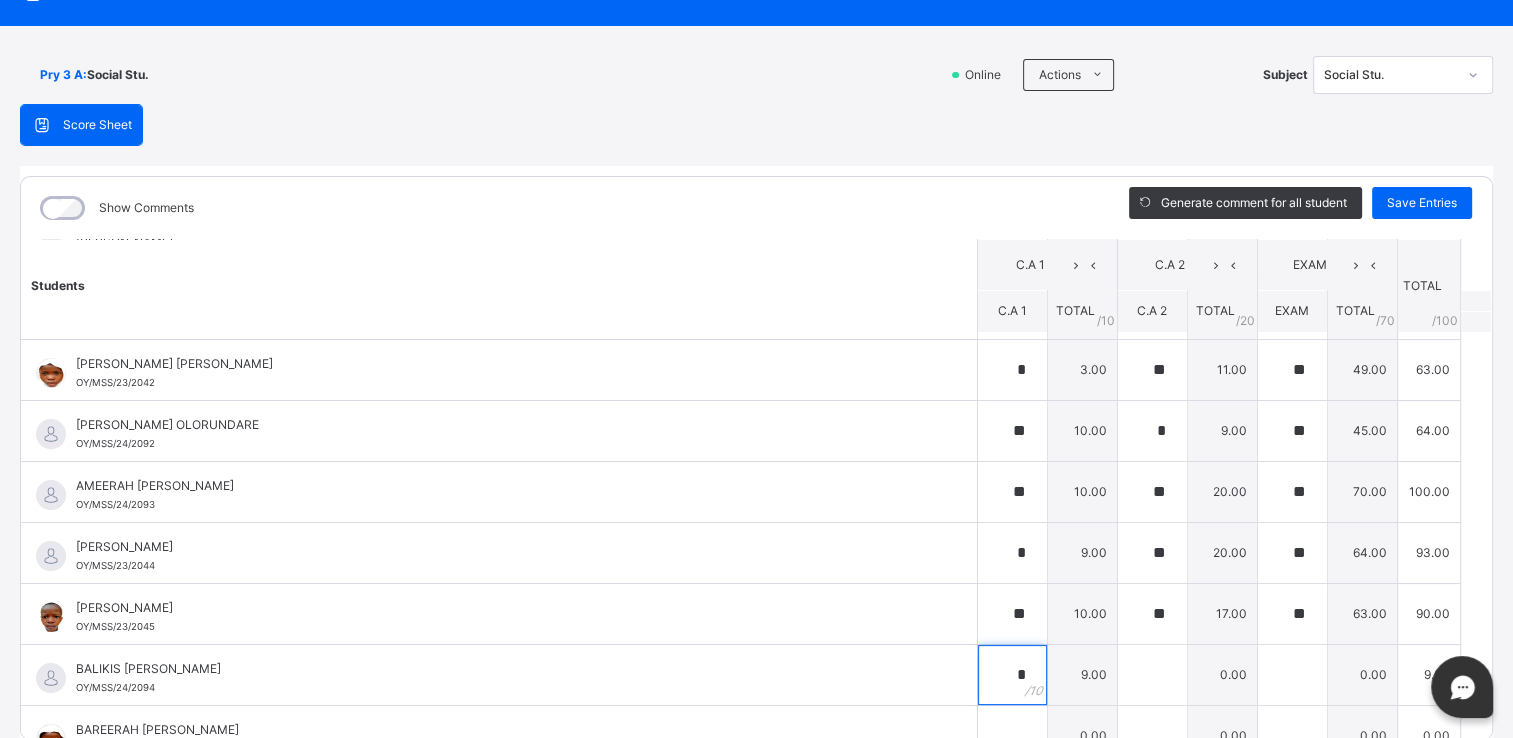 type on "*" 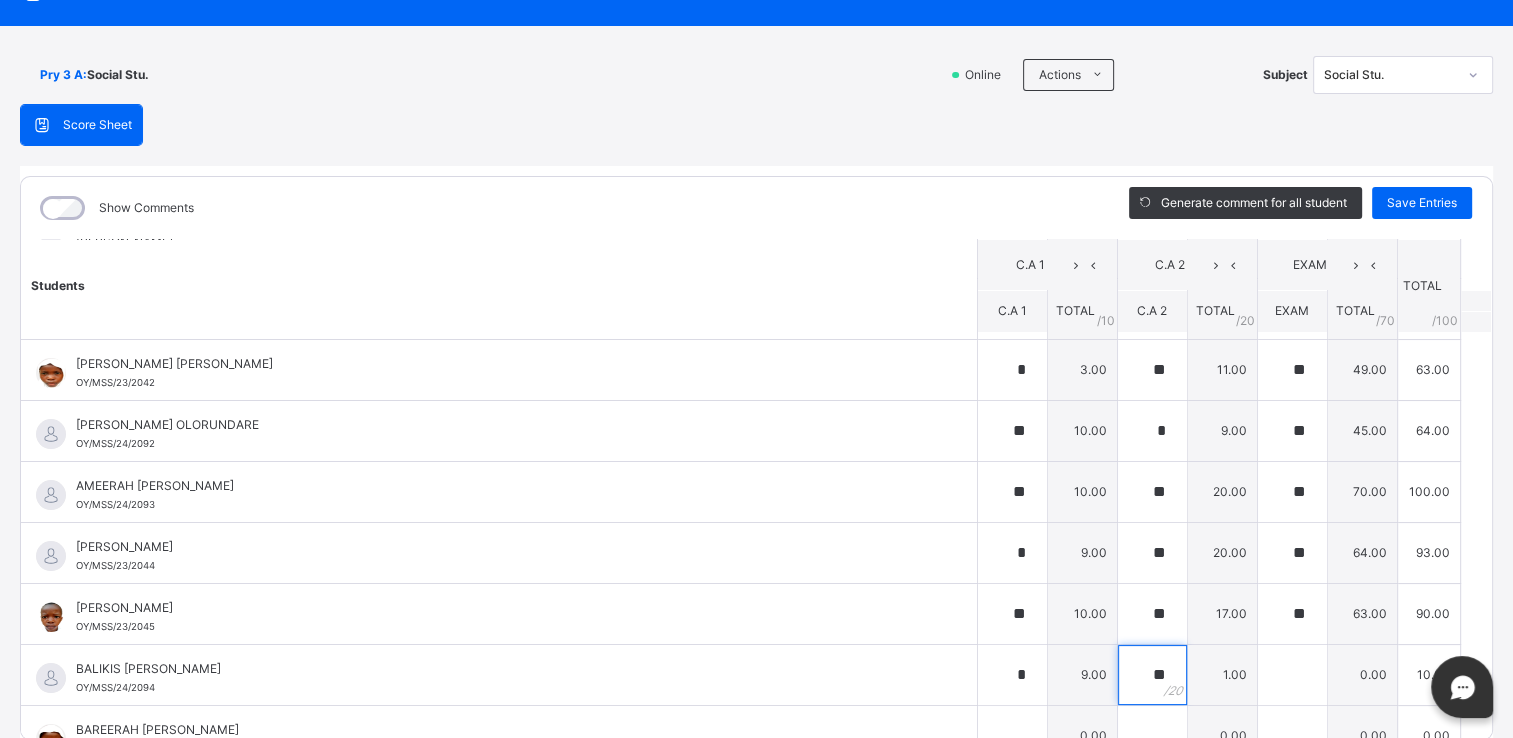 type on "**" 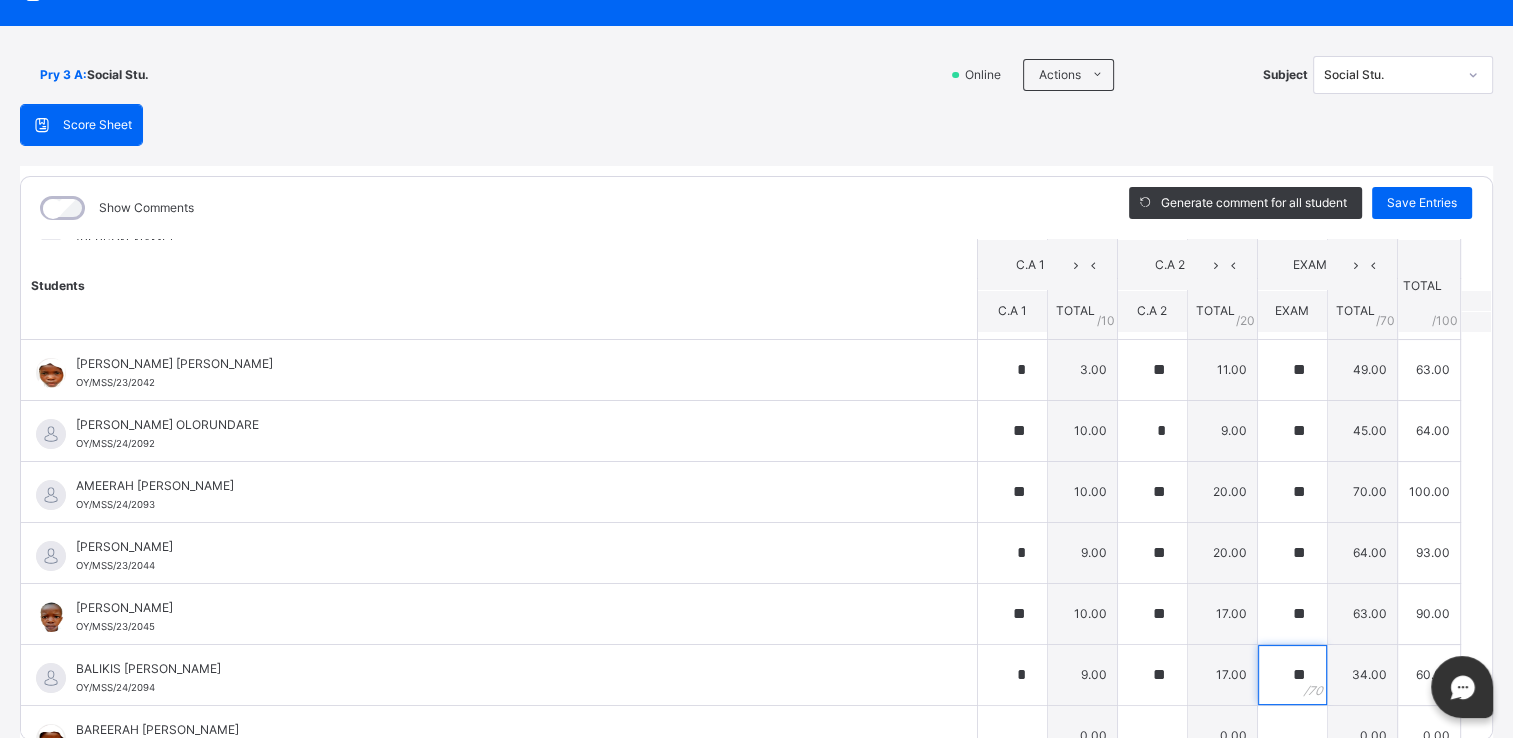 type on "**" 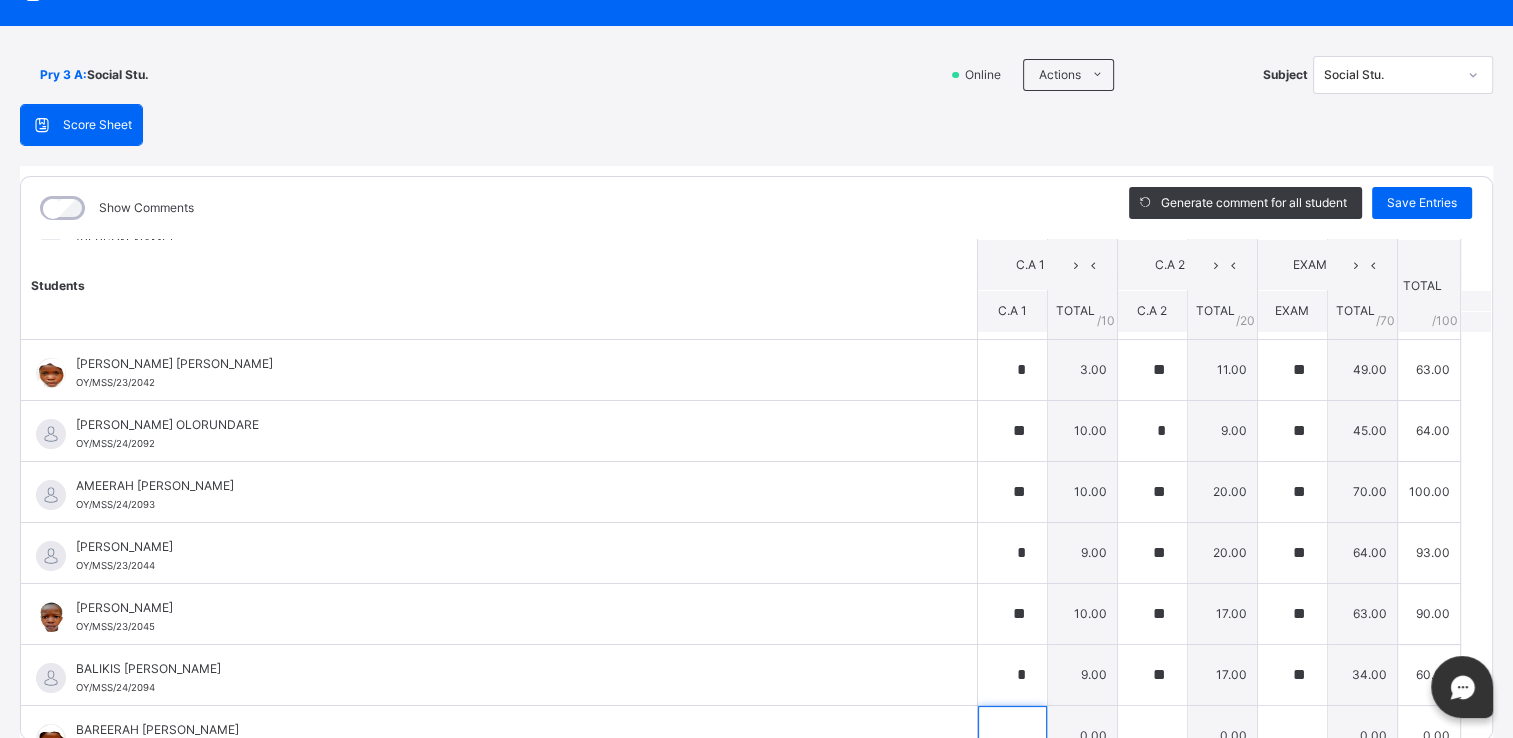 scroll, scrollTop: 321, scrollLeft: 0, axis: vertical 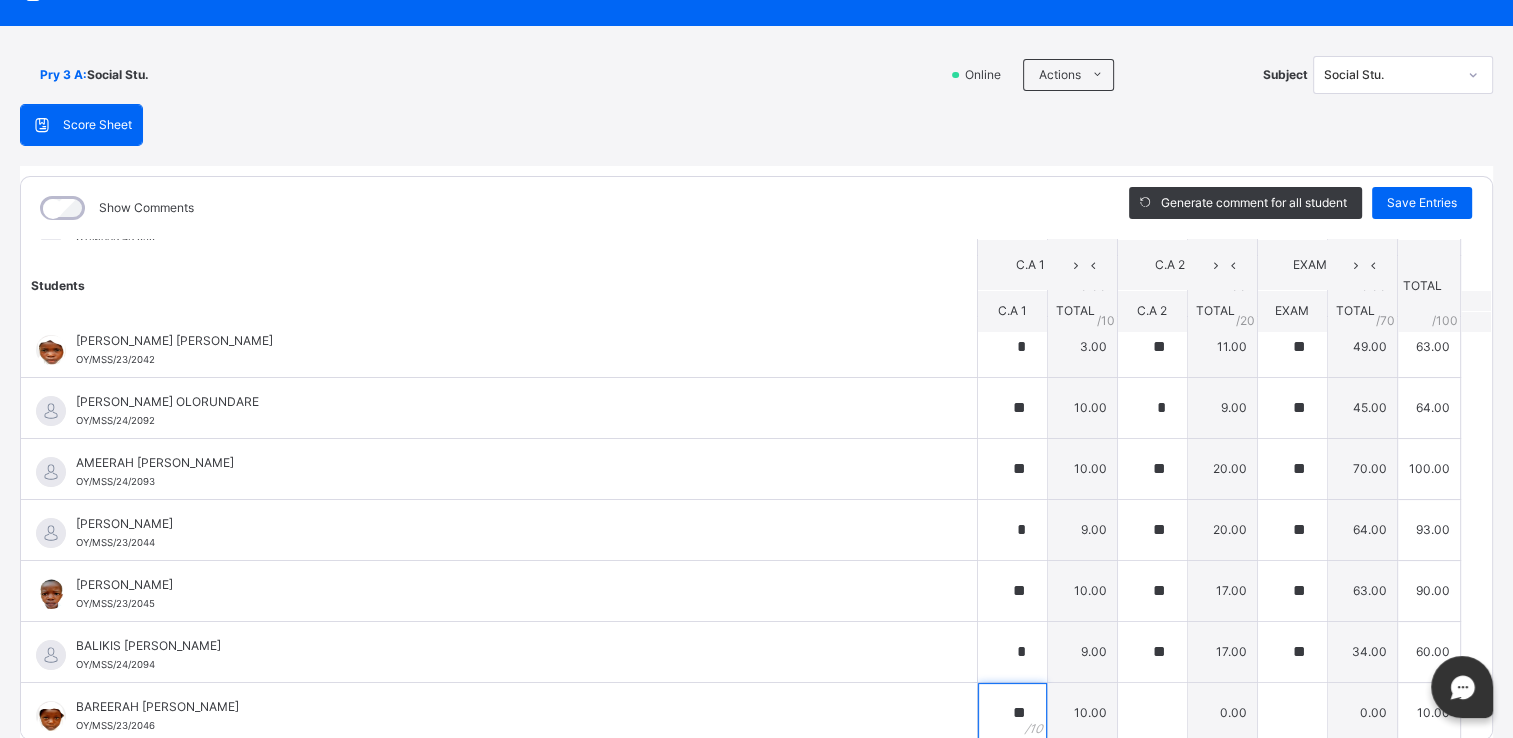 type on "**" 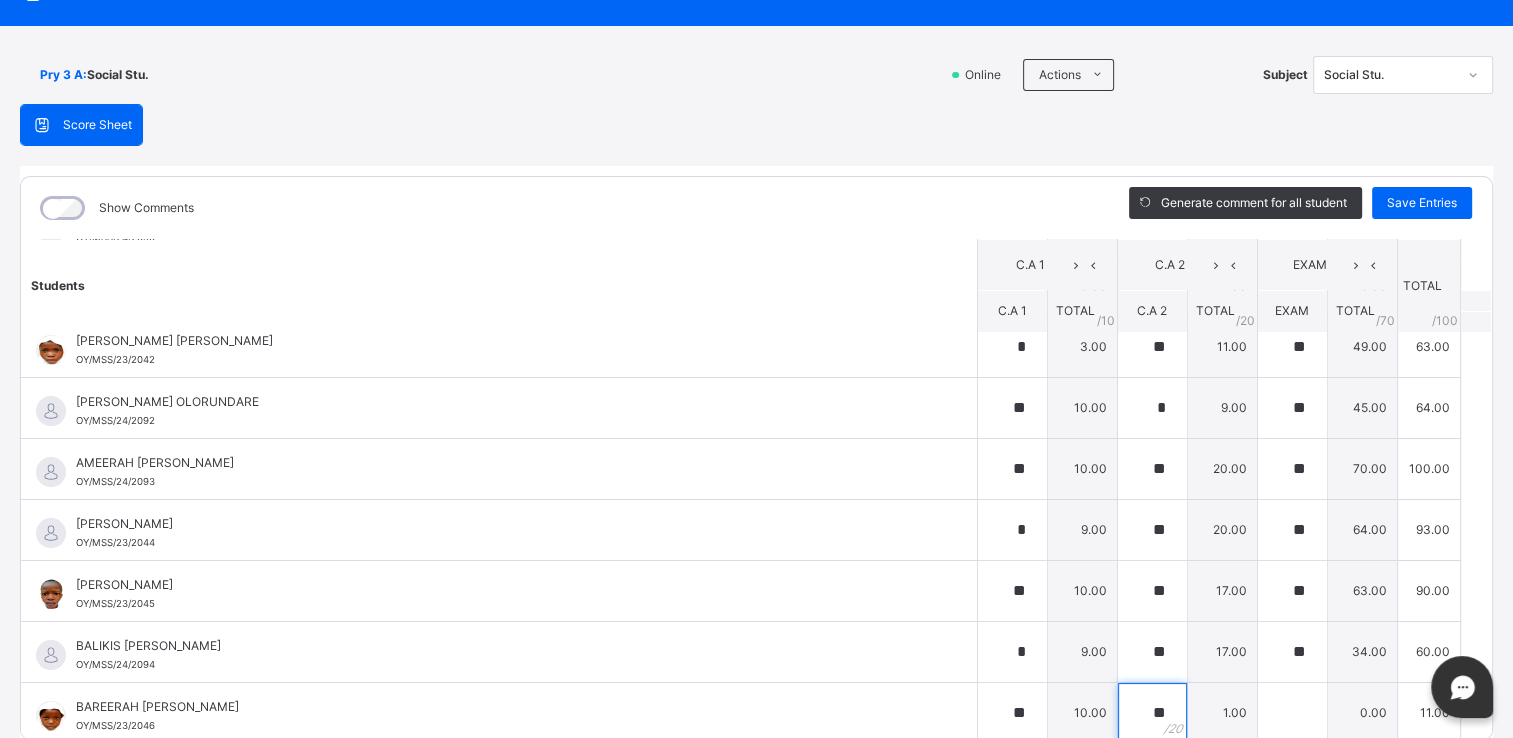 type on "**" 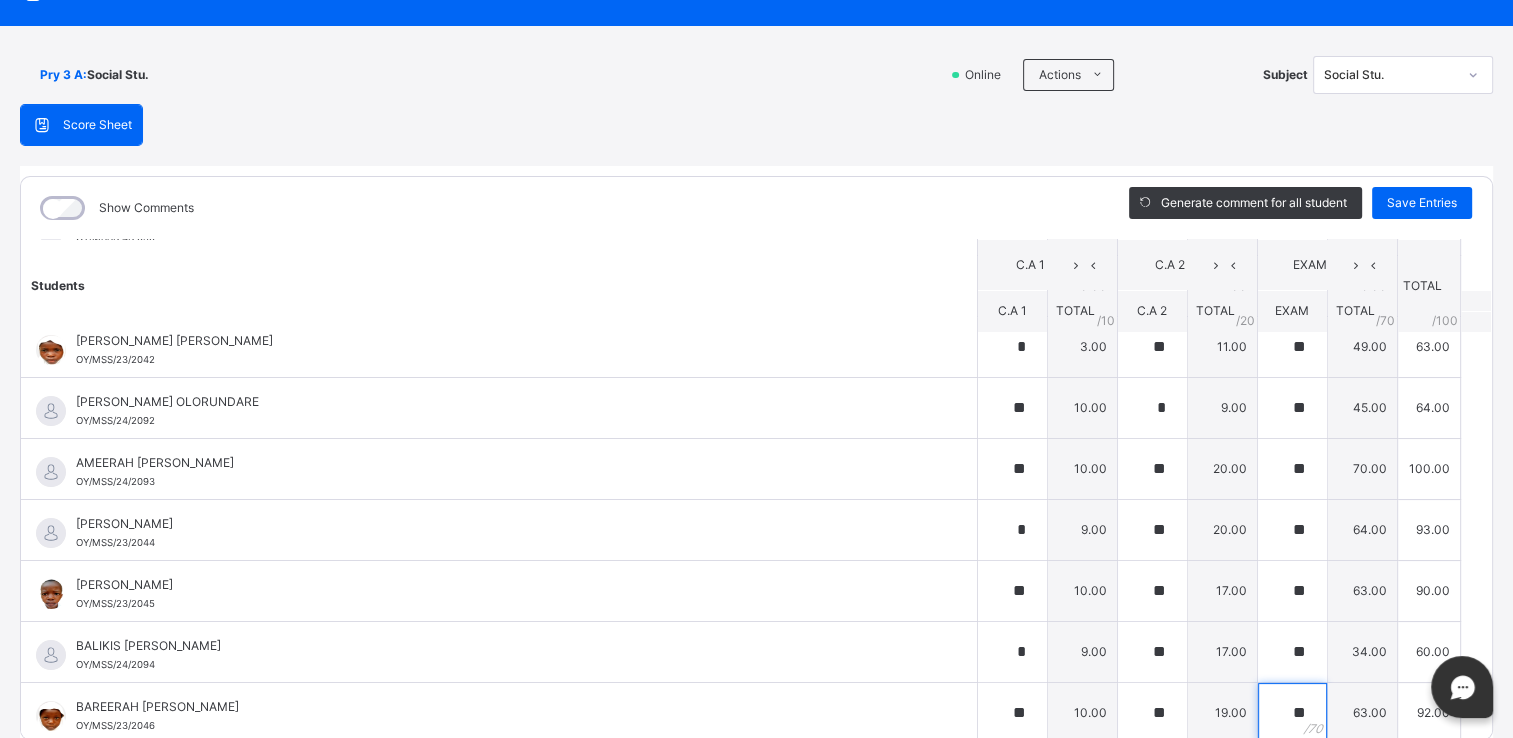 type on "**" 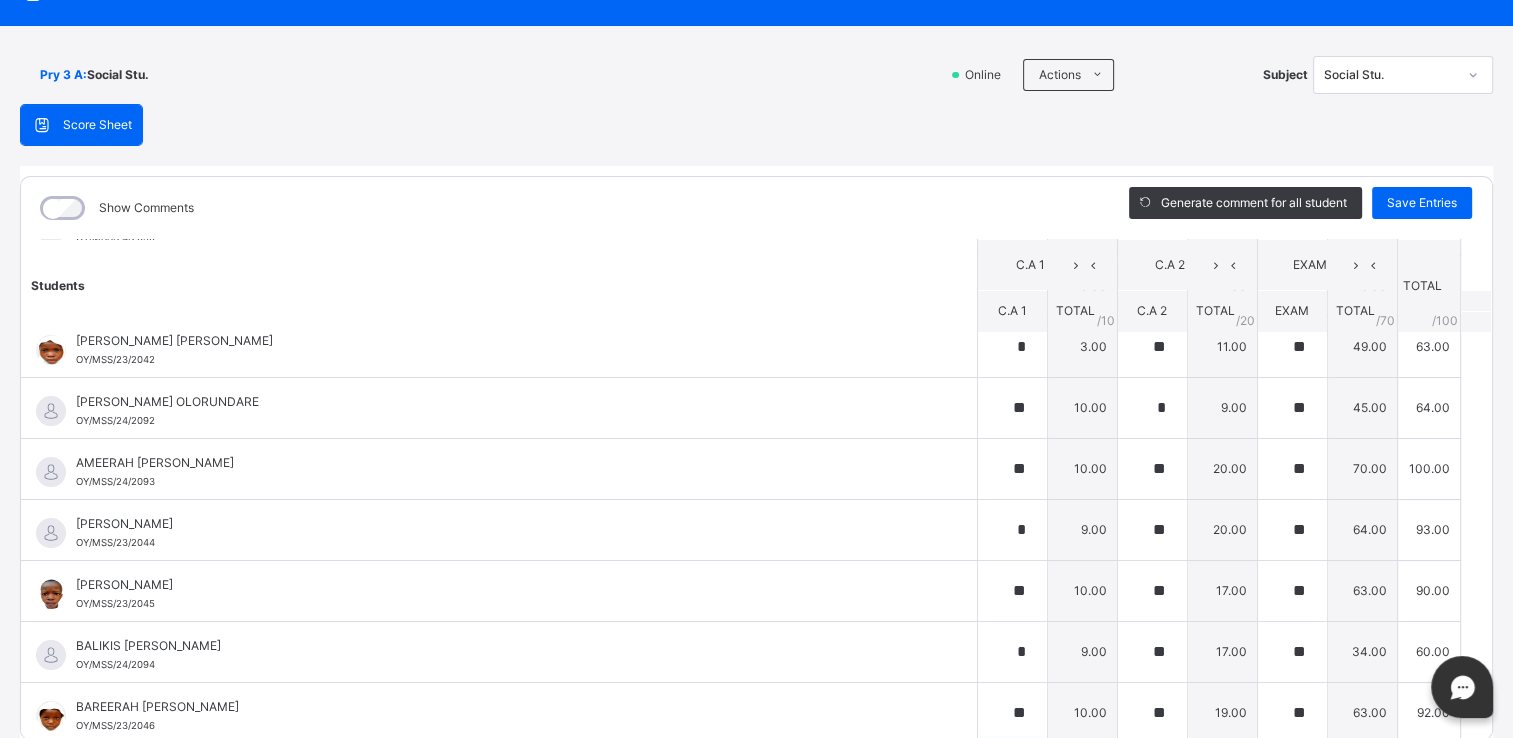 scroll, scrollTop: 602, scrollLeft: 0, axis: vertical 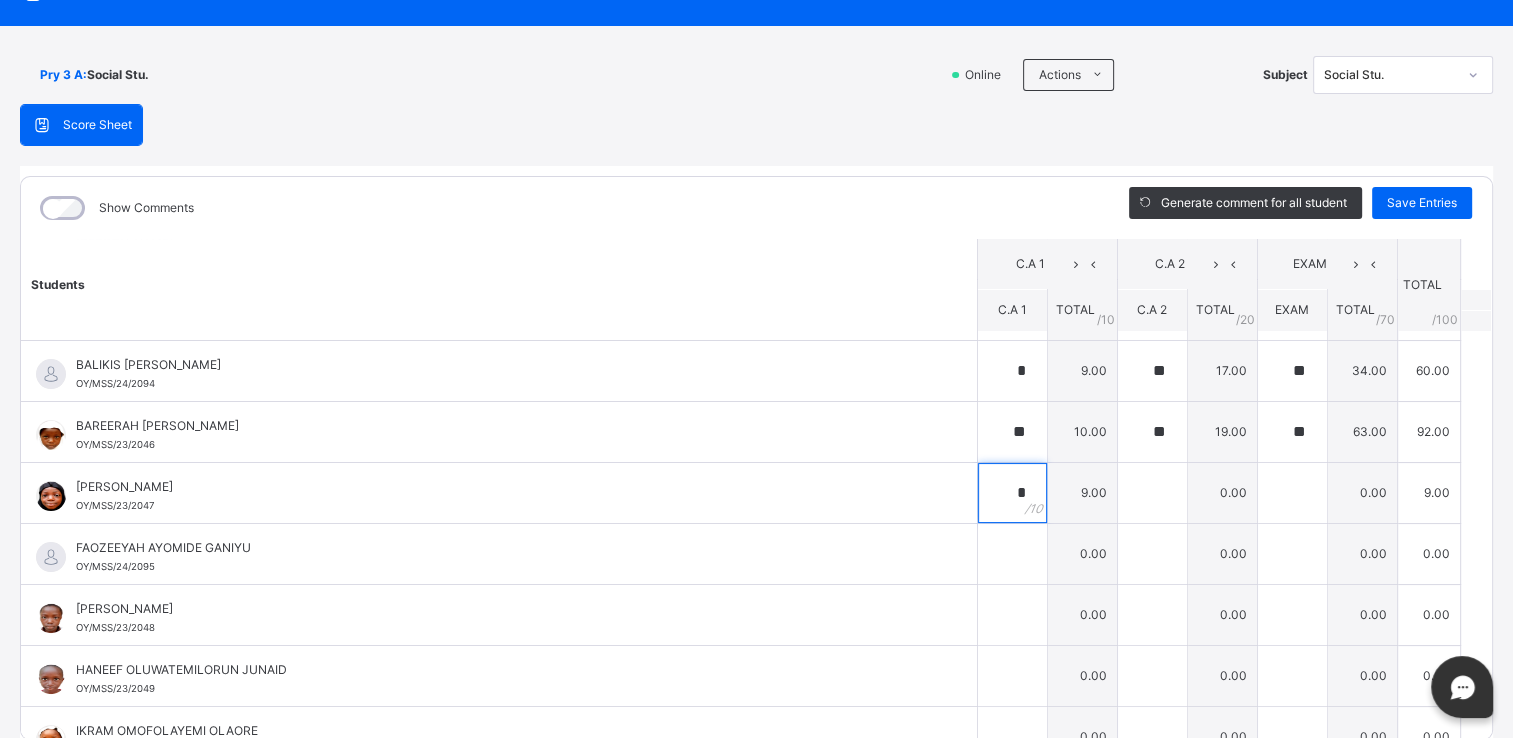 type on "*" 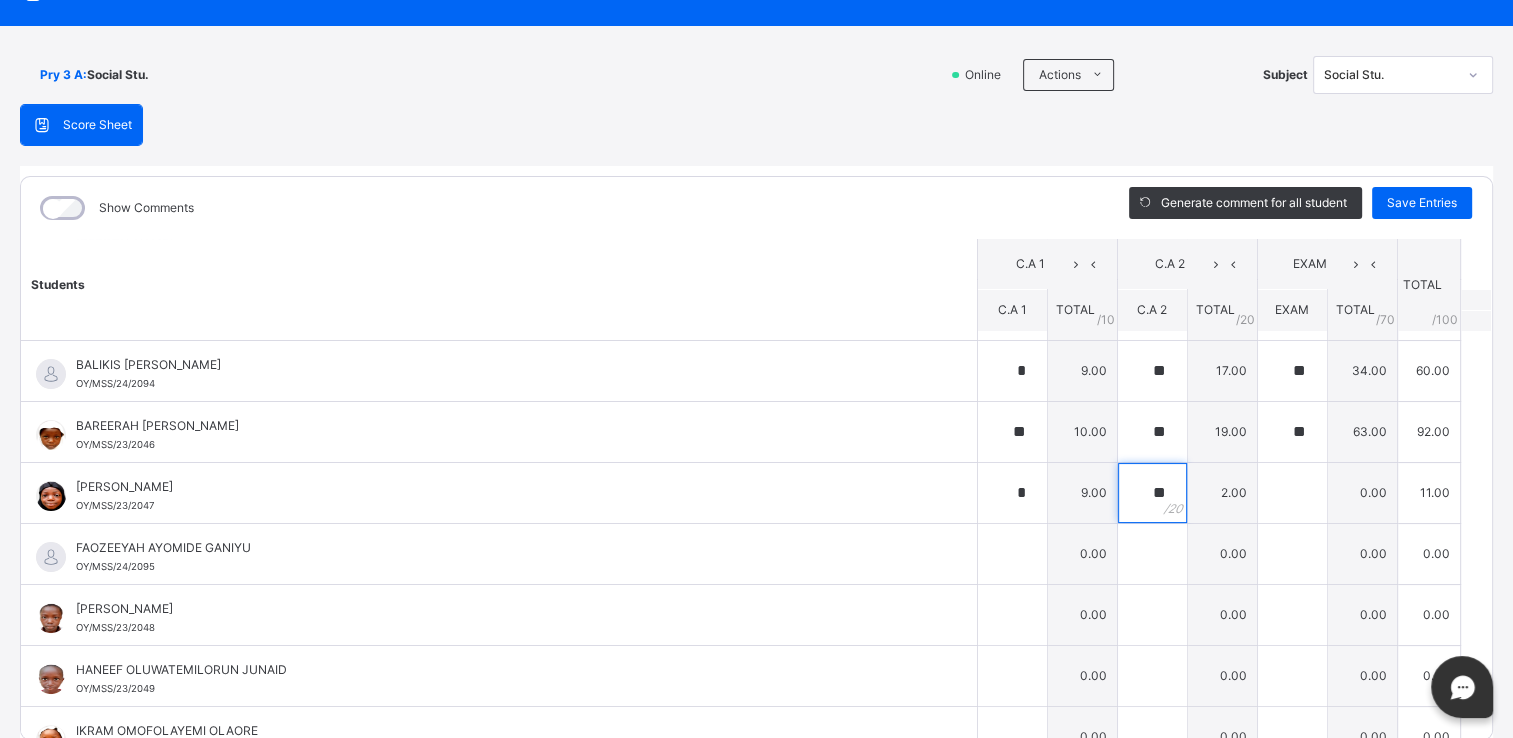 type on "**" 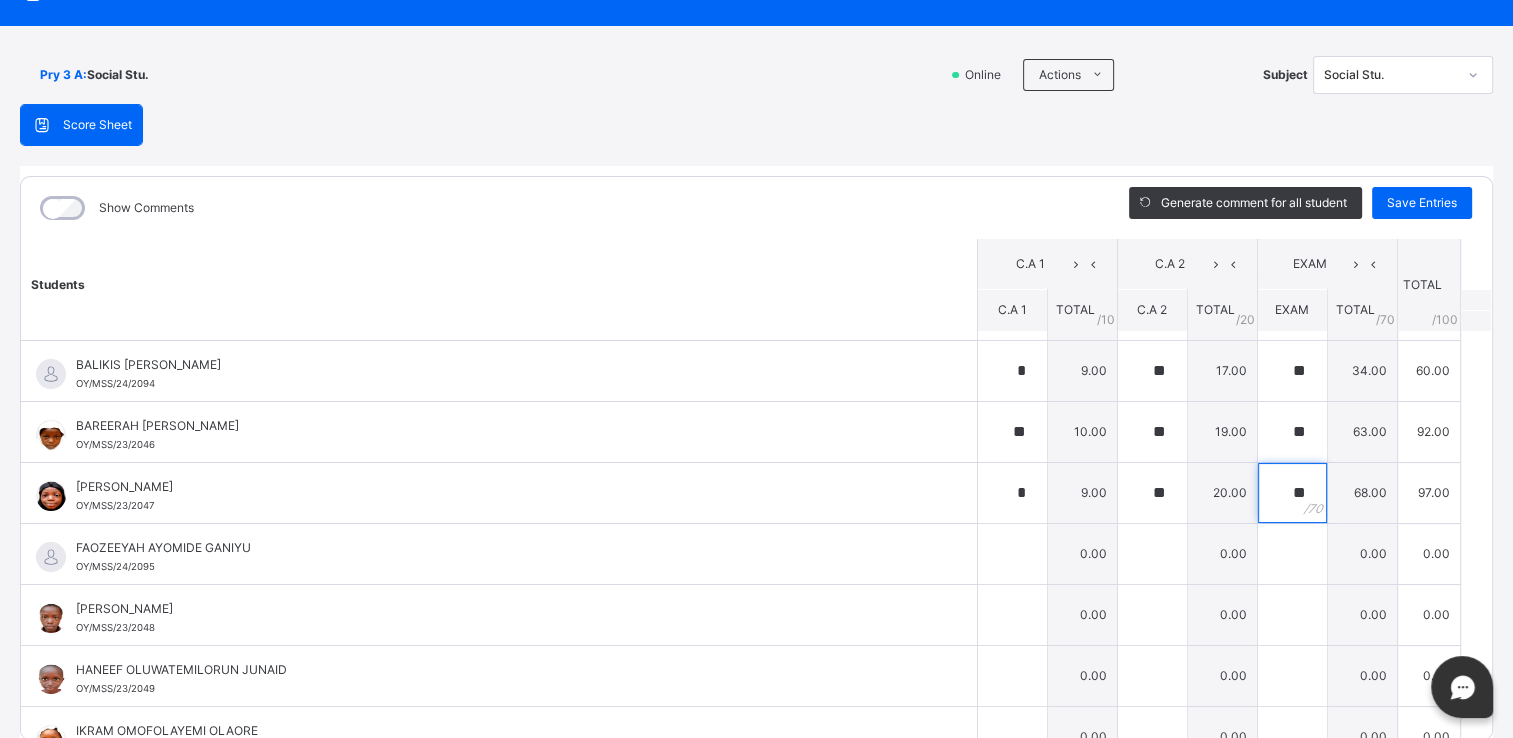 type on "**" 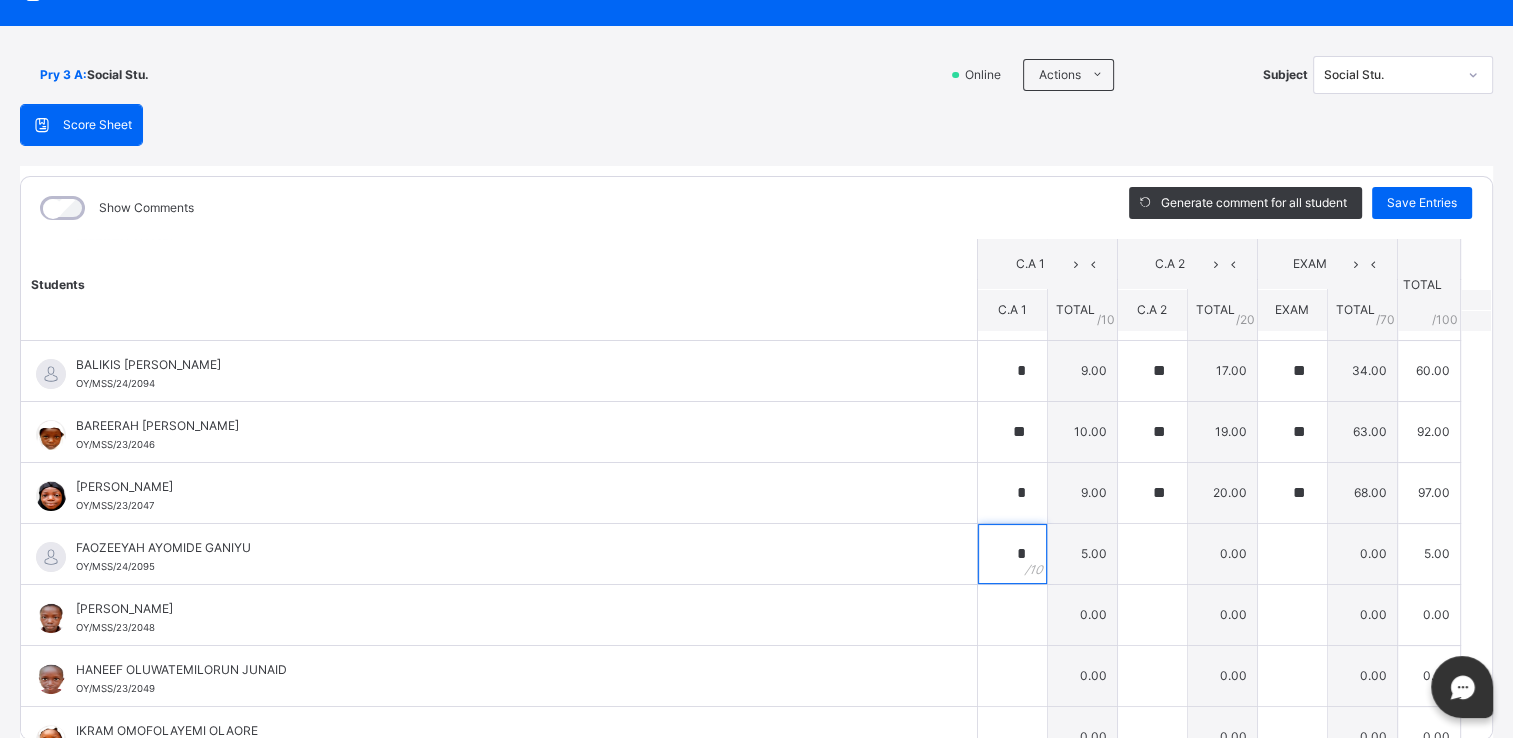 type on "*" 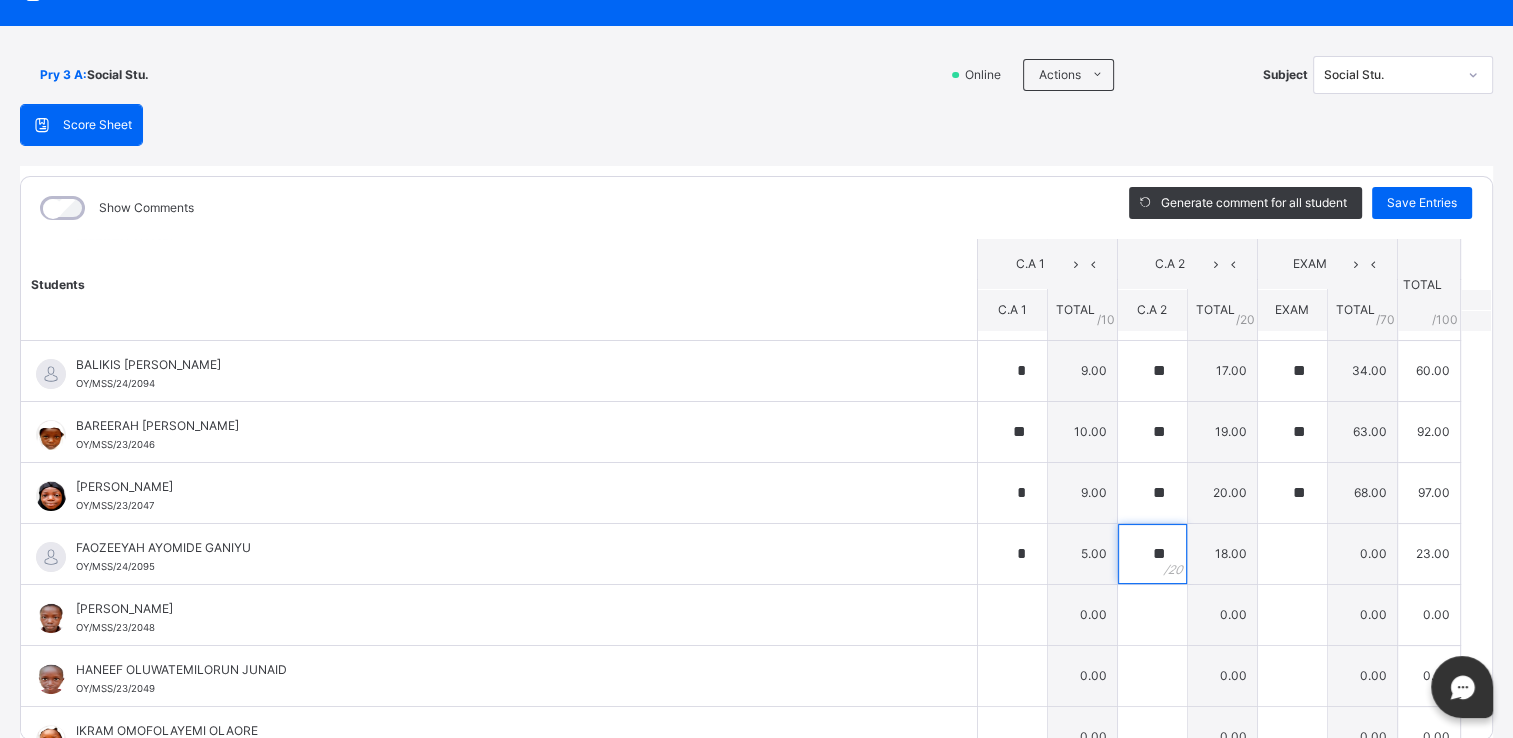 type on "**" 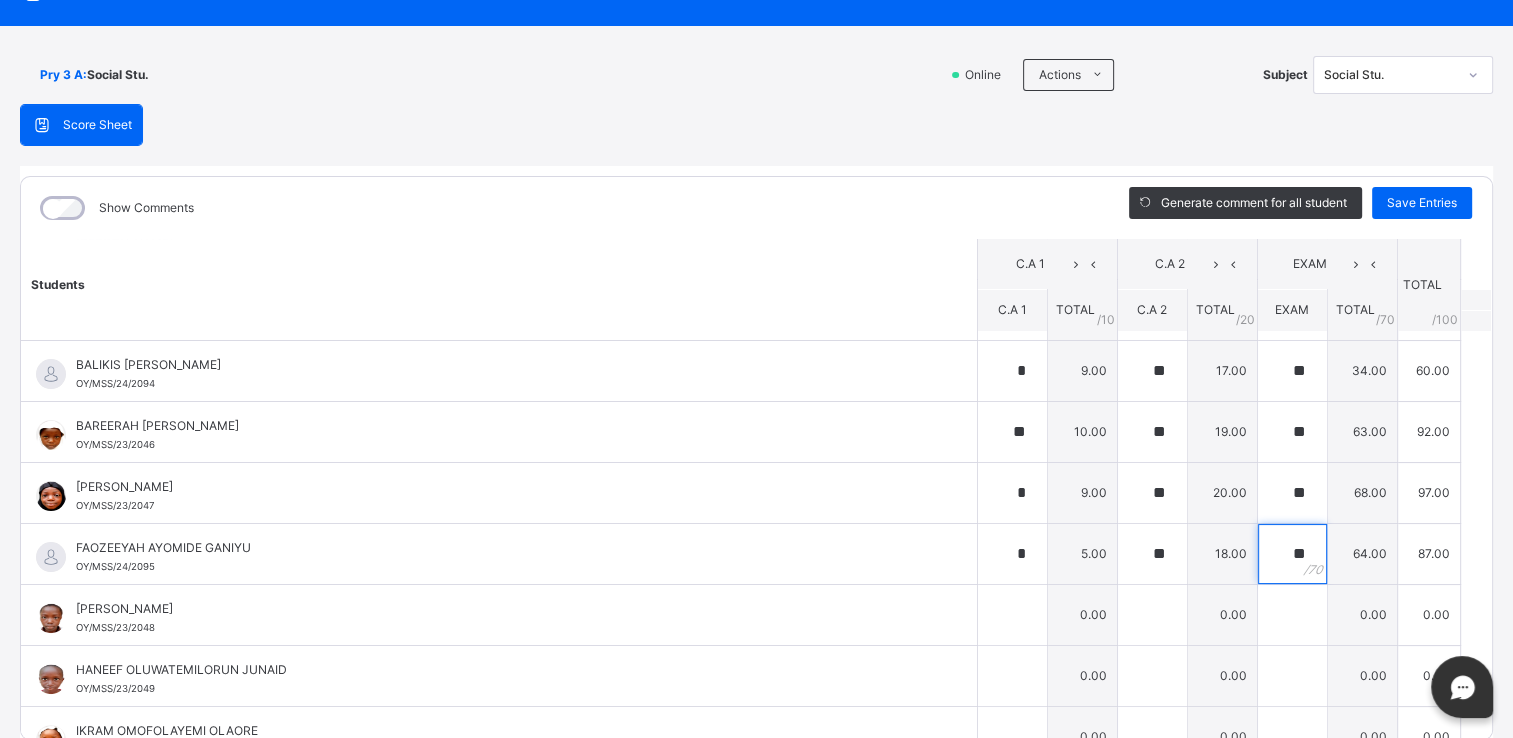 type on "**" 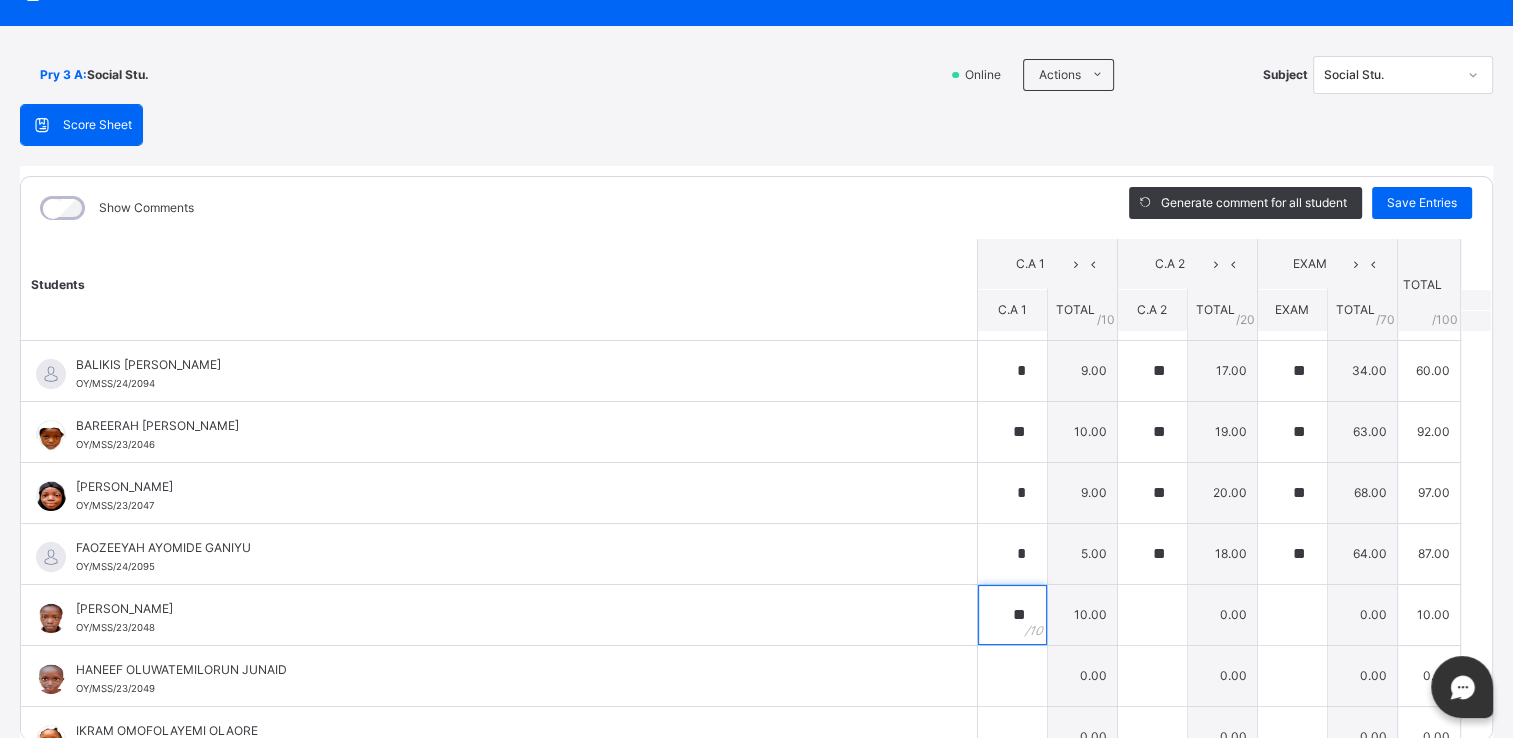 type on "**" 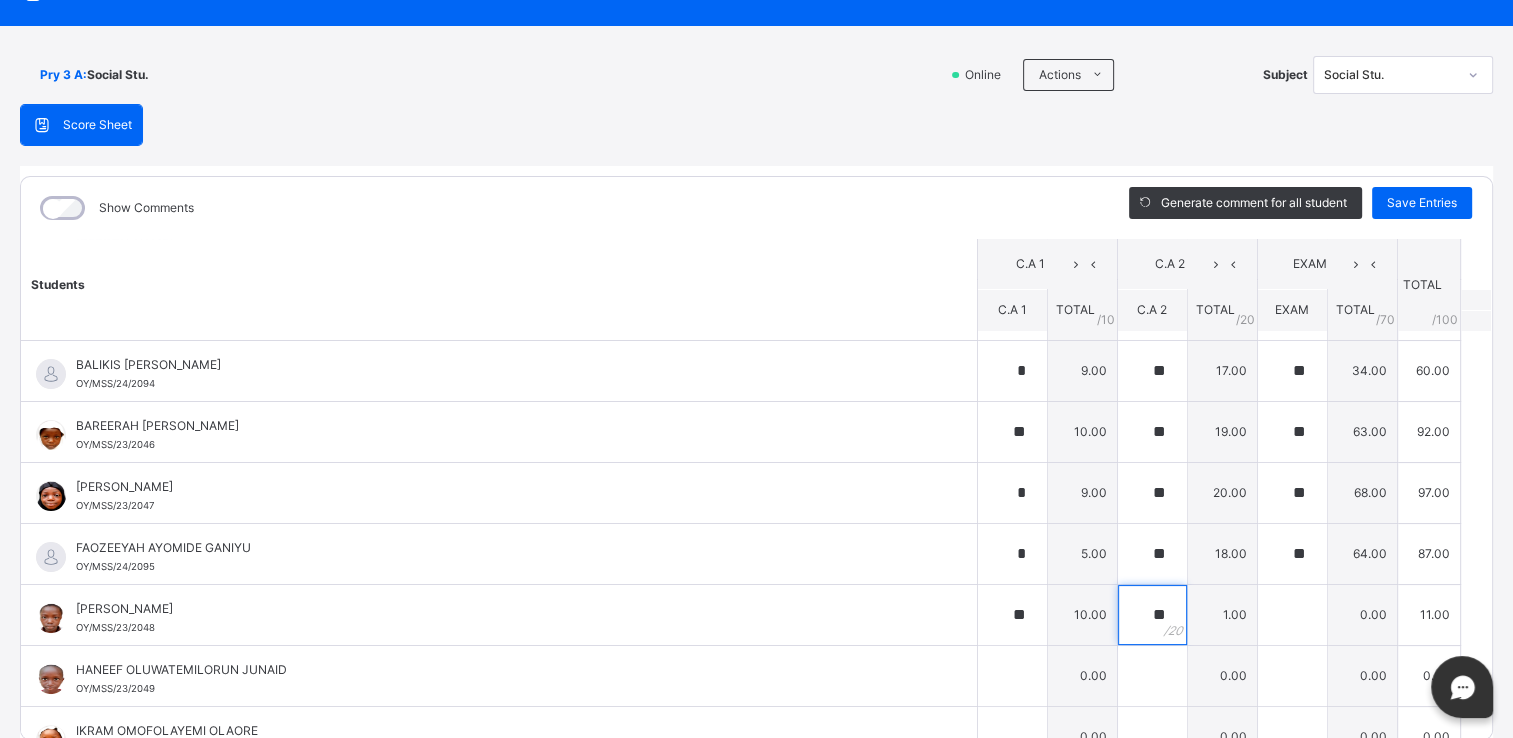 type on "**" 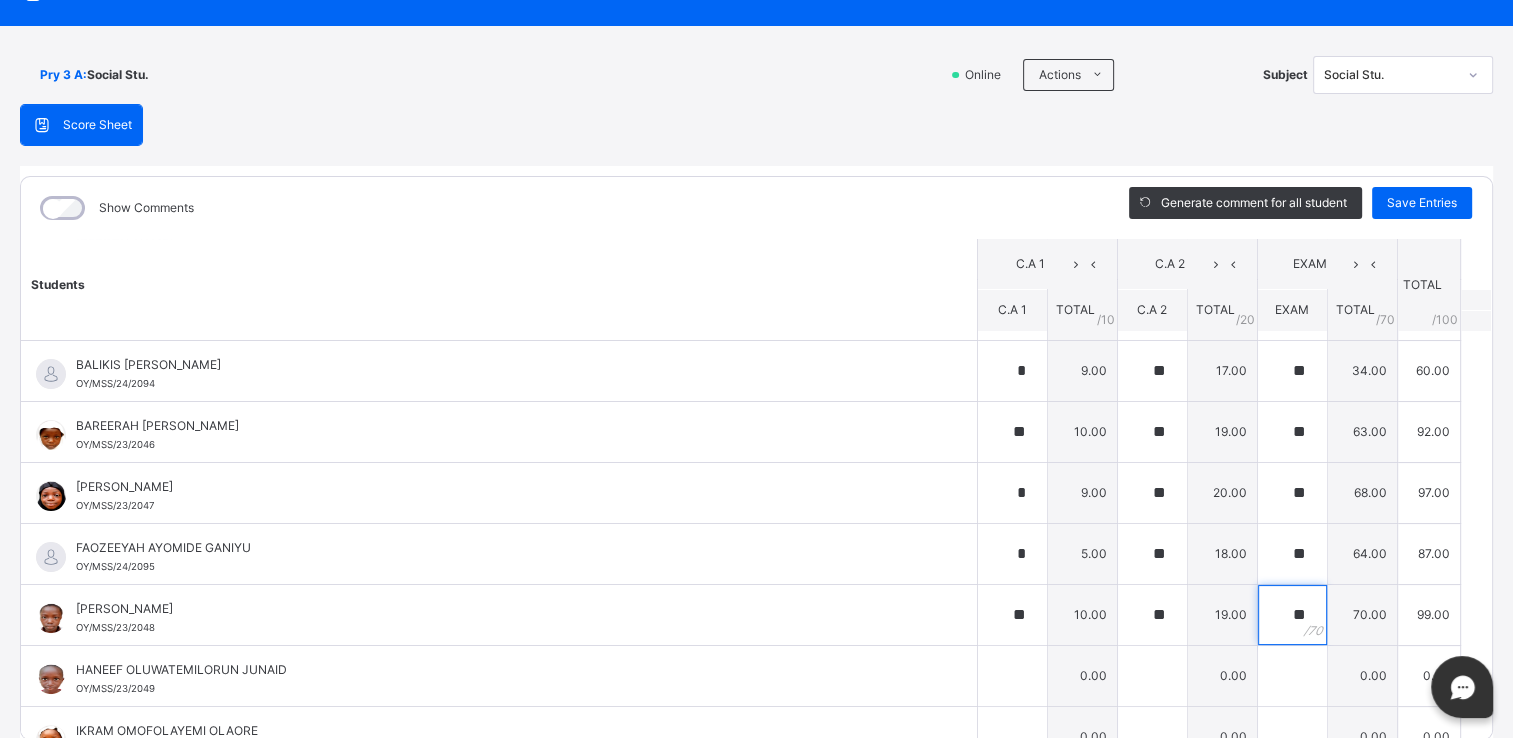 type on "**" 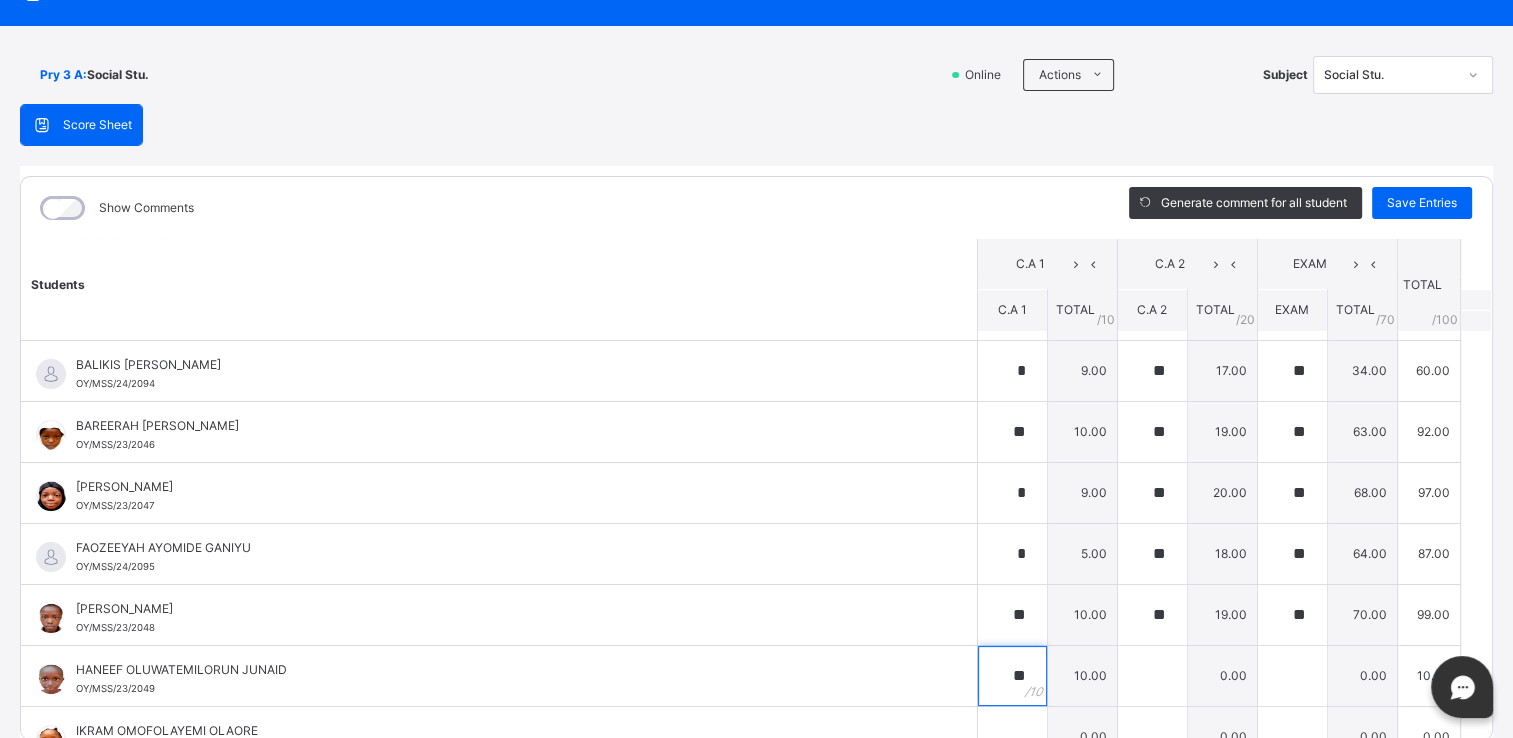type on "**" 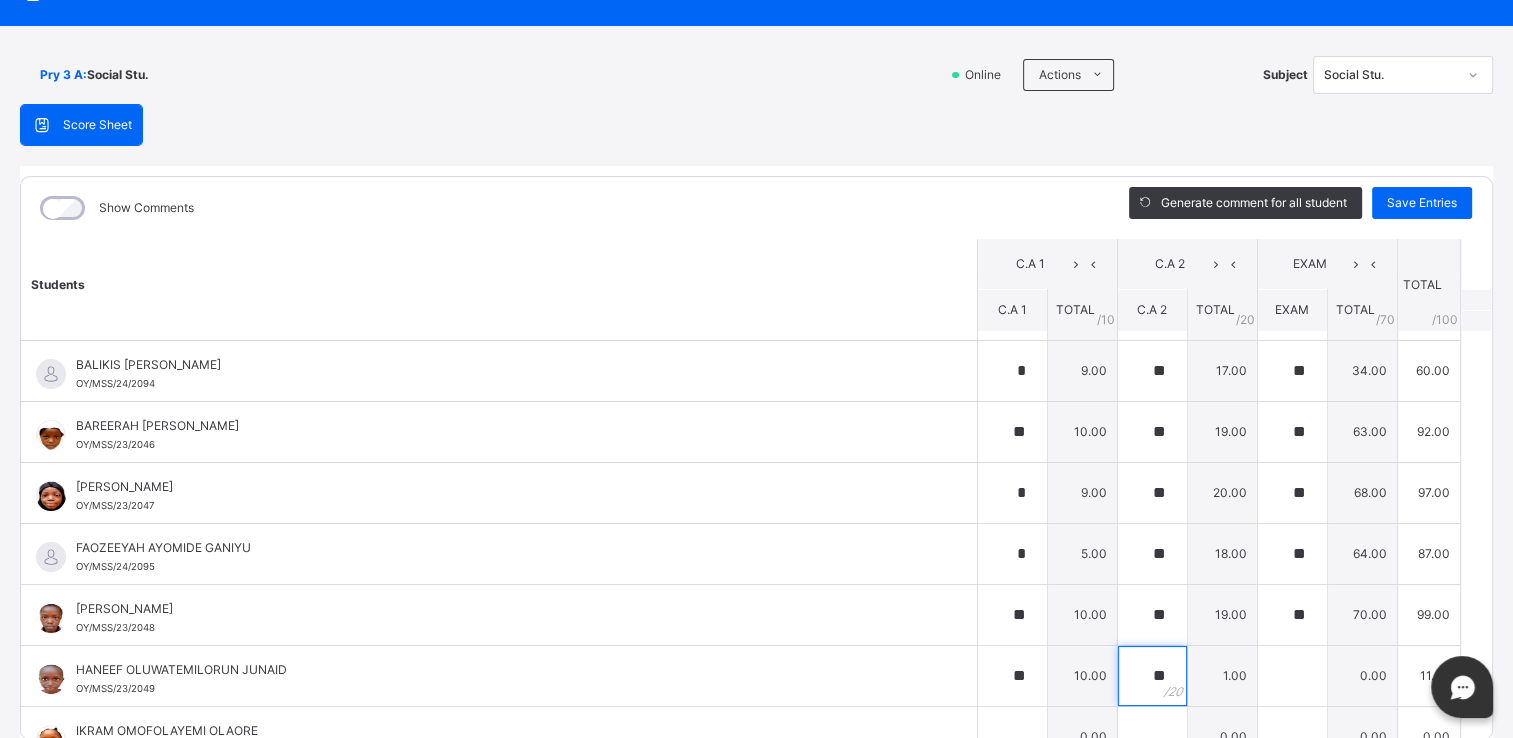 type on "**" 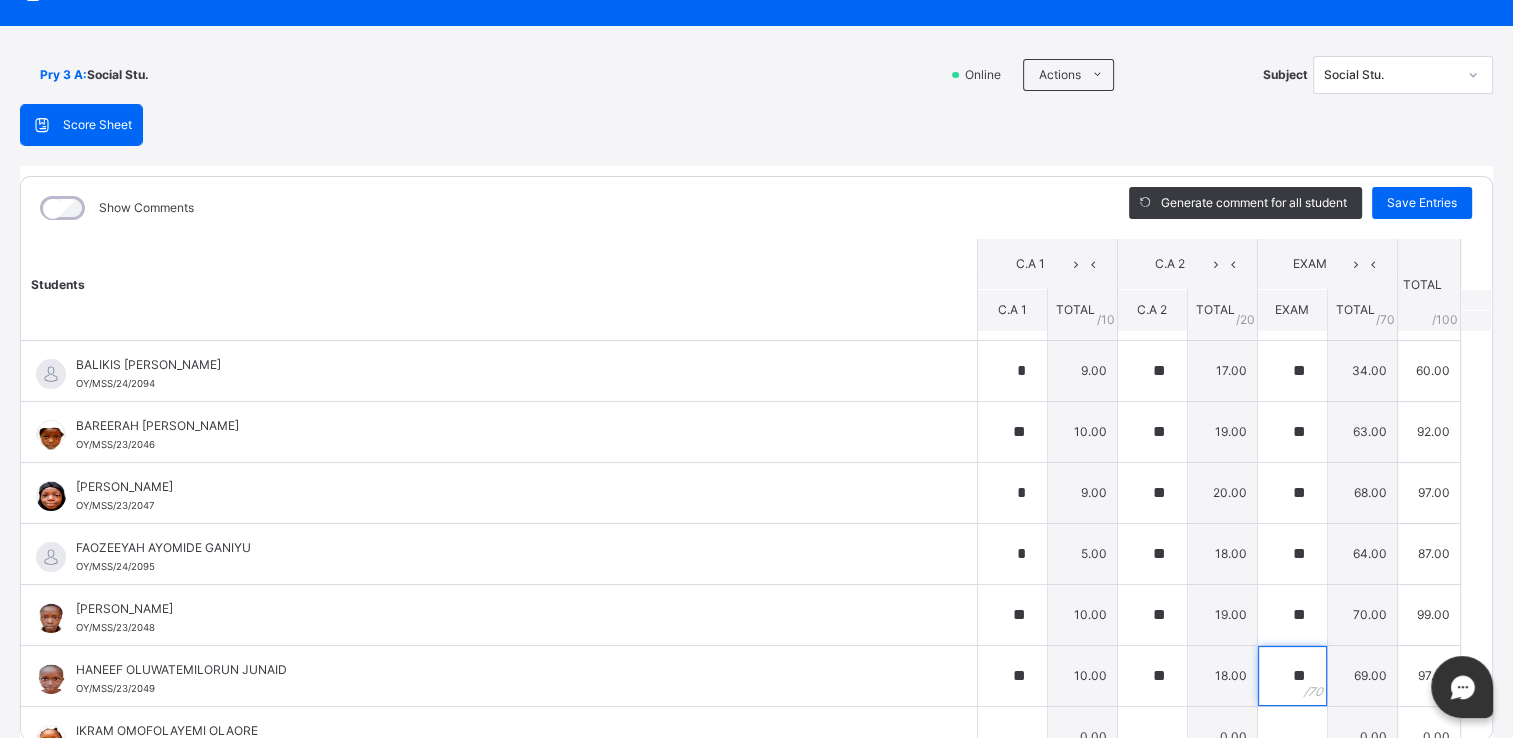 type on "**" 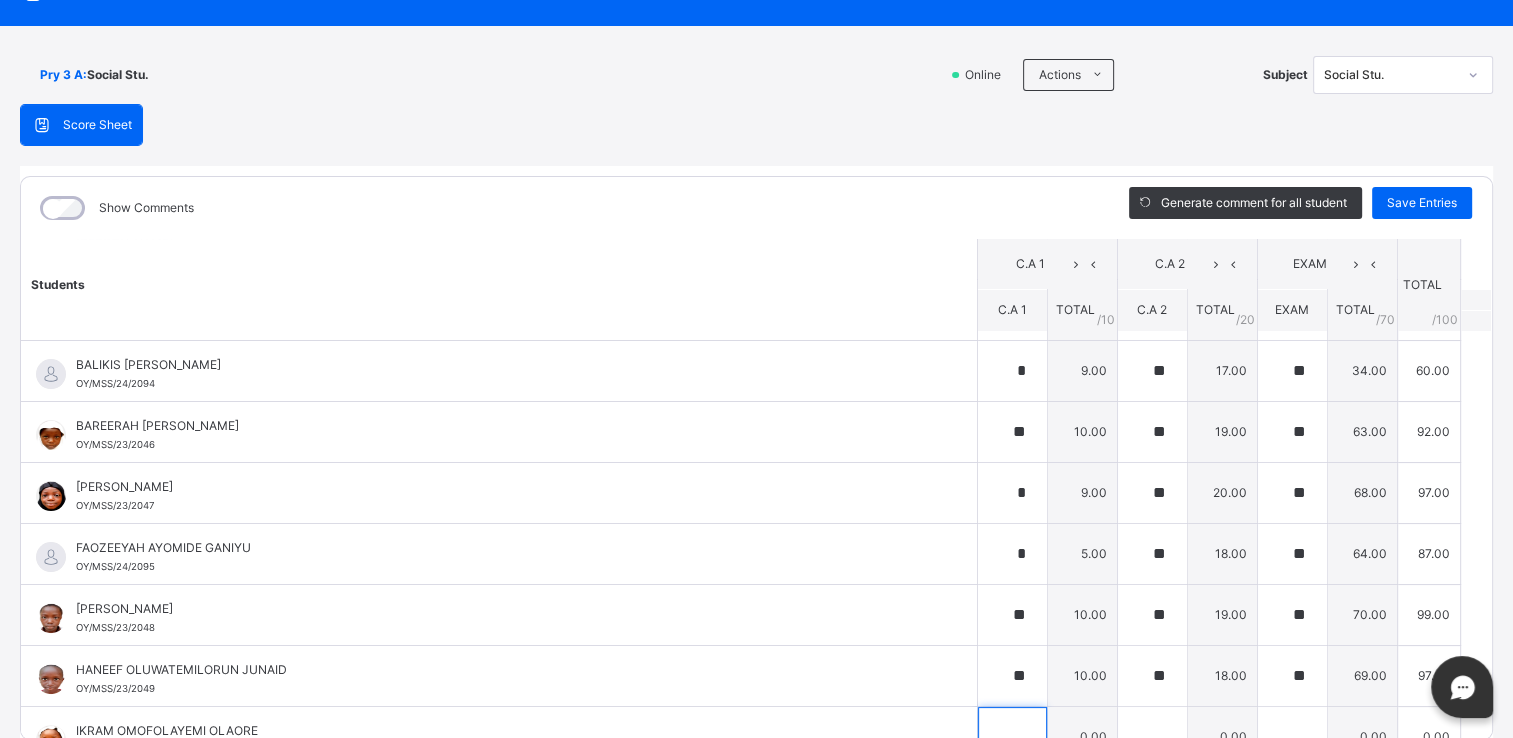 scroll, scrollTop: 625, scrollLeft: 0, axis: vertical 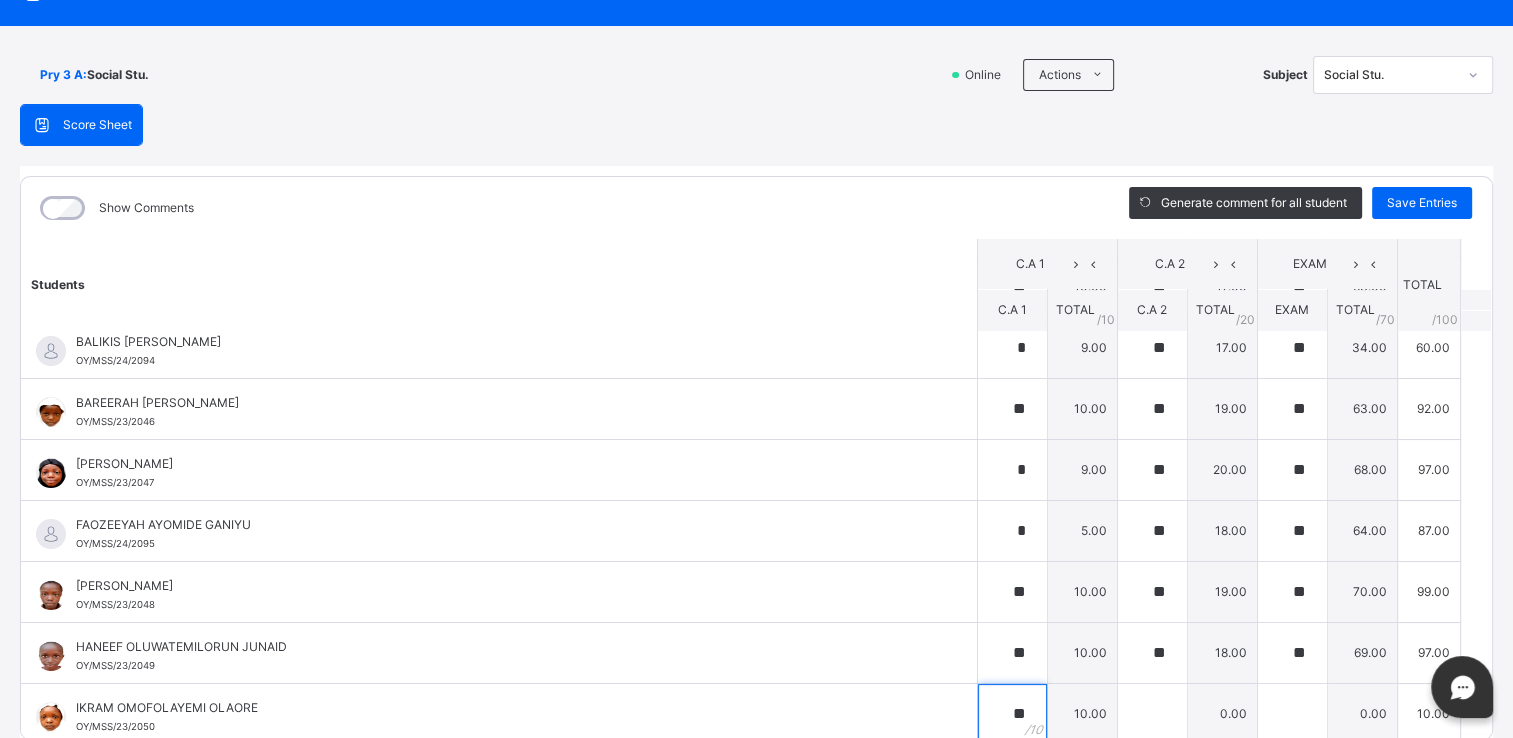 type on "**" 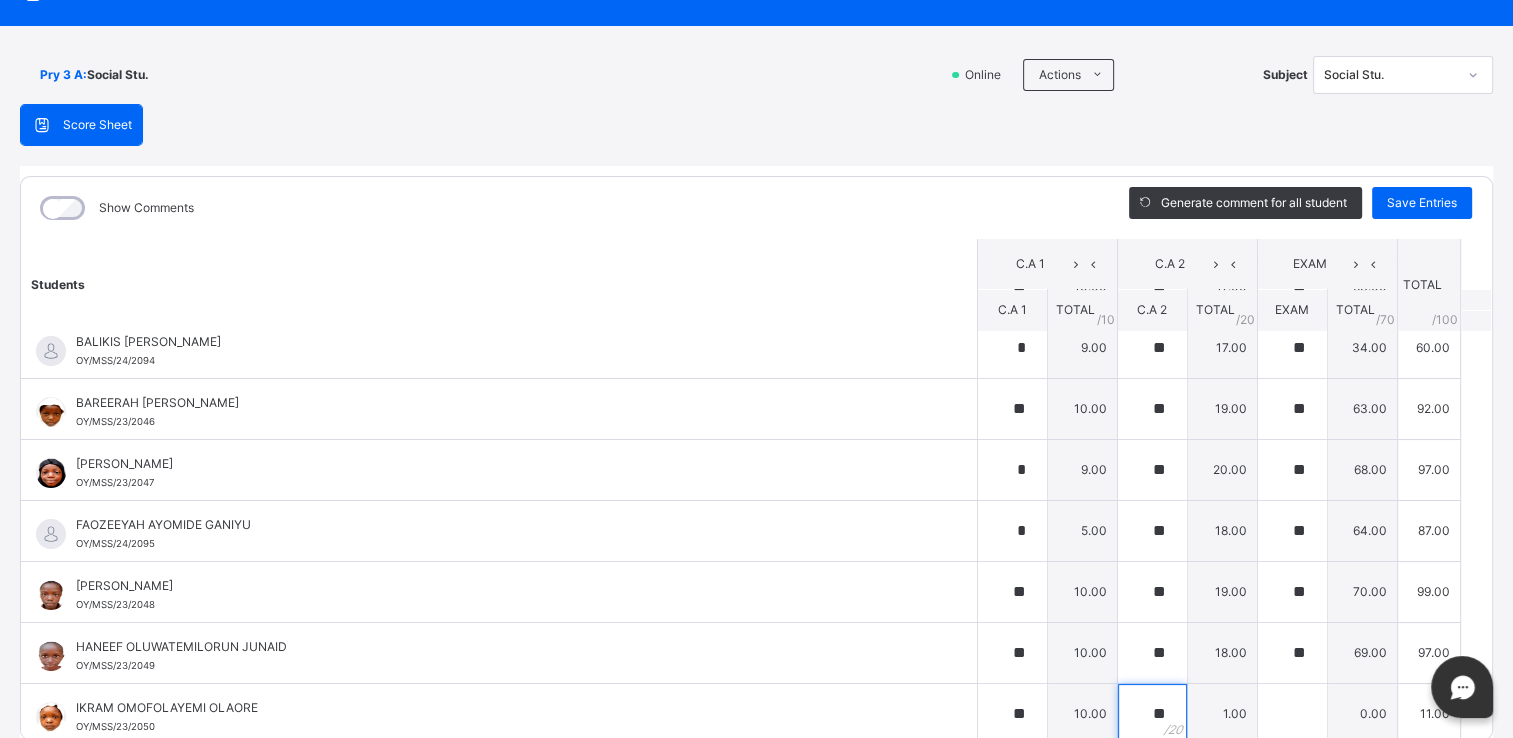 type on "**" 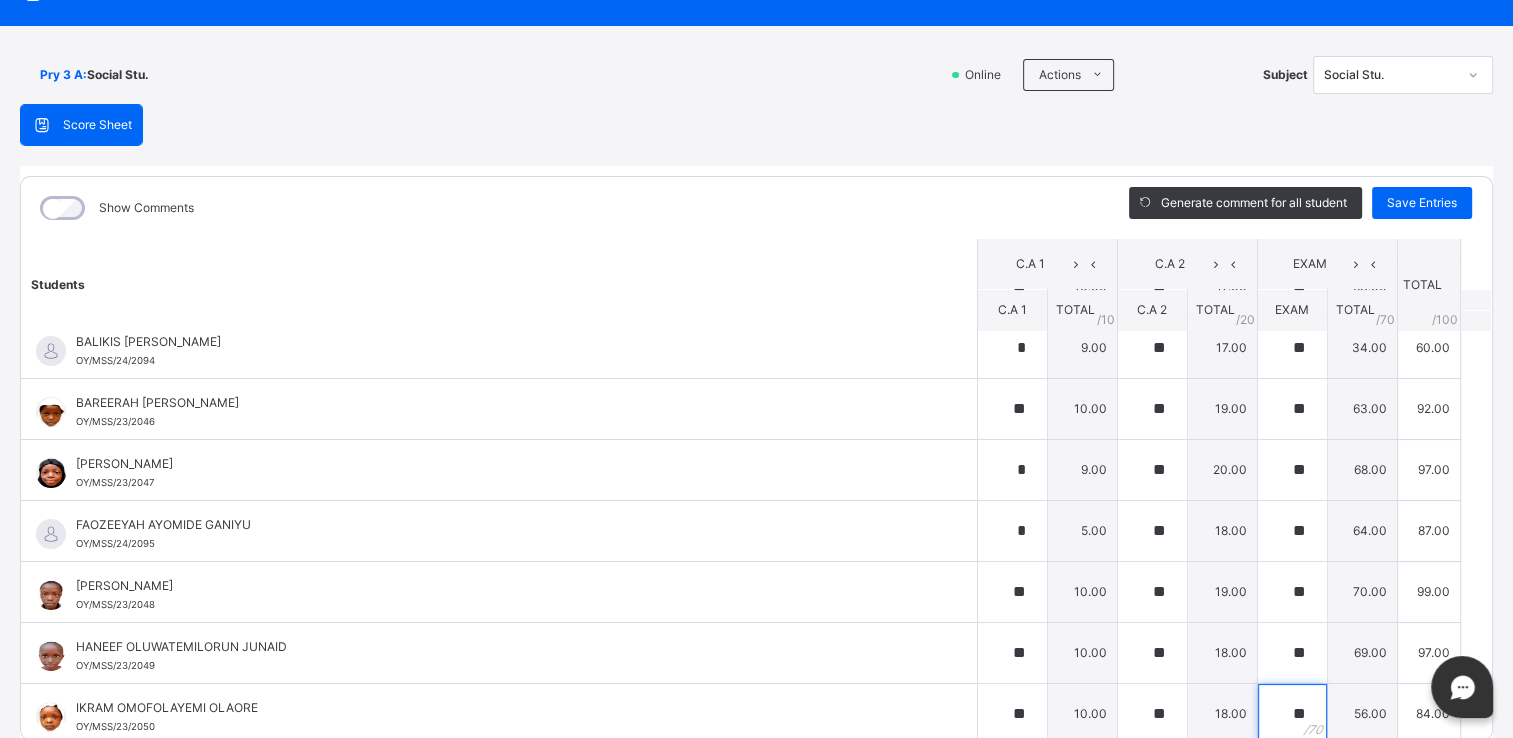 type on "**" 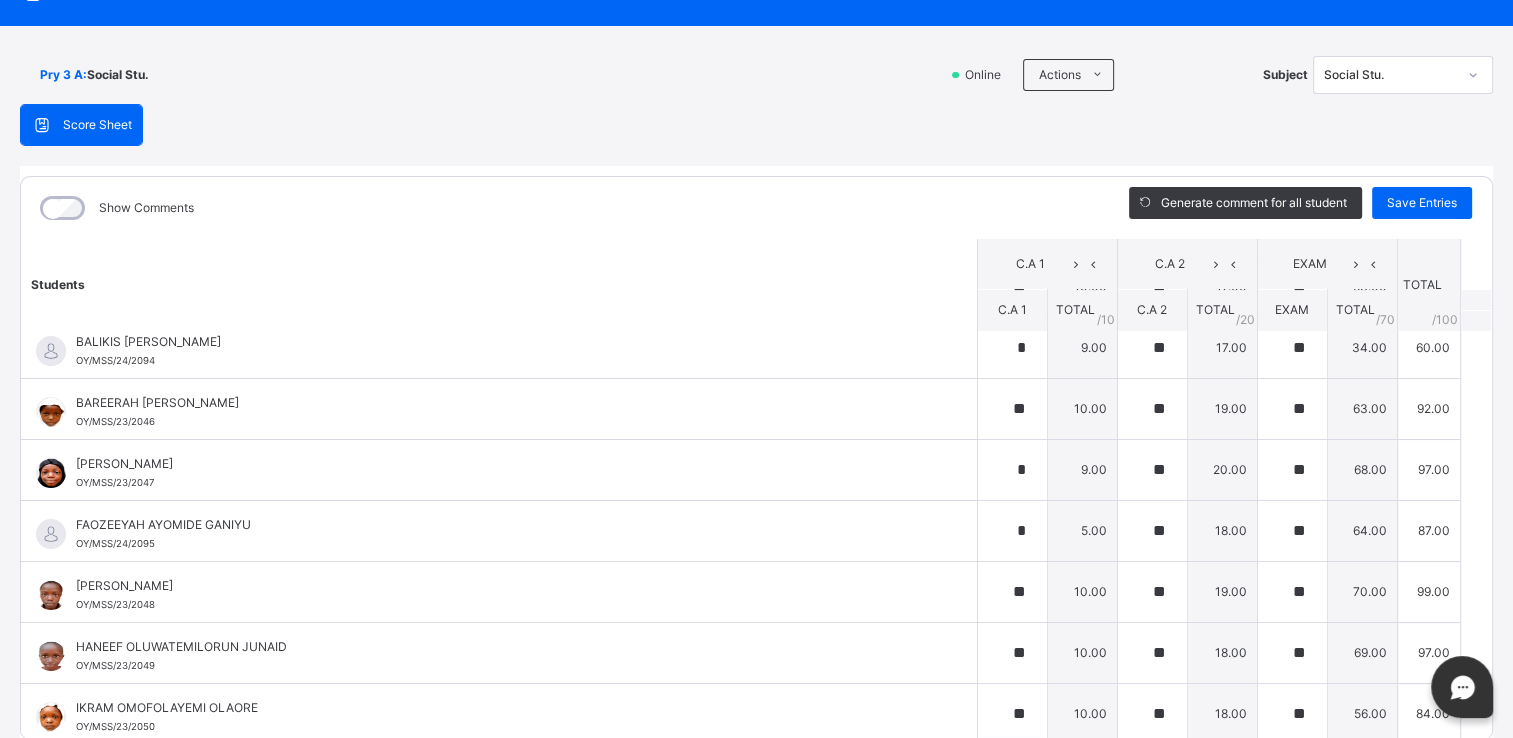 scroll, scrollTop: 906, scrollLeft: 0, axis: vertical 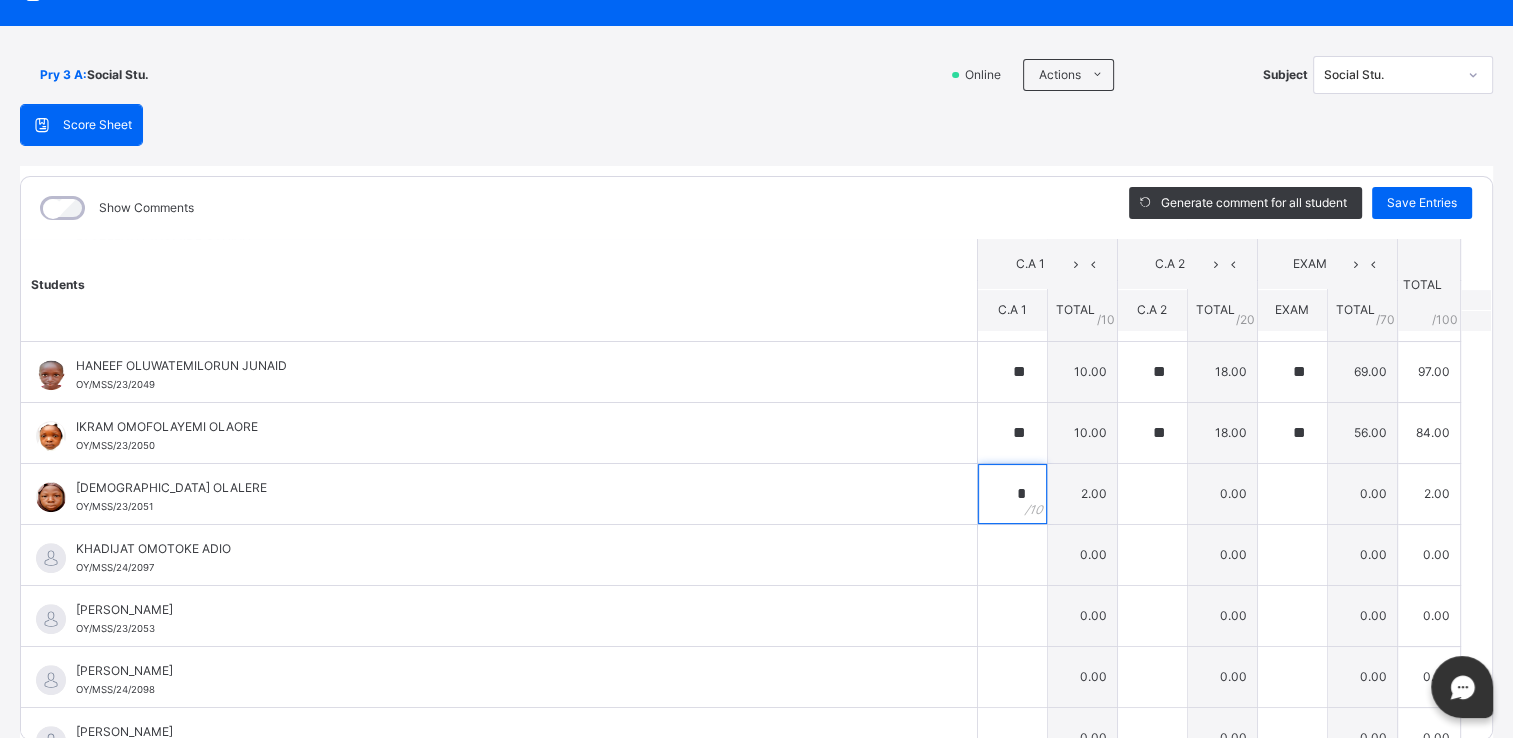 type on "*" 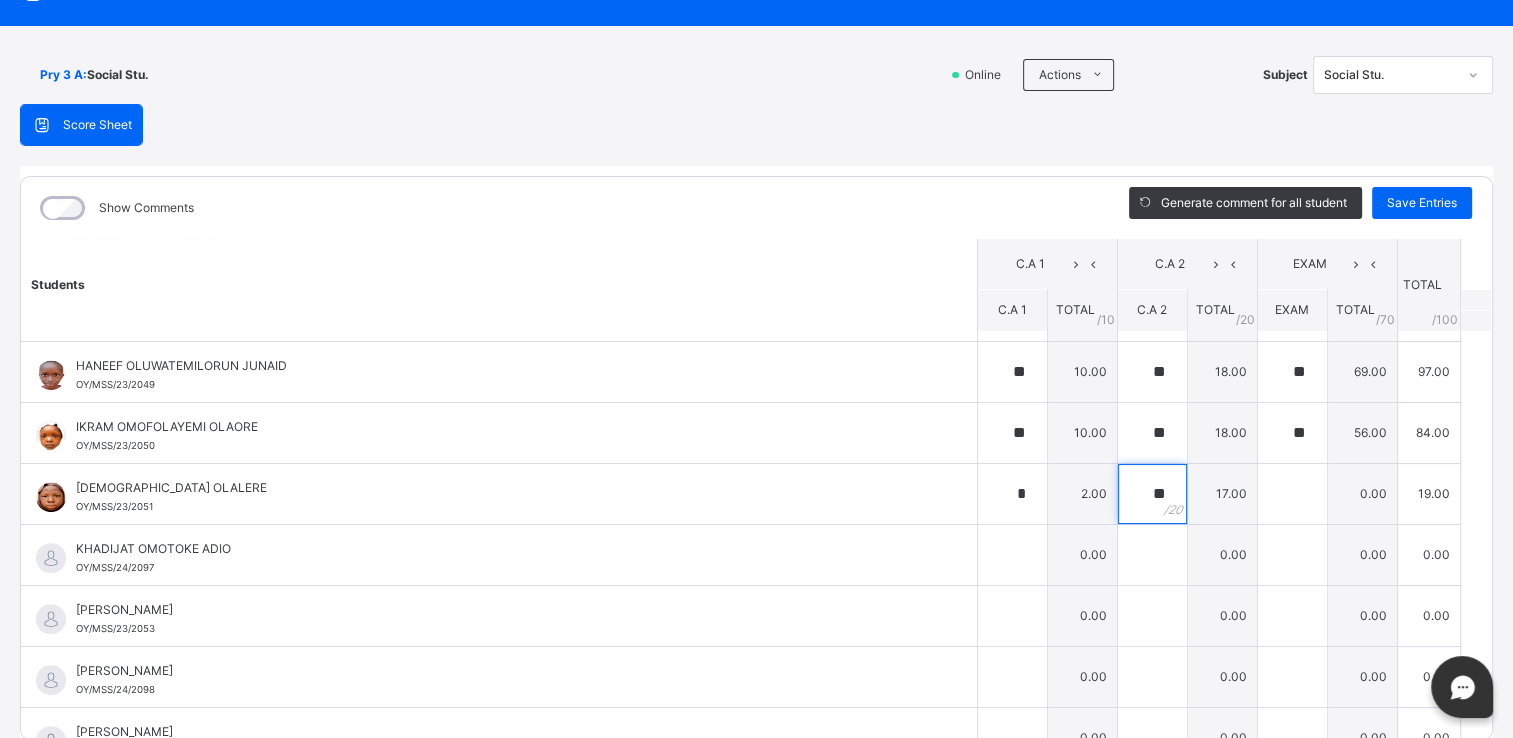 type on "**" 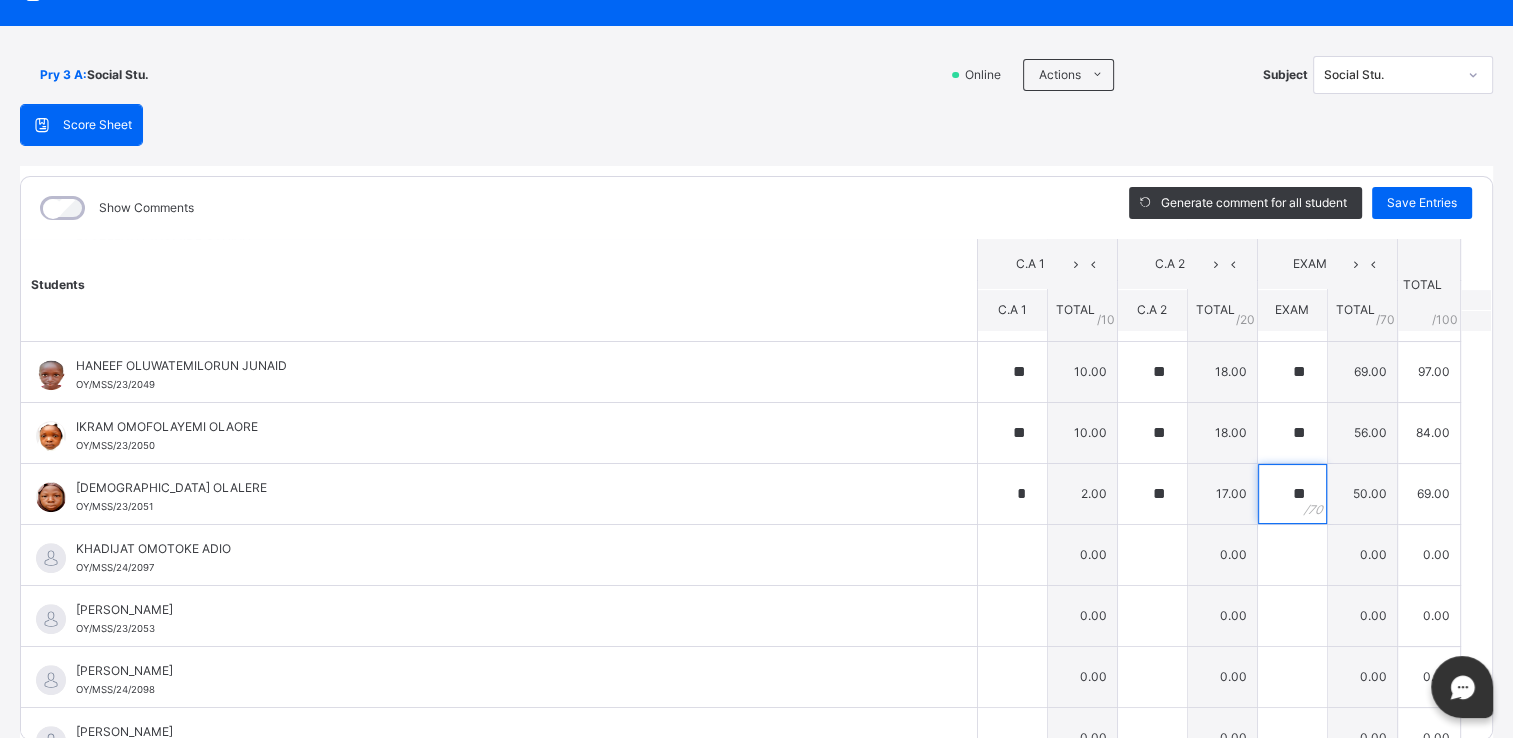 type on "**" 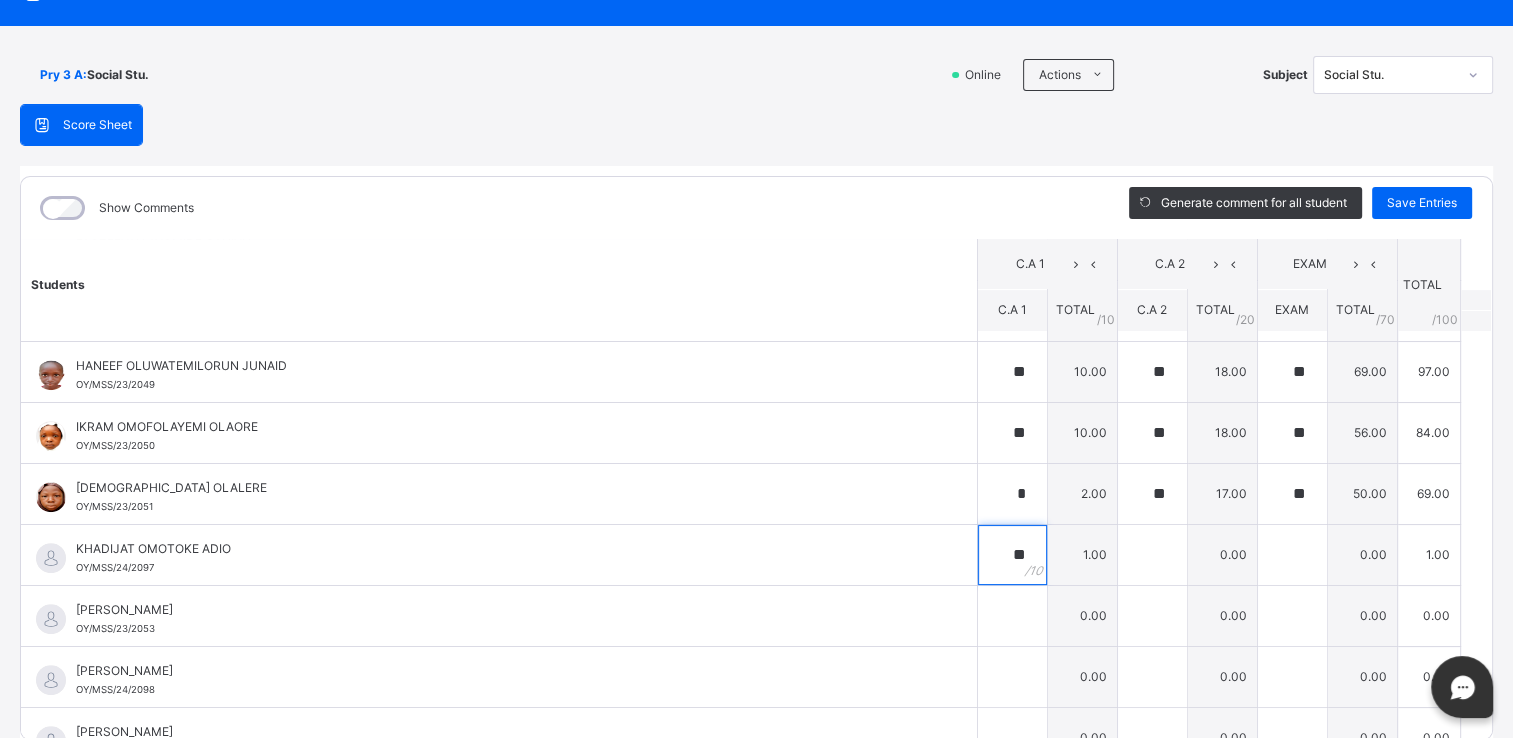 type on "**" 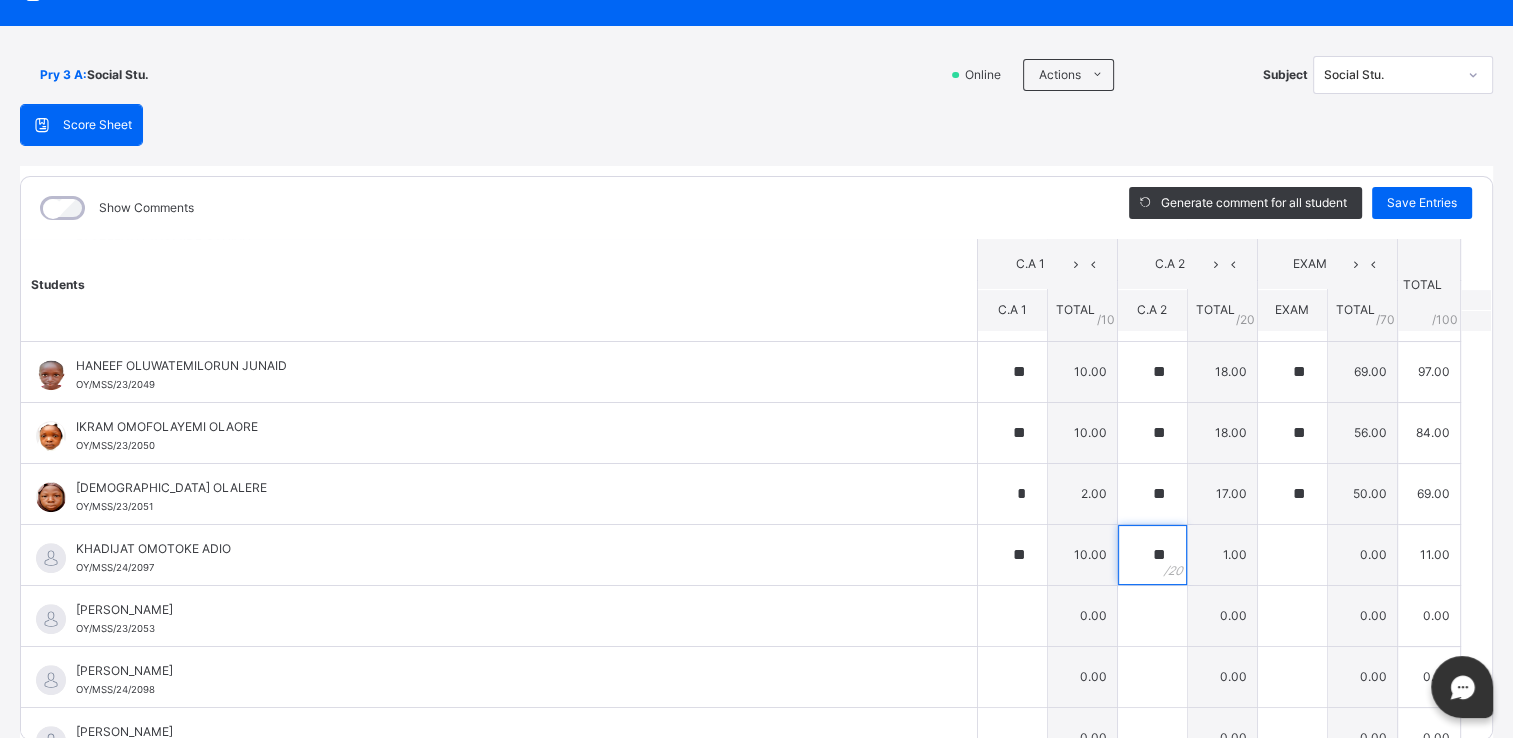 type on "**" 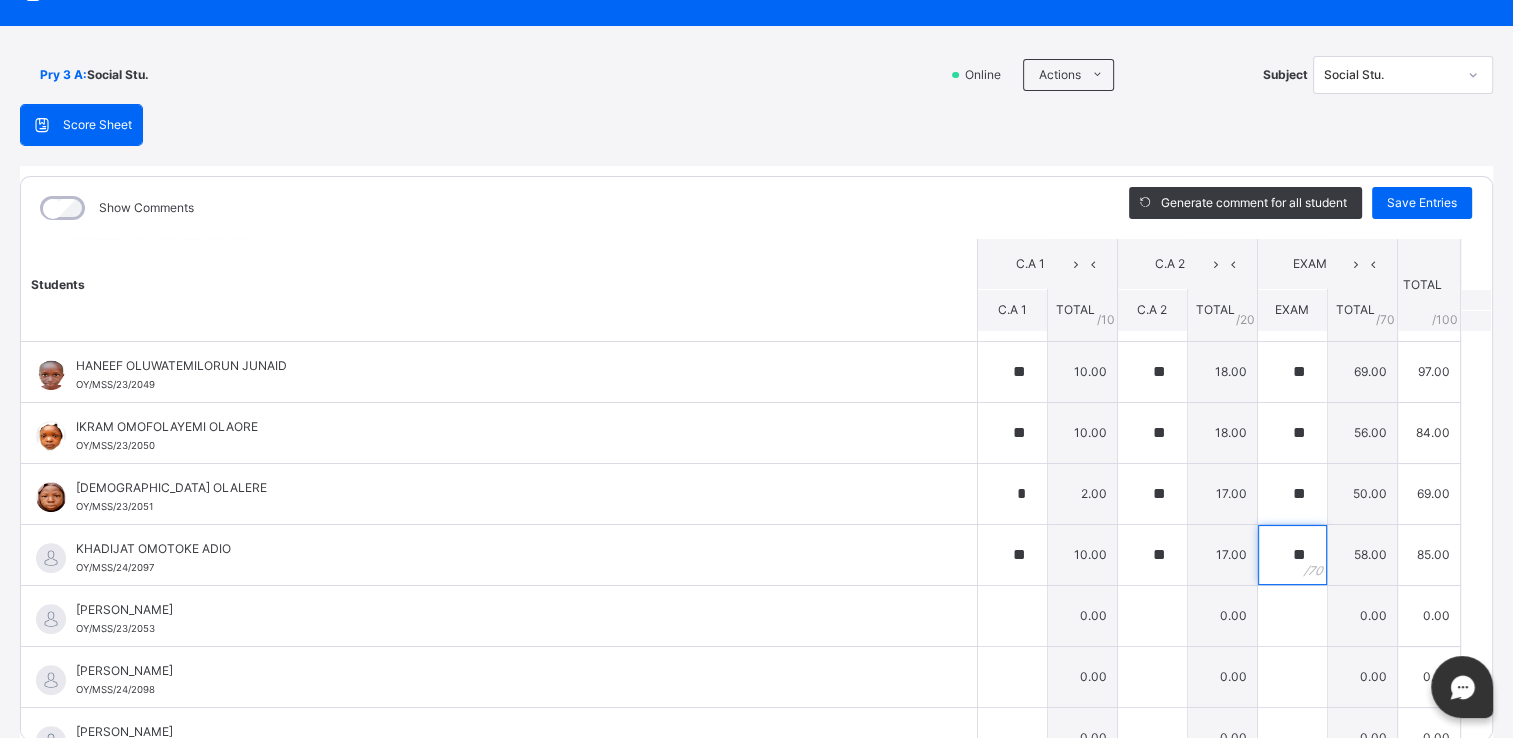 type on "**" 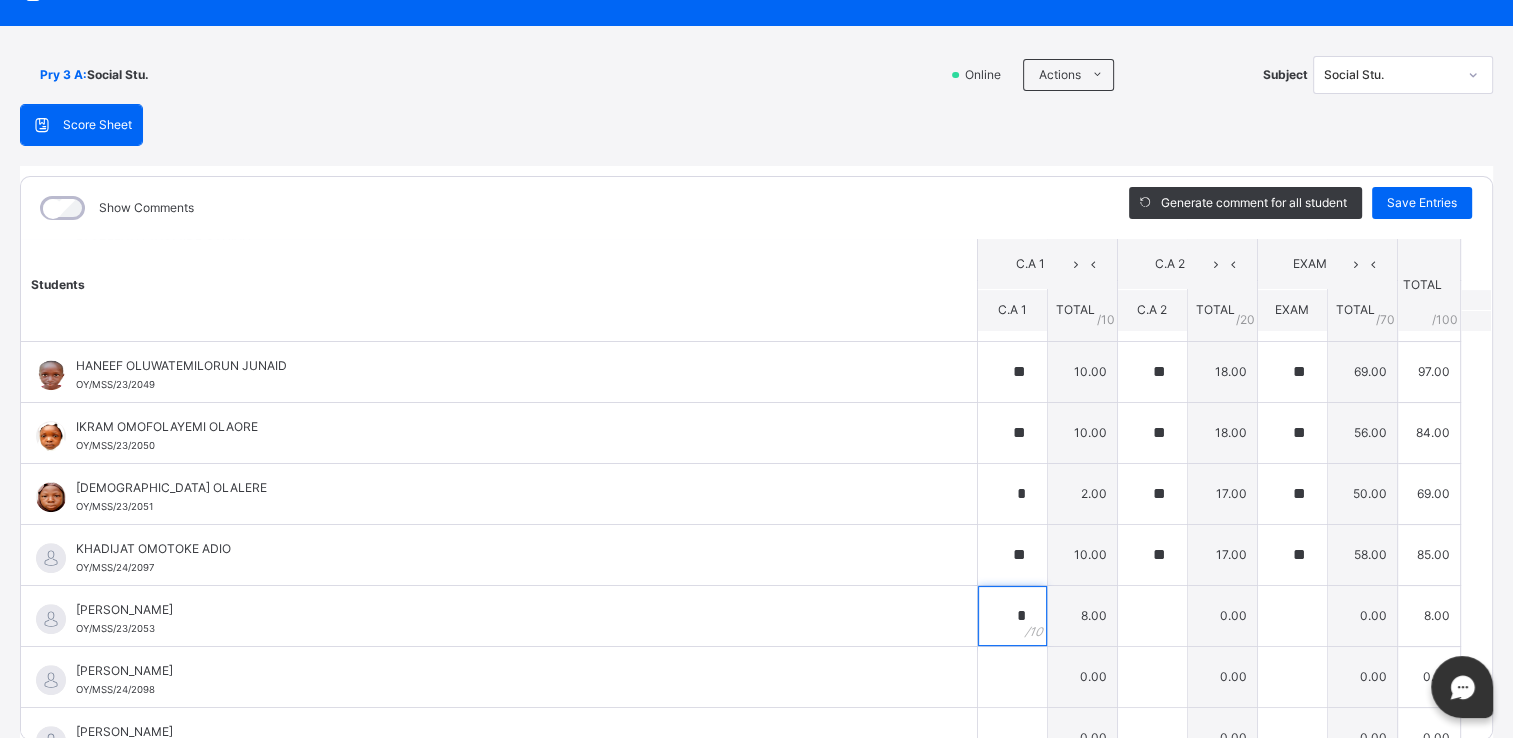type on "*" 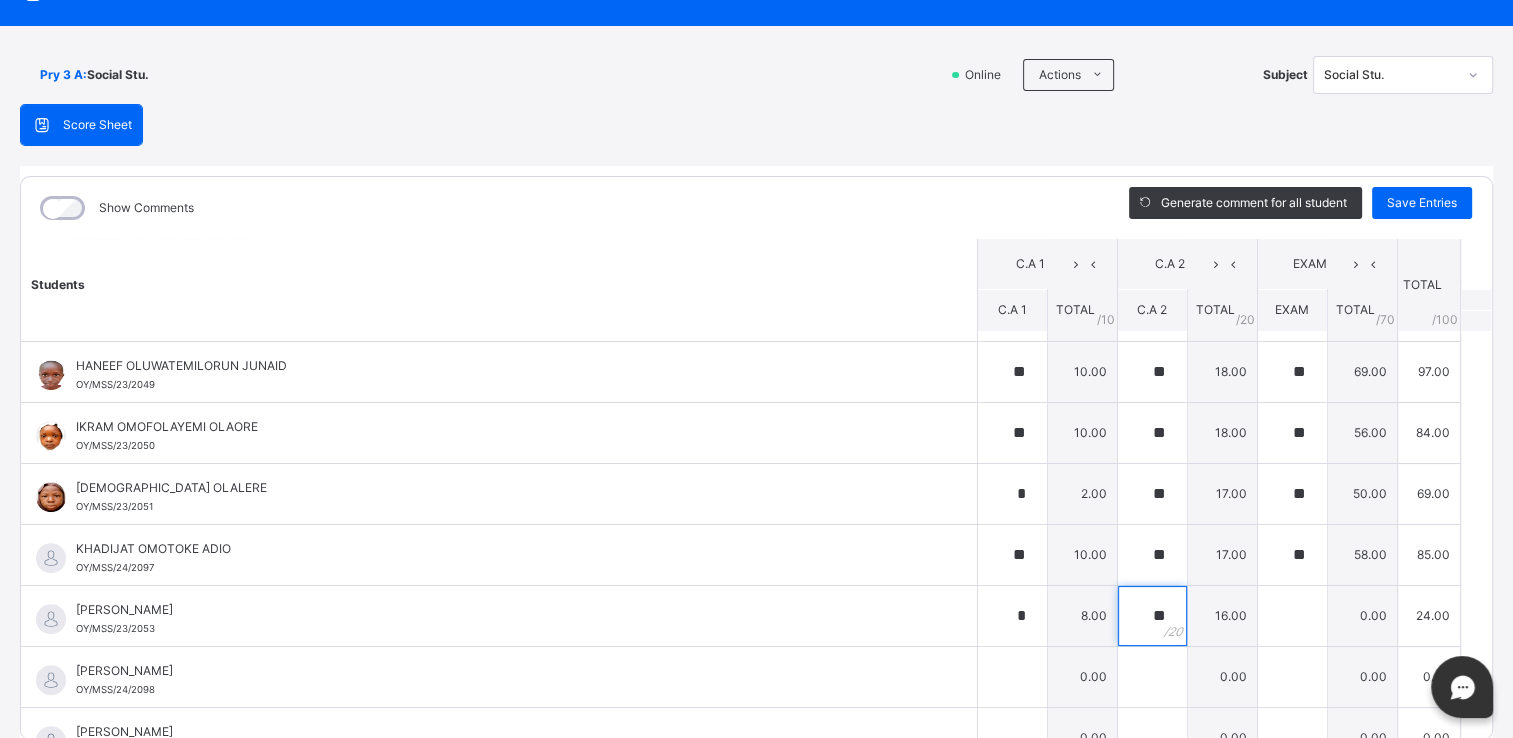 type on "**" 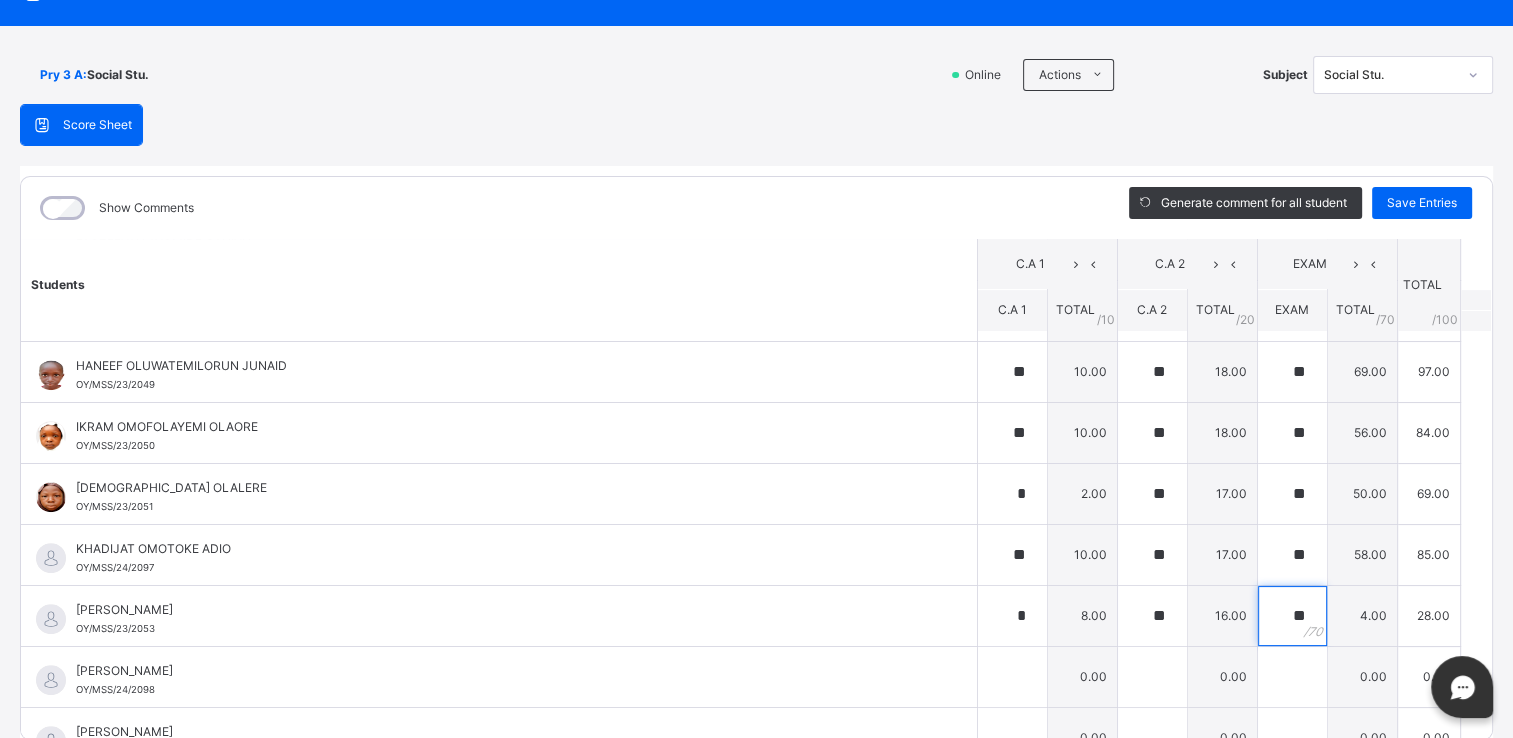 type on "**" 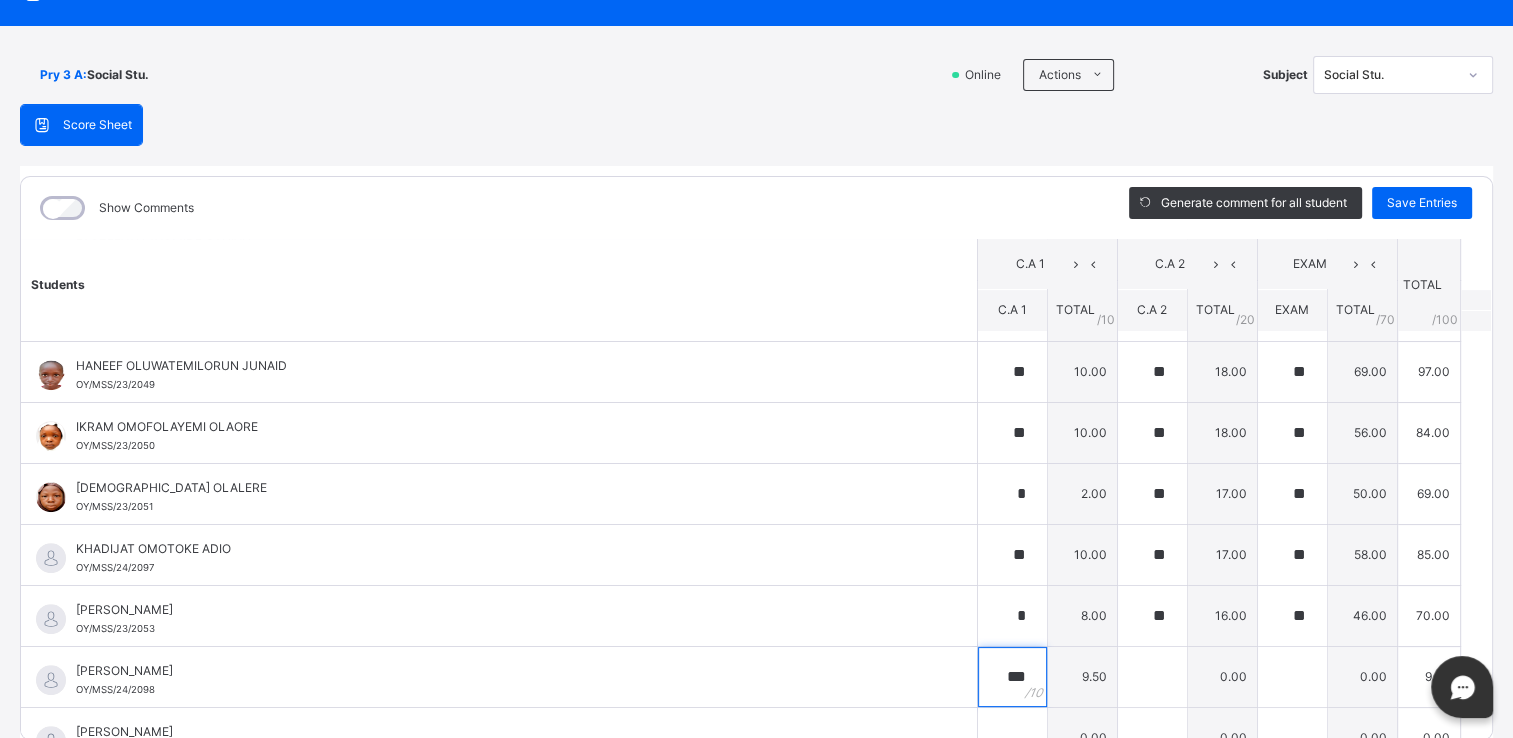 type on "***" 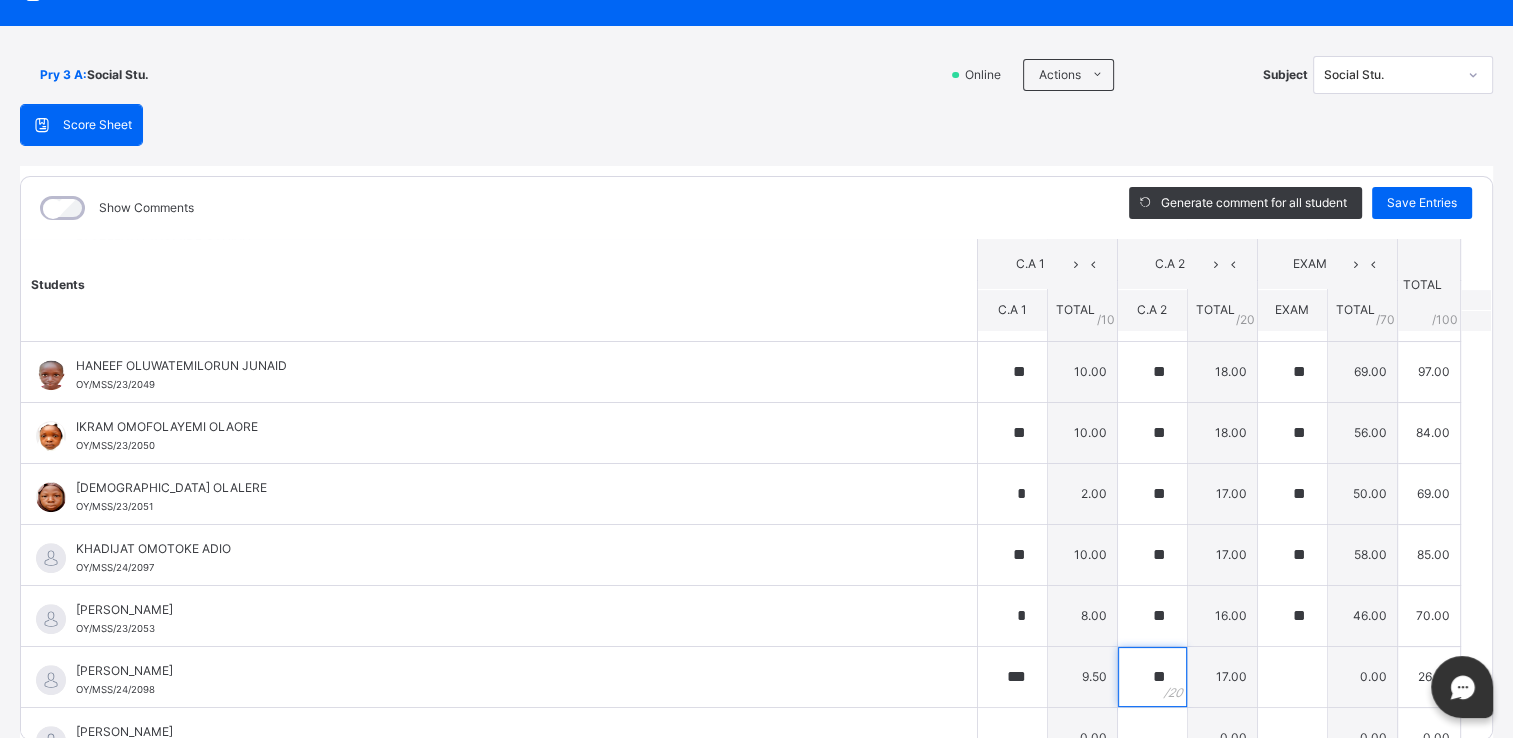 type on "**" 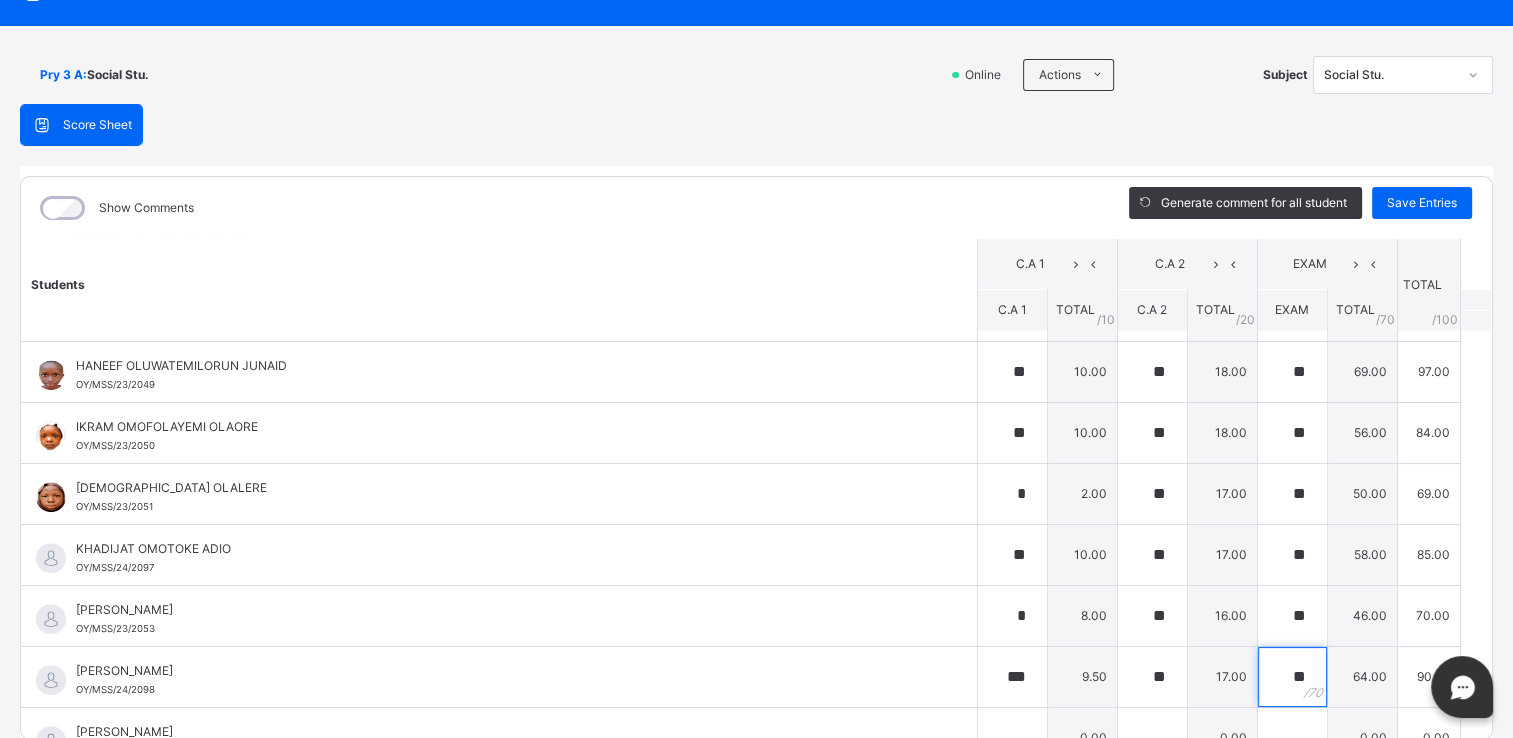 type on "**" 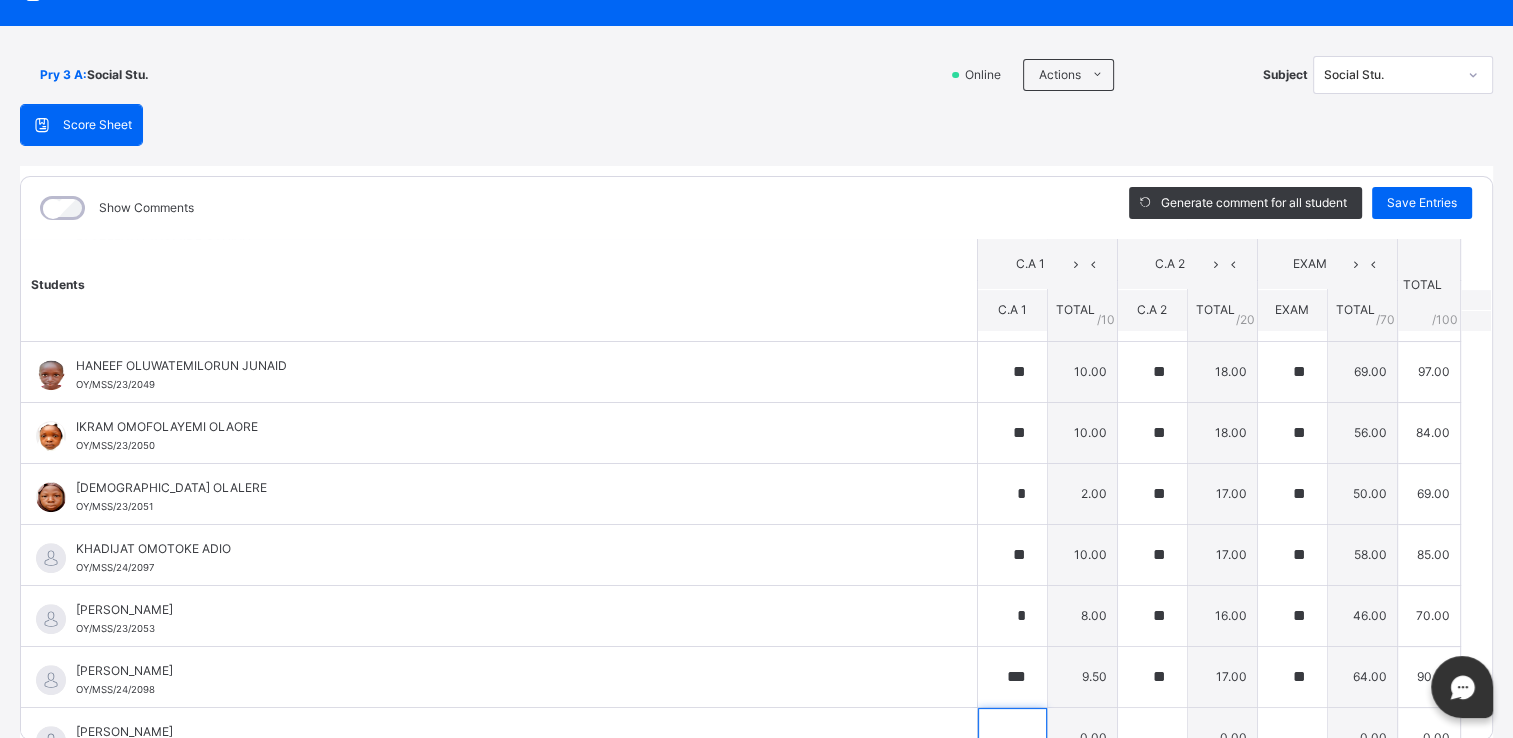 scroll, scrollTop: 929, scrollLeft: 0, axis: vertical 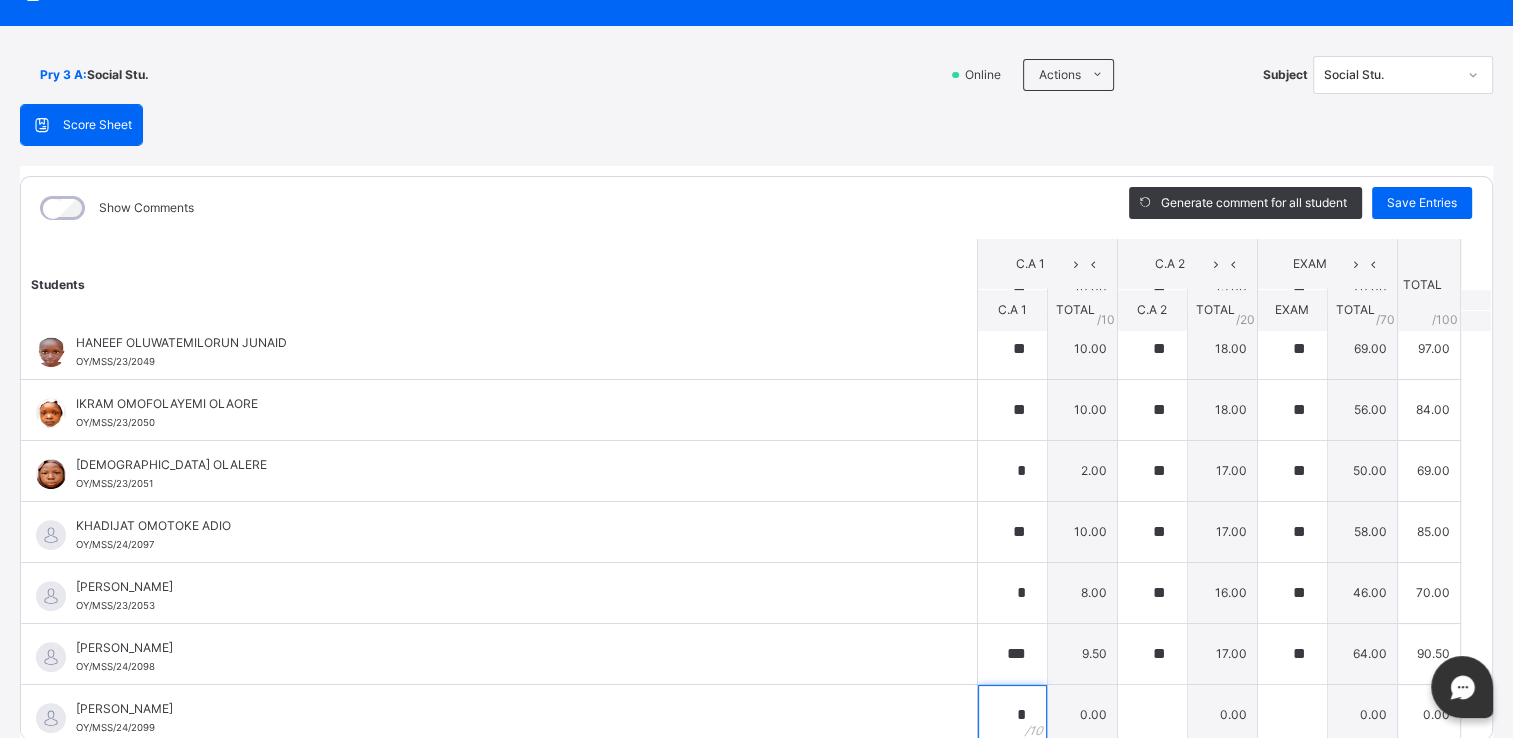 type on "*" 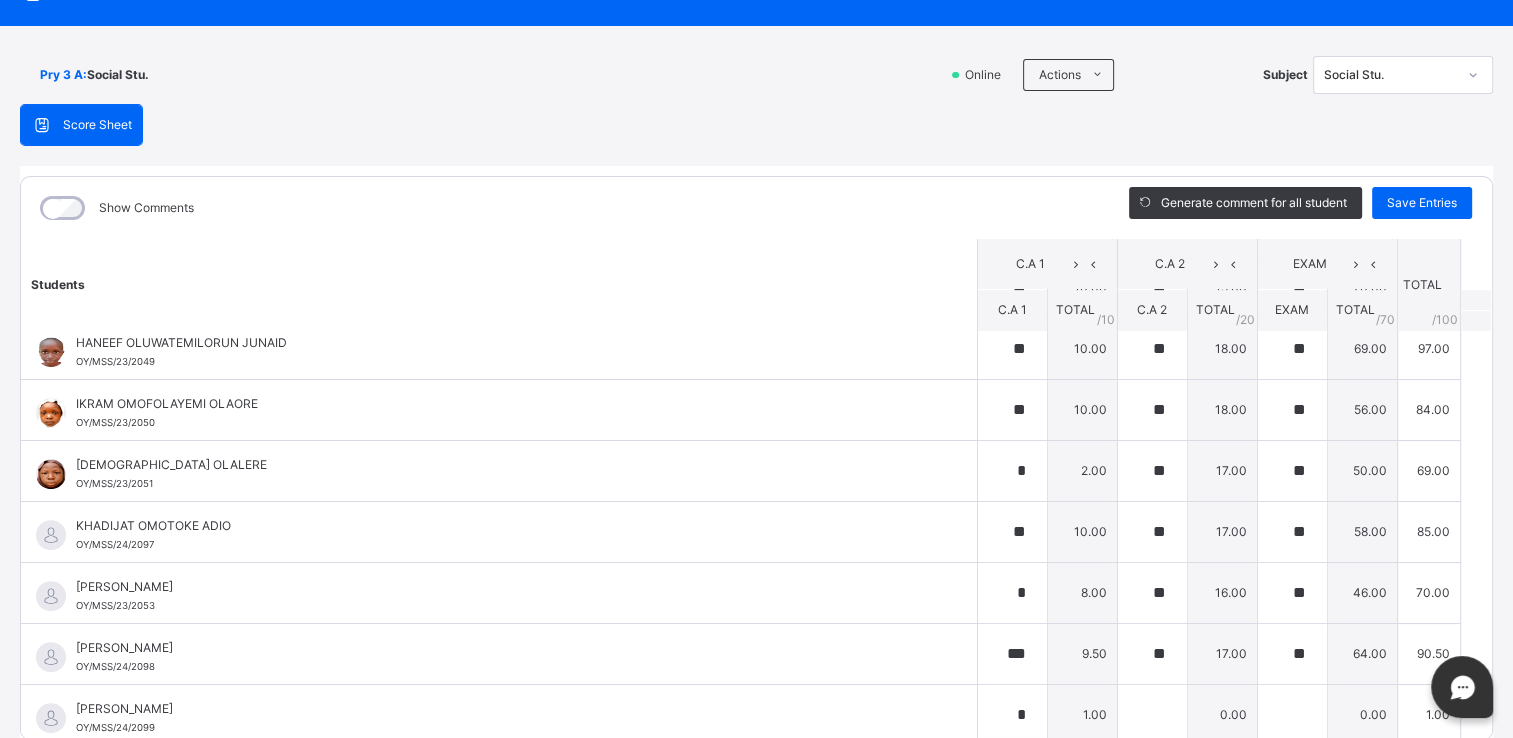 scroll, scrollTop: 1210, scrollLeft: 0, axis: vertical 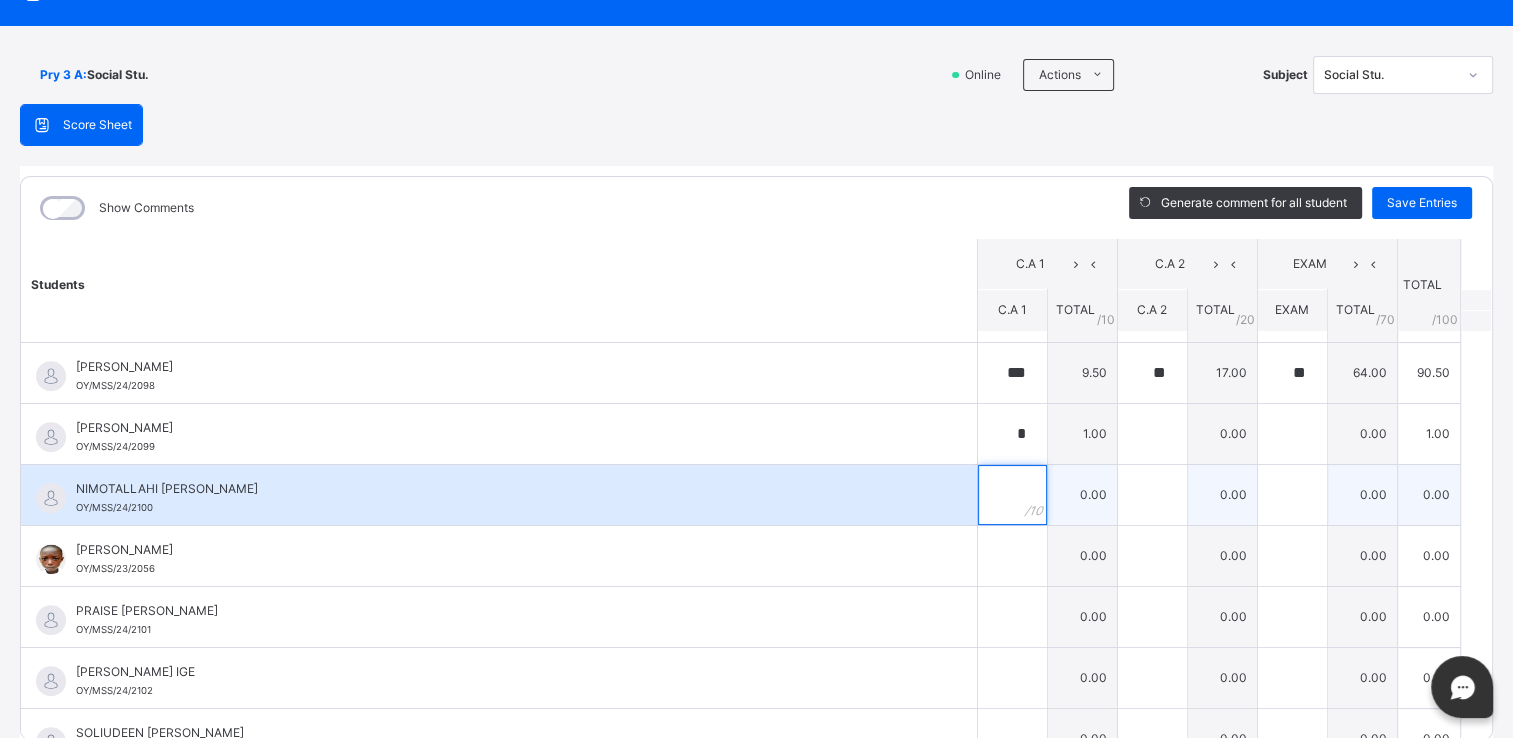 click at bounding box center (1012, 495) 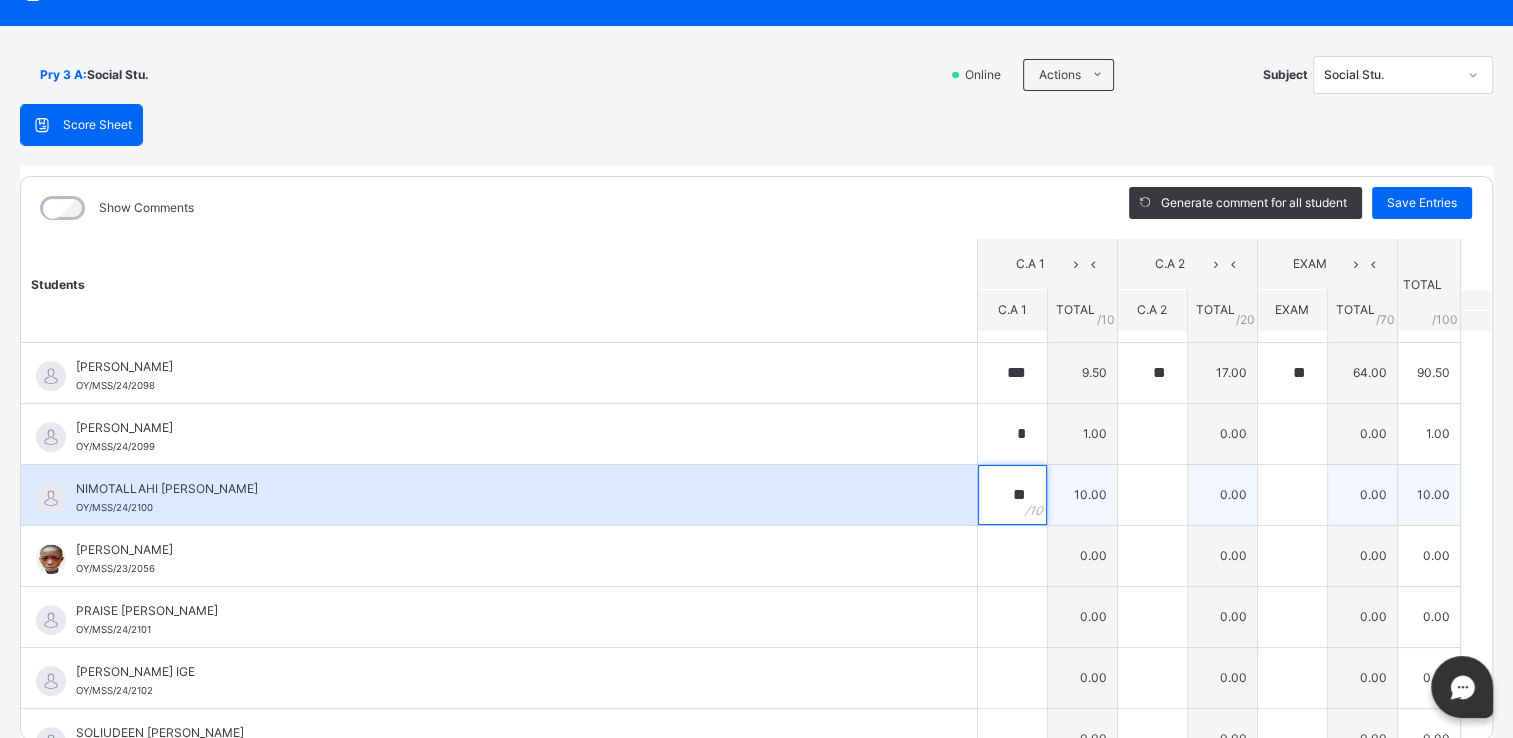 type on "**" 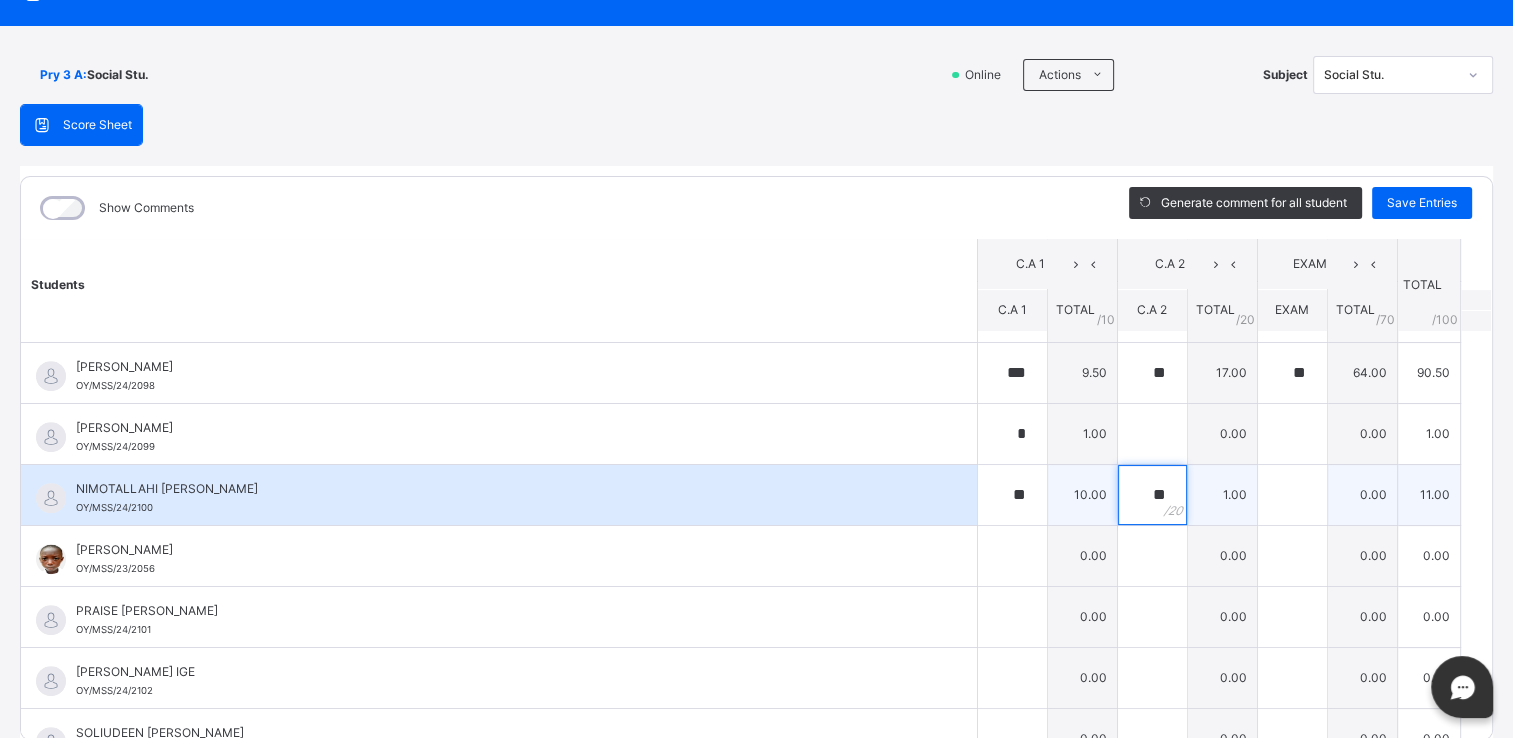 type on "**" 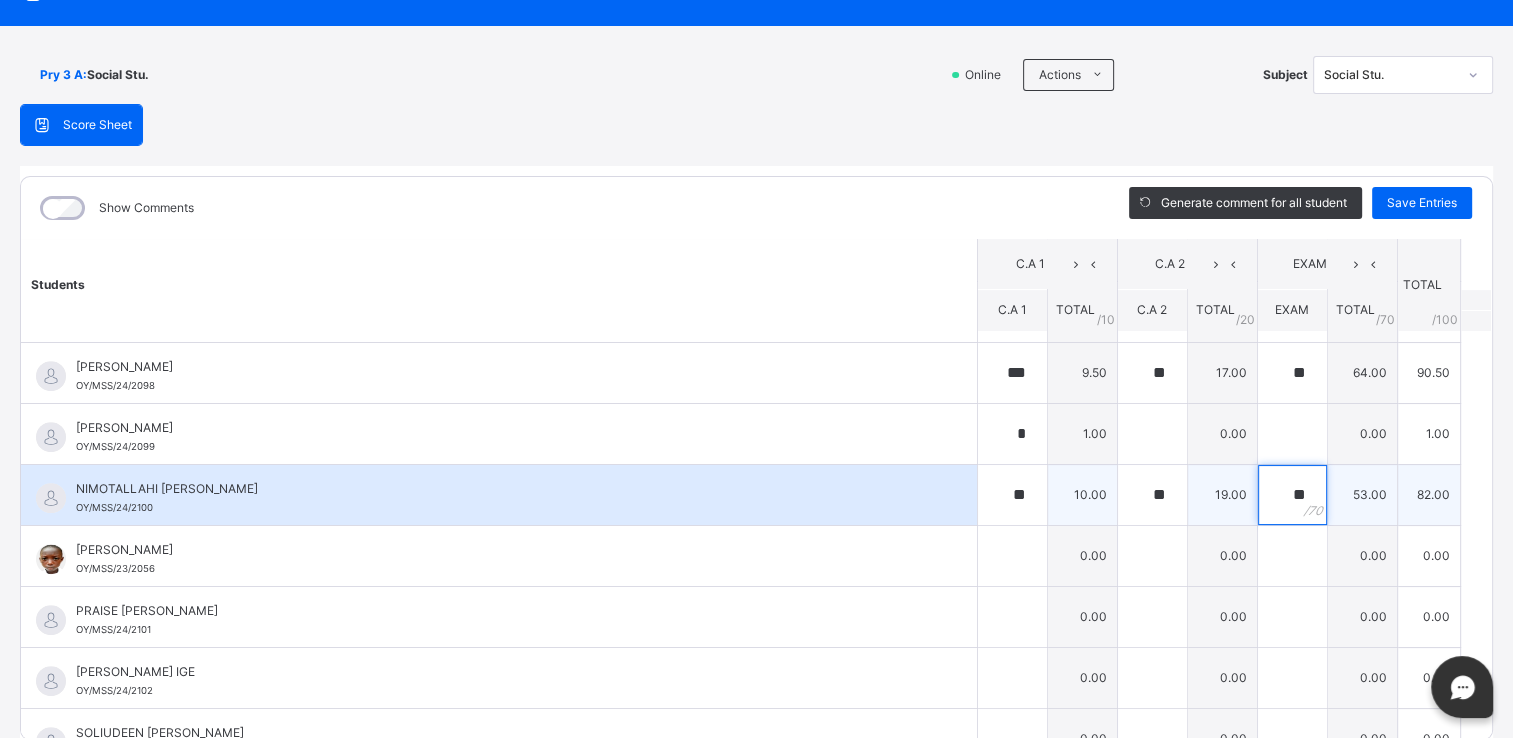 type on "**" 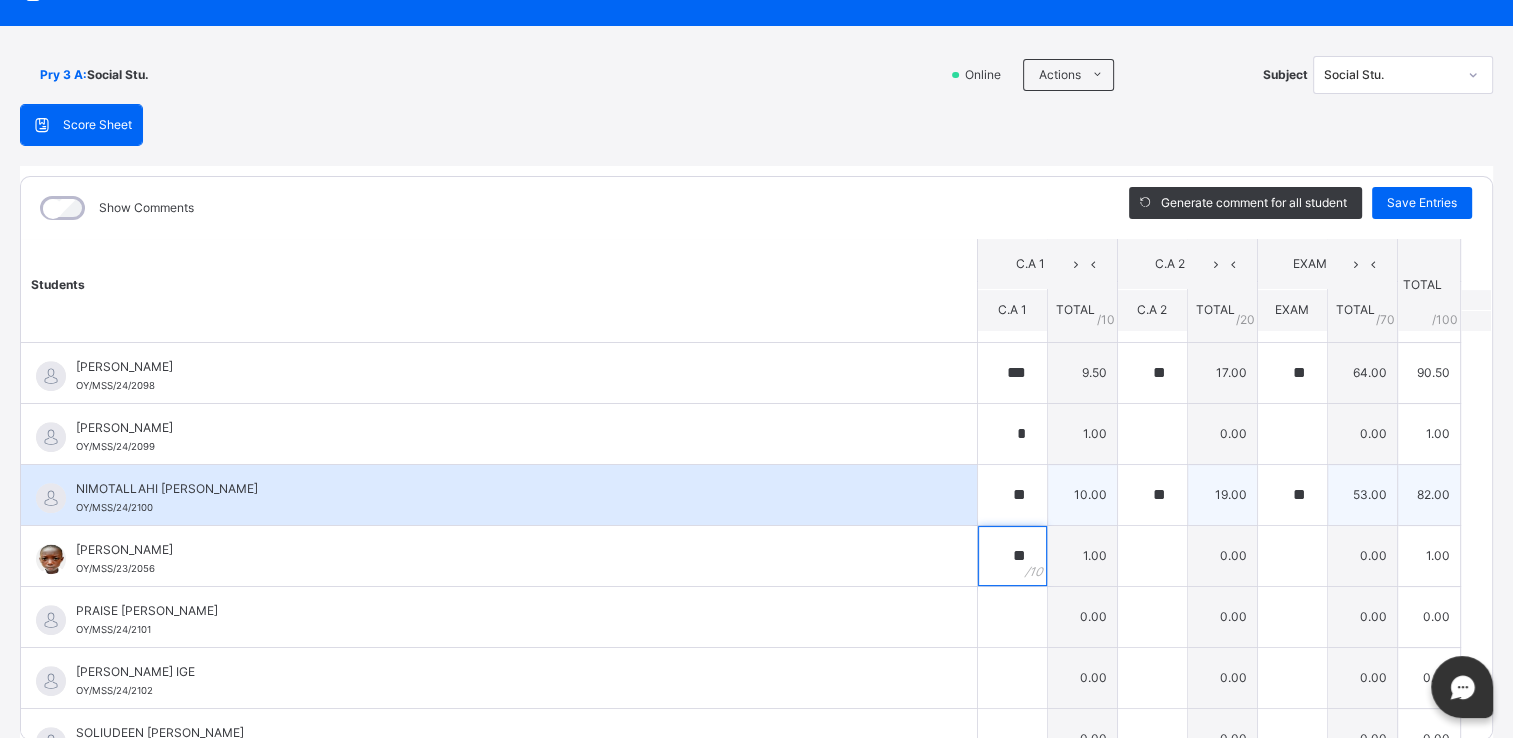 type on "**" 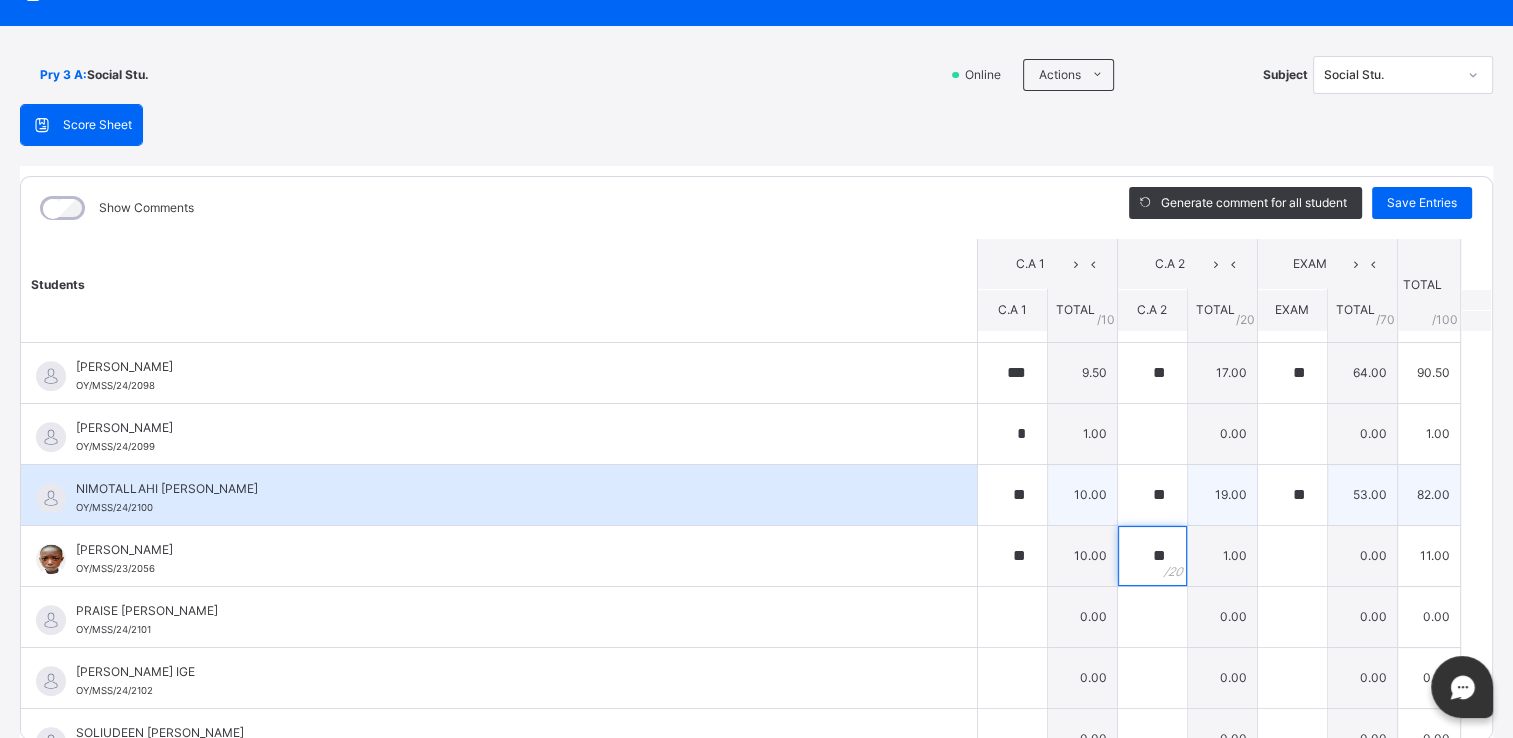type on "**" 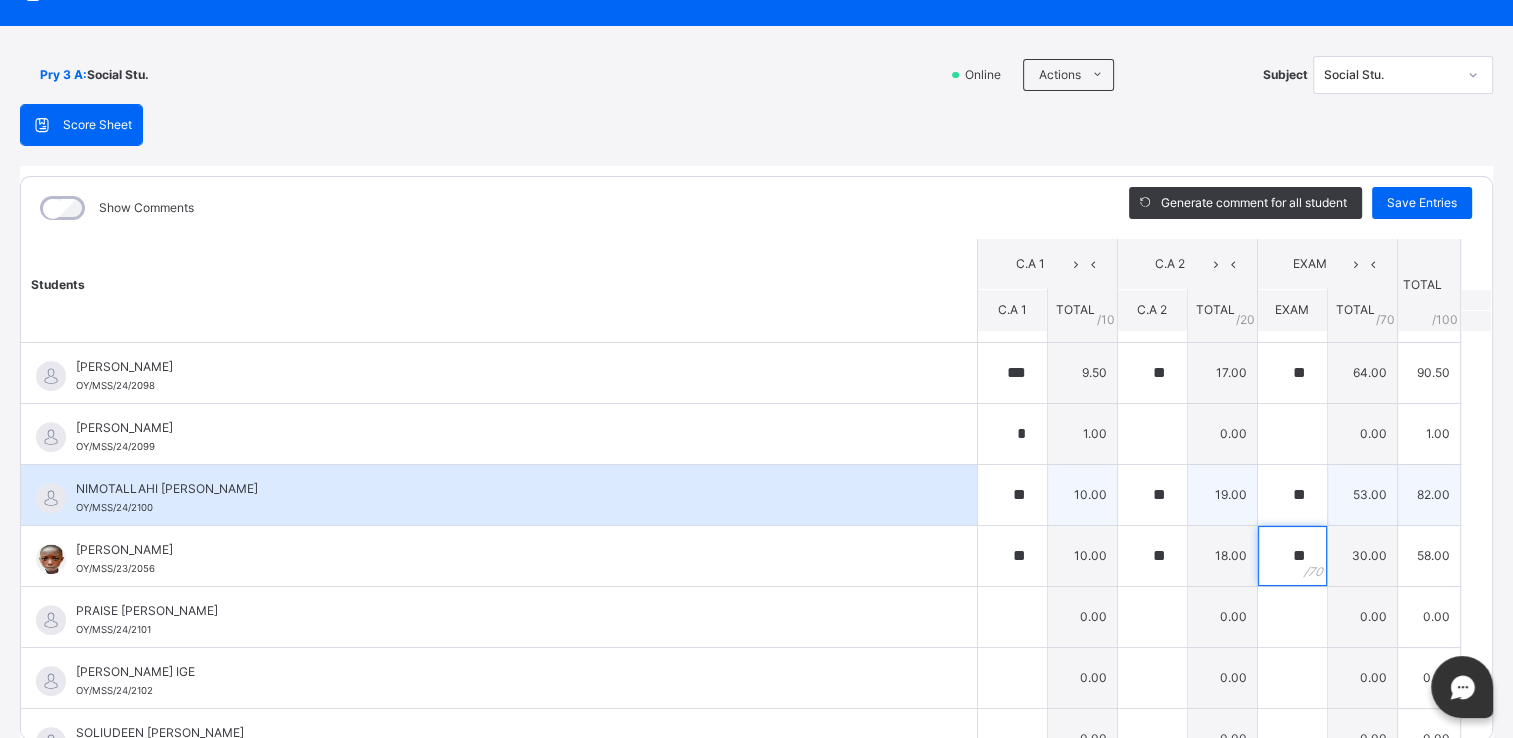 type on "**" 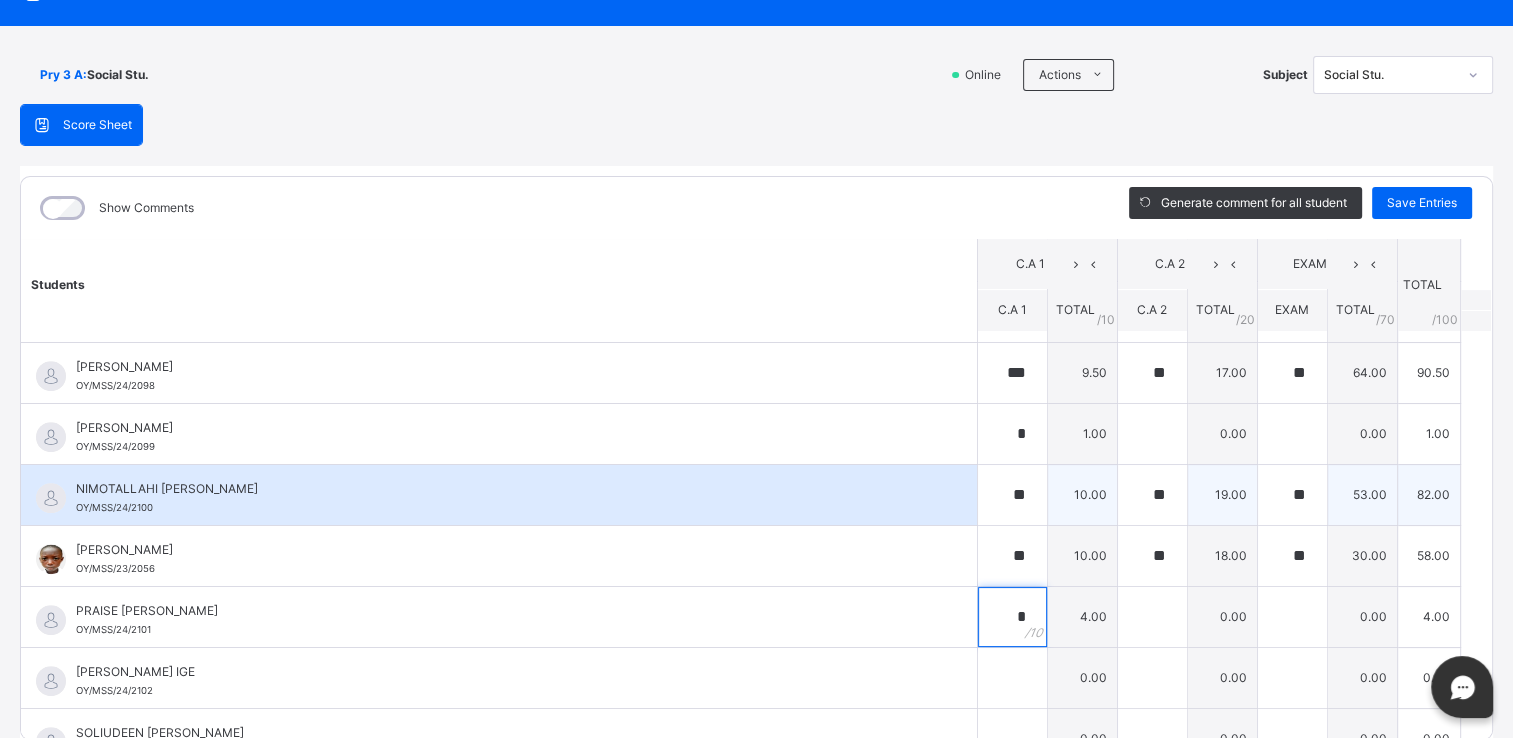 type on "*" 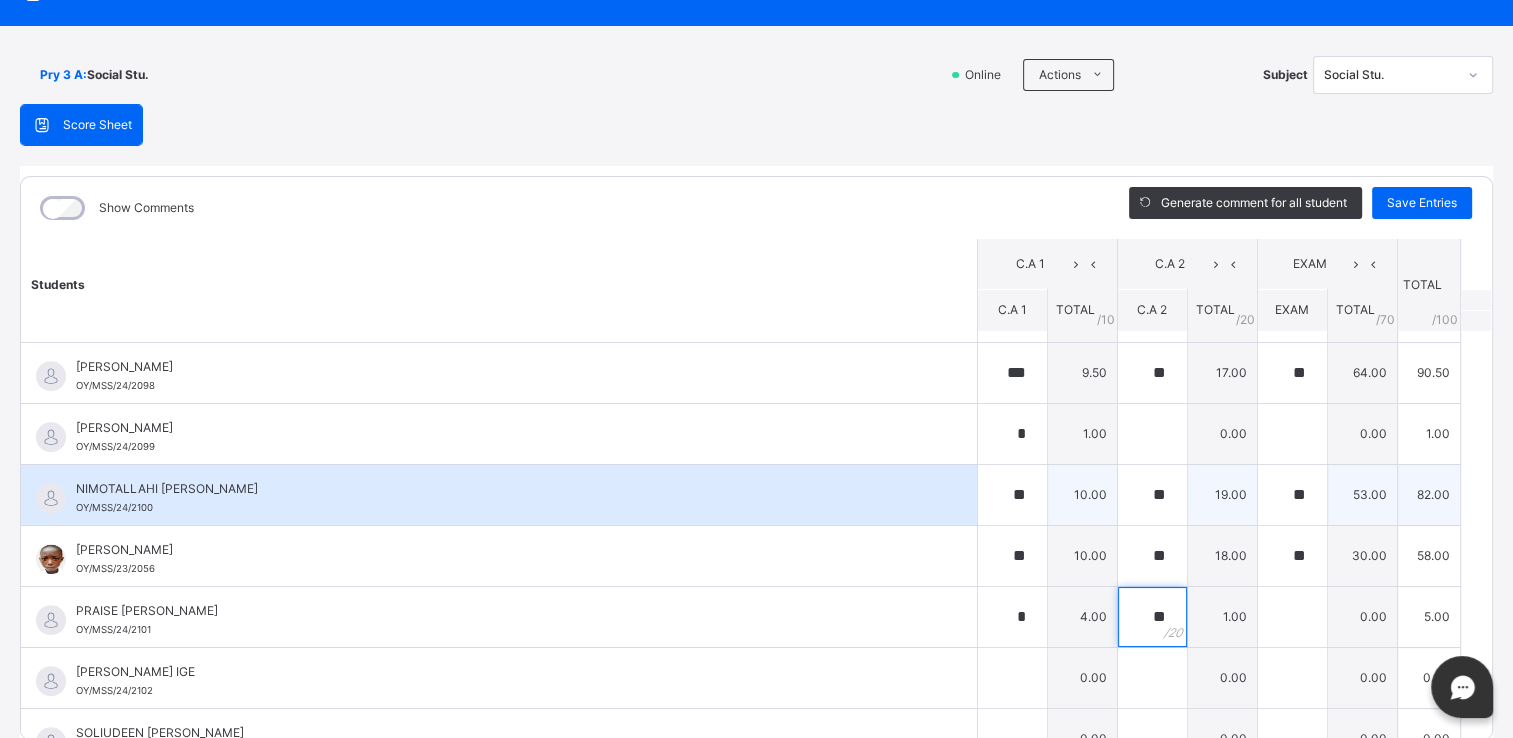type on "**" 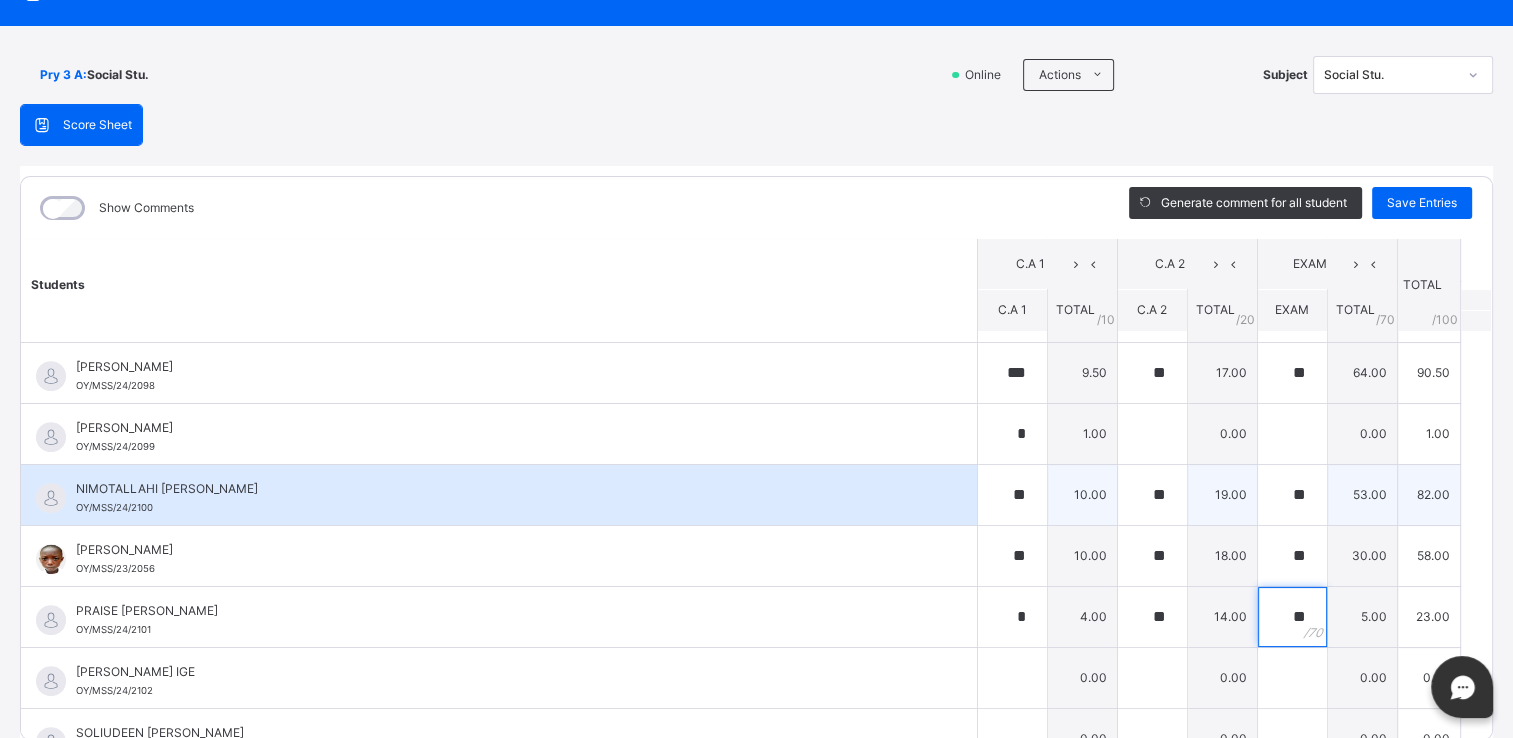 type on "**" 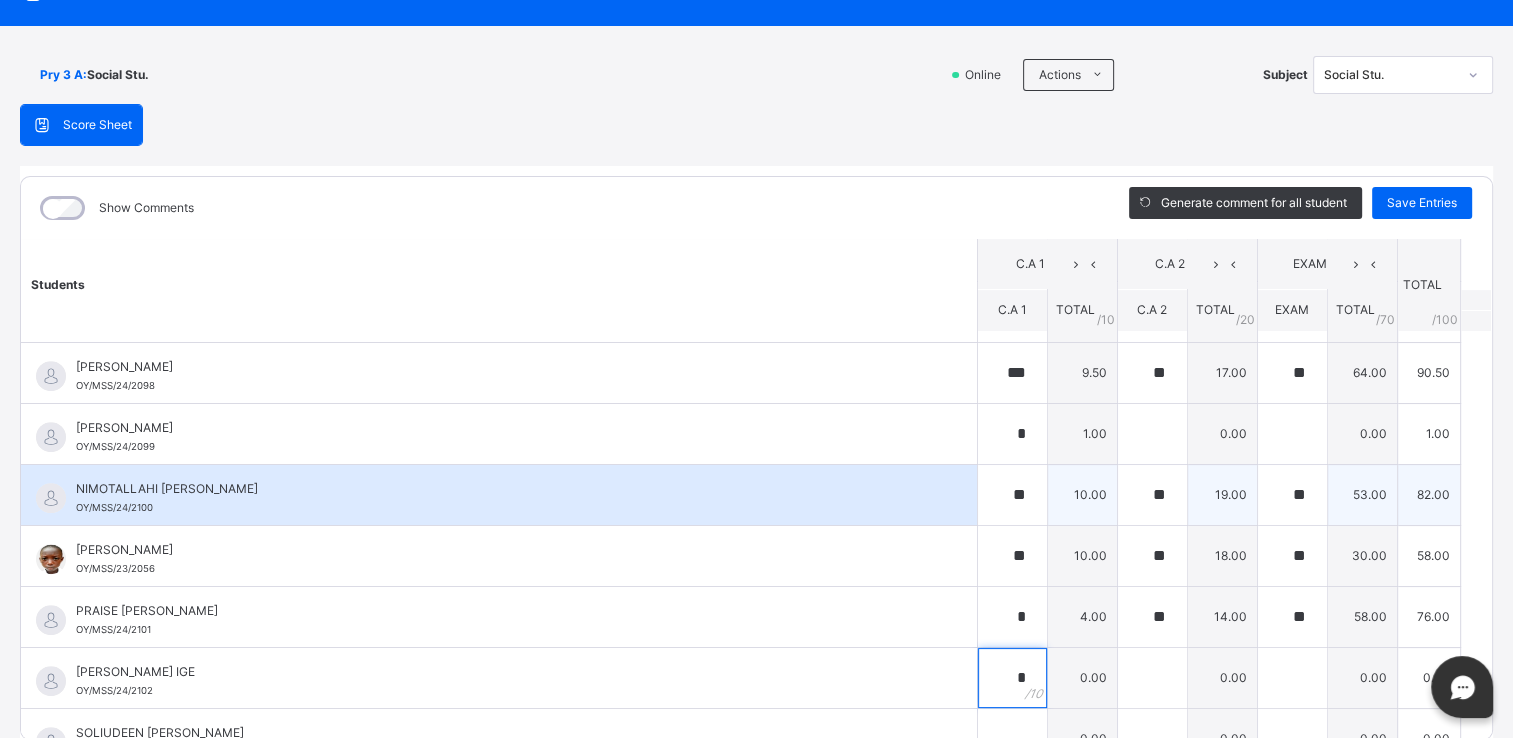 type on "*" 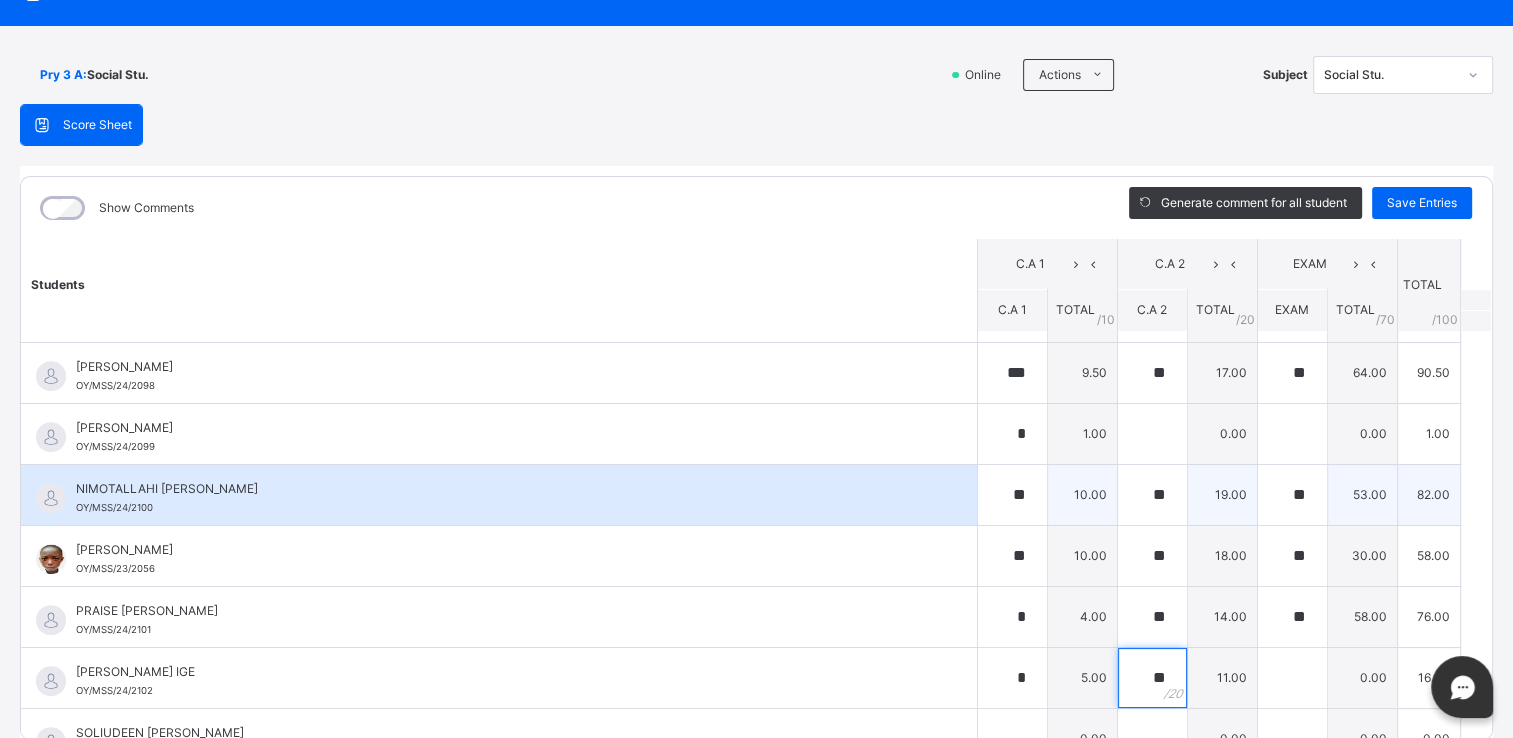 type on "**" 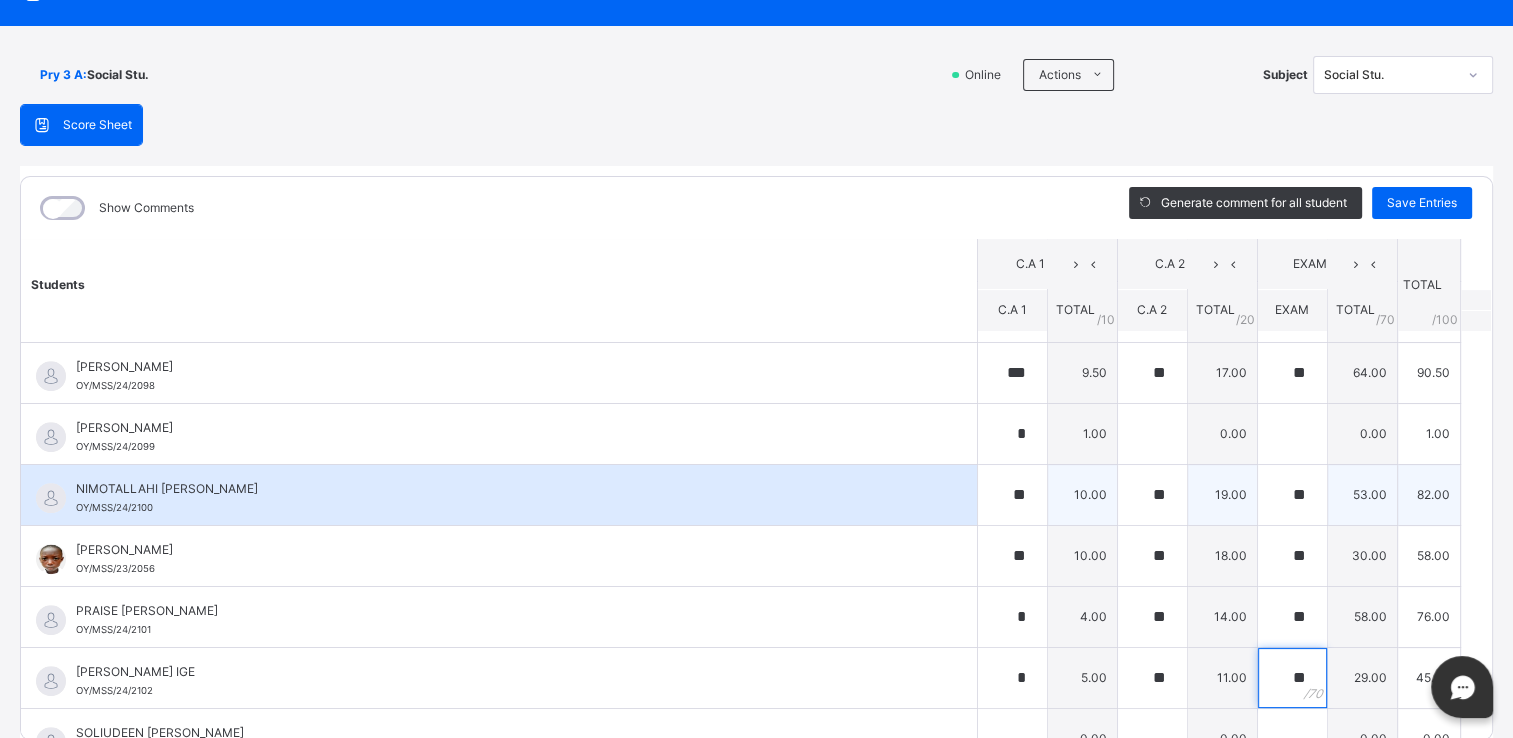 type on "**" 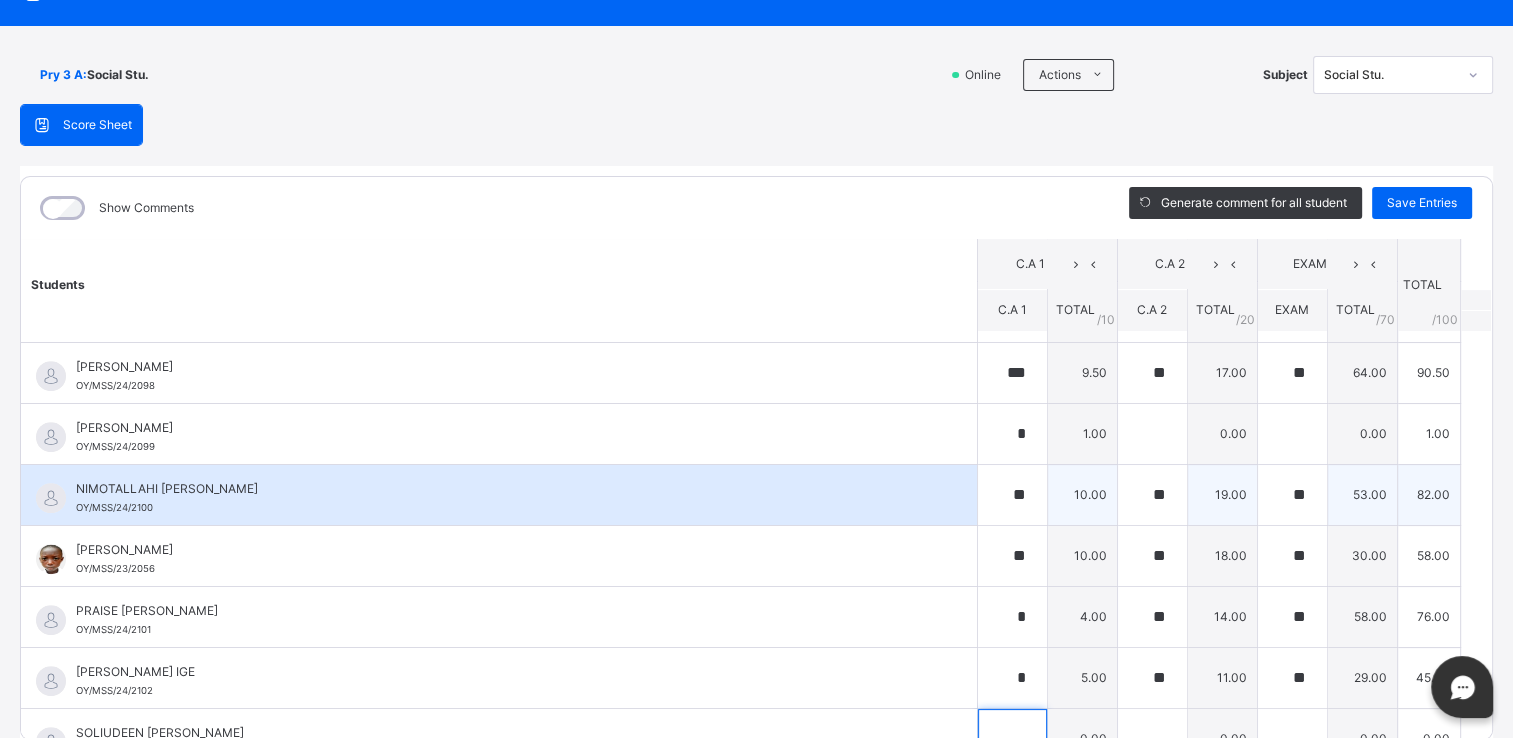 scroll, scrollTop: 1233, scrollLeft: 0, axis: vertical 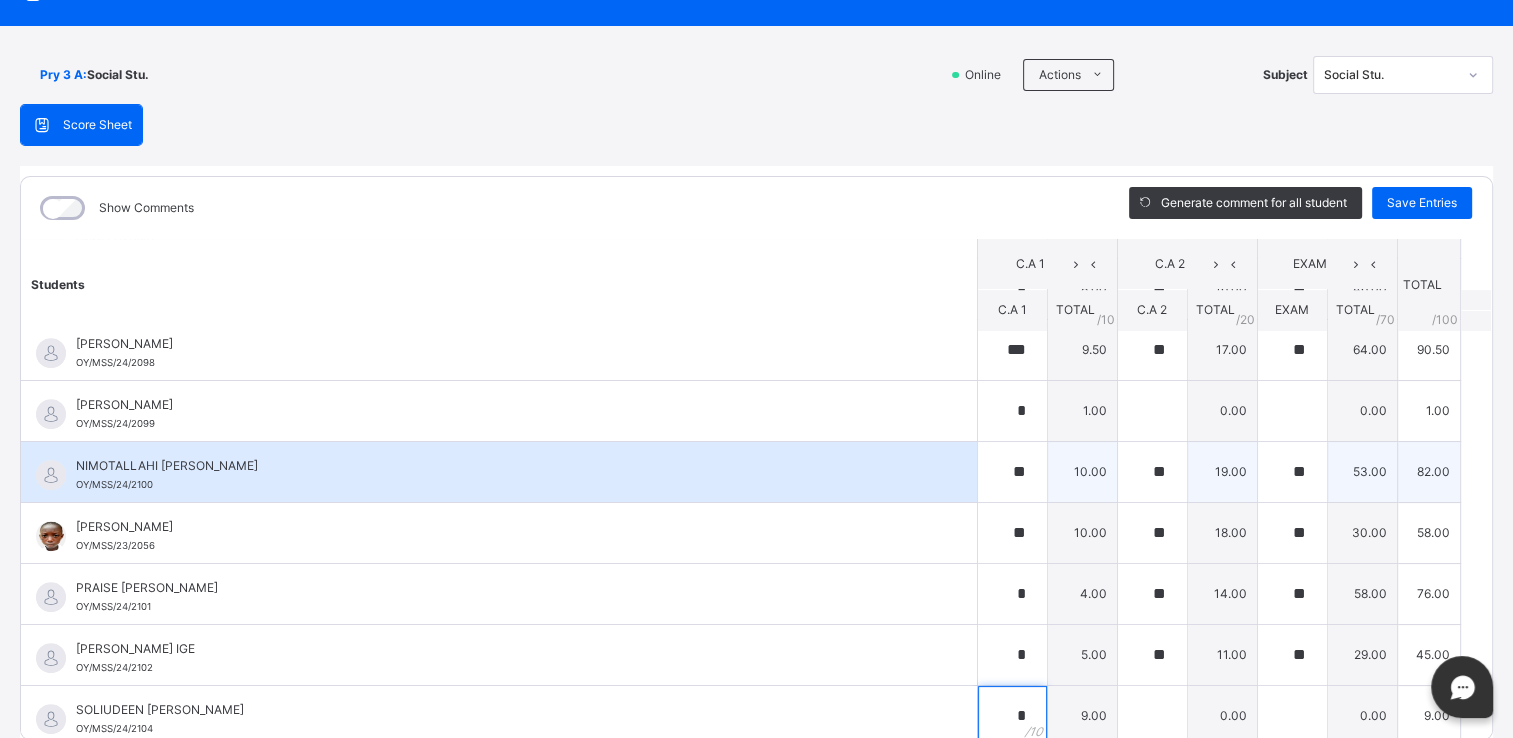 type on "*" 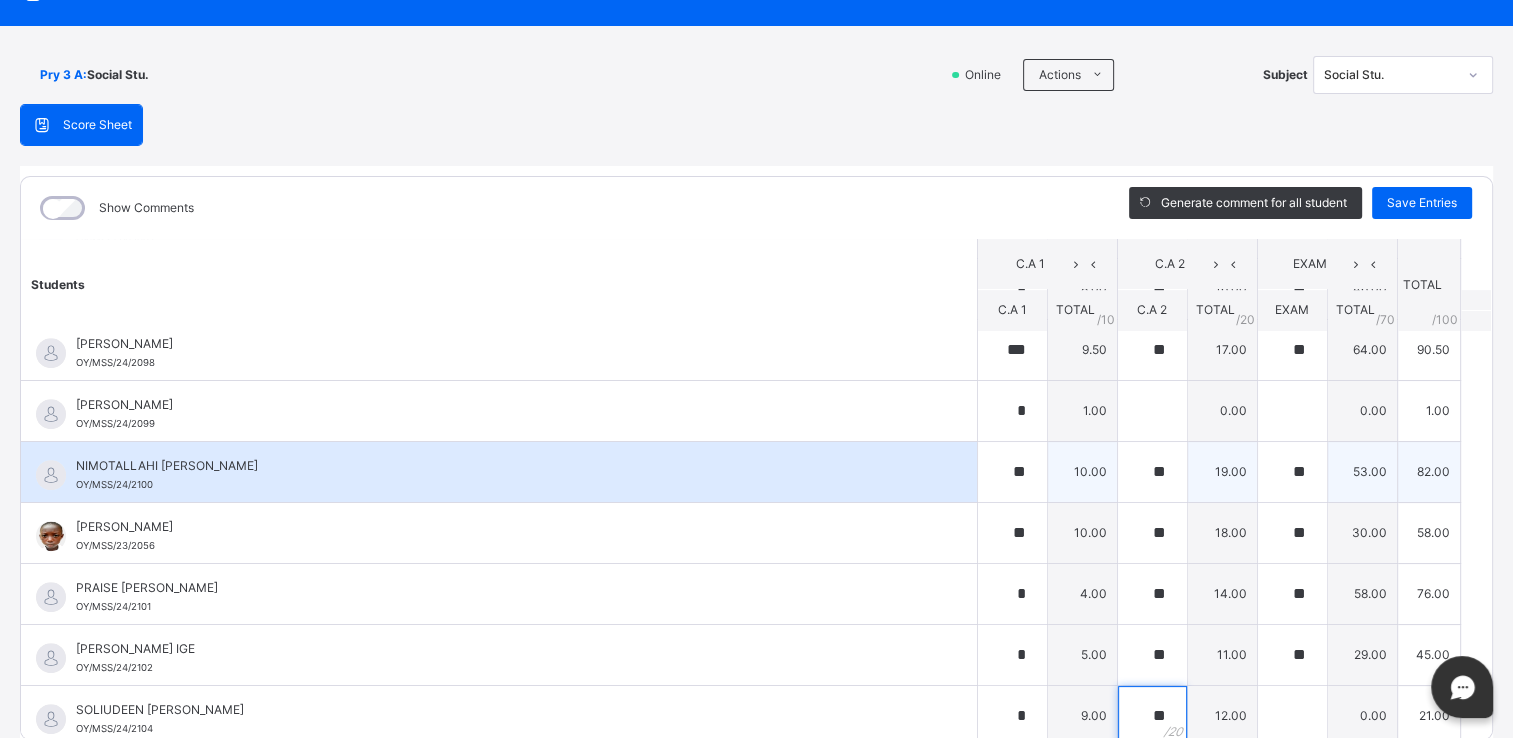 type on "**" 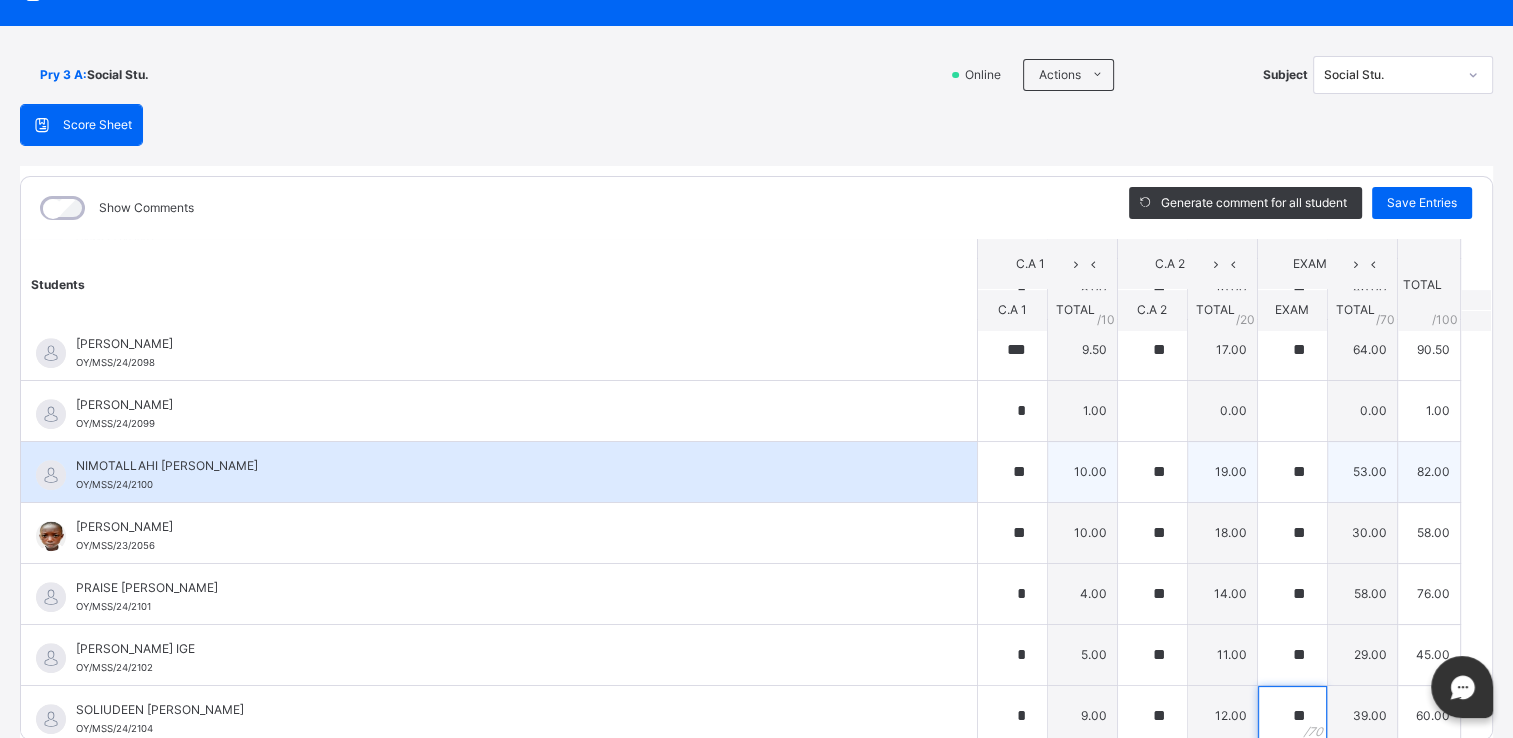 type on "**" 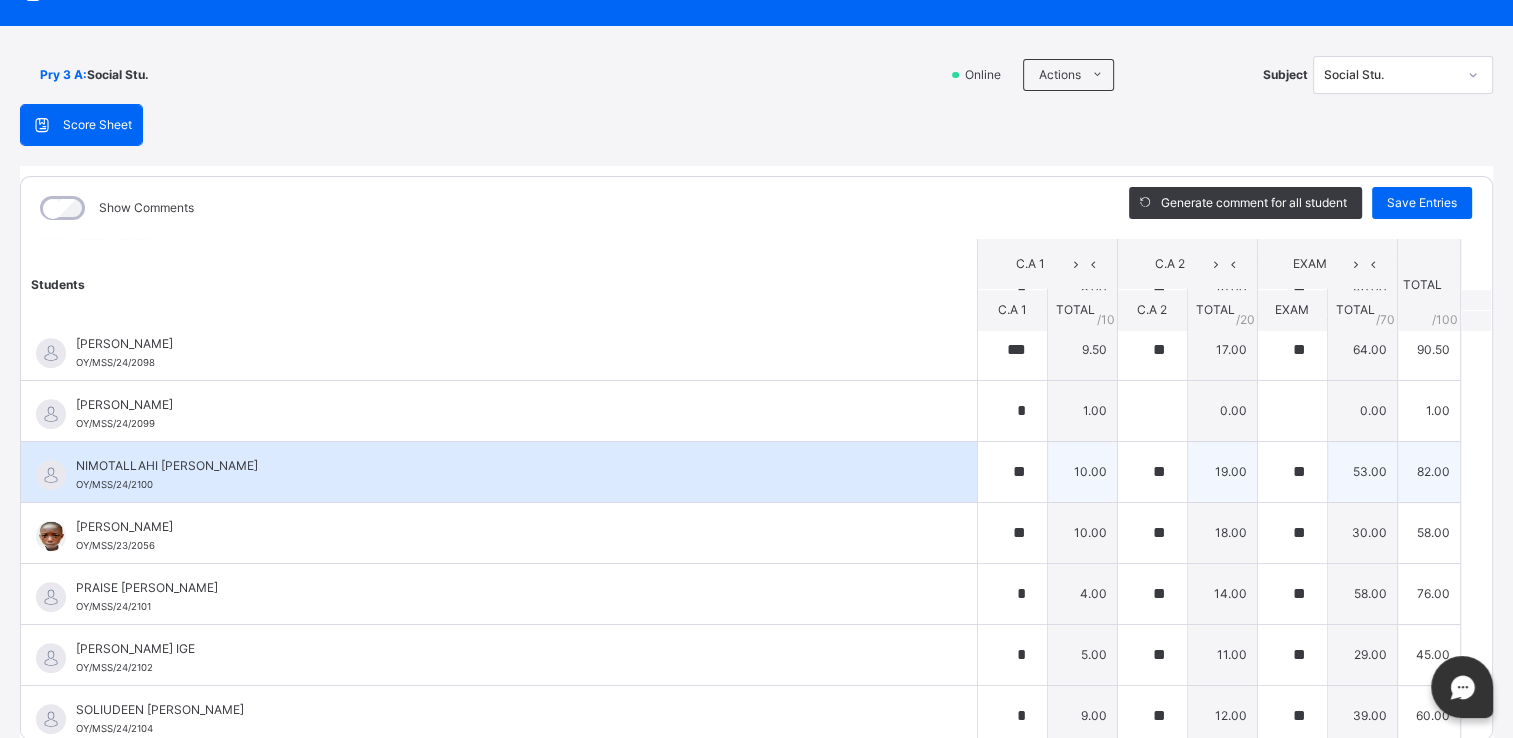 scroll, scrollTop: 1514, scrollLeft: 0, axis: vertical 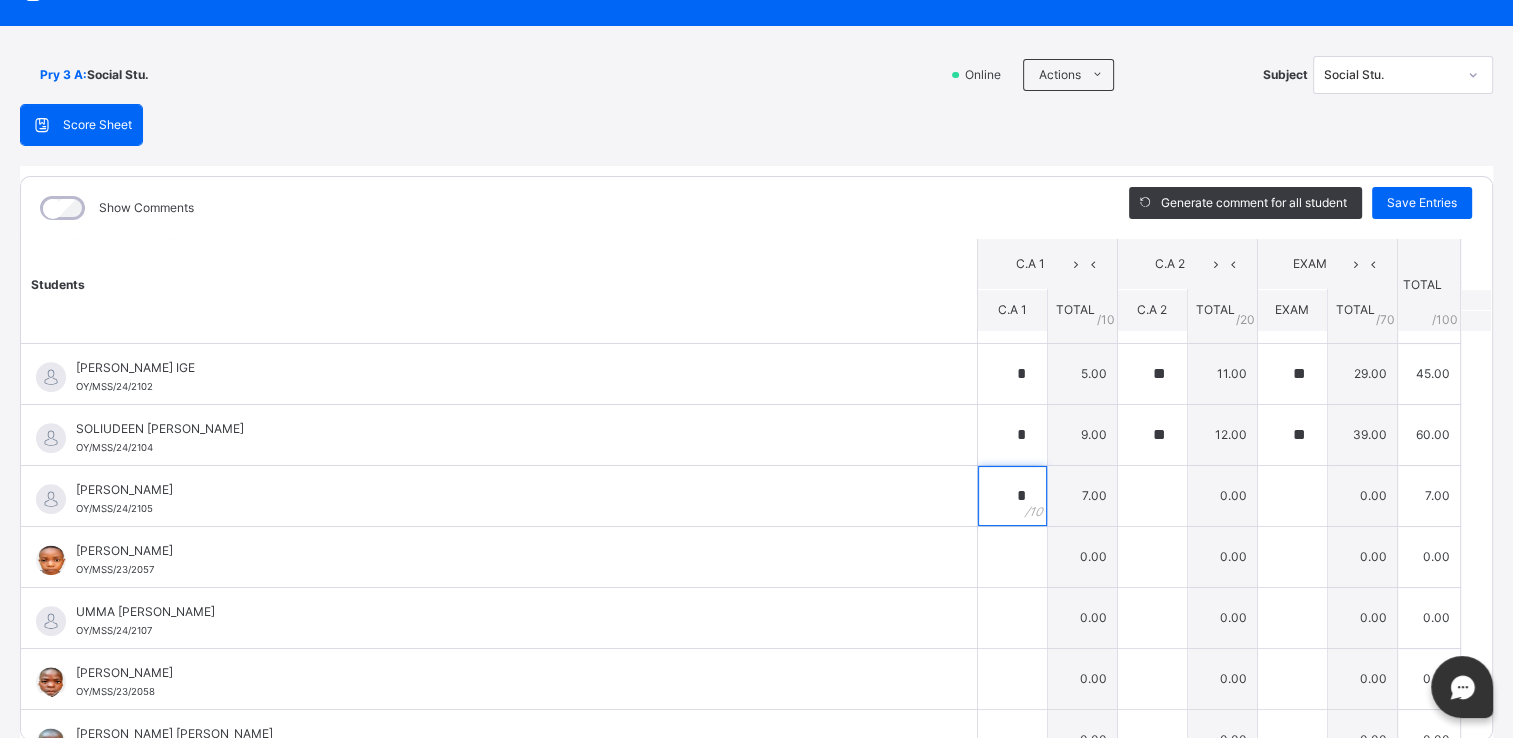 type on "*" 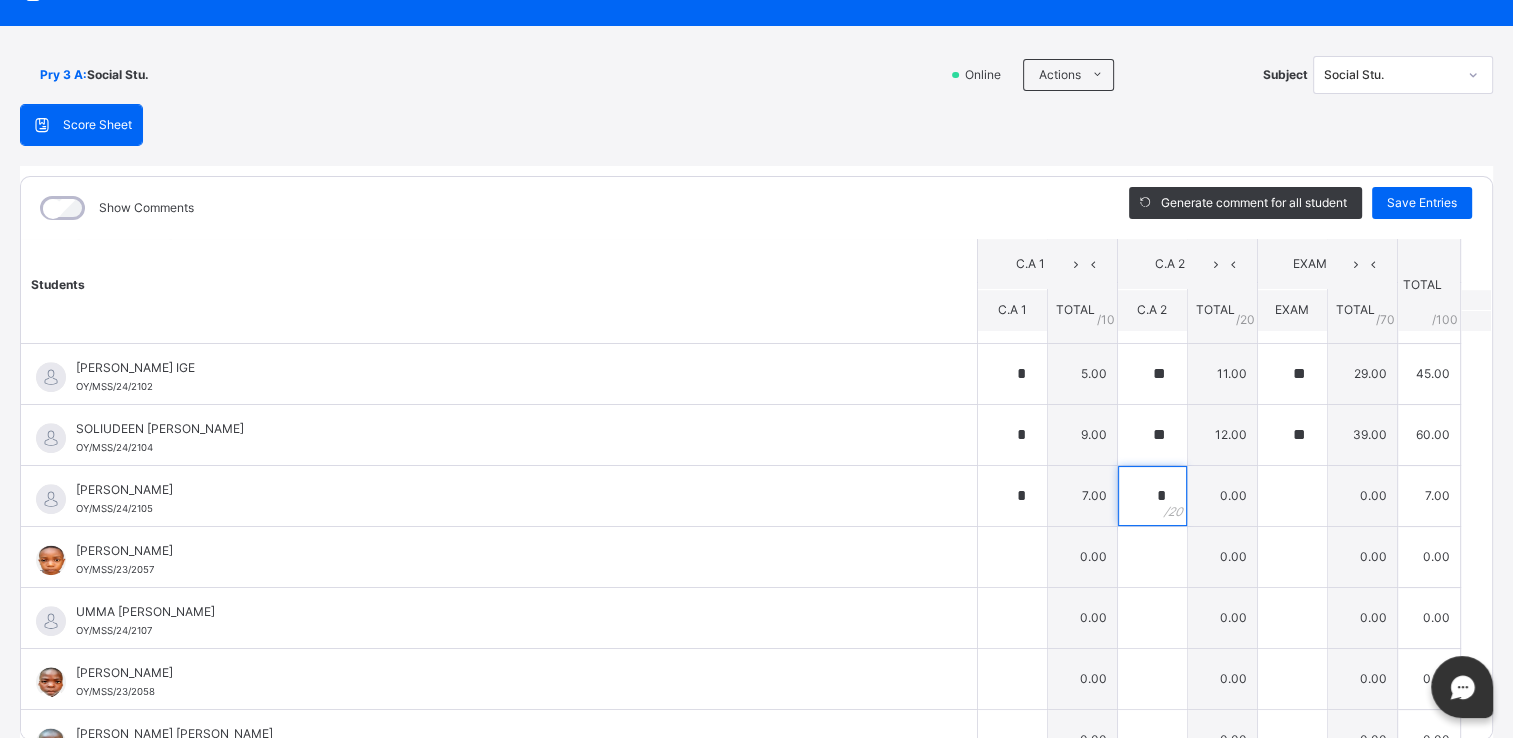 type on "**" 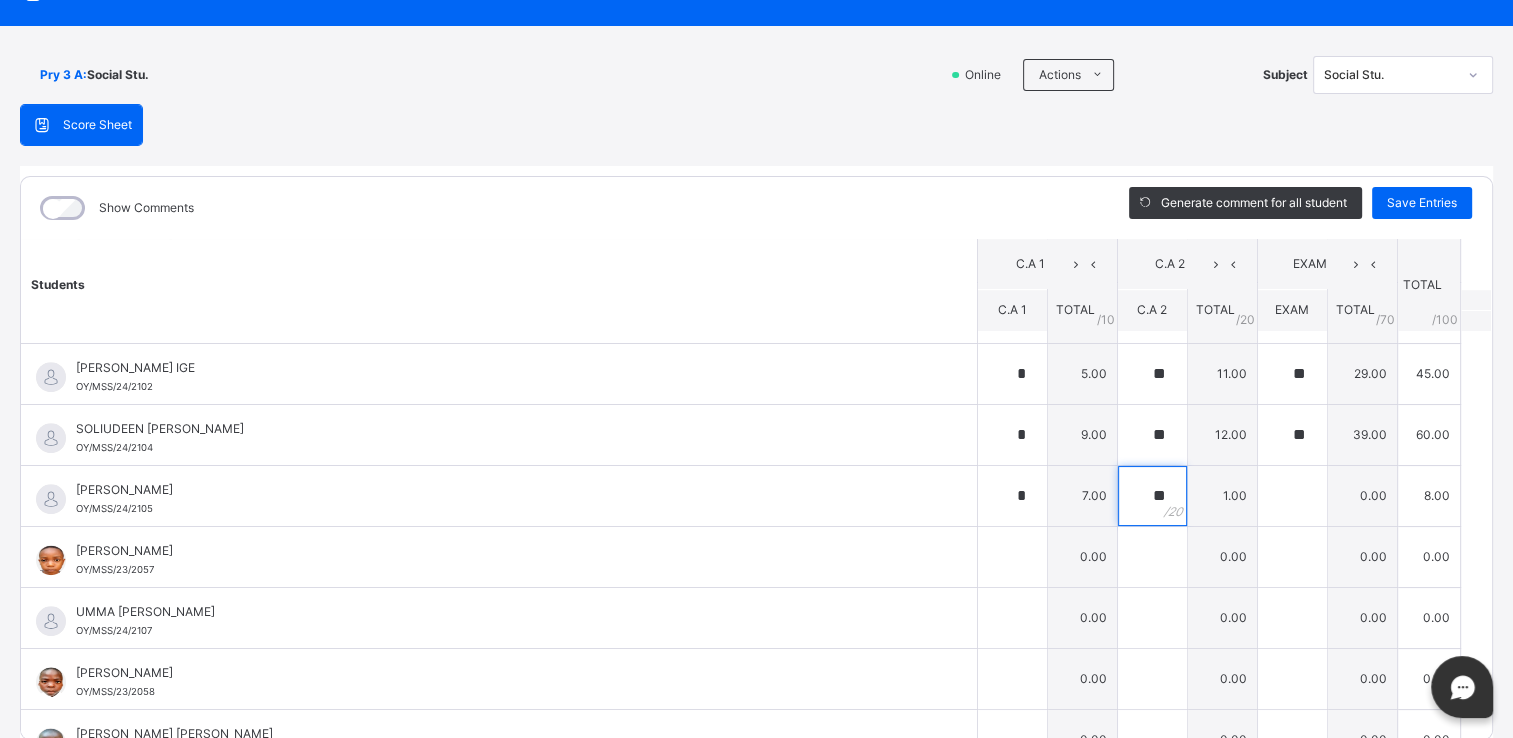 type 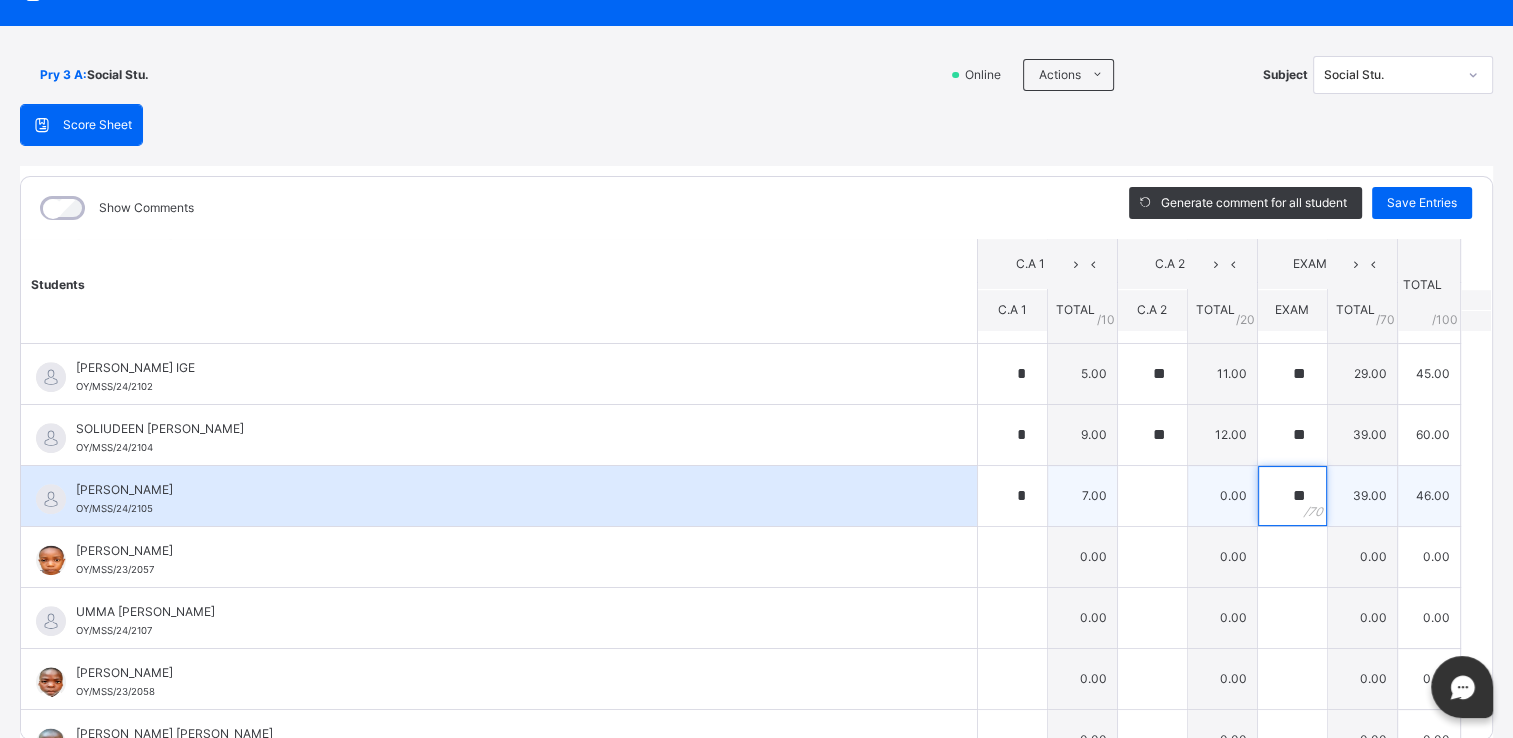 type on "**" 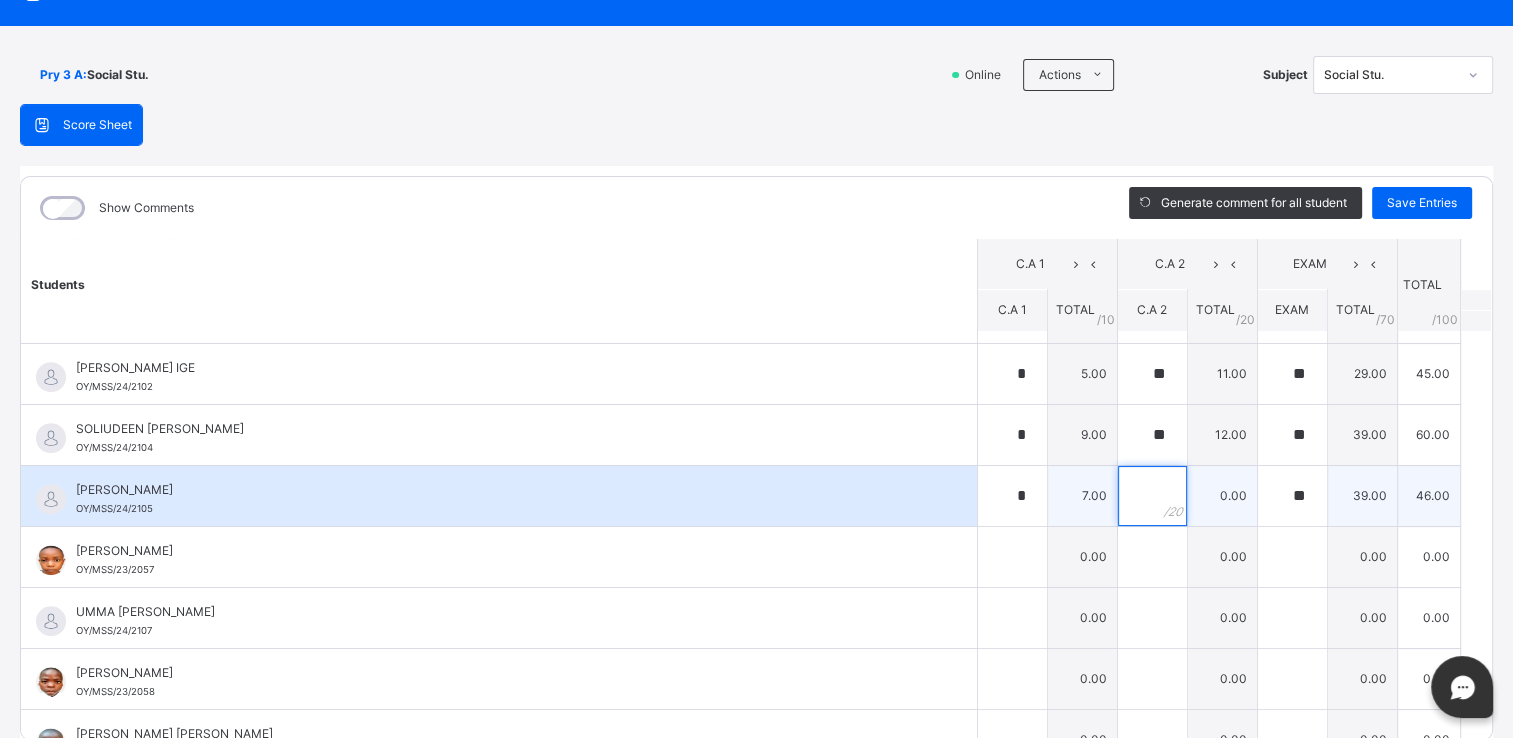 click at bounding box center (1152, 496) 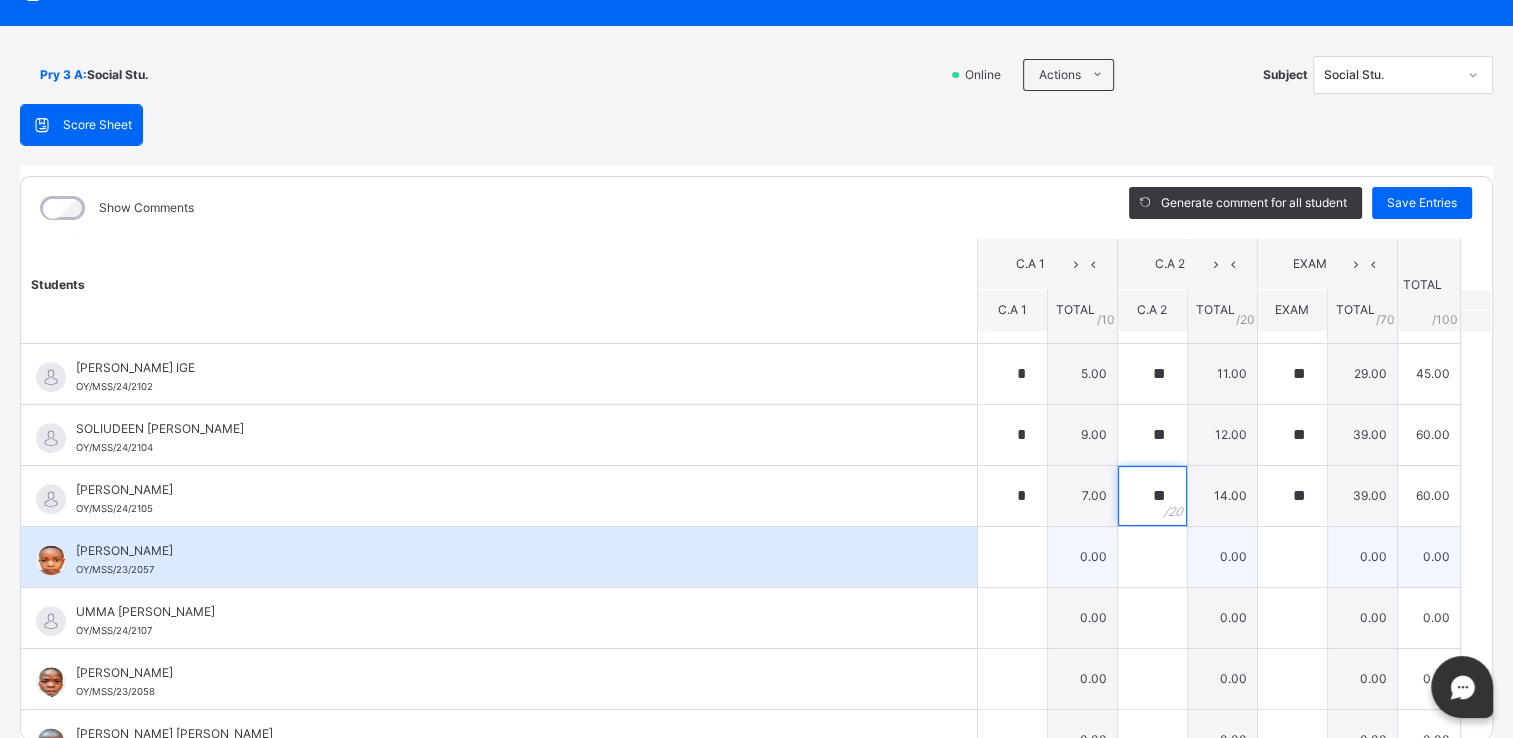 type on "**" 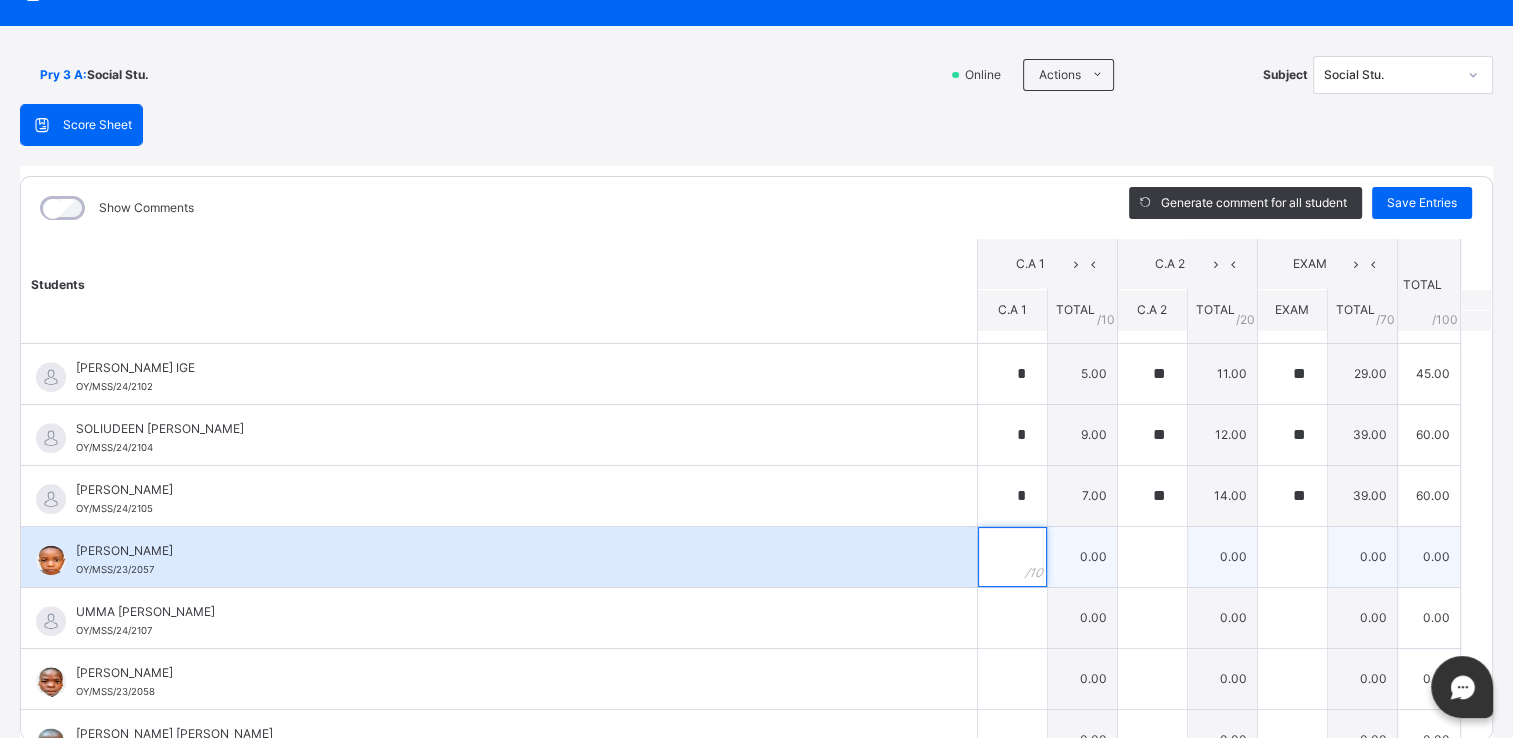 click at bounding box center [1012, 557] 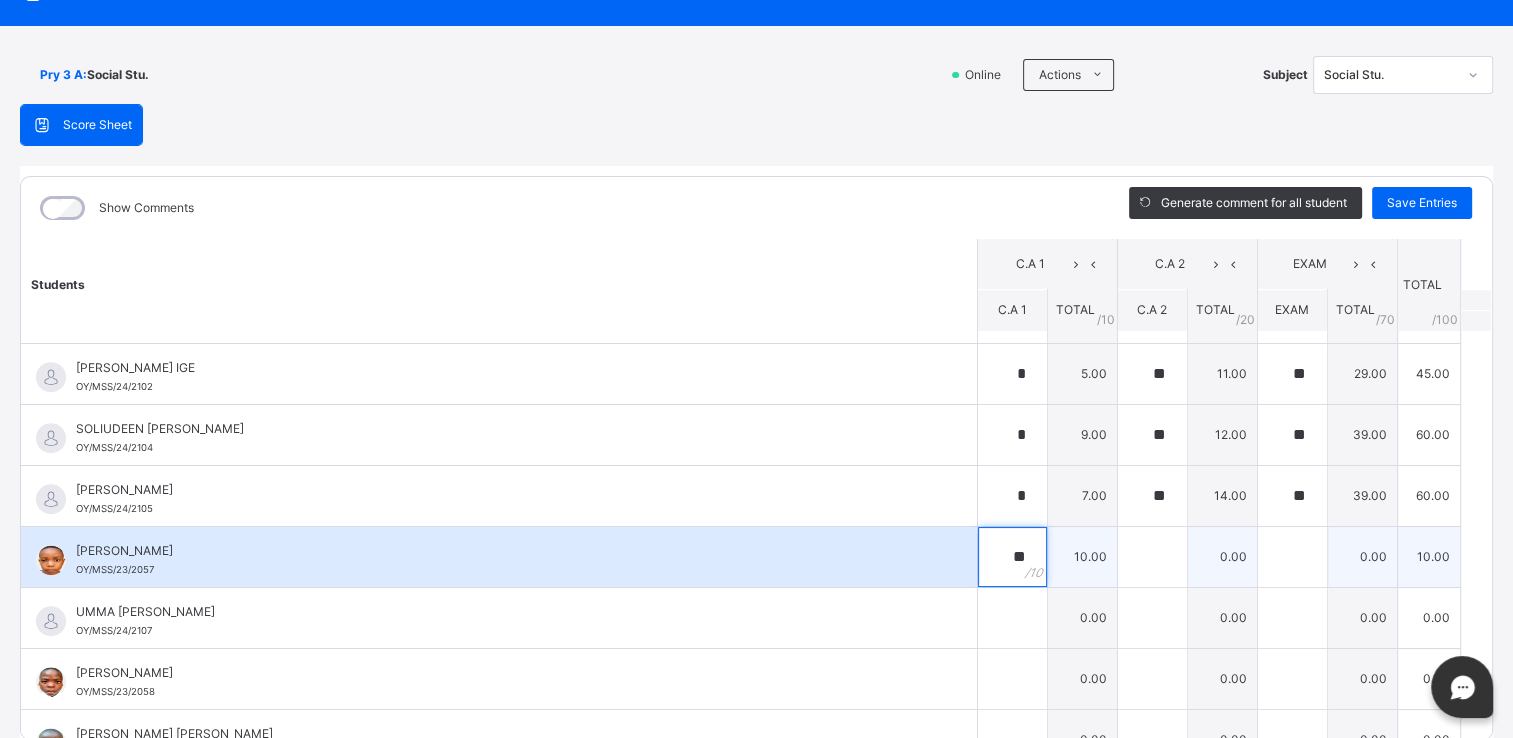 type on "**" 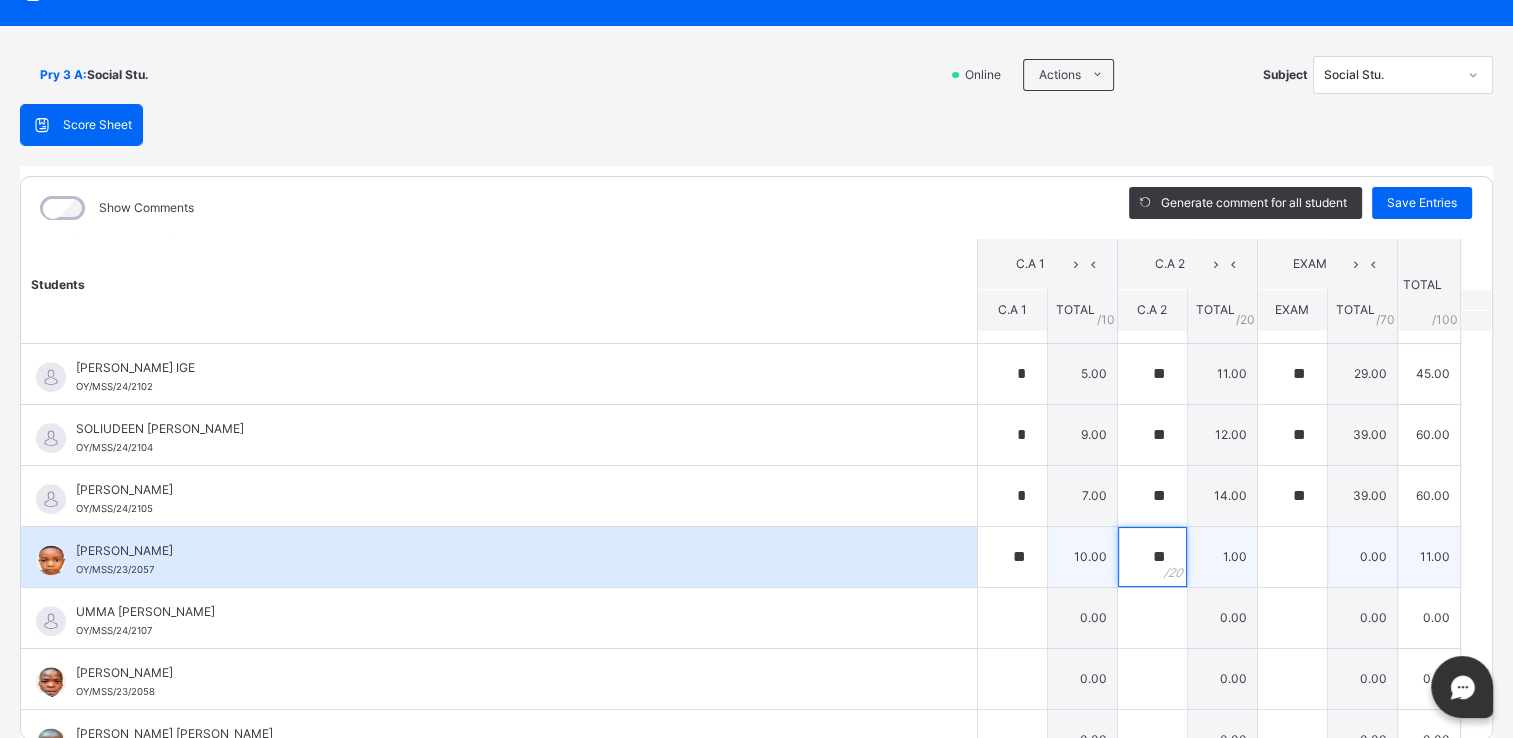 type on "**" 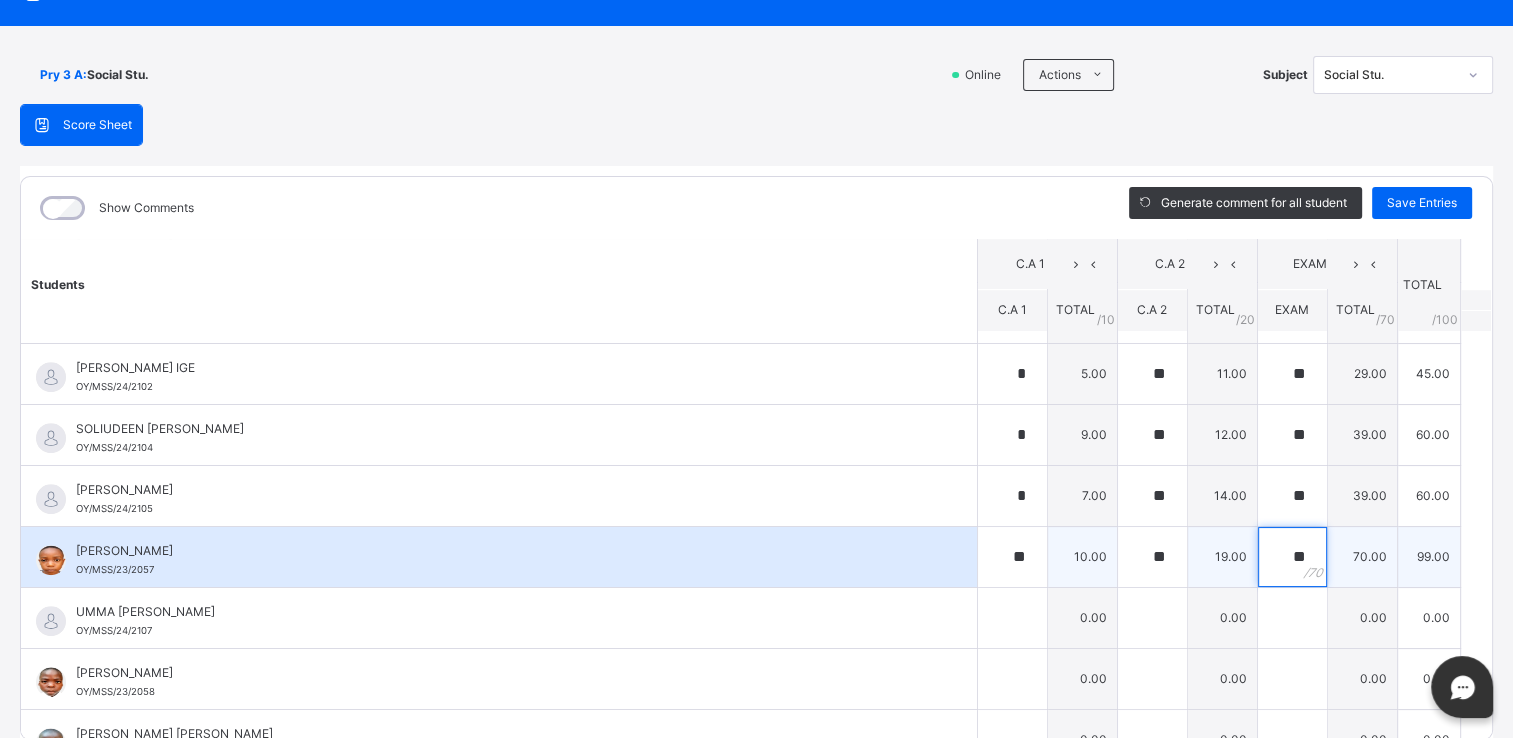 type on "**" 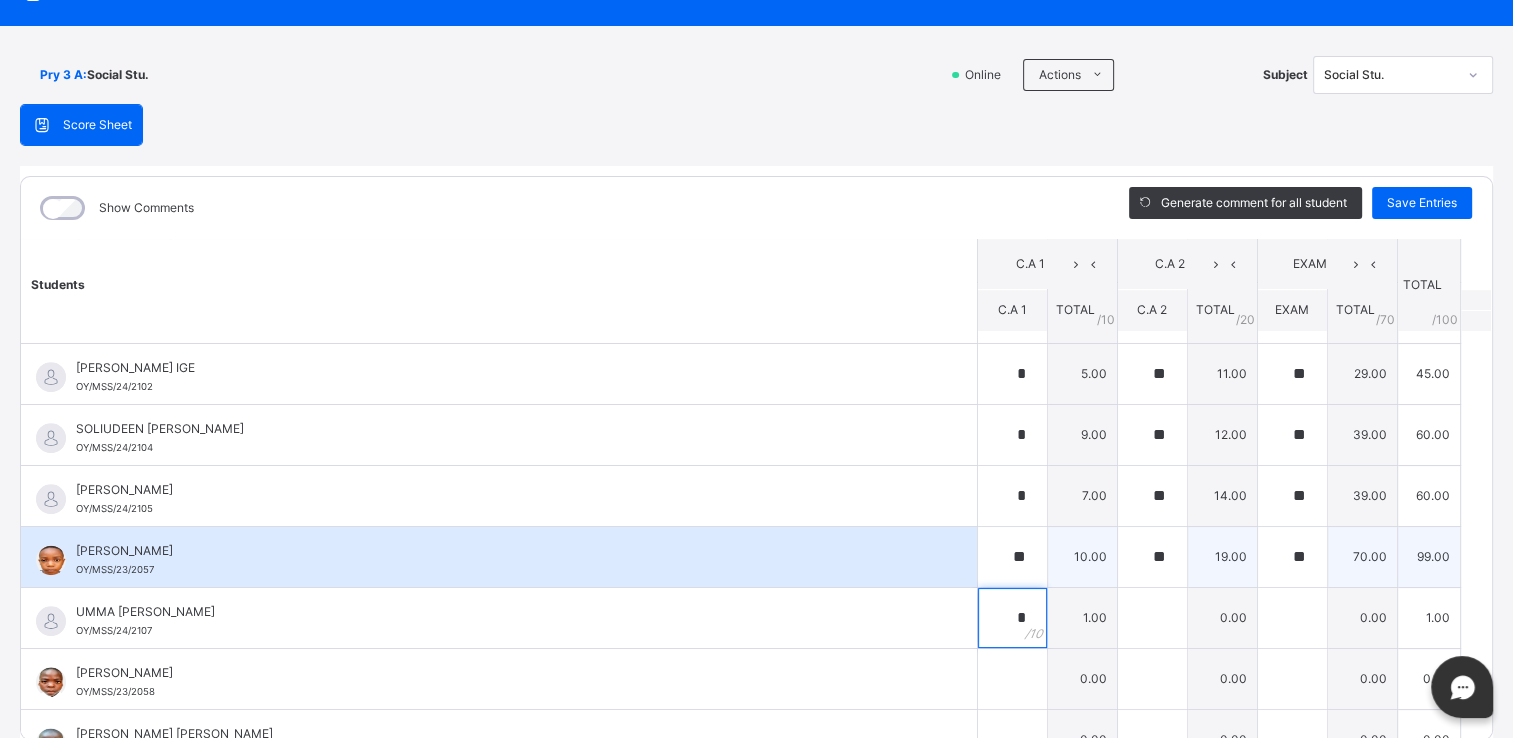type on "*" 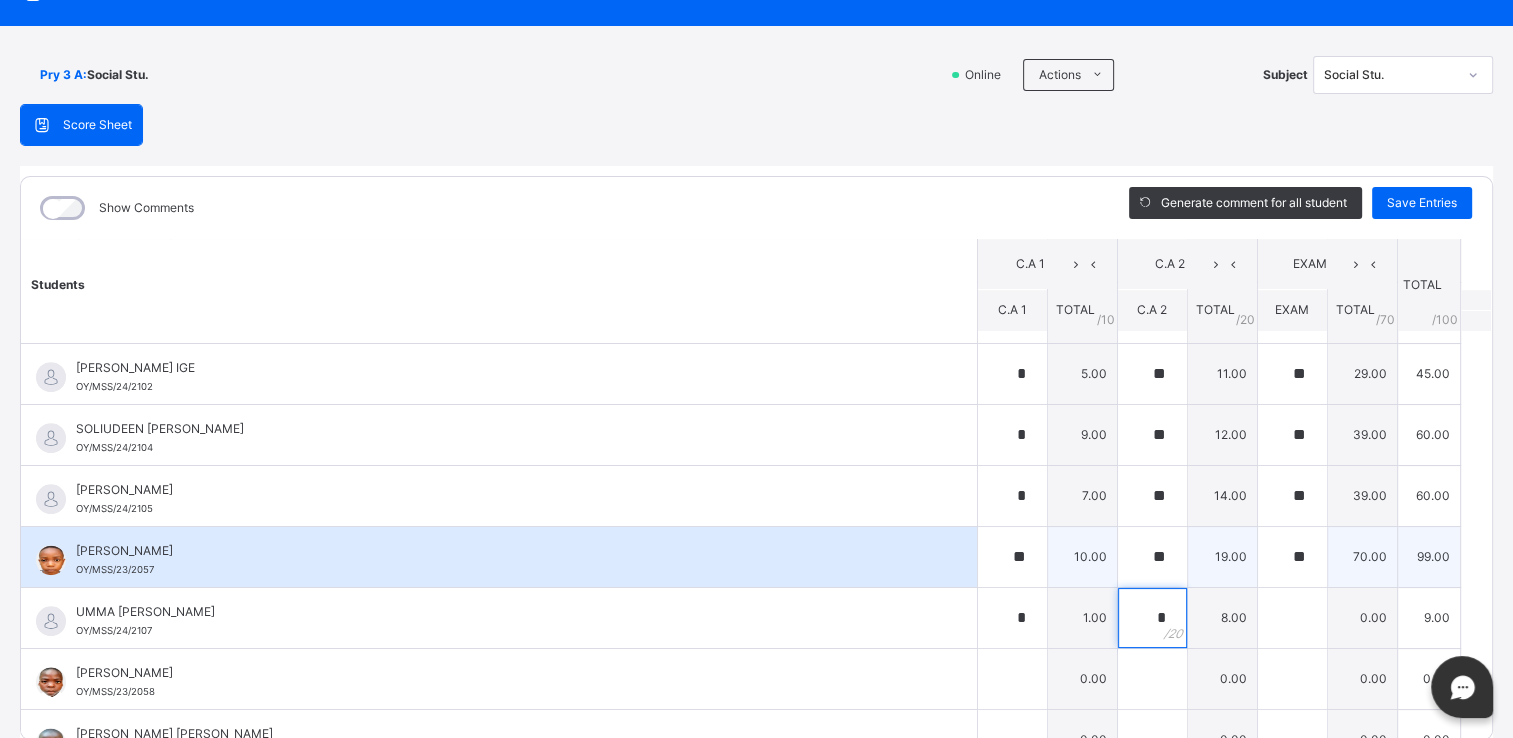 type on "*" 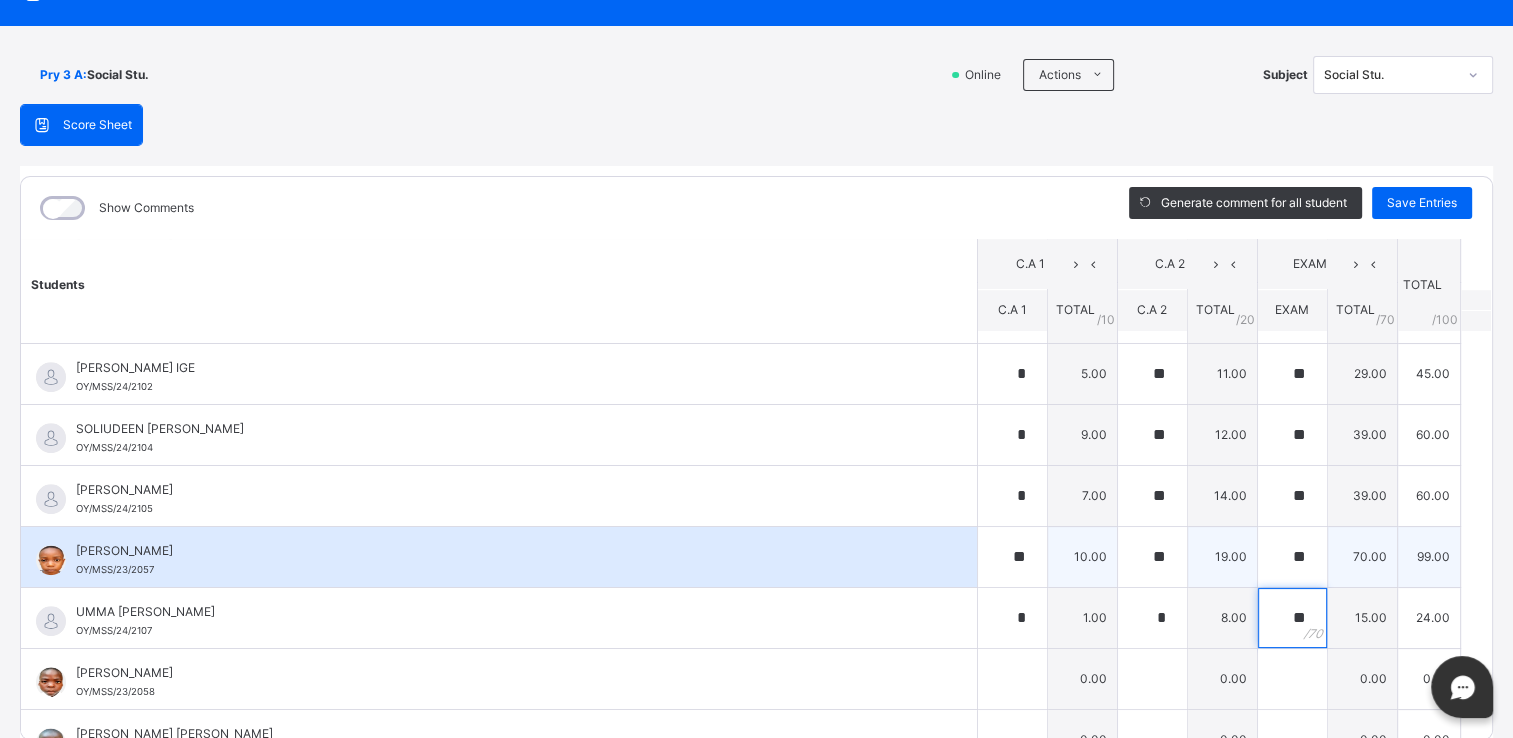 type on "**" 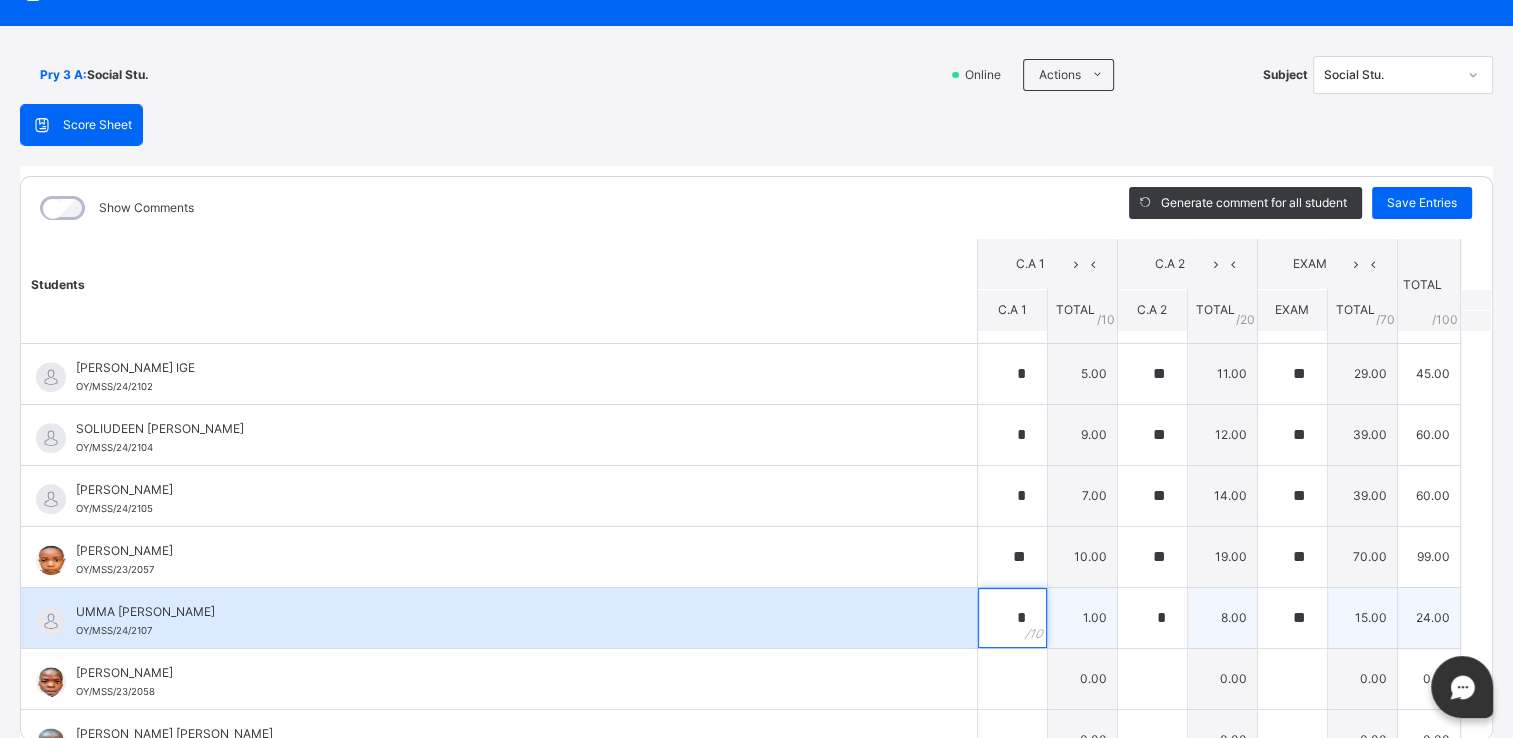 click on "*" at bounding box center (1012, 618) 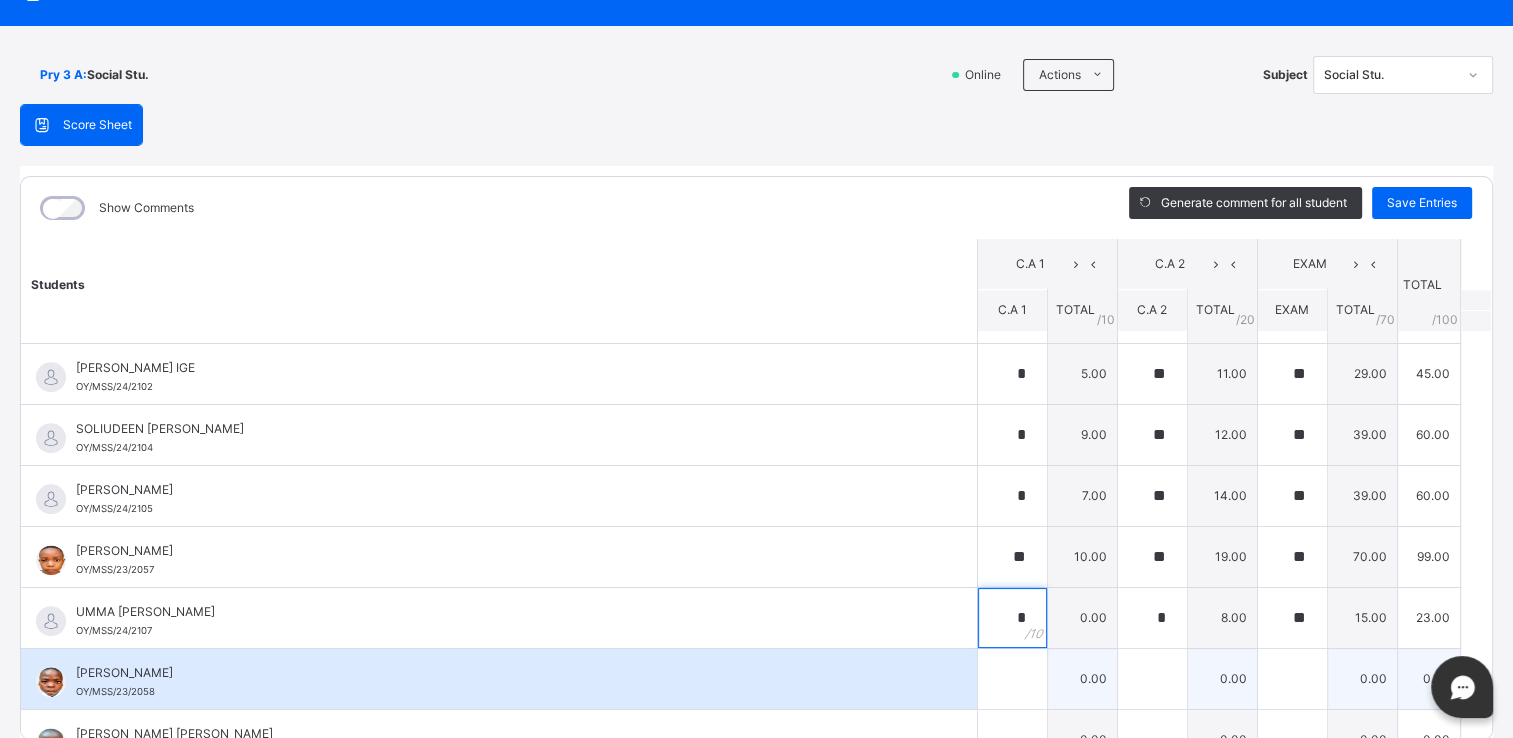 type on "*" 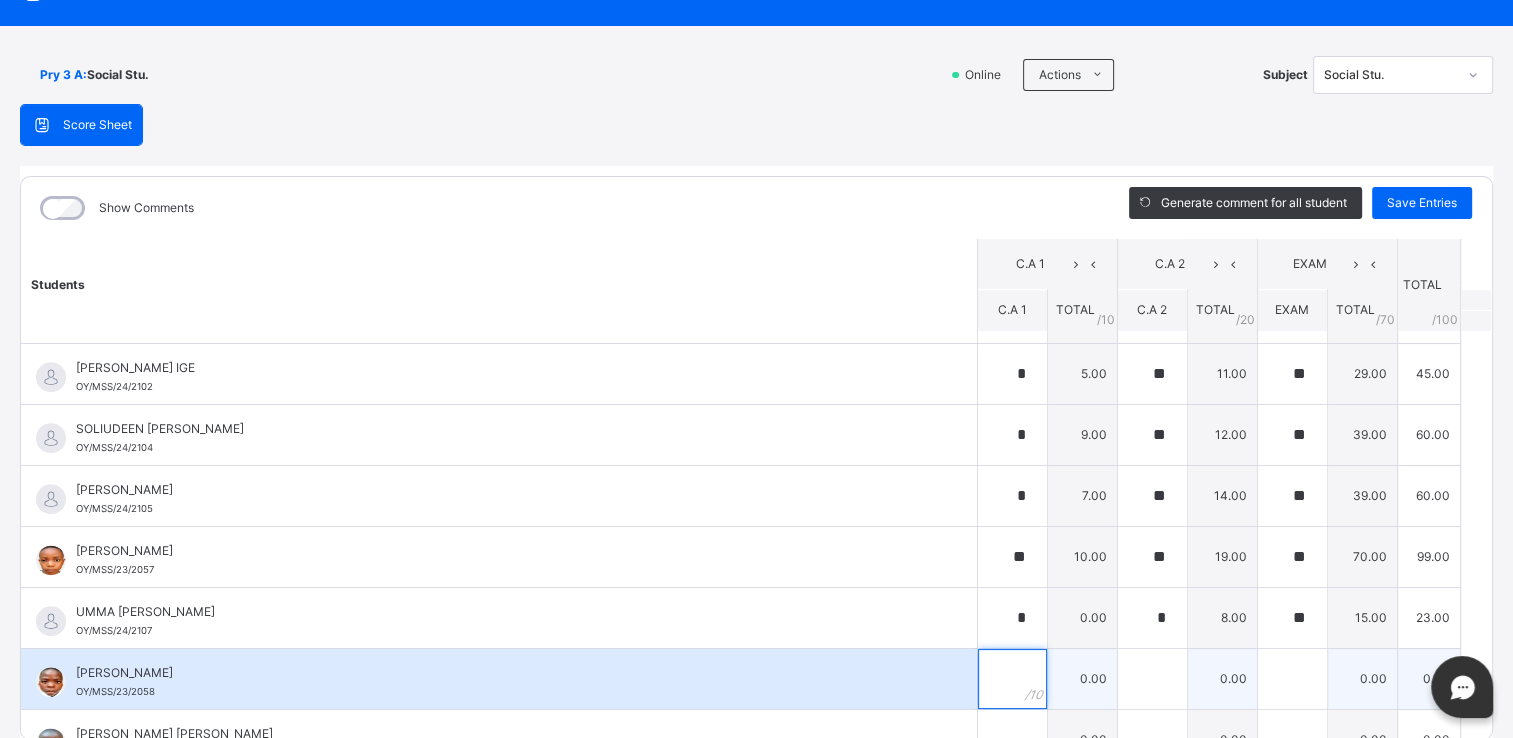 click at bounding box center (1012, 679) 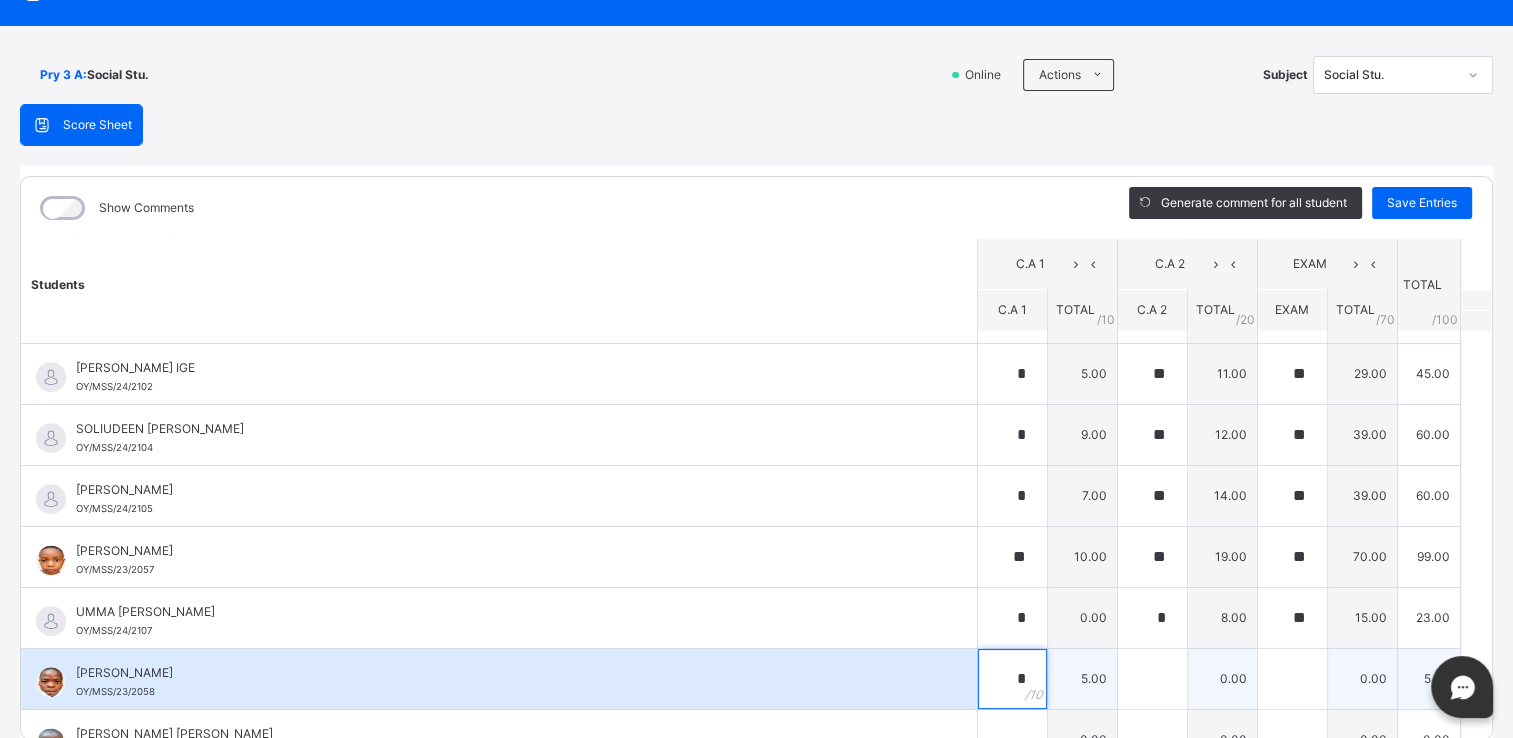 type on "*" 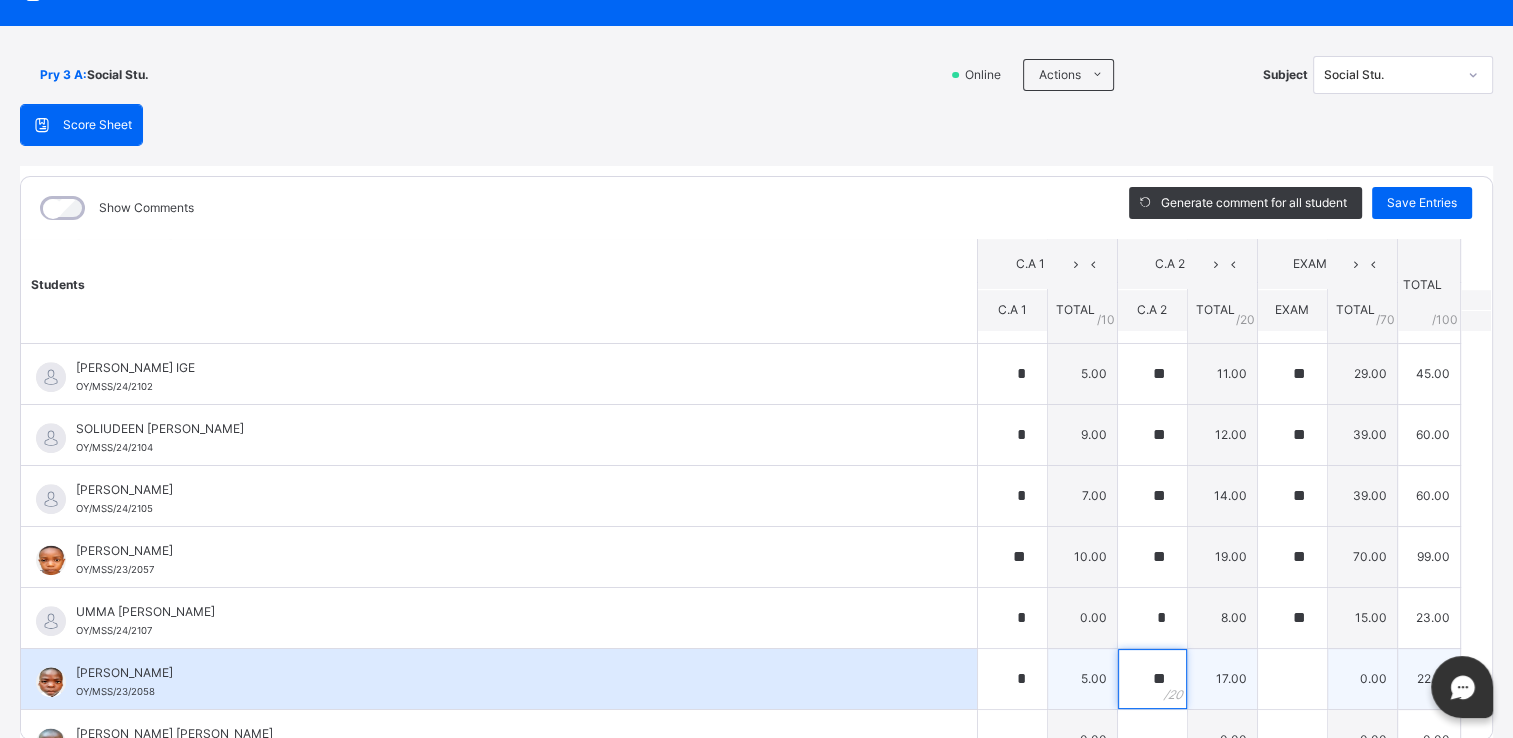 type on "**" 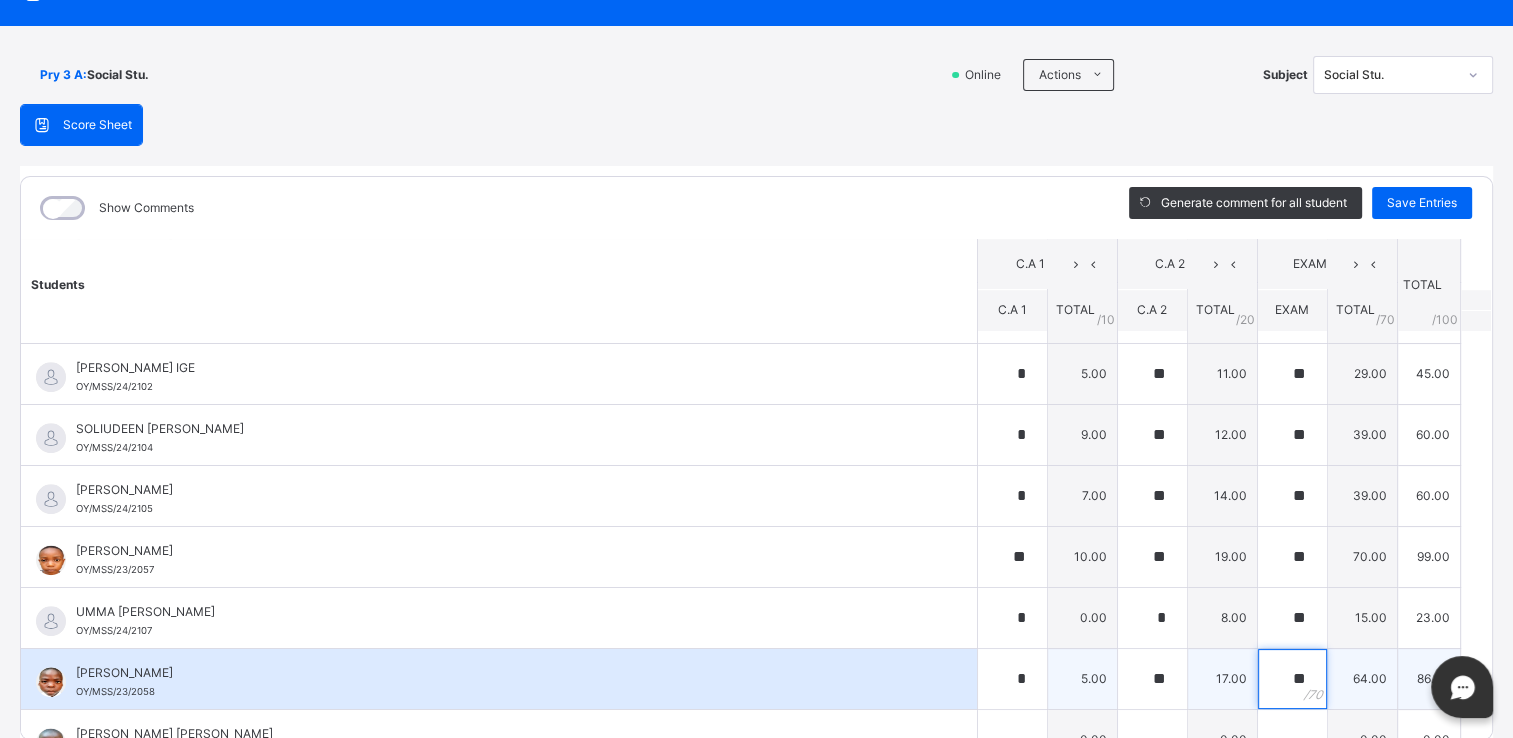 type on "**" 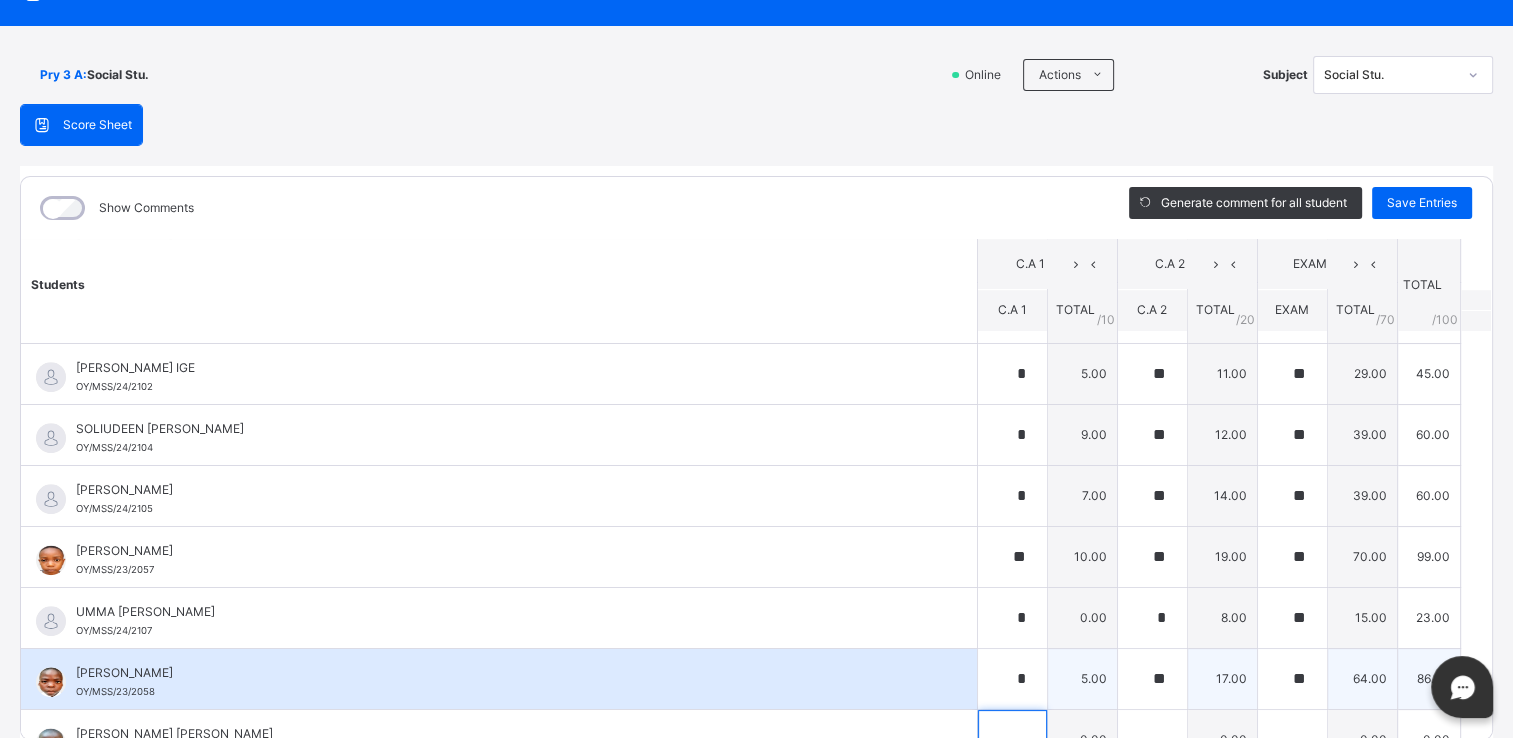 scroll, scrollTop: 1537, scrollLeft: 0, axis: vertical 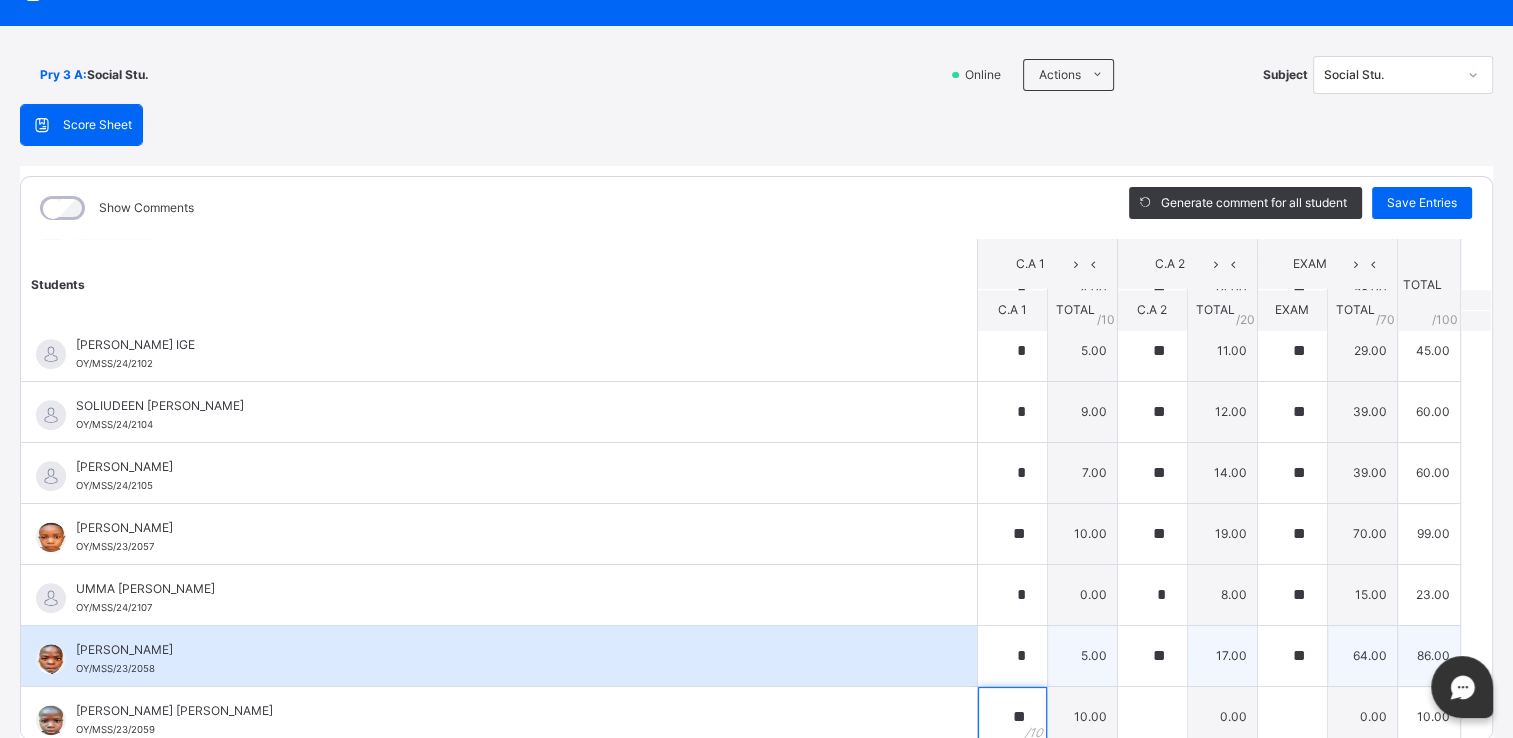 type on "**" 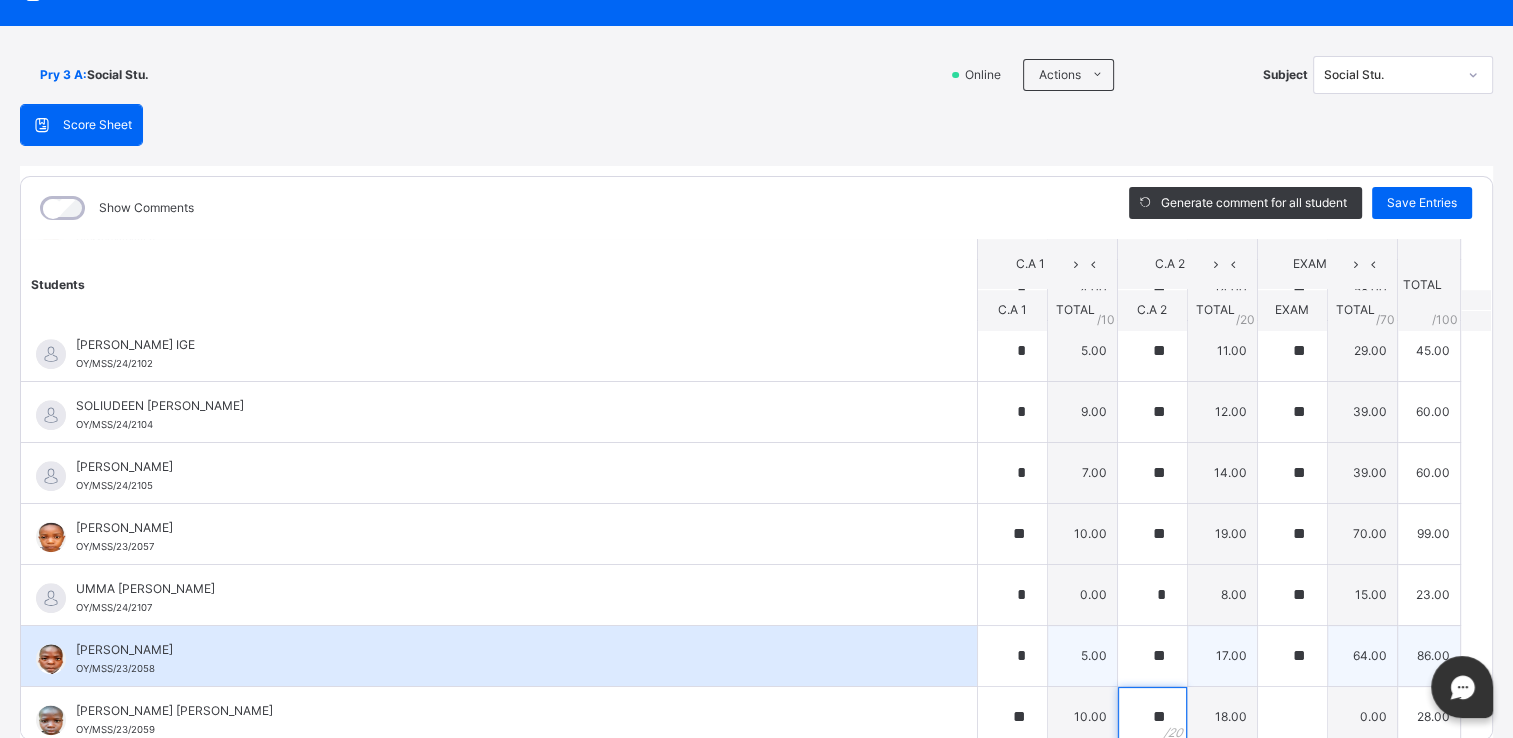 type on "**" 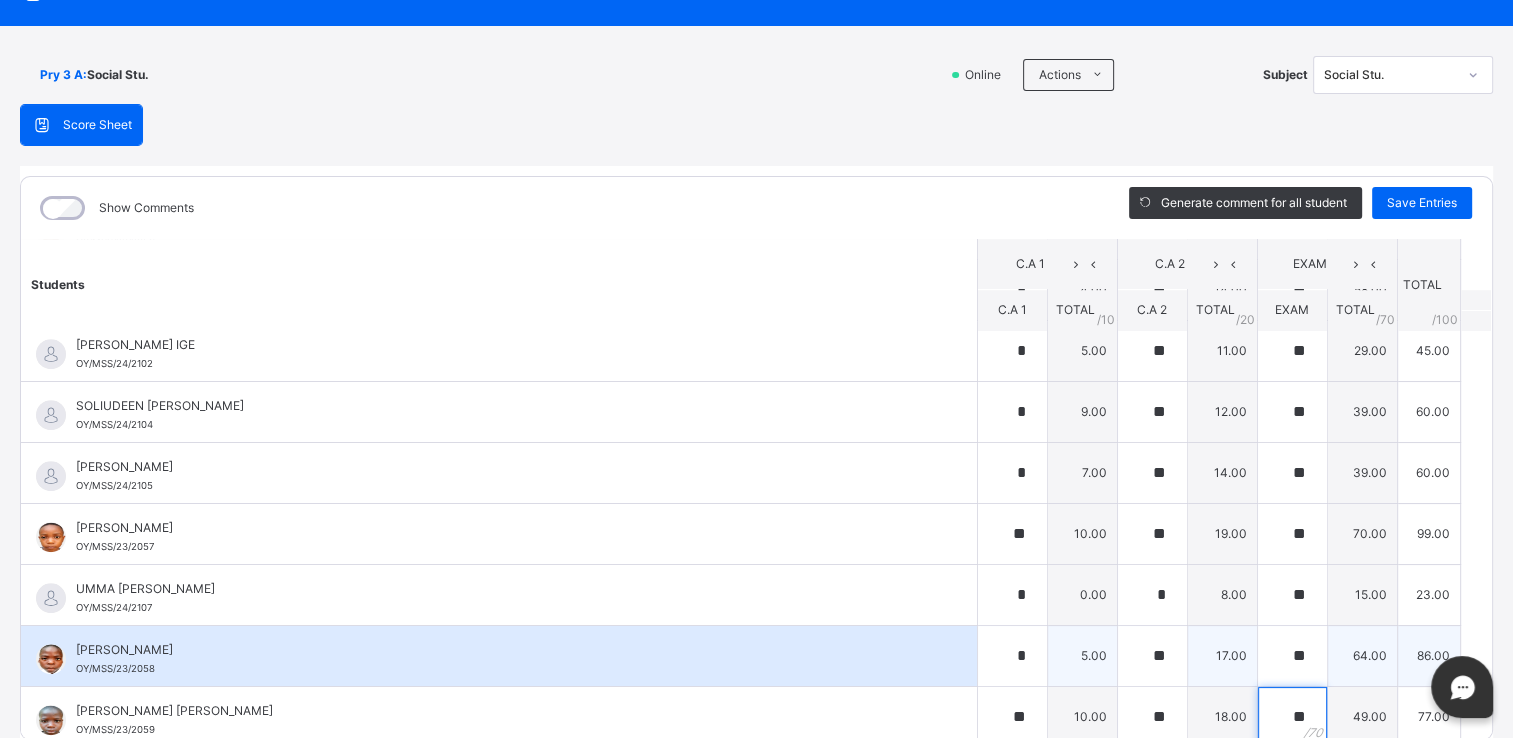 type on "**" 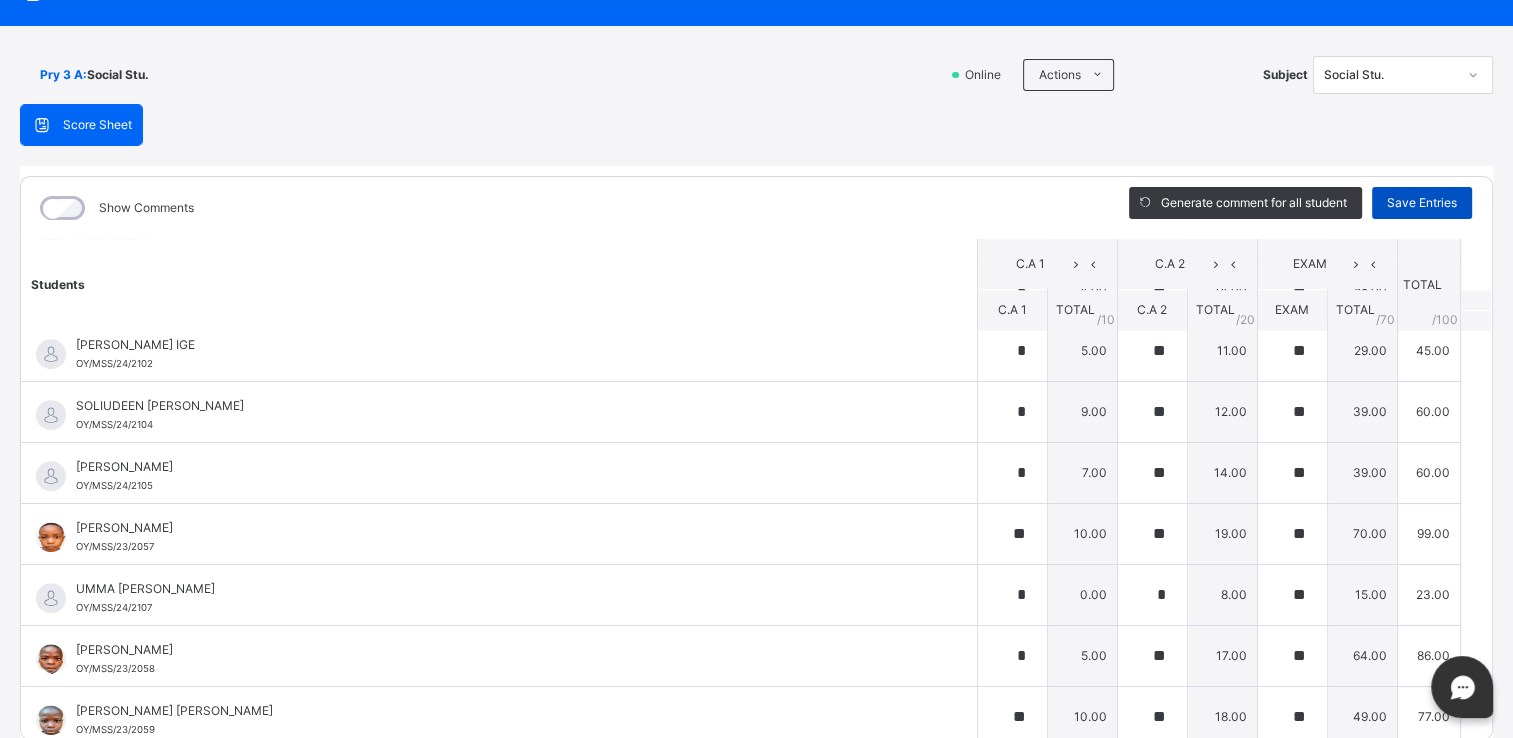 click on "Save Entries" at bounding box center (1422, 203) 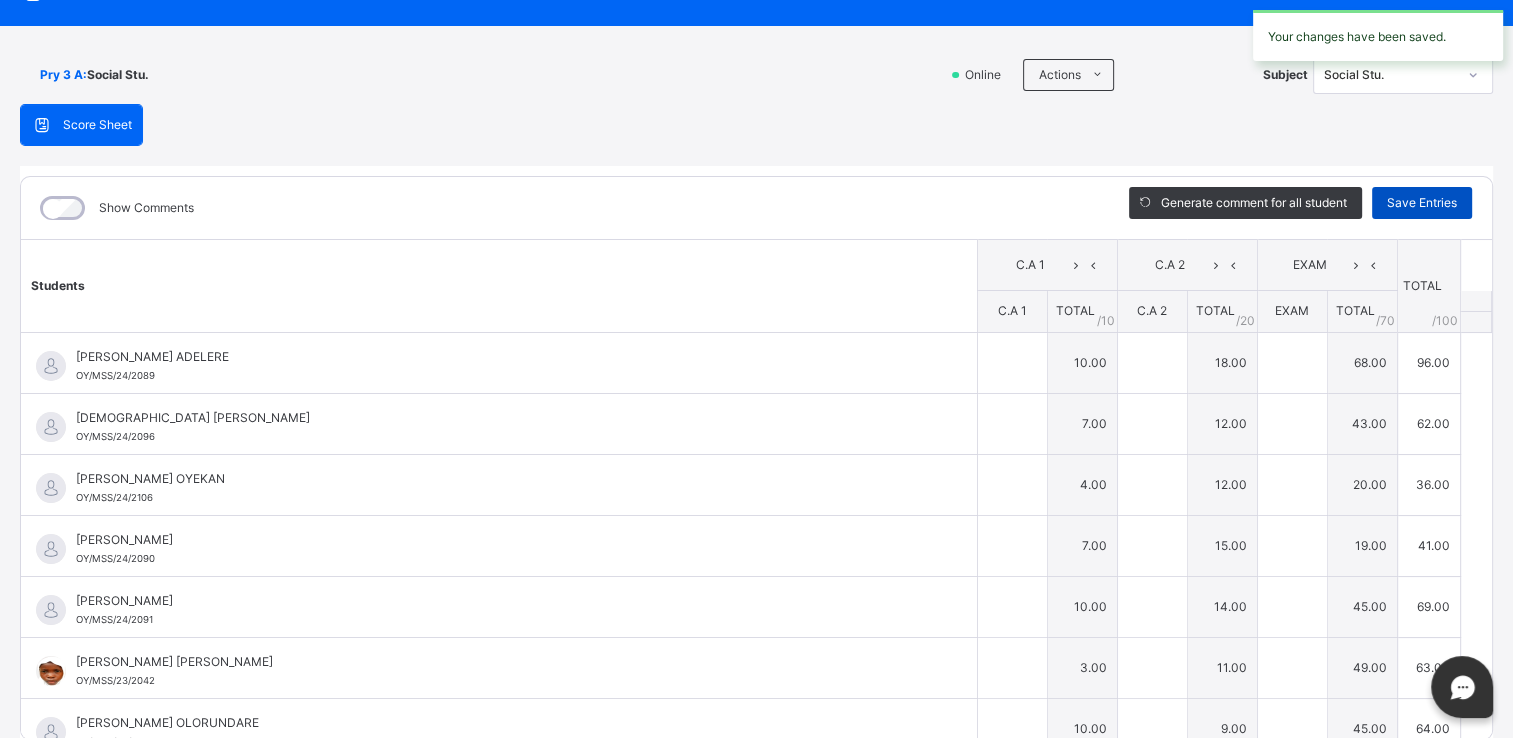type on "**" 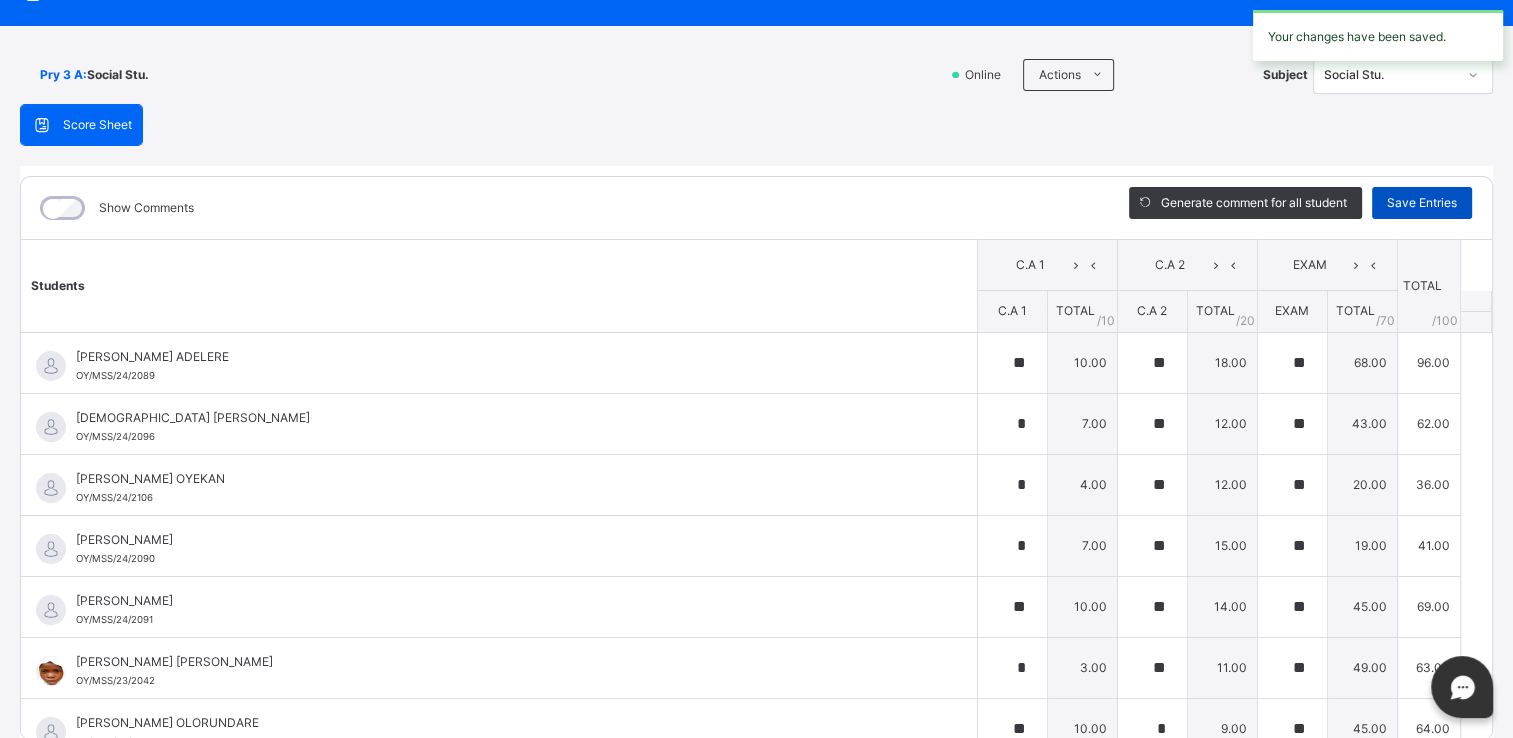type on "**" 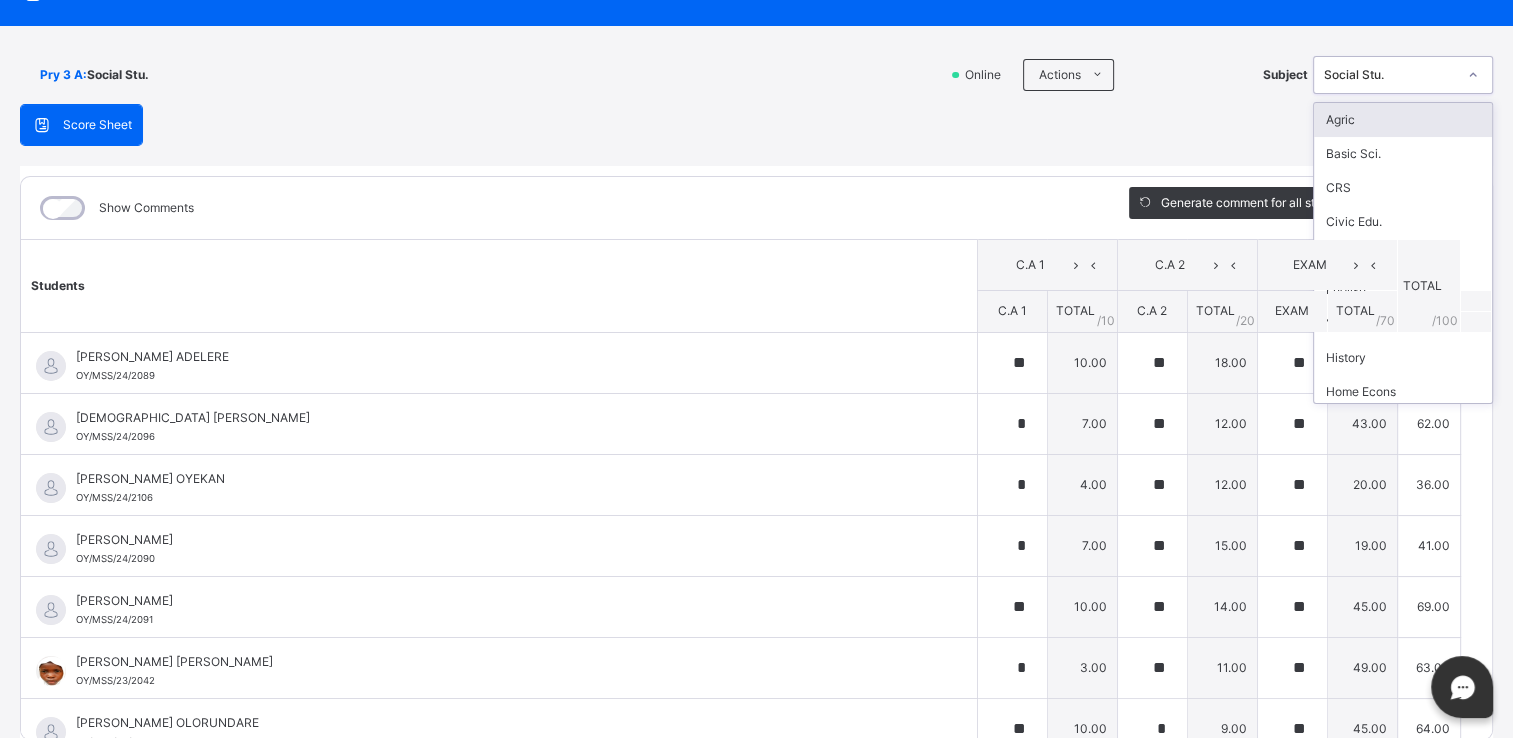 click 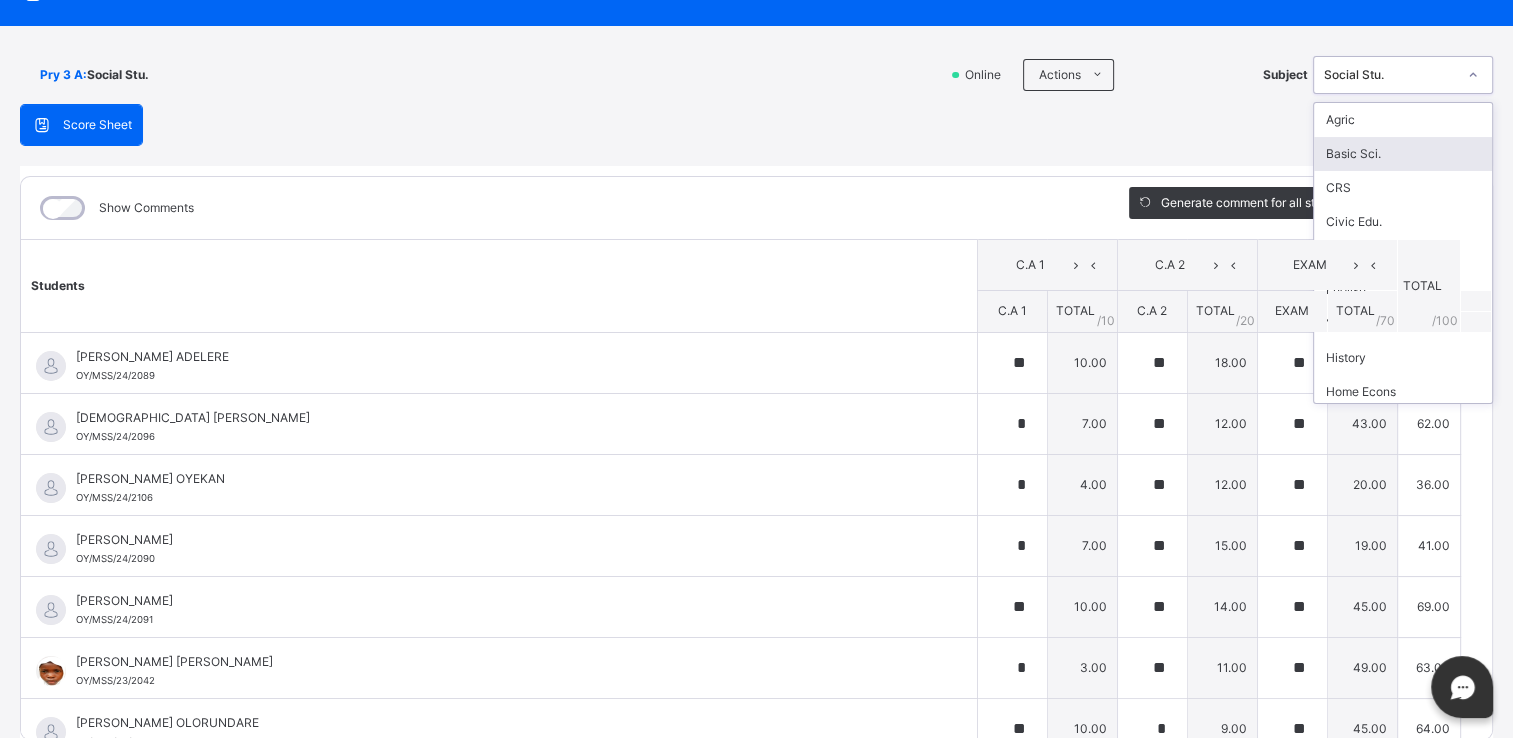 click on "Basic Sci." at bounding box center [1403, 154] 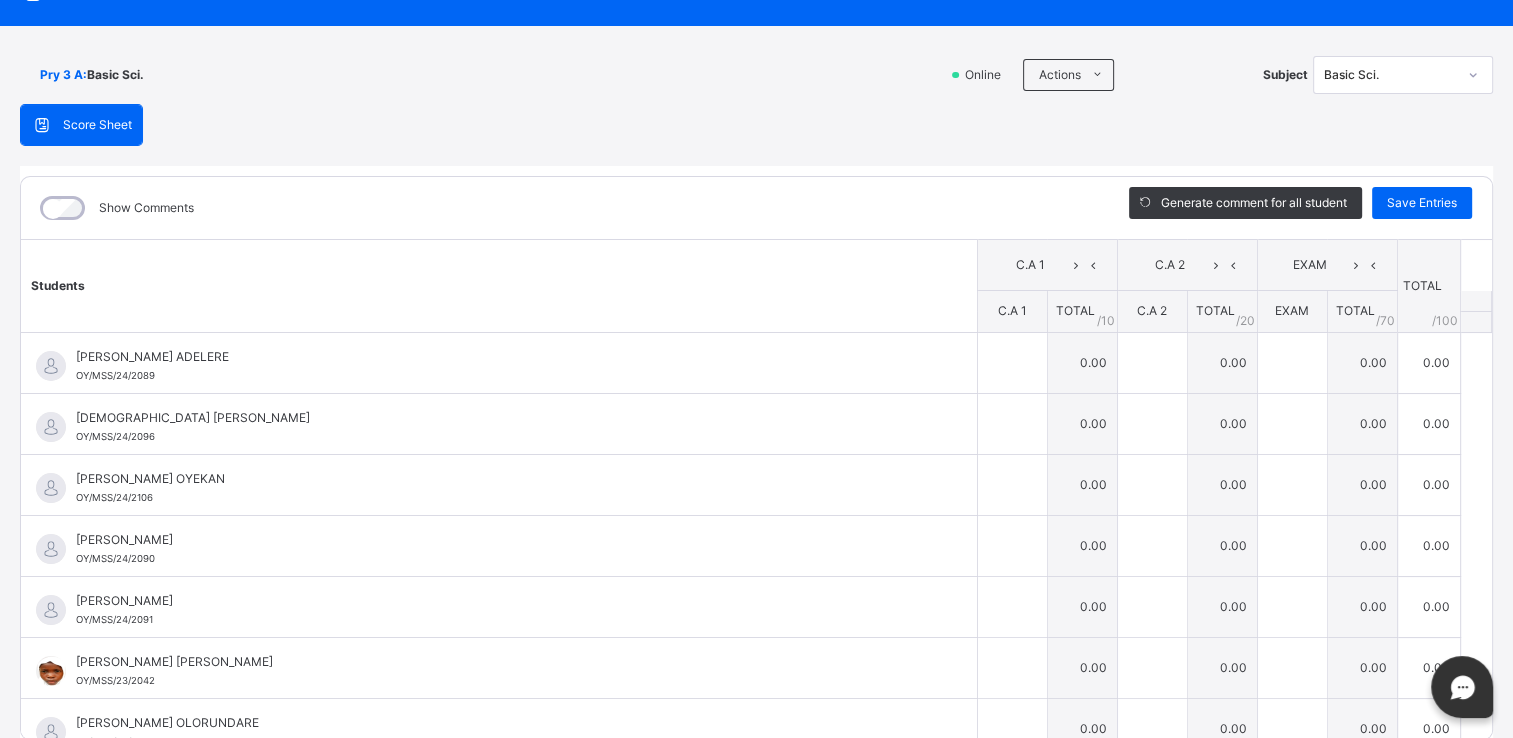 scroll, scrollTop: 91, scrollLeft: 0, axis: vertical 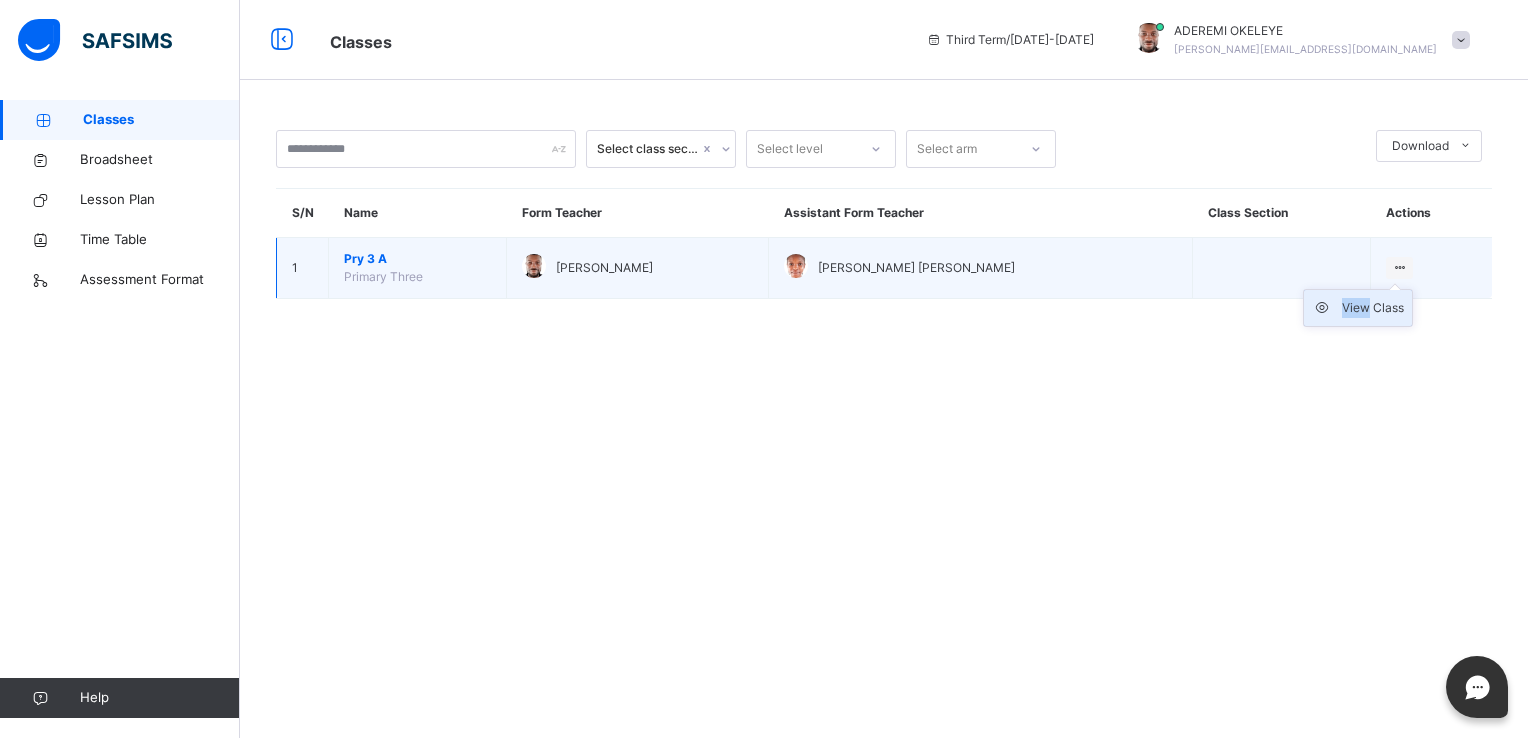 drag, startPoint x: 1395, startPoint y: 266, endPoint x: 1356, endPoint y: 302, distance: 53.075417 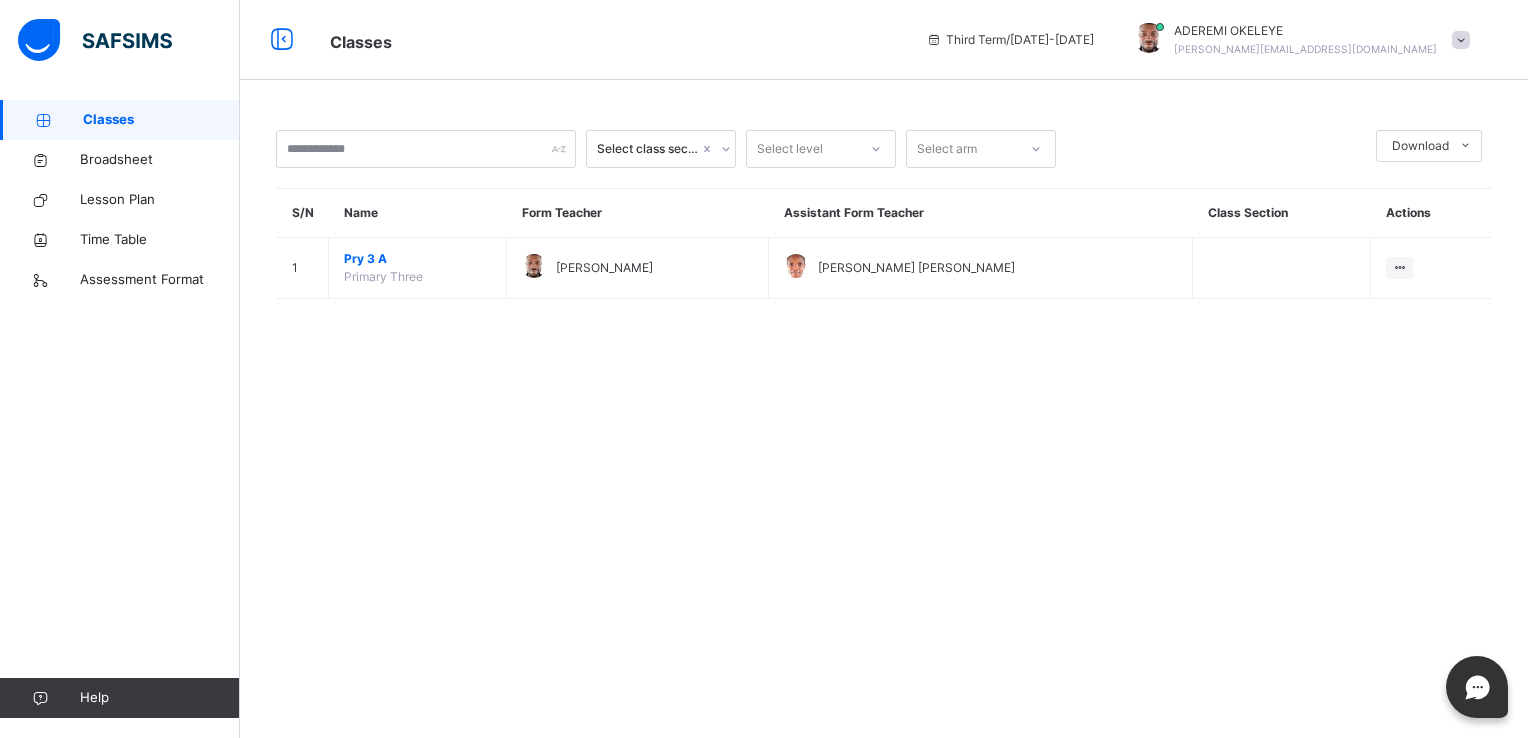 click on "Select class section Select level Select arm Download Pdf Report Excel Report S/N Name Form Teacher Assistant Form Teacher Class Section Actions 1 Pry 3   A   Primary Three [PERSON_NAME]  [PERSON_NAME] [PERSON_NAME] View Class × Form Teacher Select Form Teacher [PERSON_NAME]  Select Assistant Form Teacher [PERSON_NAME] [PERSON_NAME] Cancel Save" at bounding box center (884, 224) 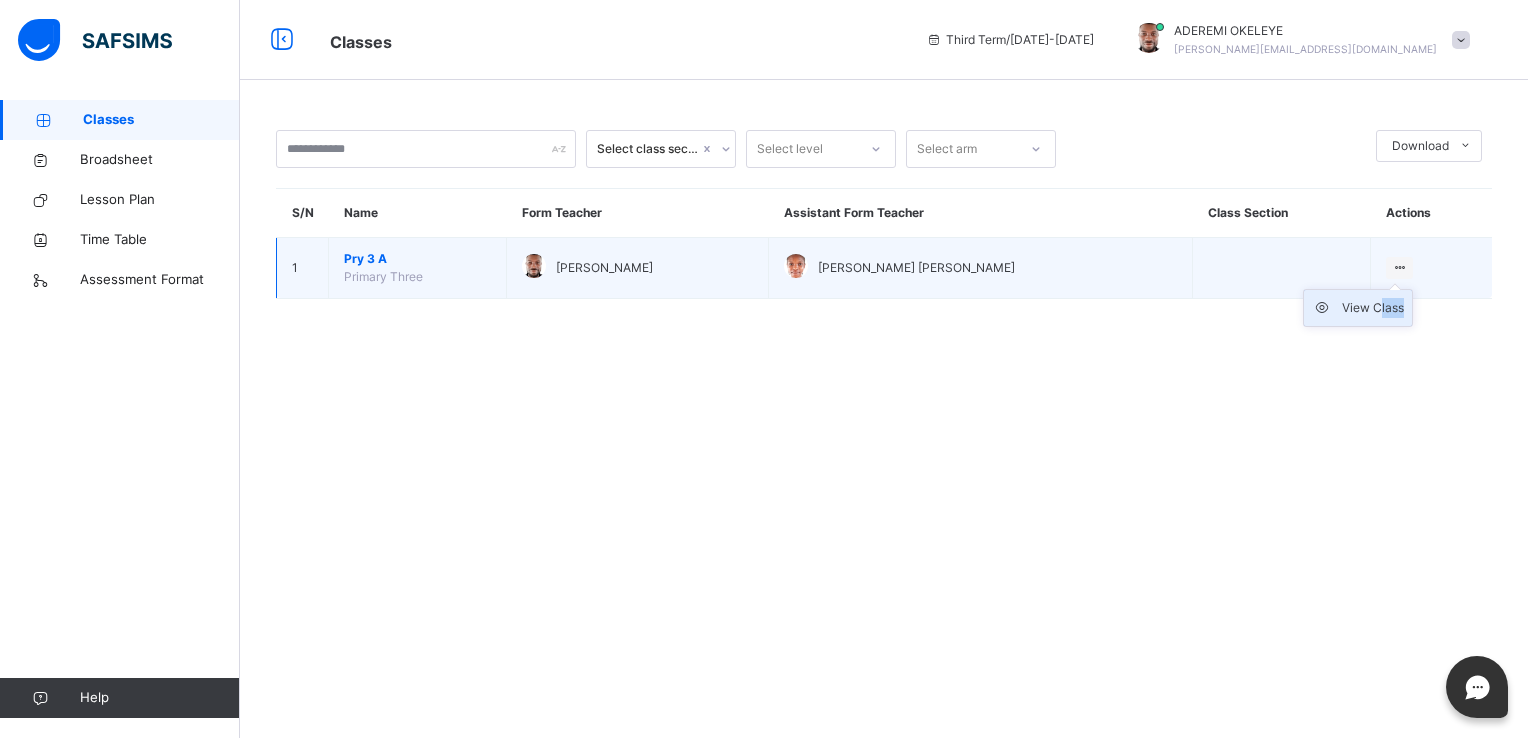 drag, startPoint x: 1384, startPoint y: 271, endPoint x: 1370, endPoint y: 315, distance: 46.173584 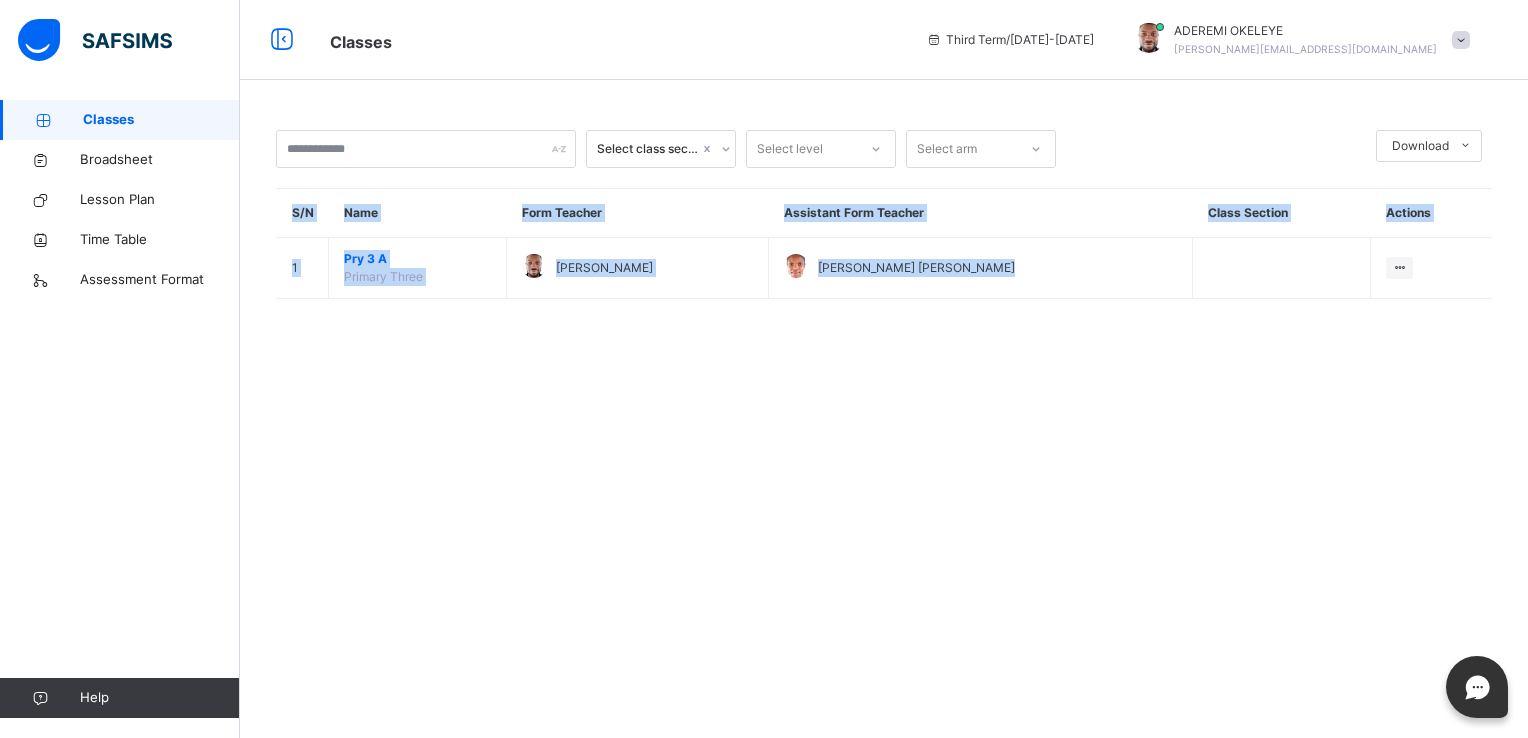 drag, startPoint x: 1370, startPoint y: 315, endPoint x: 1422, endPoint y: 399, distance: 98.79271 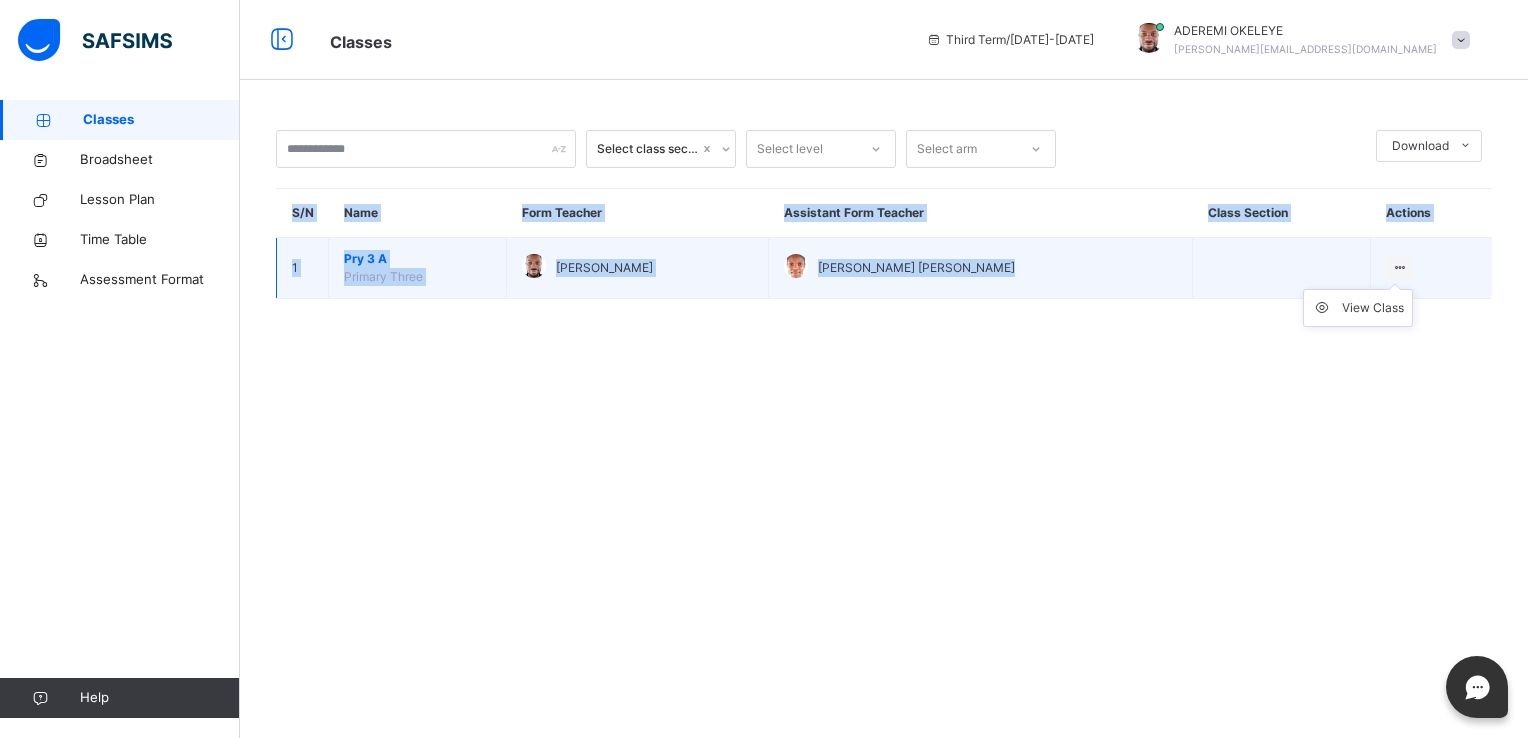 click at bounding box center (1399, 267) 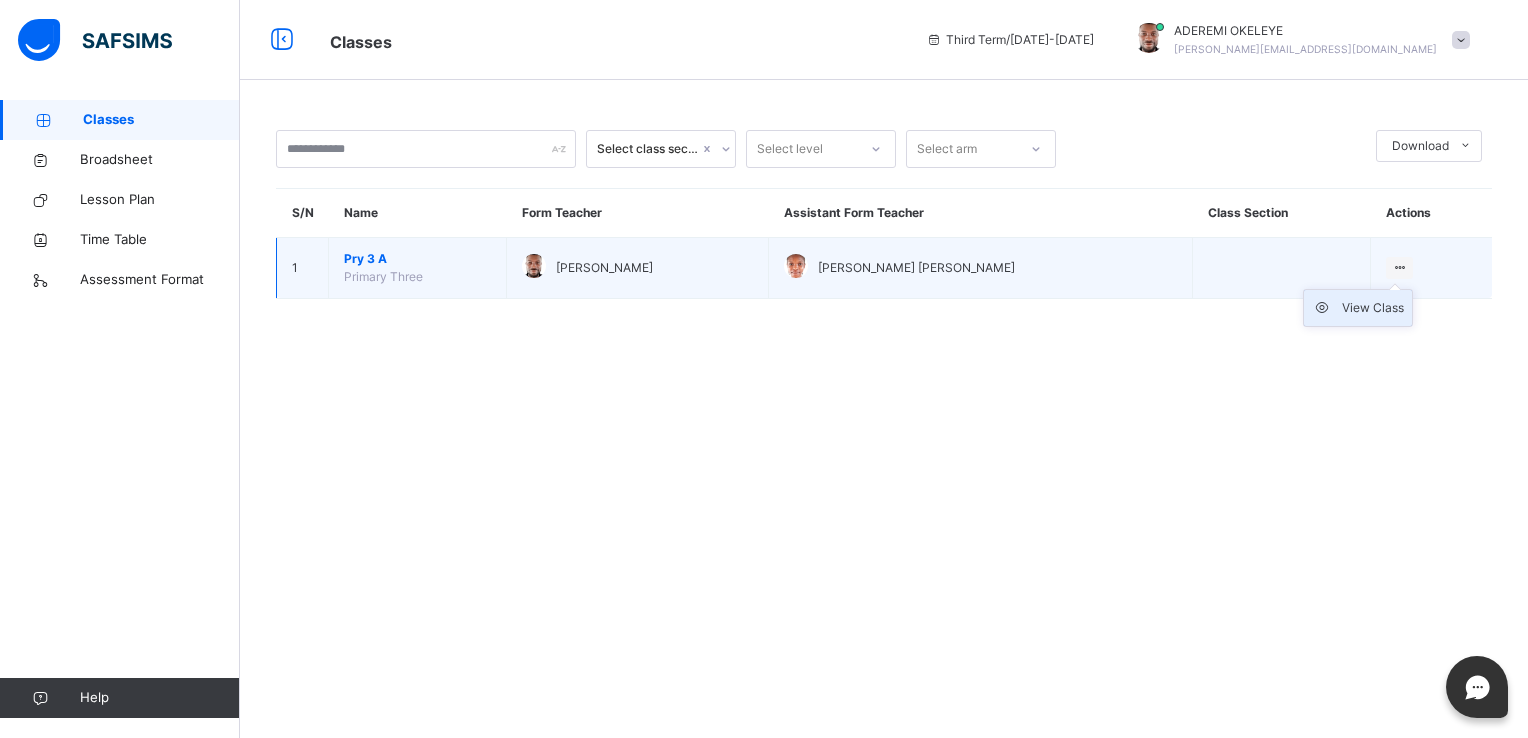 click on "View Class" at bounding box center [1373, 308] 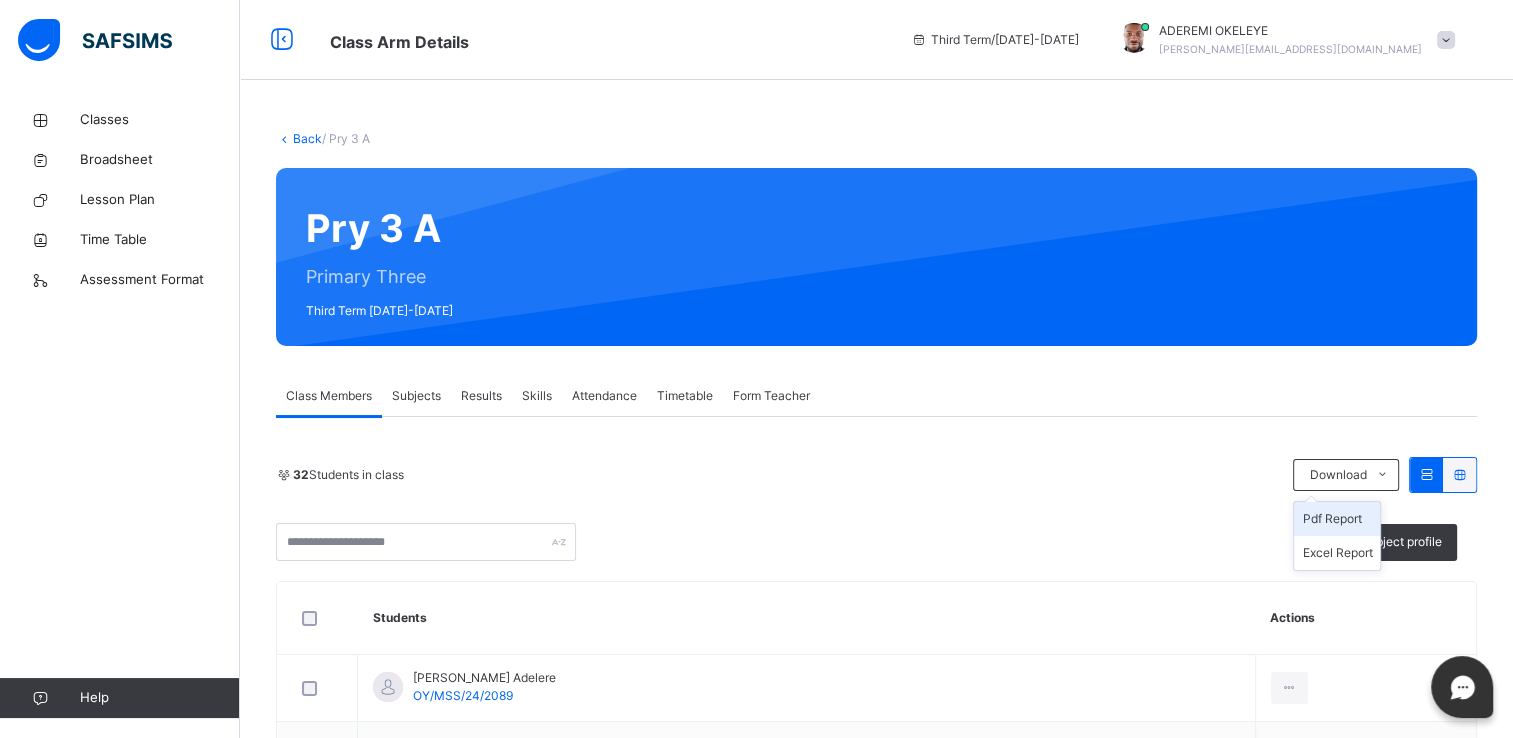 click on "Pdf Report" at bounding box center [1337, 519] 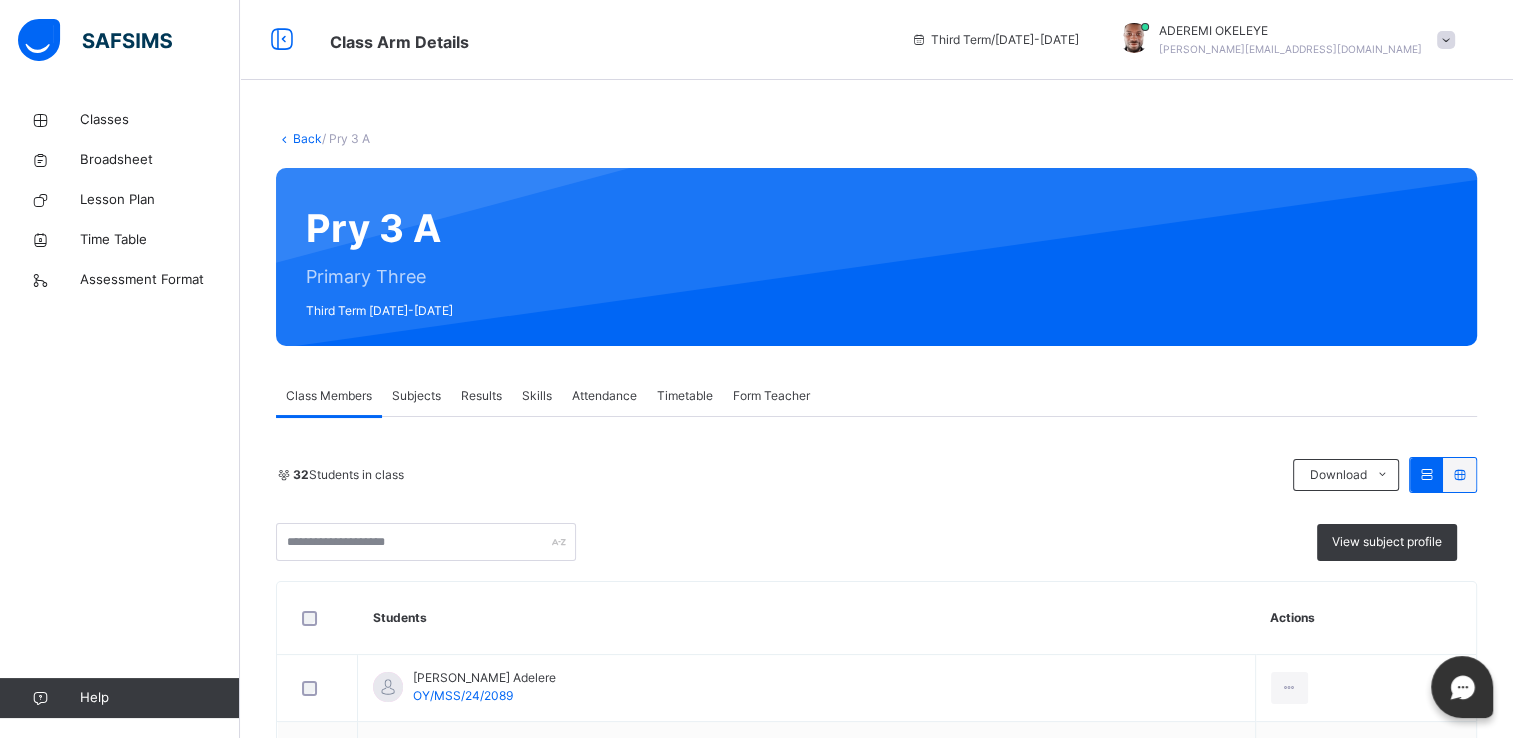 click on "Subjects" at bounding box center [416, 396] 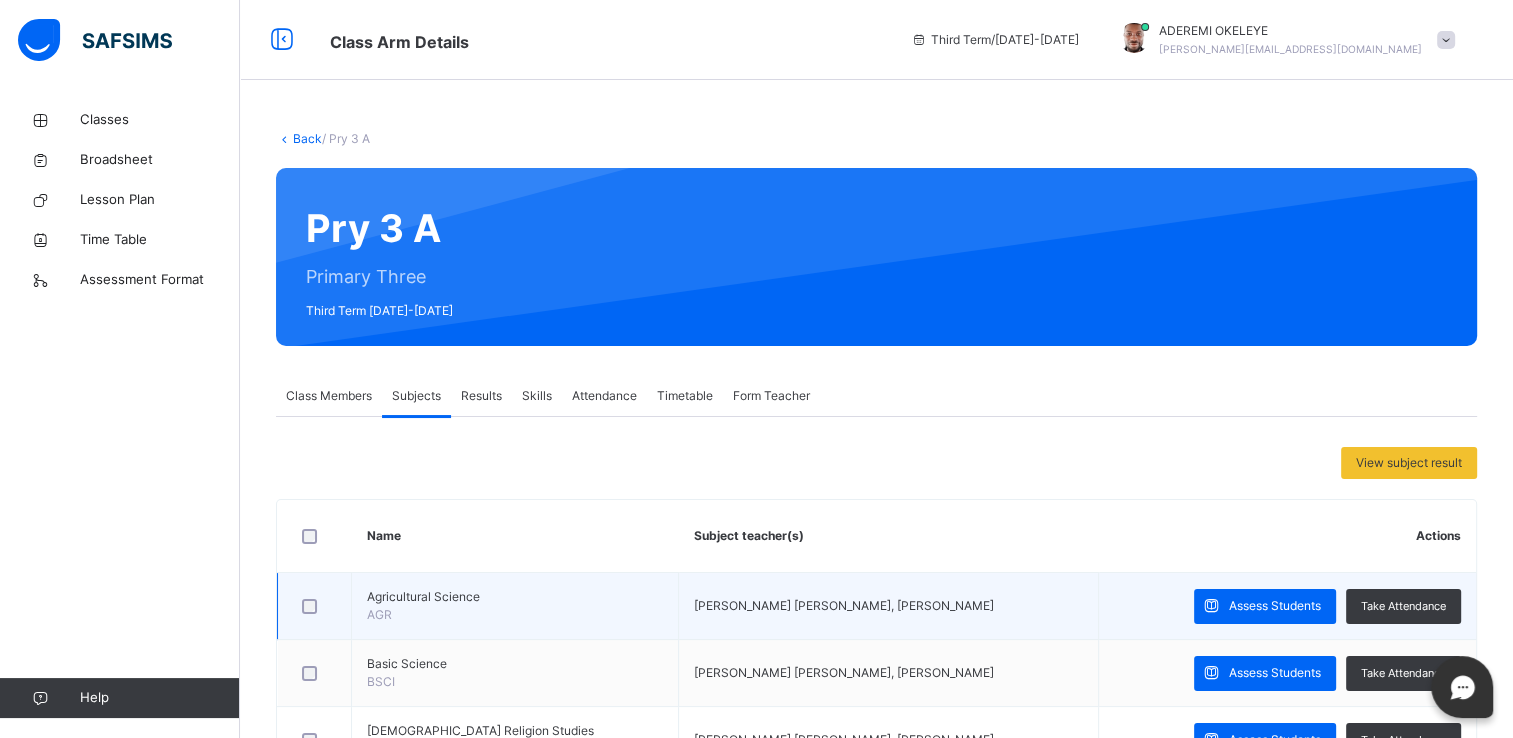 click on "Agricultural Science" at bounding box center [515, 597] 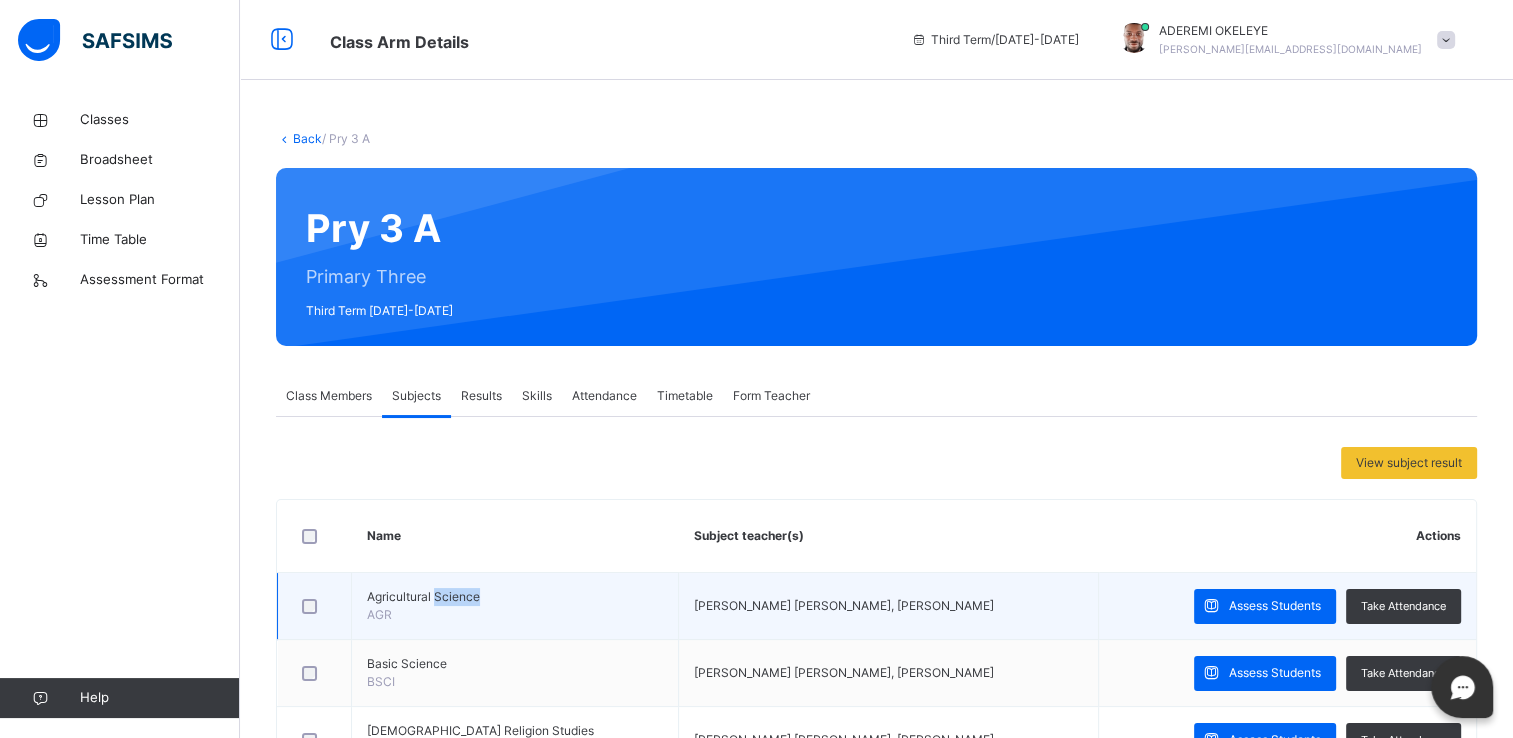 click on "Agricultural Science" at bounding box center (515, 597) 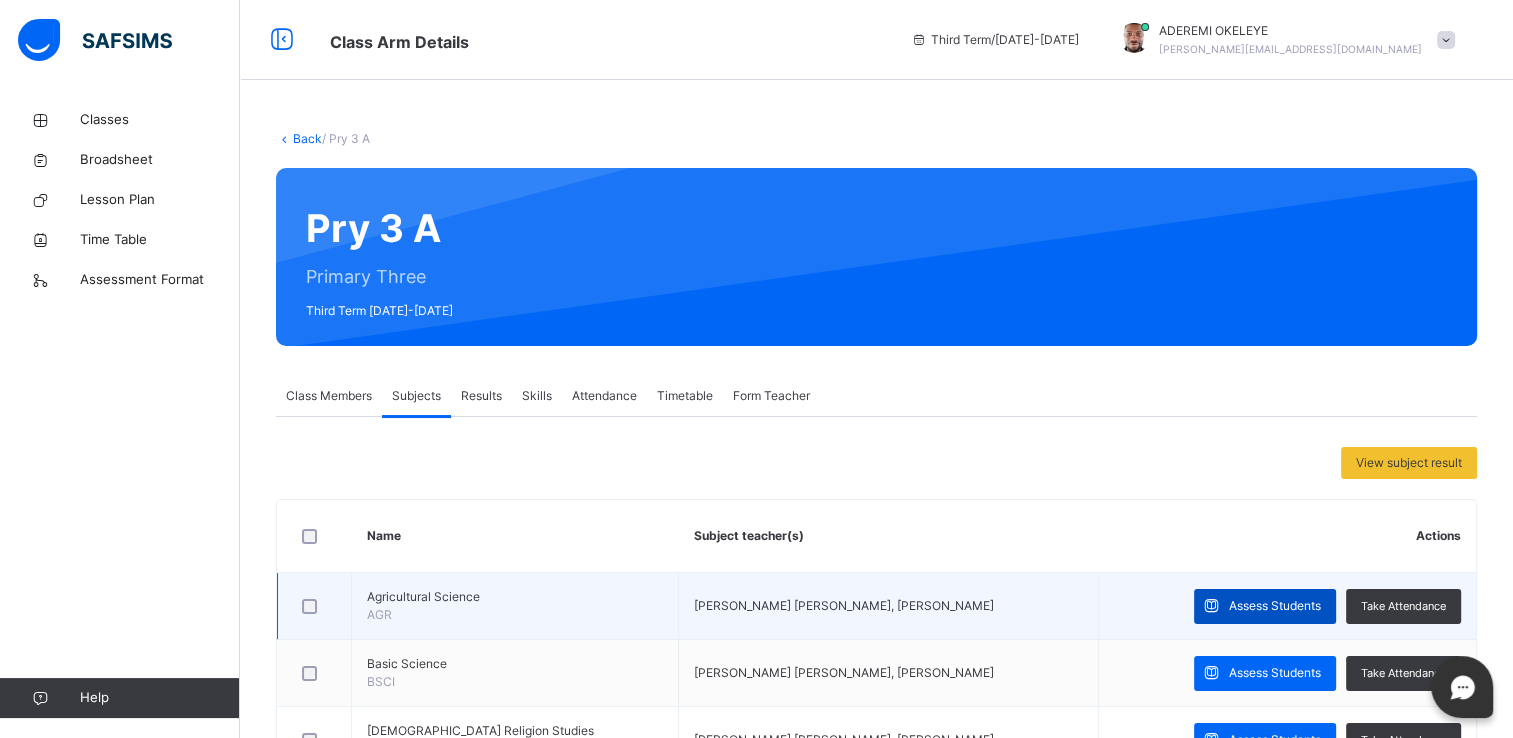 click on "Assess Students" at bounding box center (1275, 606) 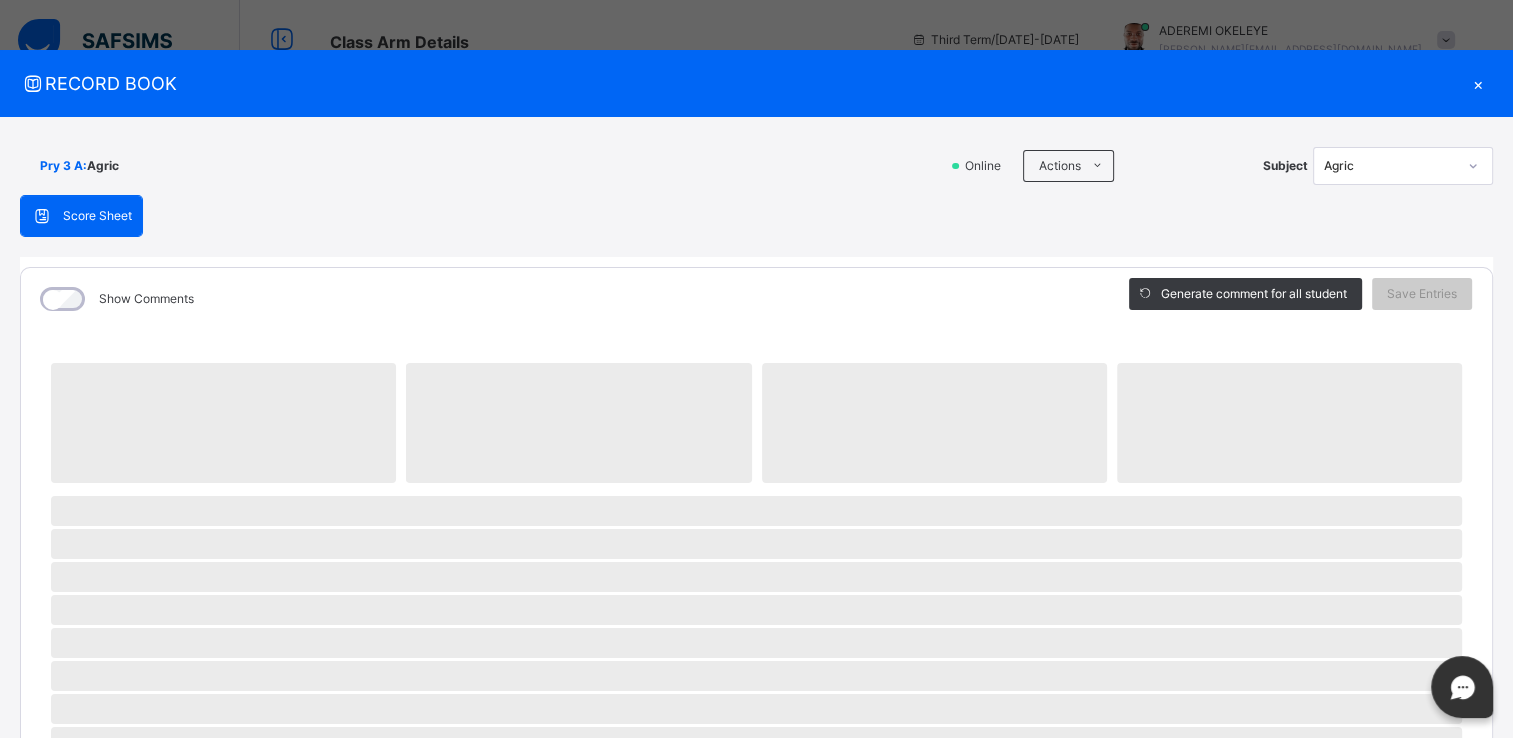 click at bounding box center (47, 216) 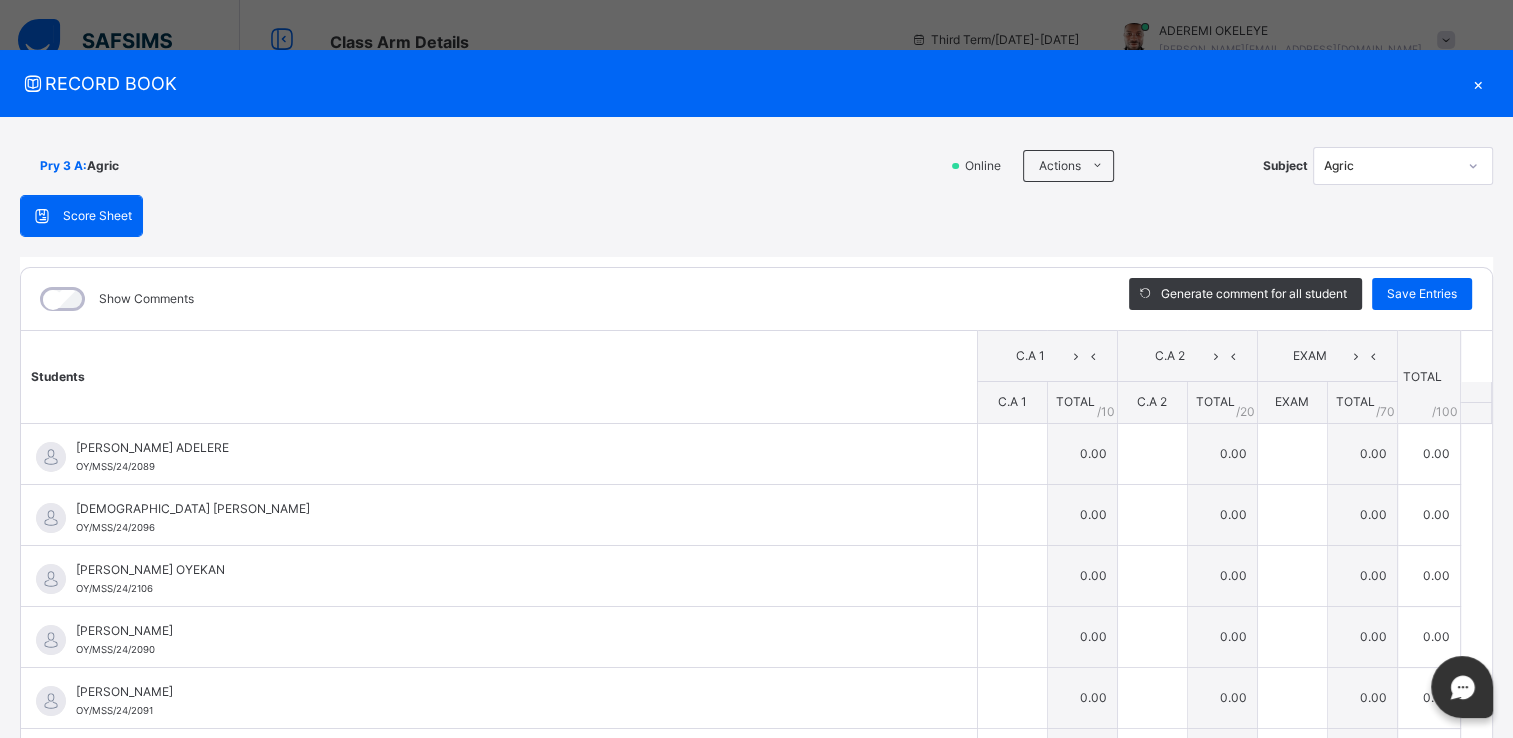 click at bounding box center (47, 216) 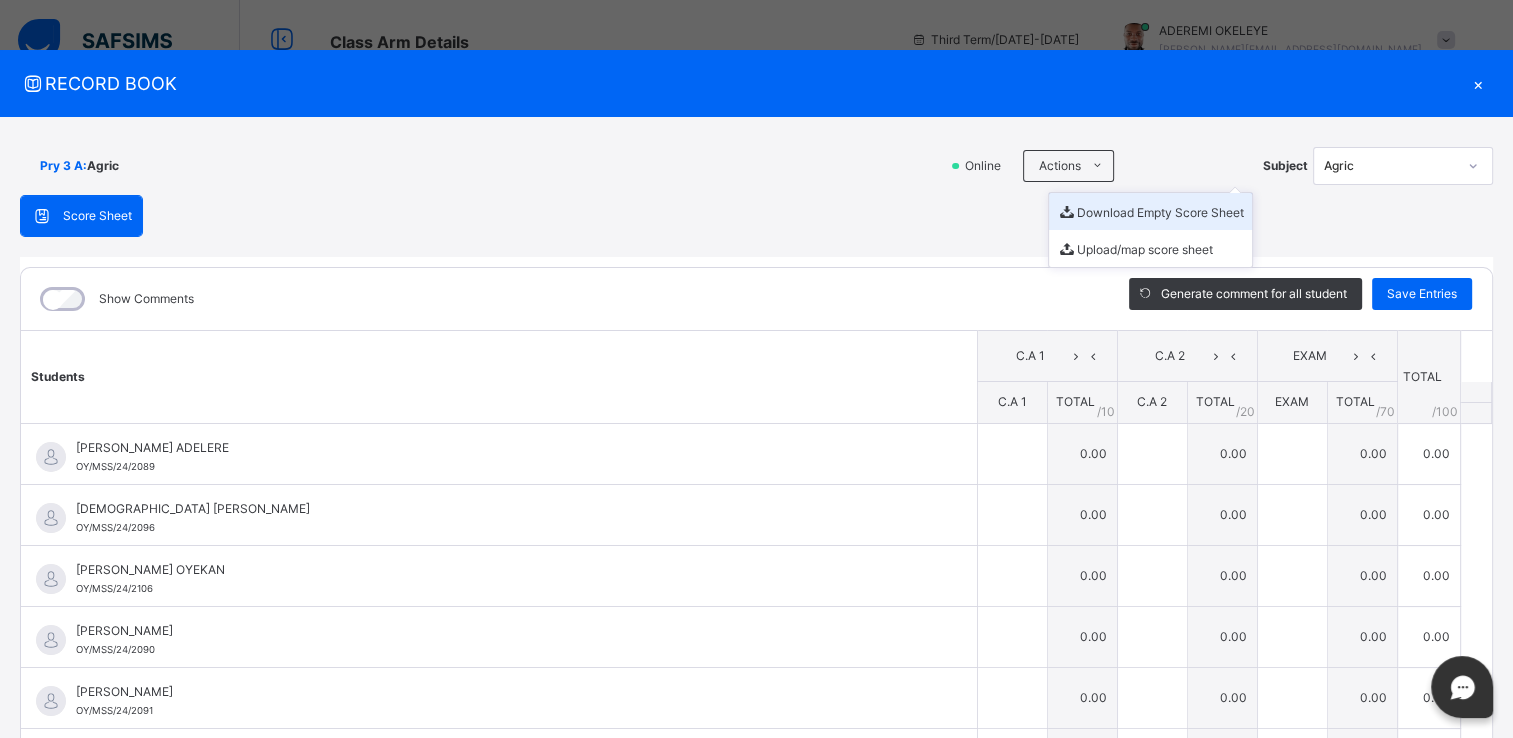 click on "Download Empty Score Sheet" at bounding box center [1150, 211] 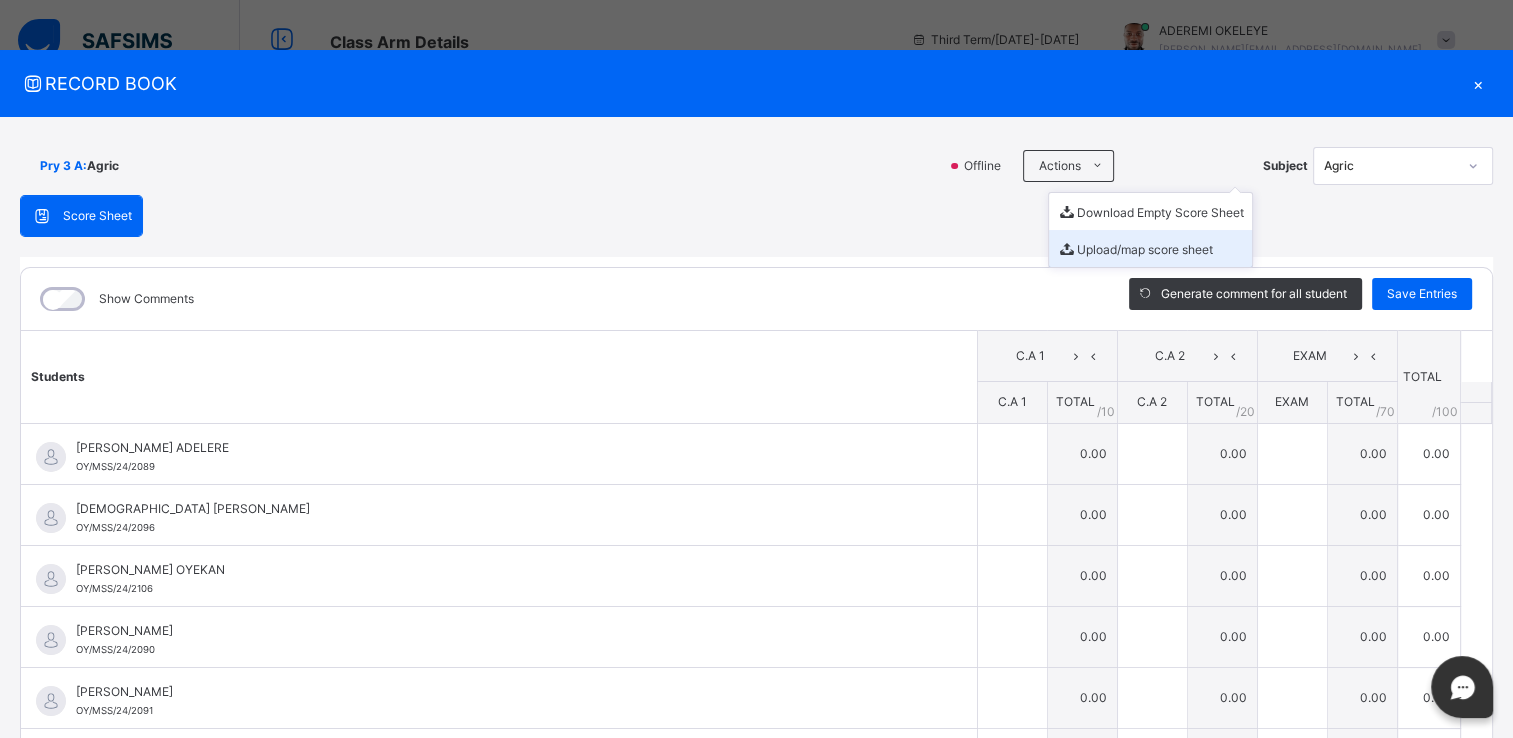 click on "Upload/map score sheet" at bounding box center [1150, 248] 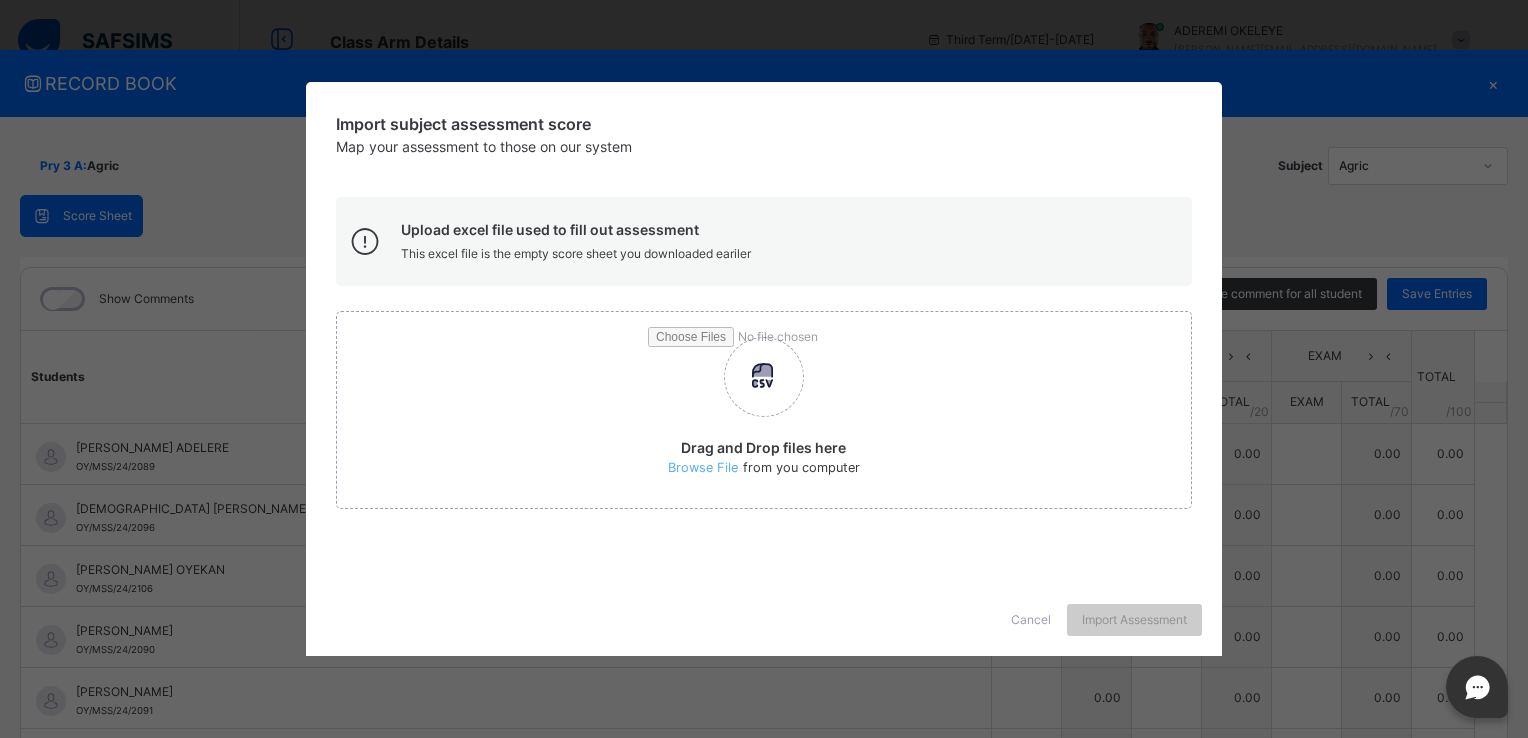 click on "Cancel" at bounding box center [1031, 620] 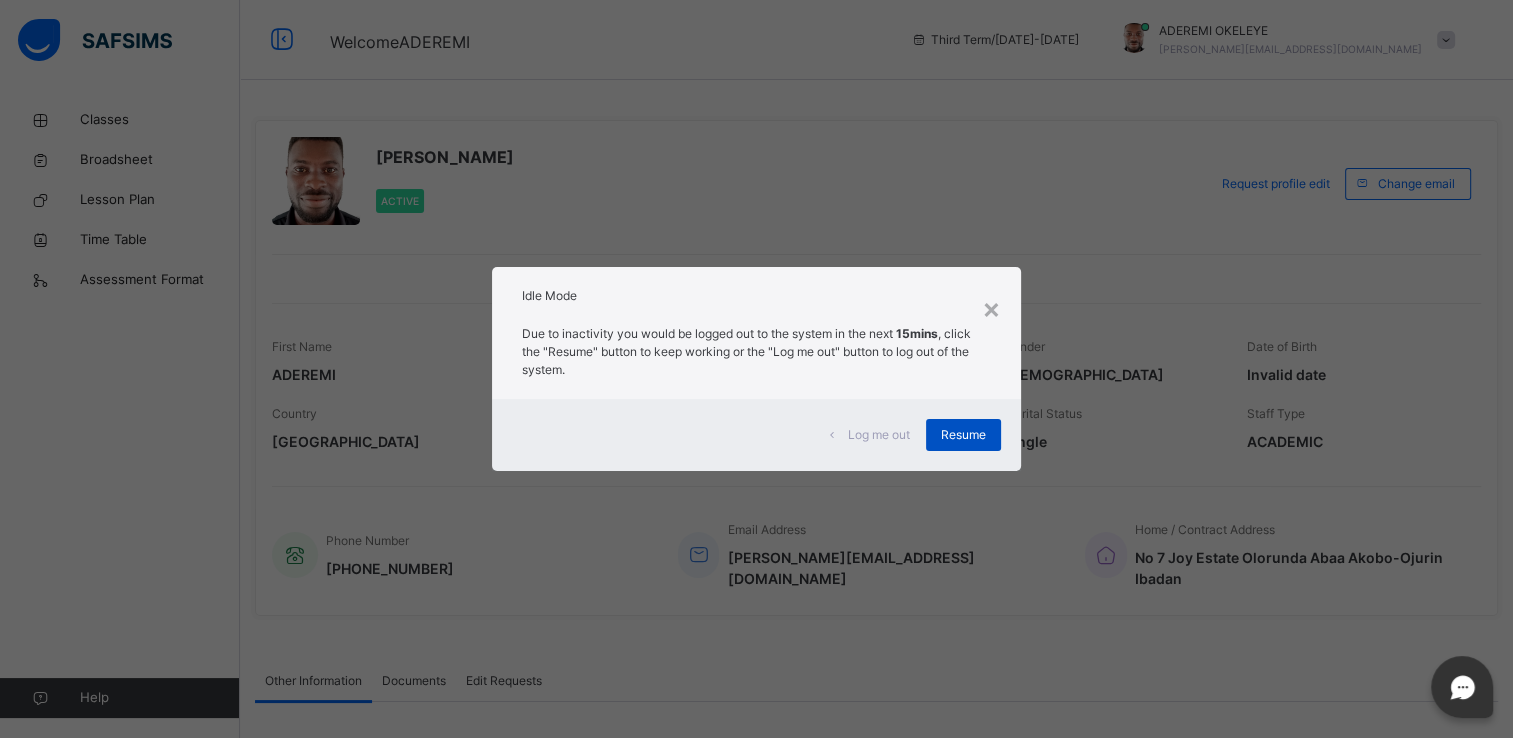 click on "Resume" at bounding box center (963, 435) 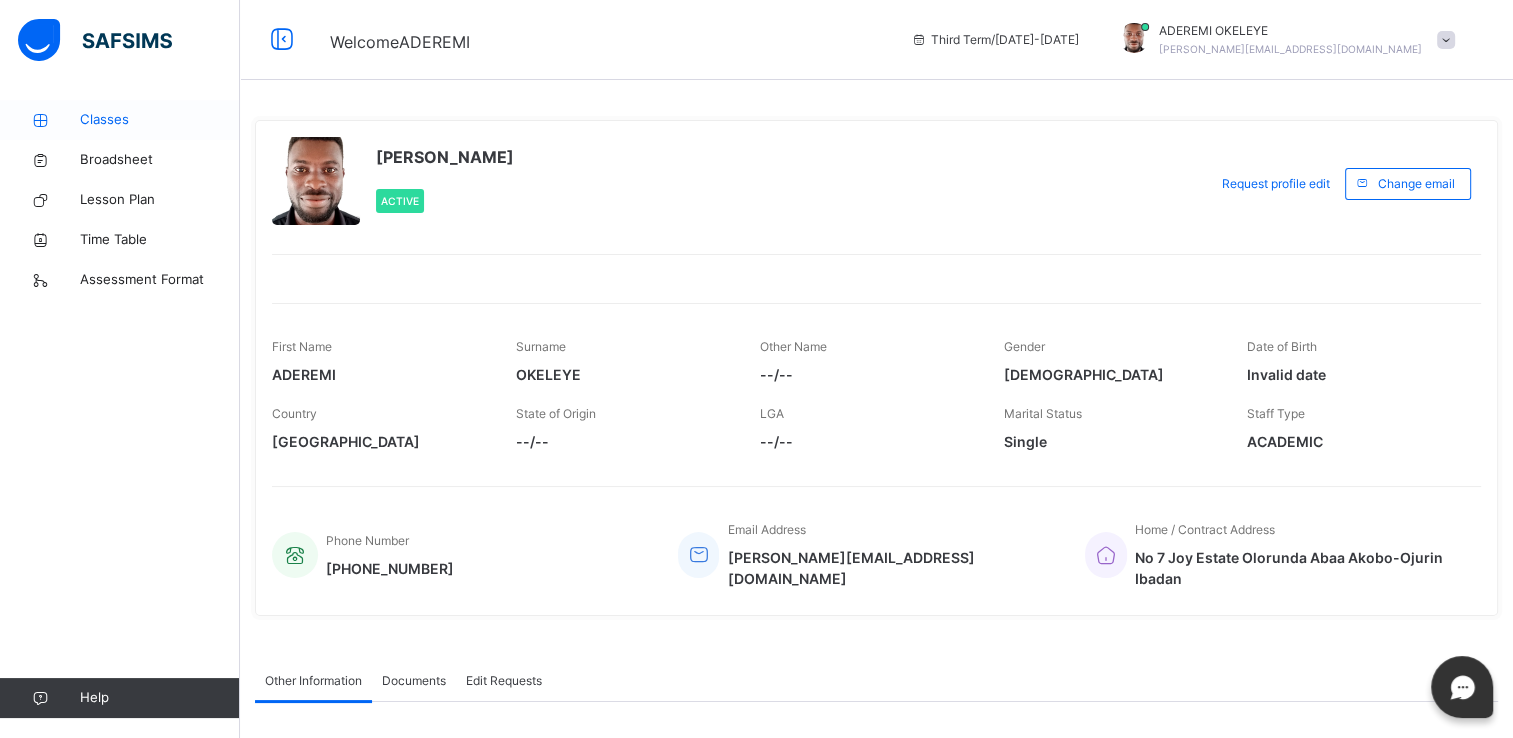 click on "Classes" at bounding box center [160, 120] 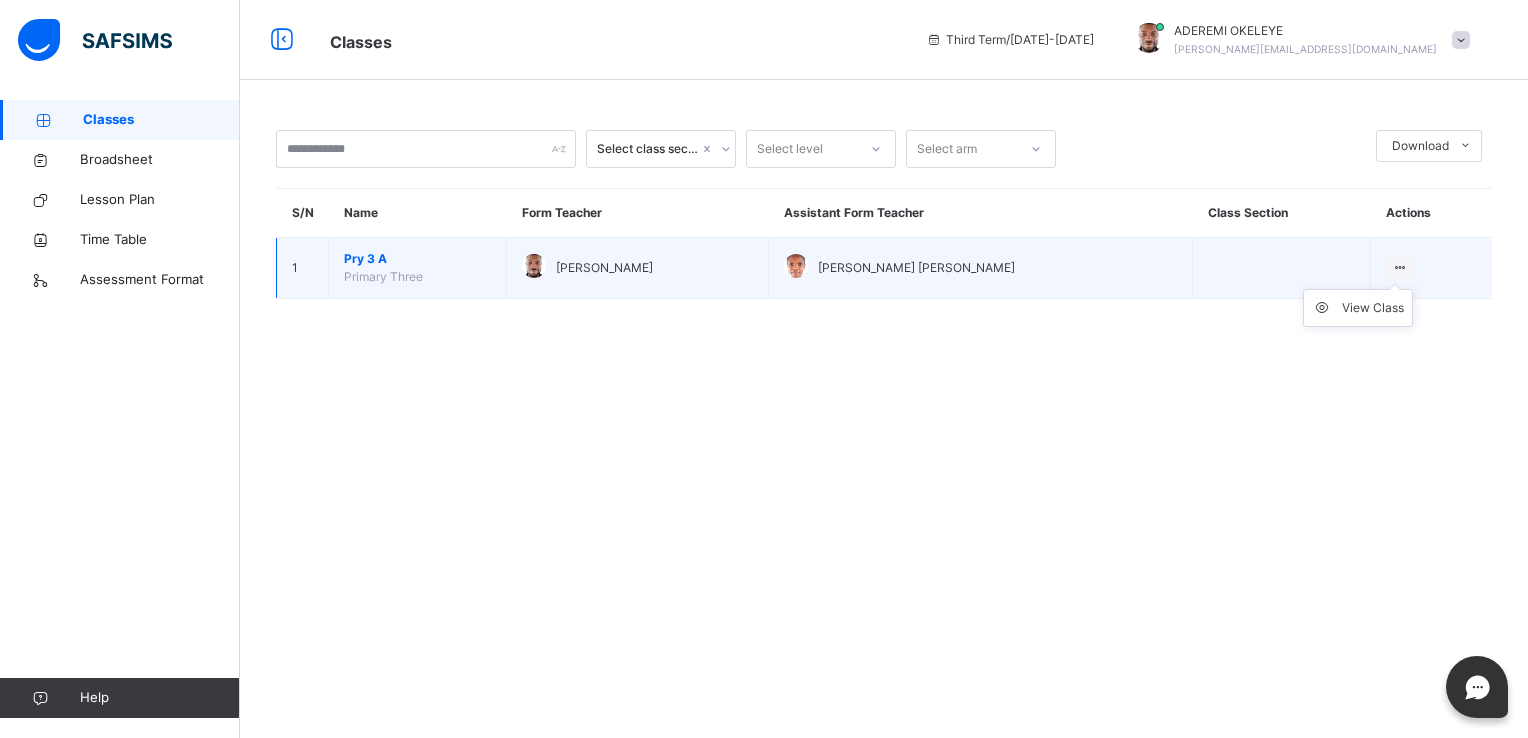 click at bounding box center (1399, 267) 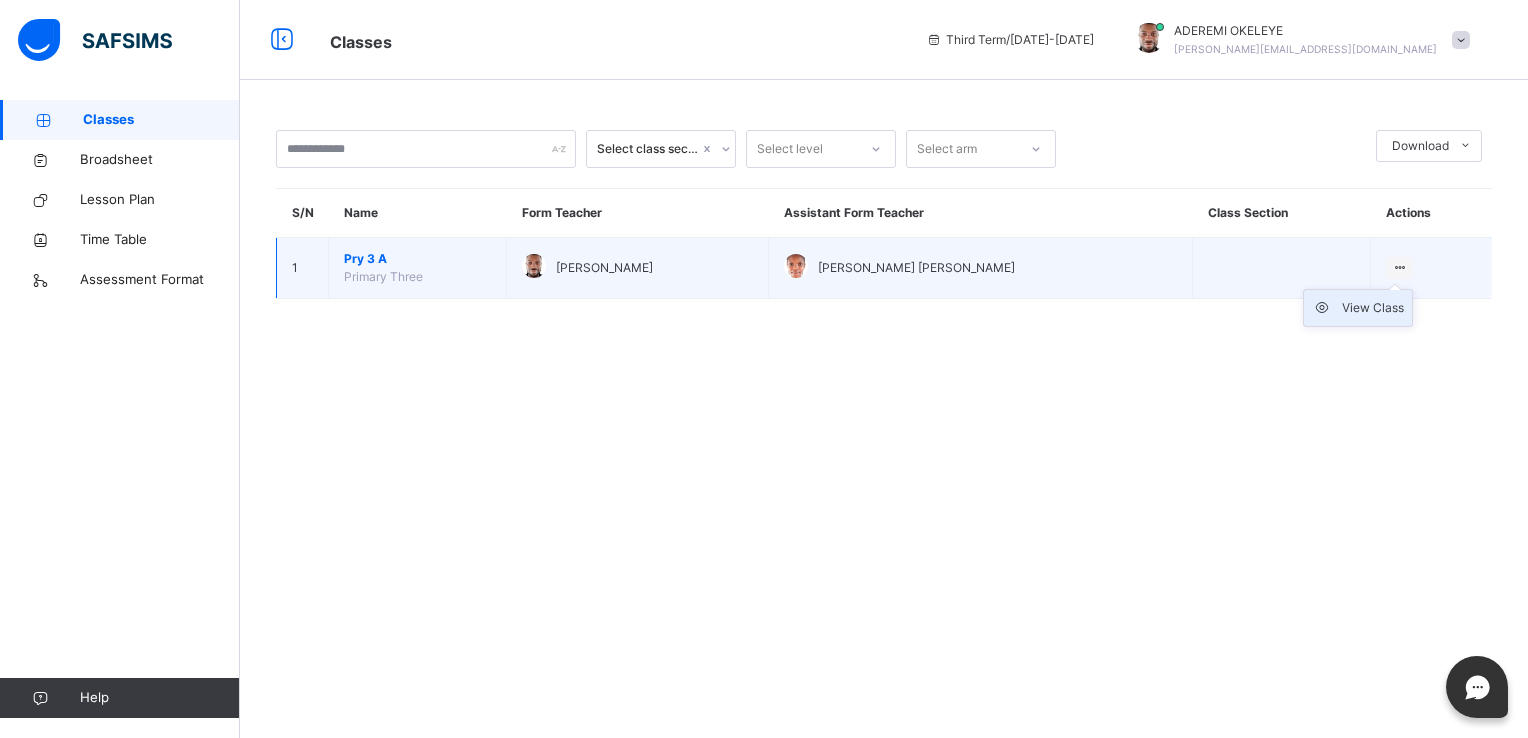 click on "View Class" at bounding box center (1373, 308) 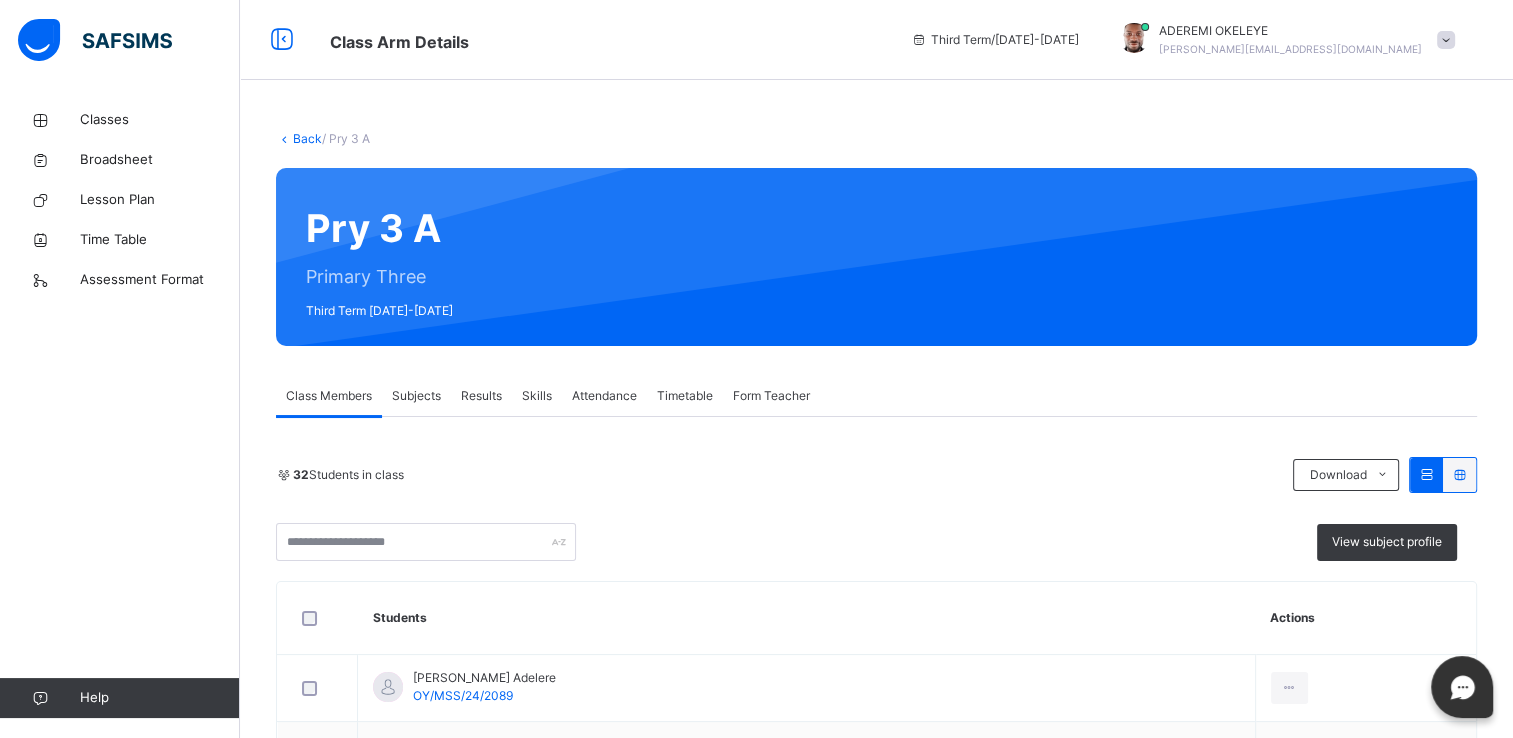 click on "Results" at bounding box center [481, 396] 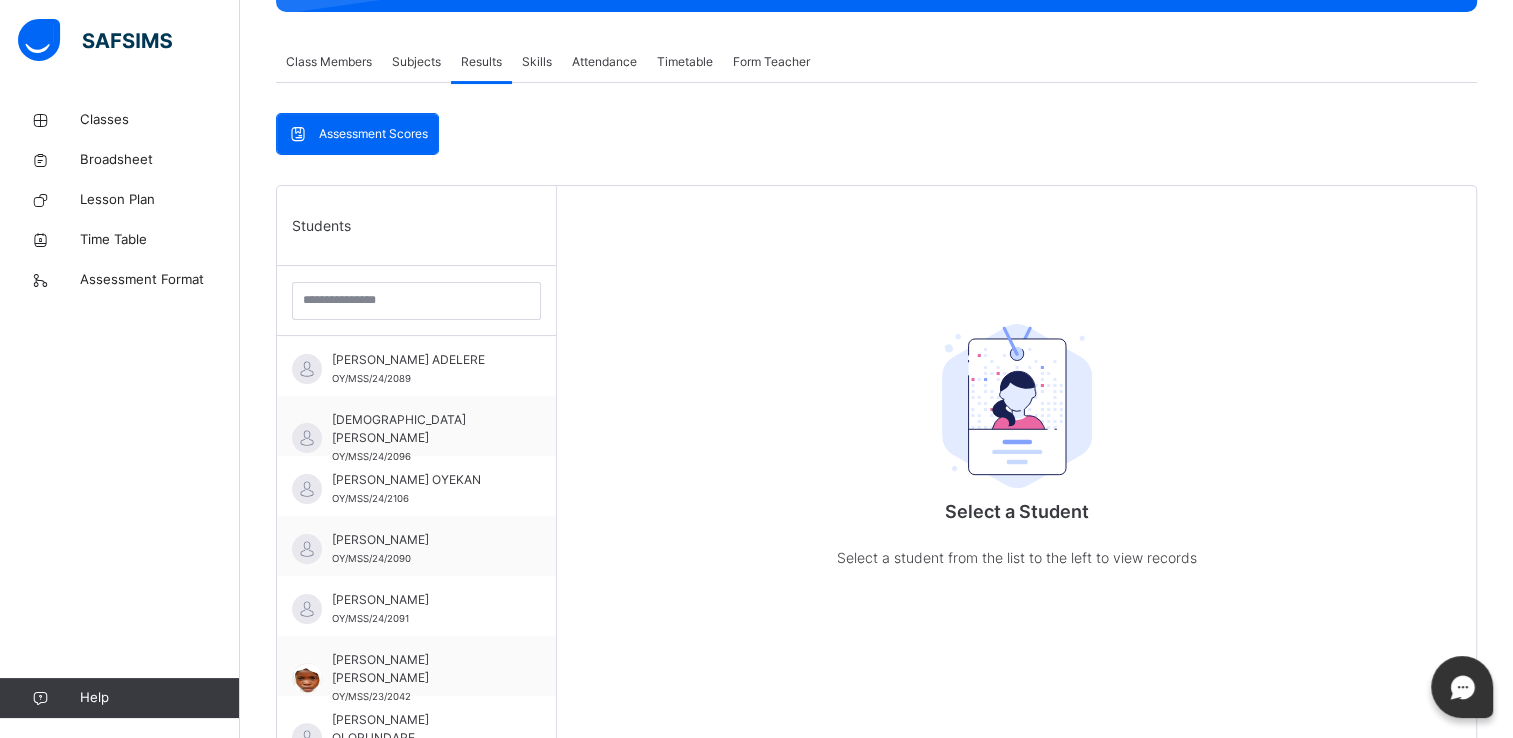 scroll, scrollTop: 353, scrollLeft: 0, axis: vertical 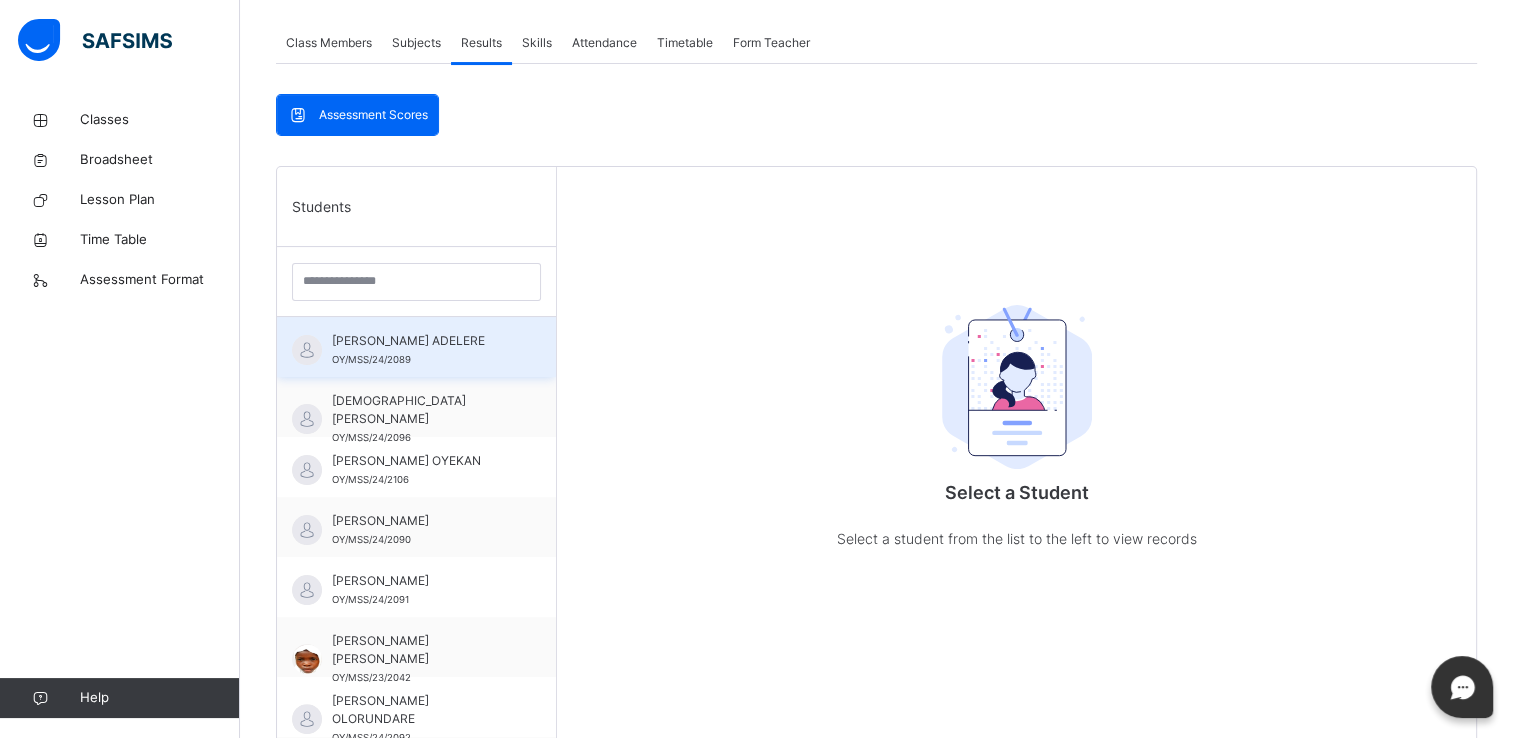 click on "[PERSON_NAME] ADELERE OY/MSS/24/2089" at bounding box center [416, 347] 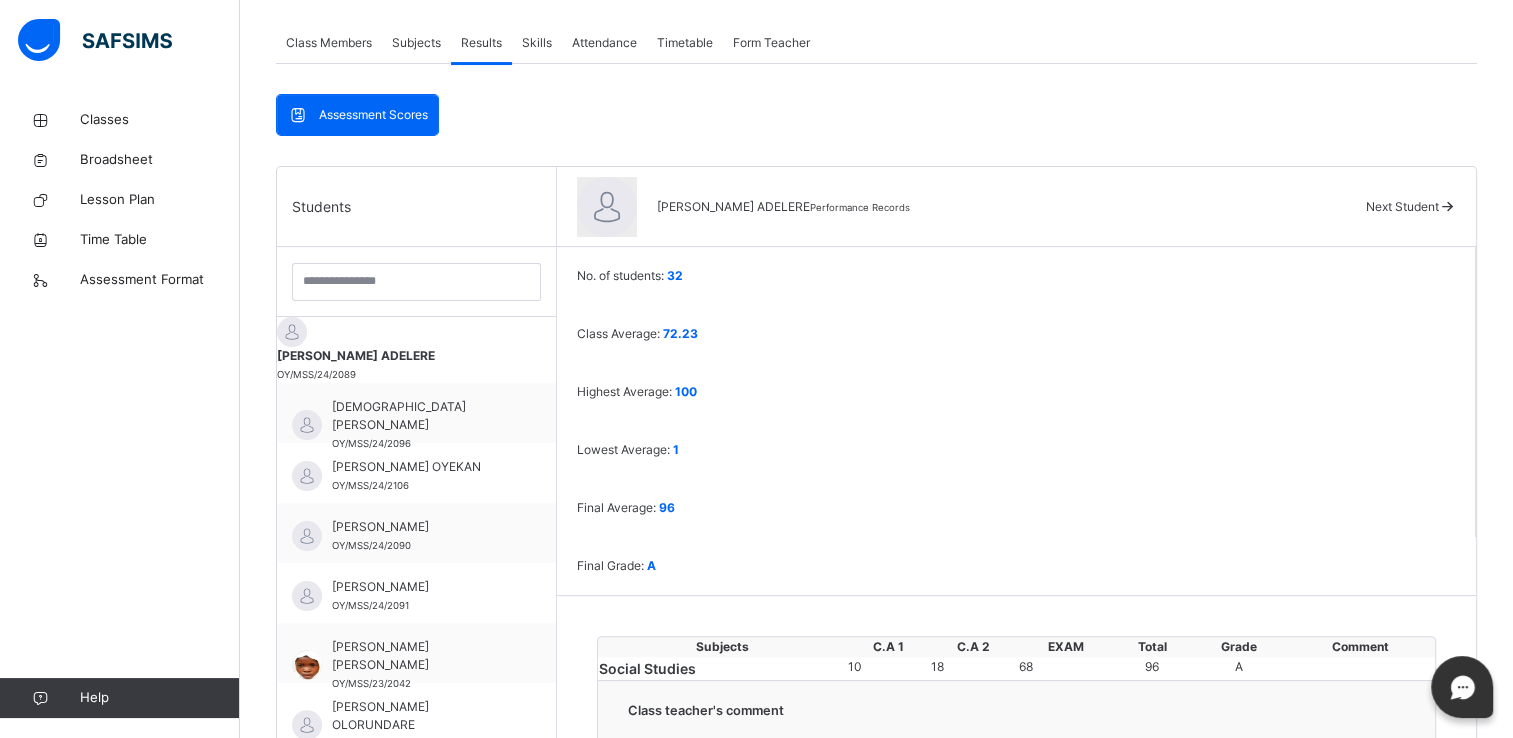 click at bounding box center (695, 758) 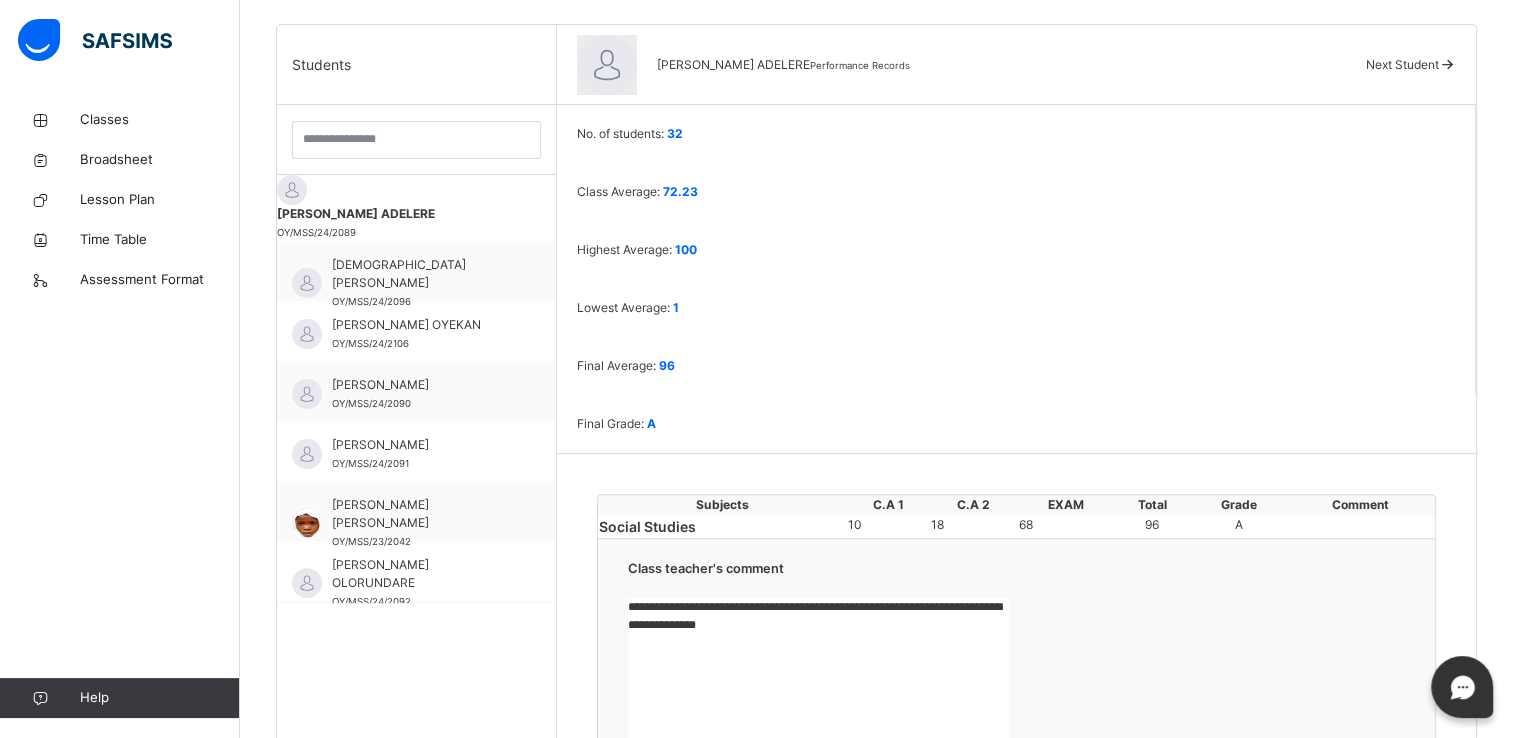 scroll, scrollTop: 500, scrollLeft: 0, axis: vertical 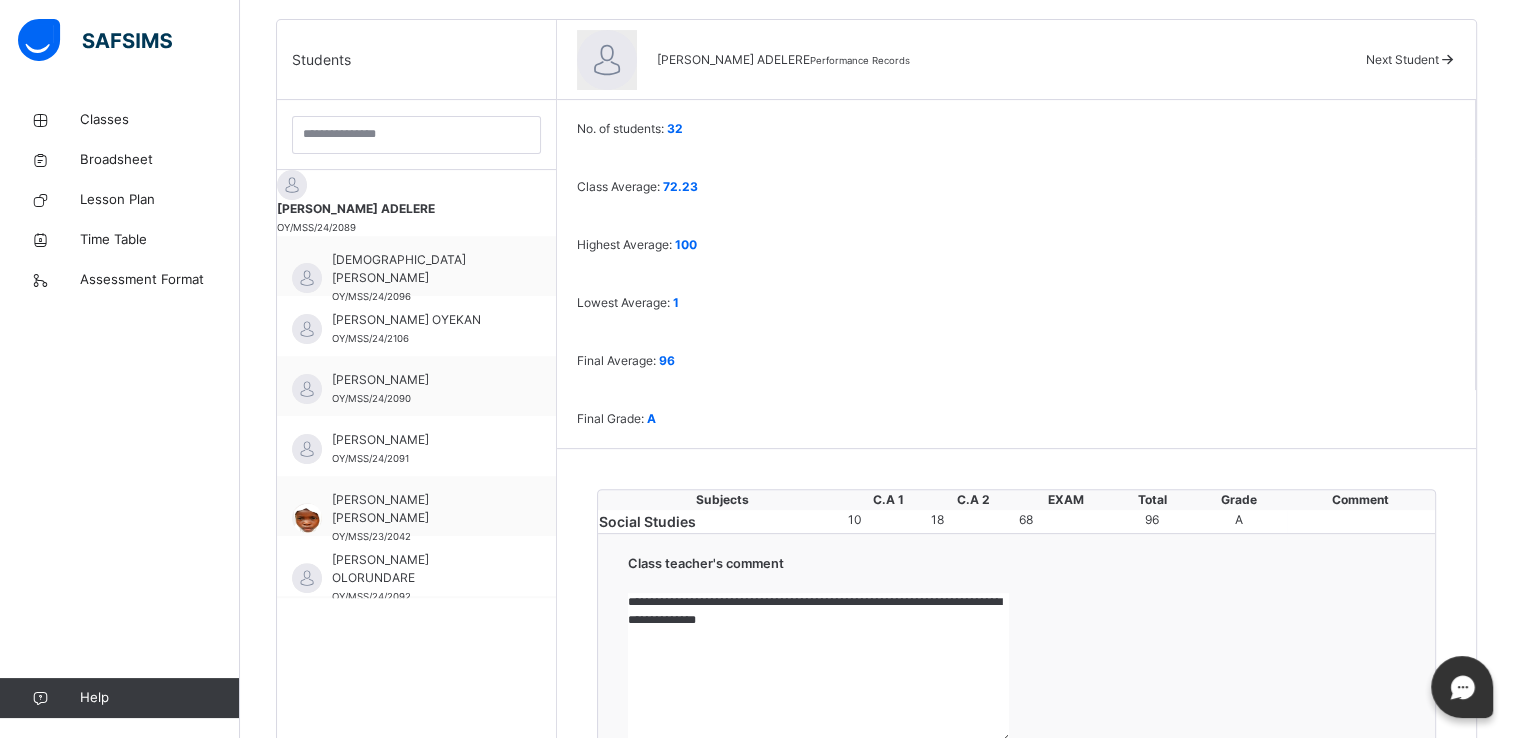 type on "**********" 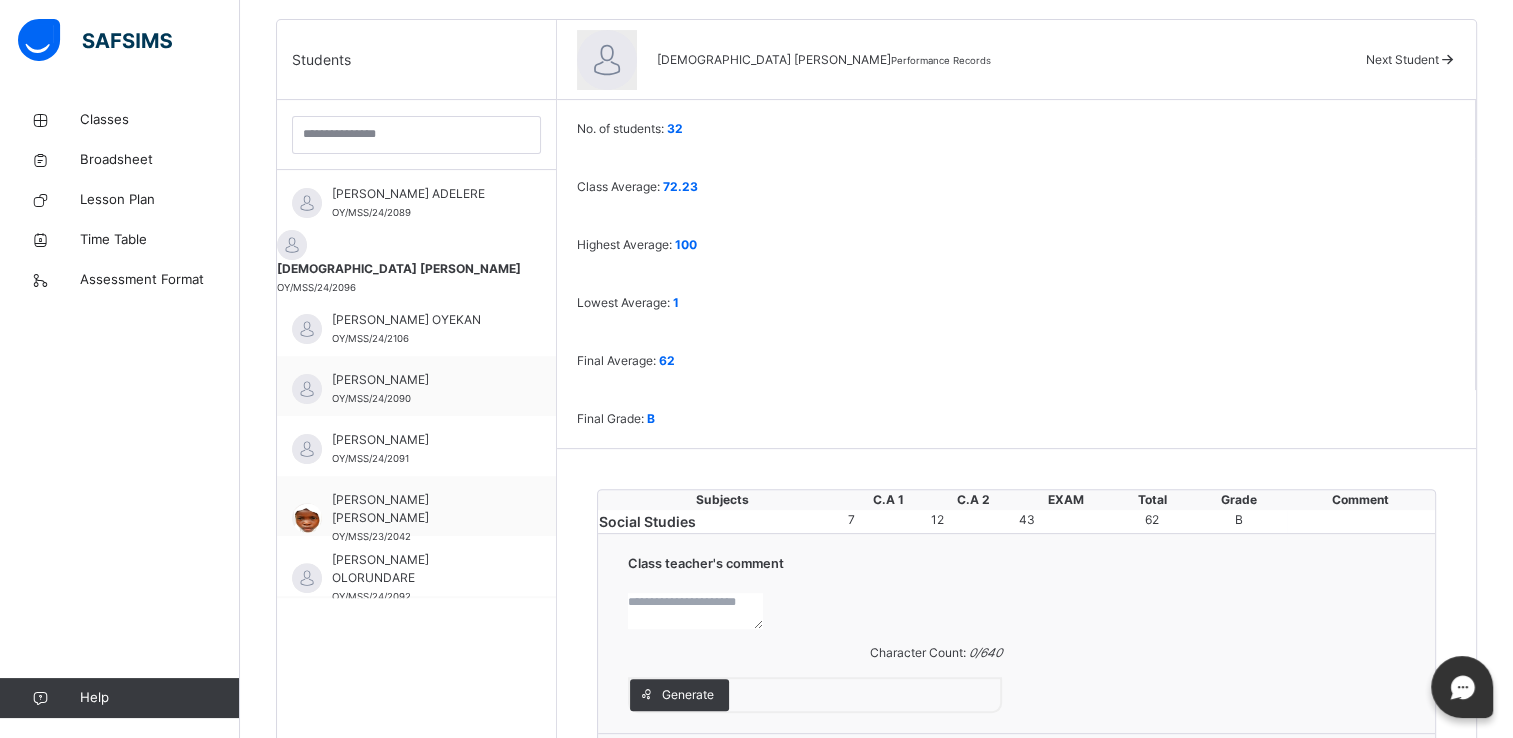 click at bounding box center [695, 611] 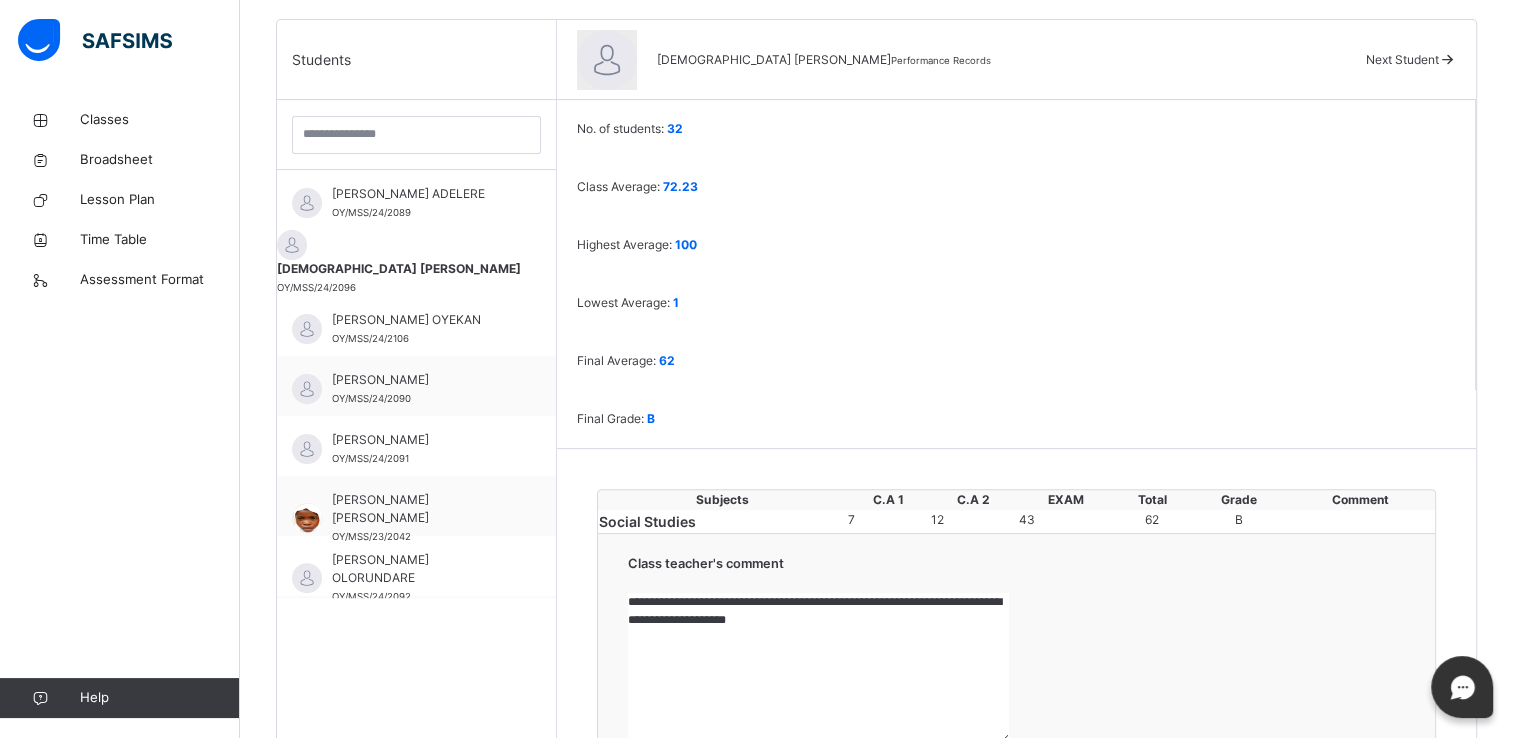 type on "**********" 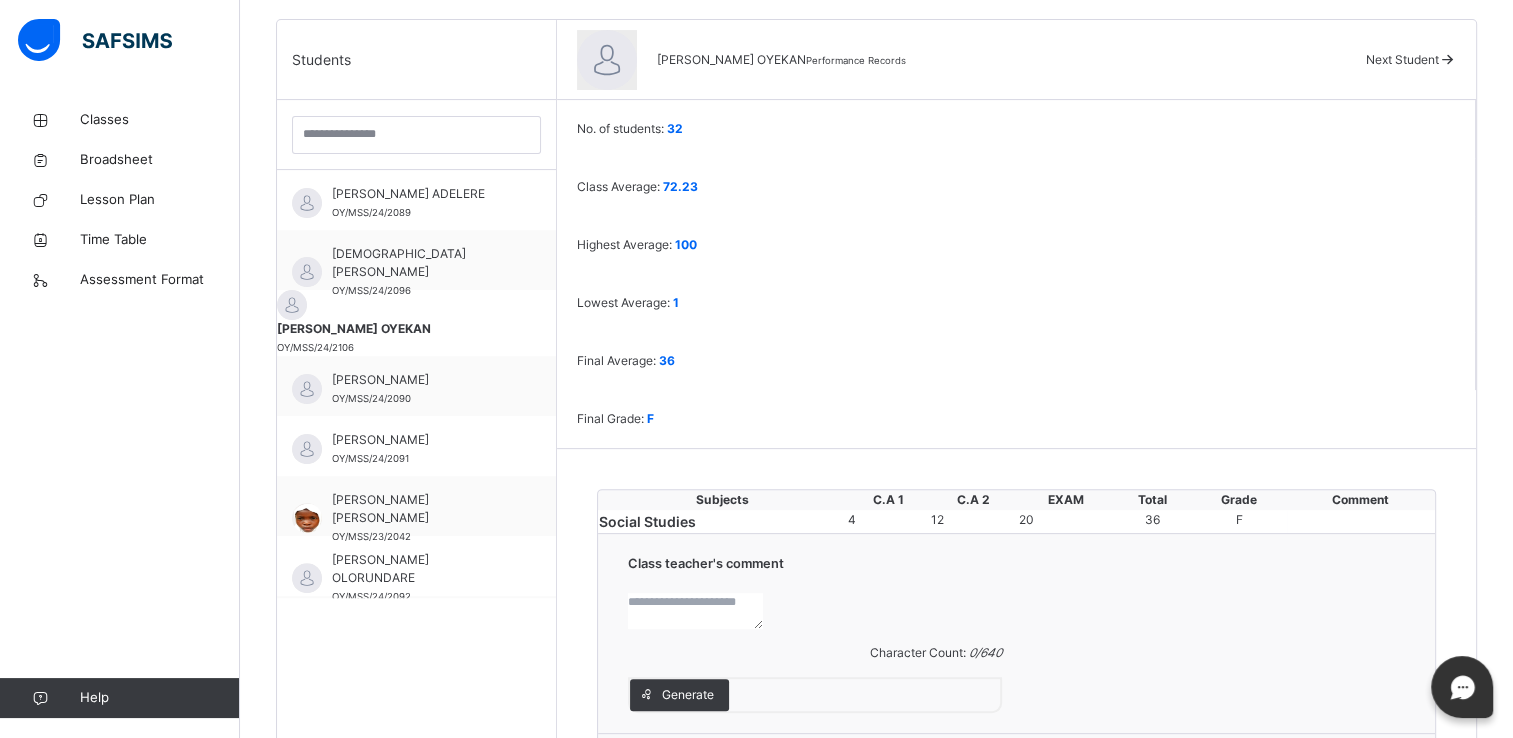click at bounding box center (695, 611) 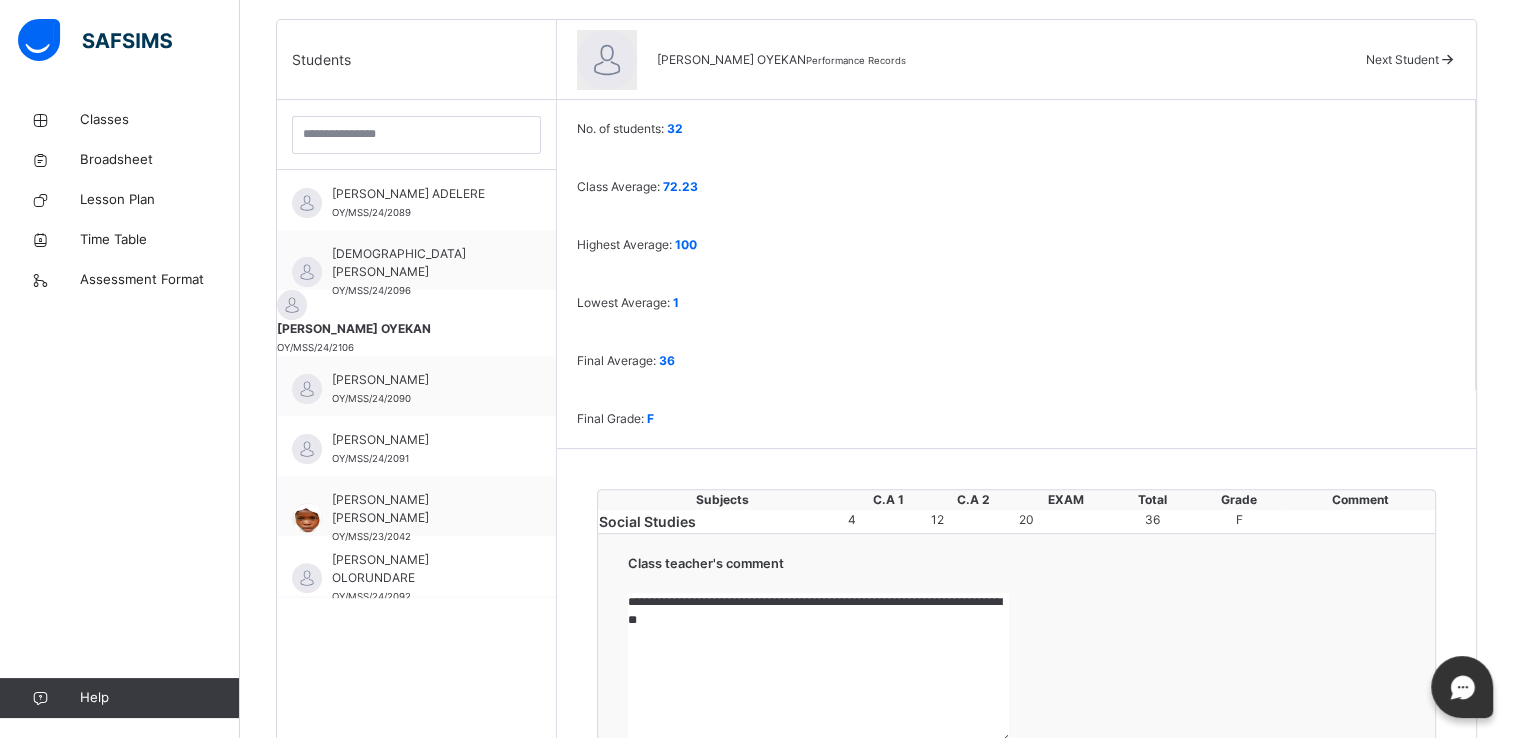 type on "**********" 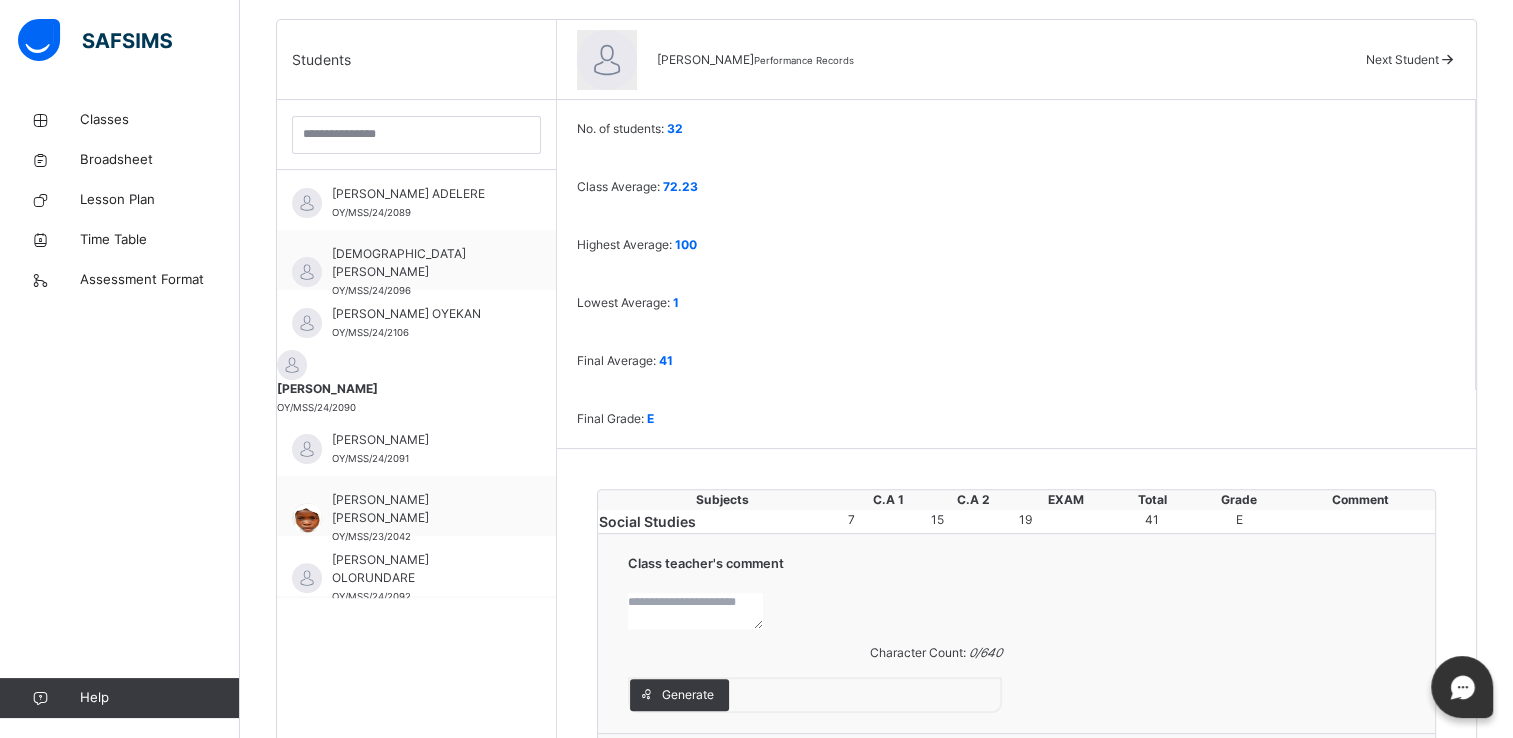 click at bounding box center [695, 611] 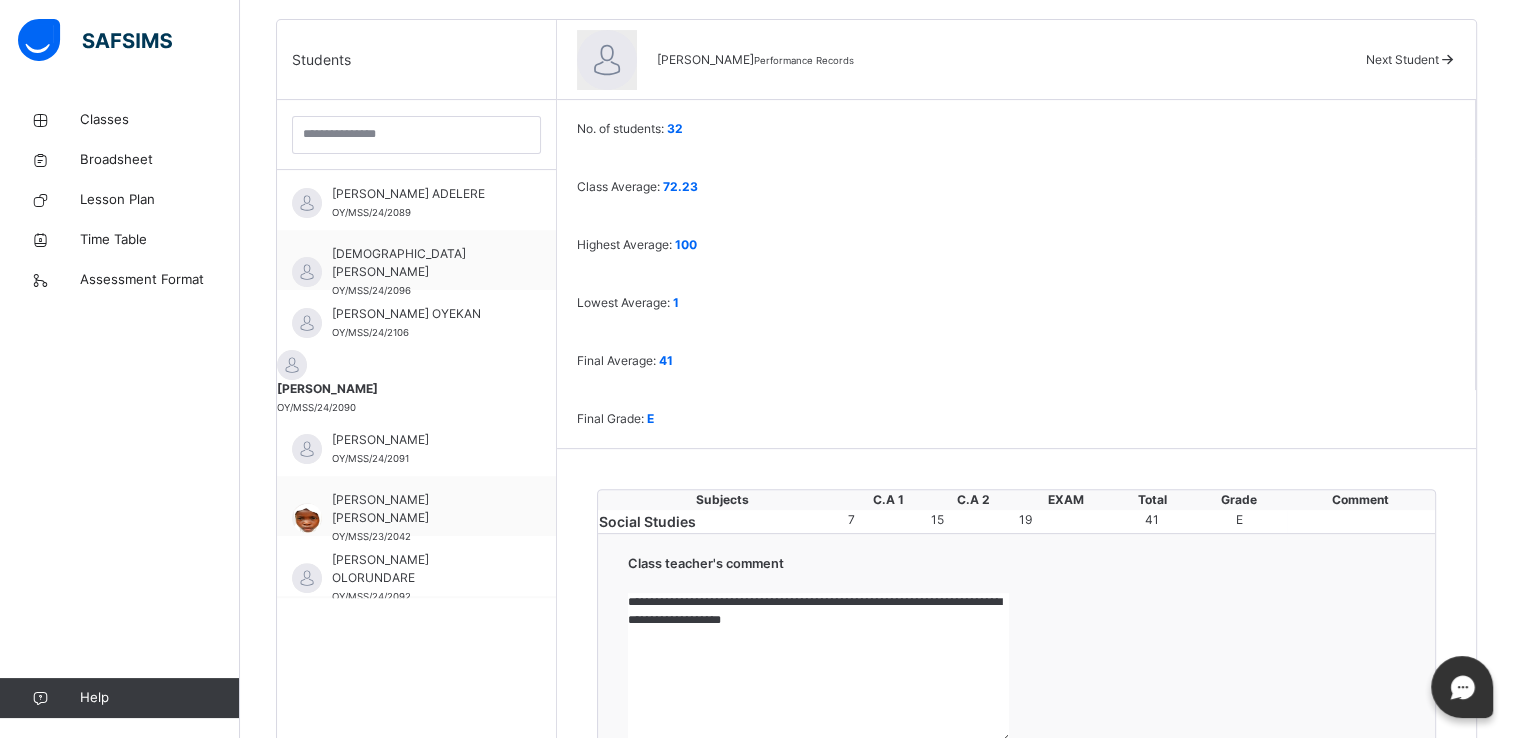 type on "**********" 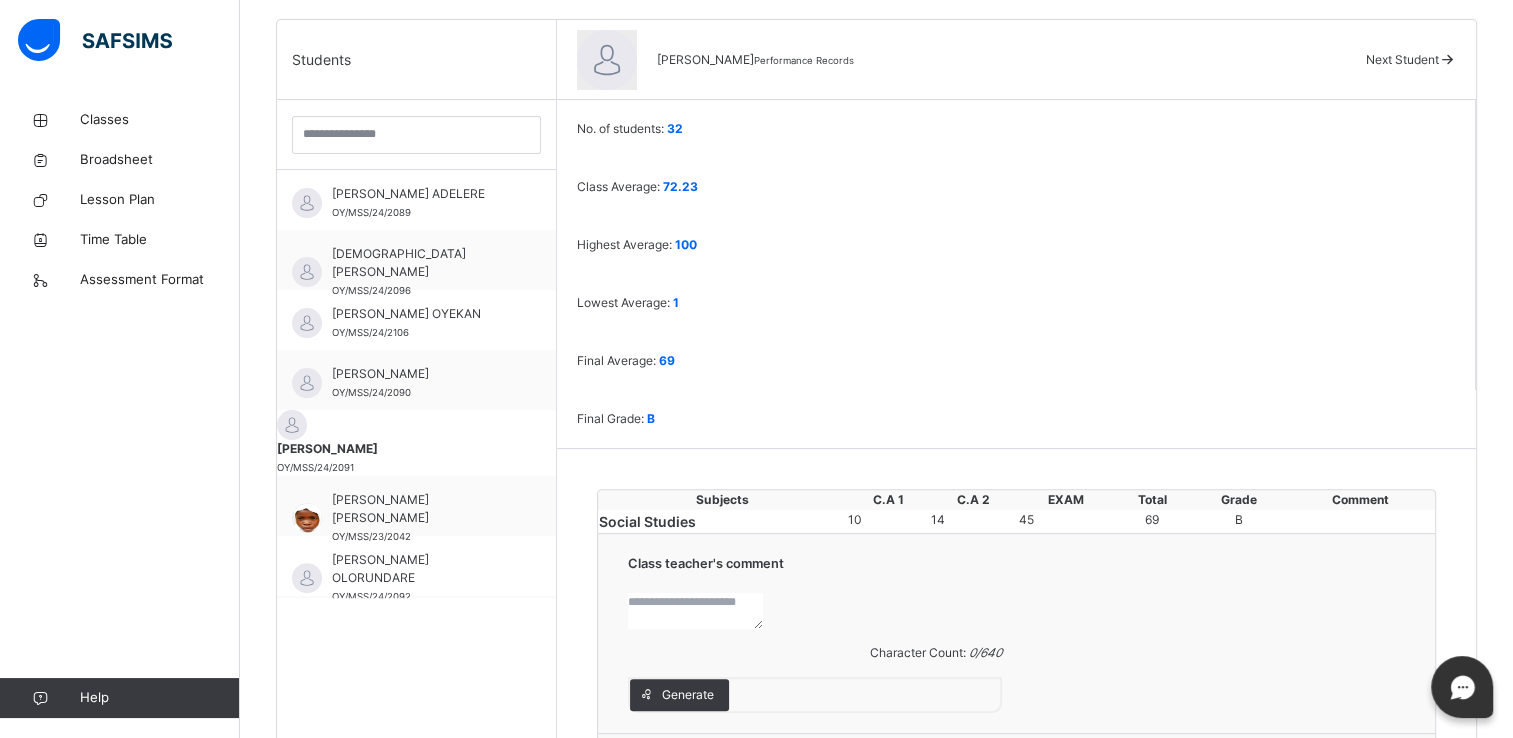 click at bounding box center [695, 611] 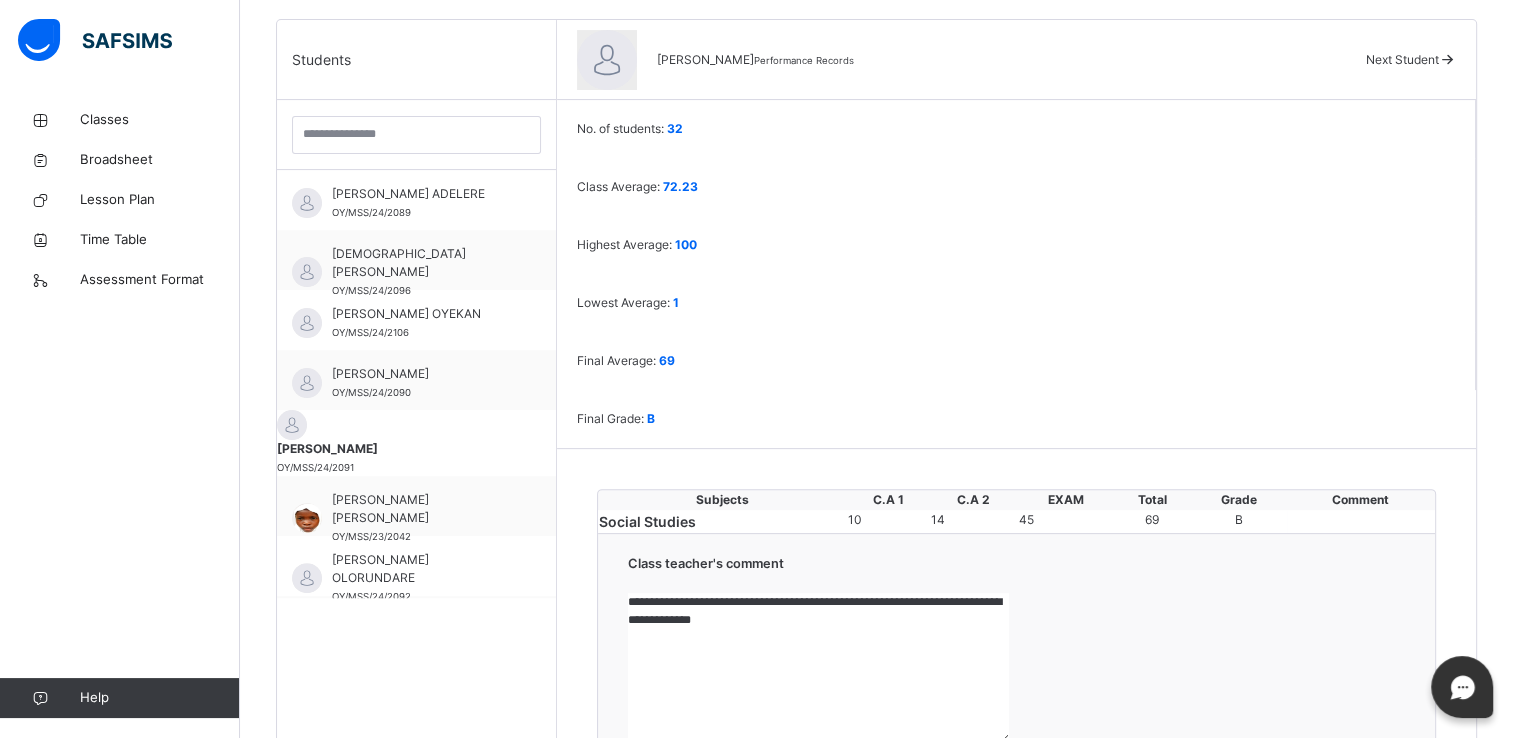 type on "**********" 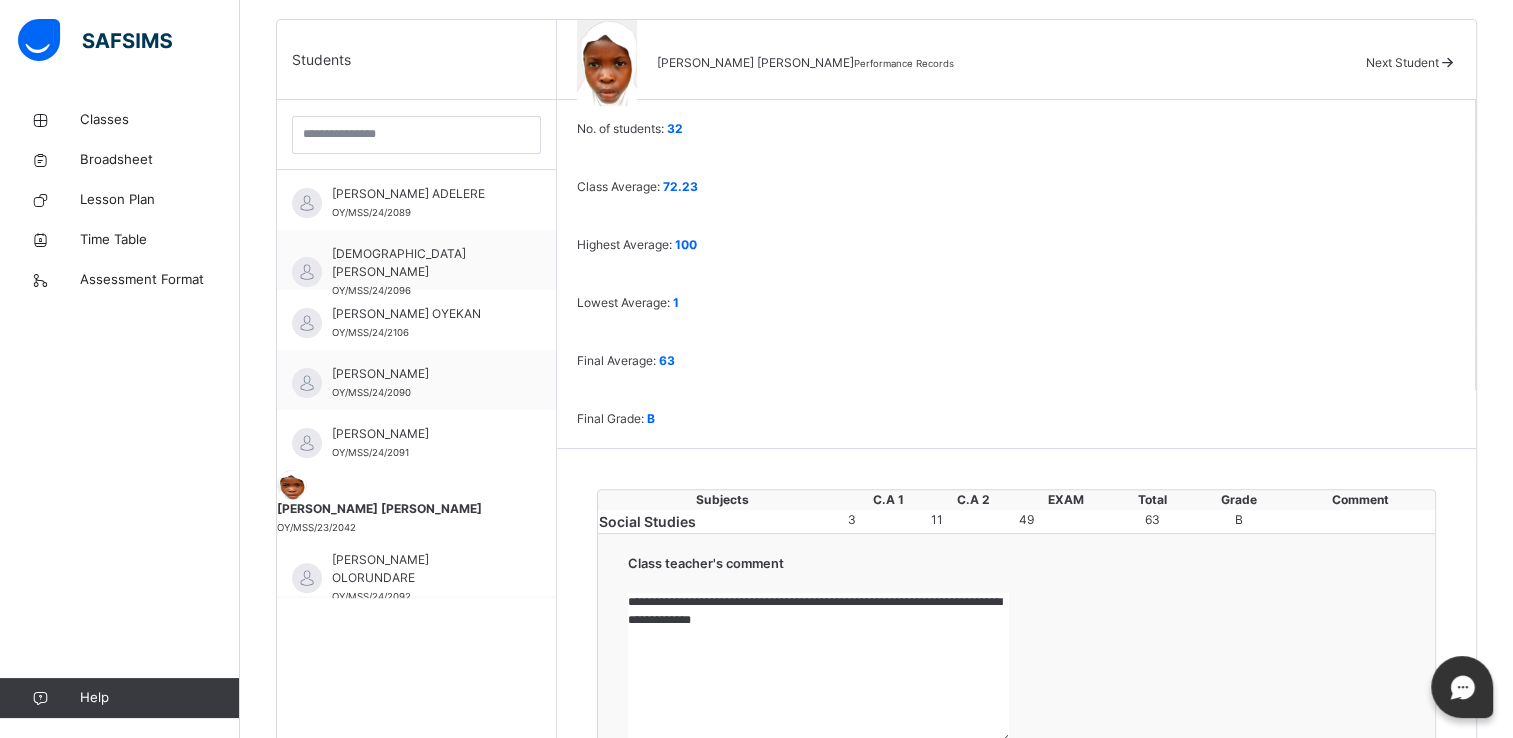 click on "**********" at bounding box center (818, 668) 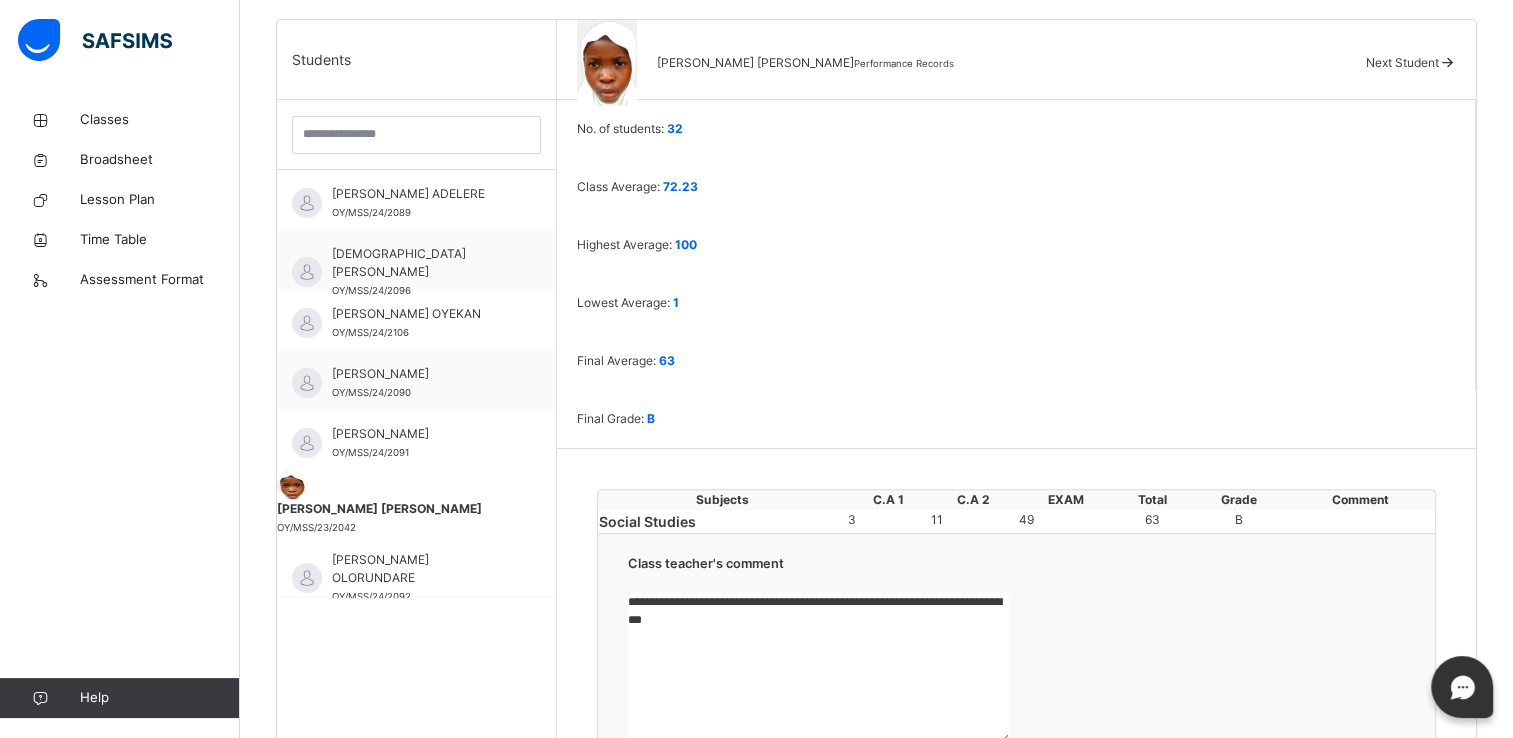 type on "**********" 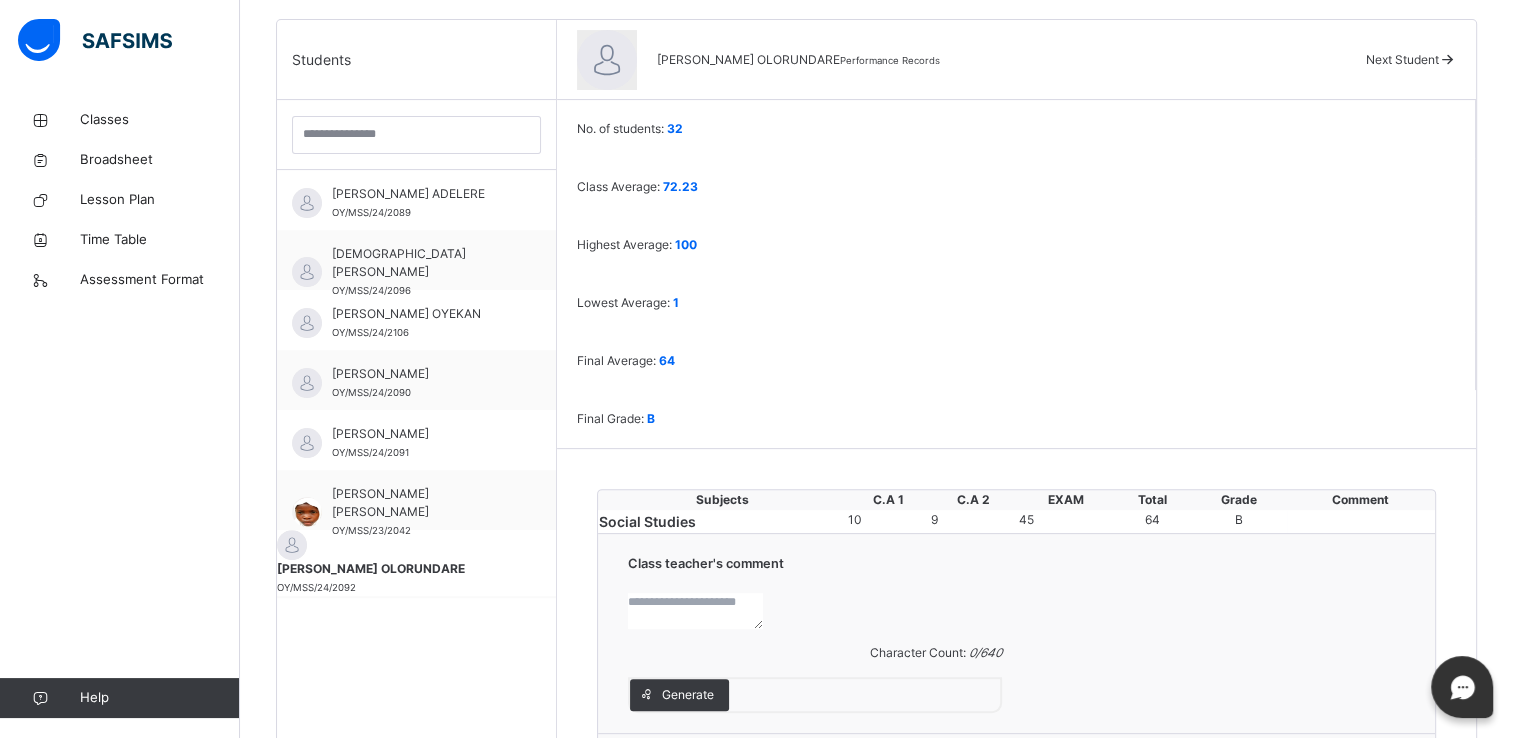 click at bounding box center (695, 611) 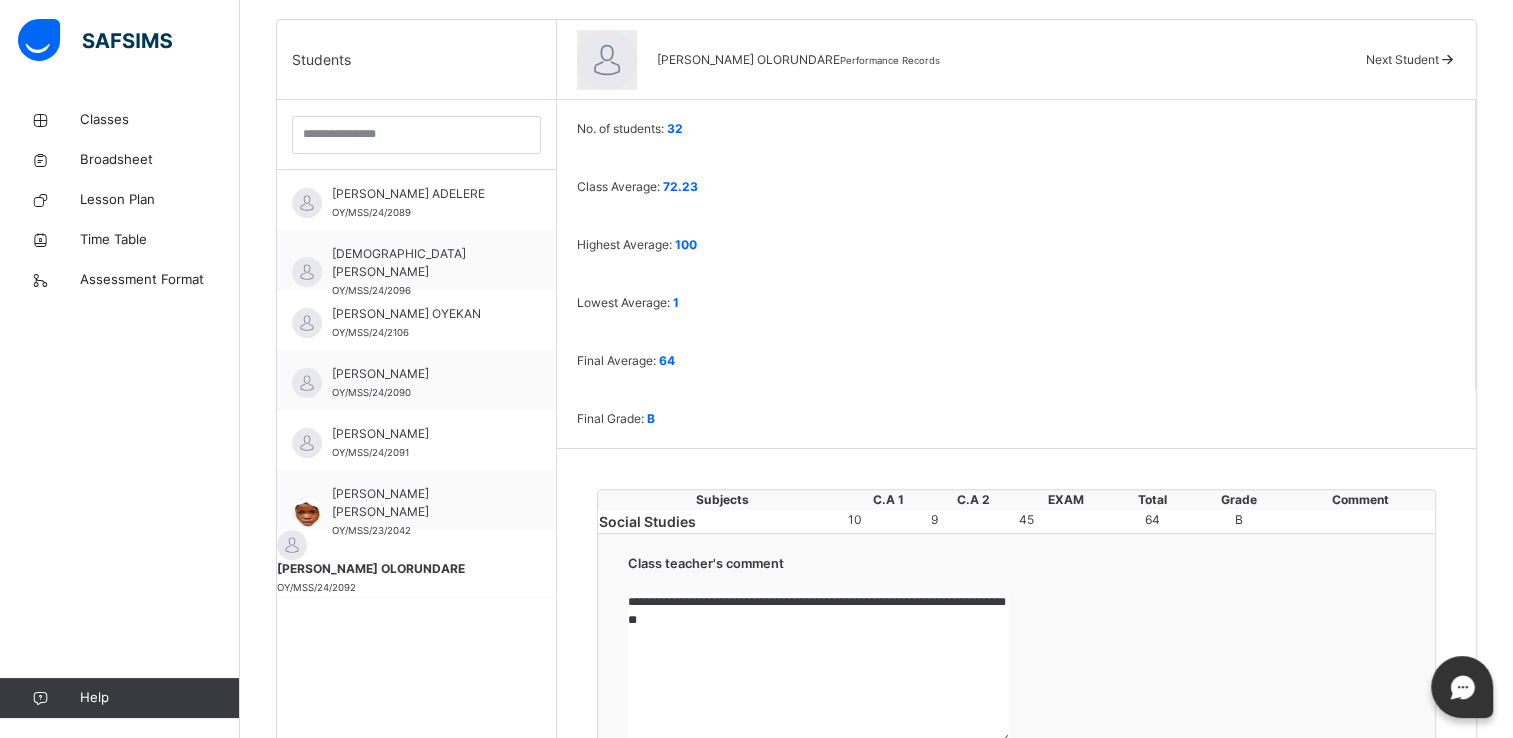 type 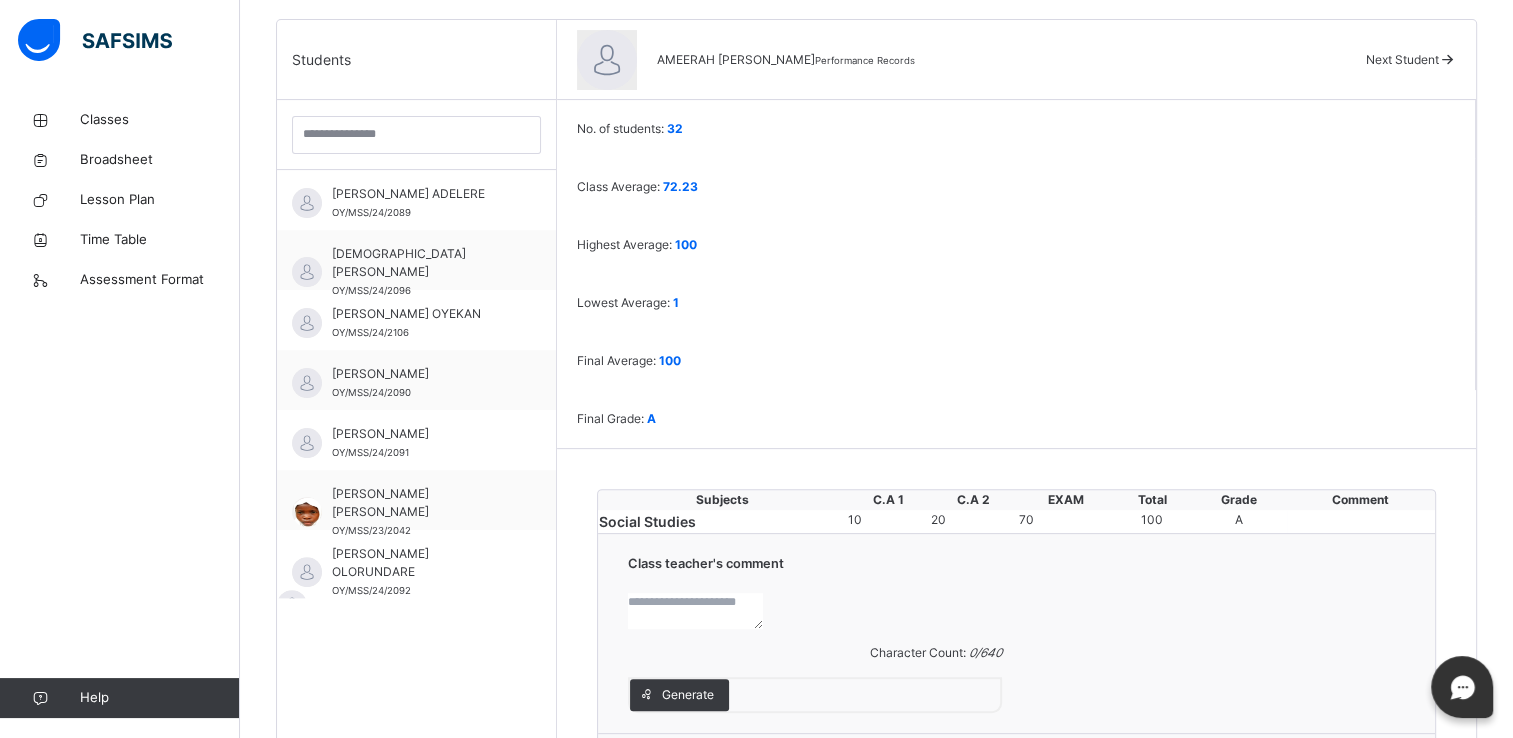 click at bounding box center (695, 611) 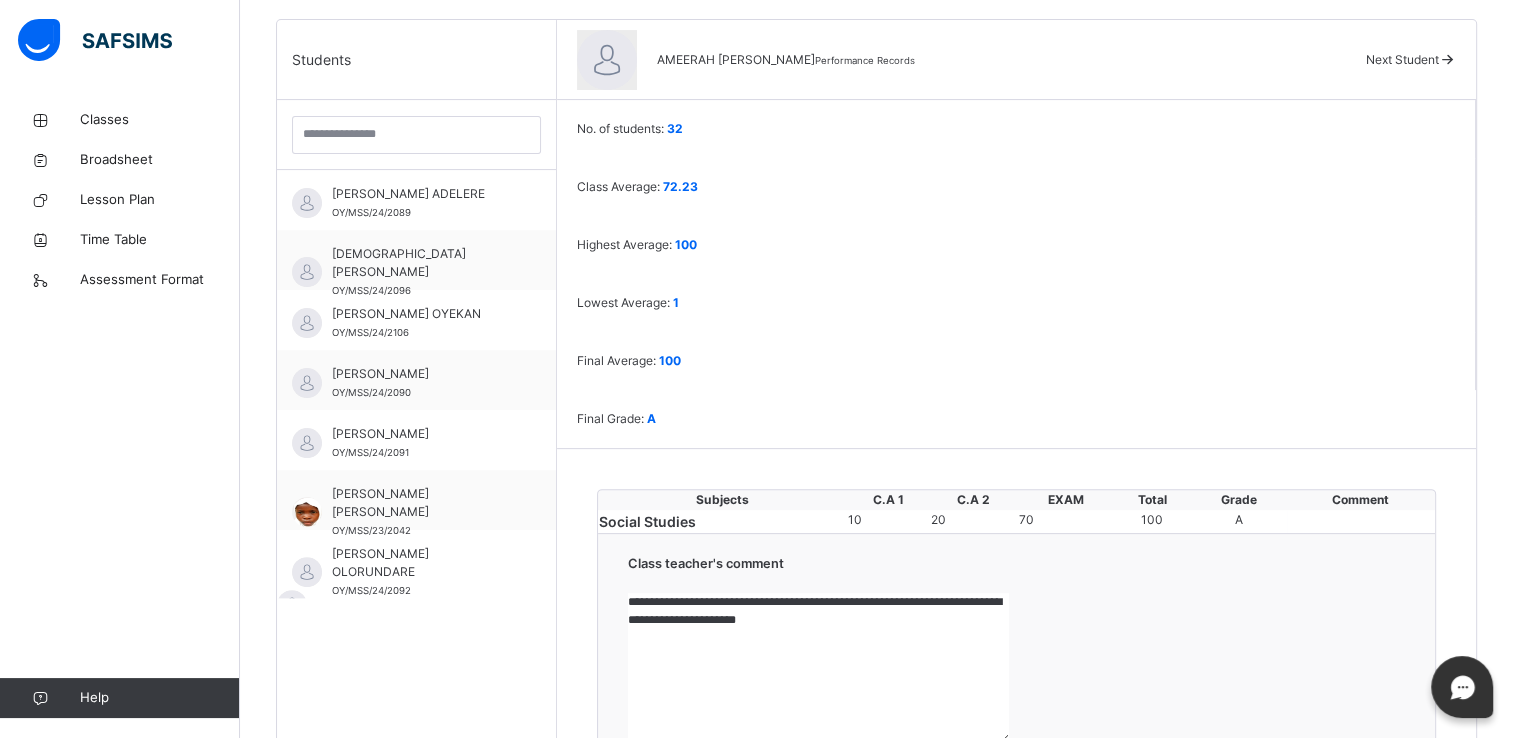 click on "Save Comment" at bounding box center (1347, 884) 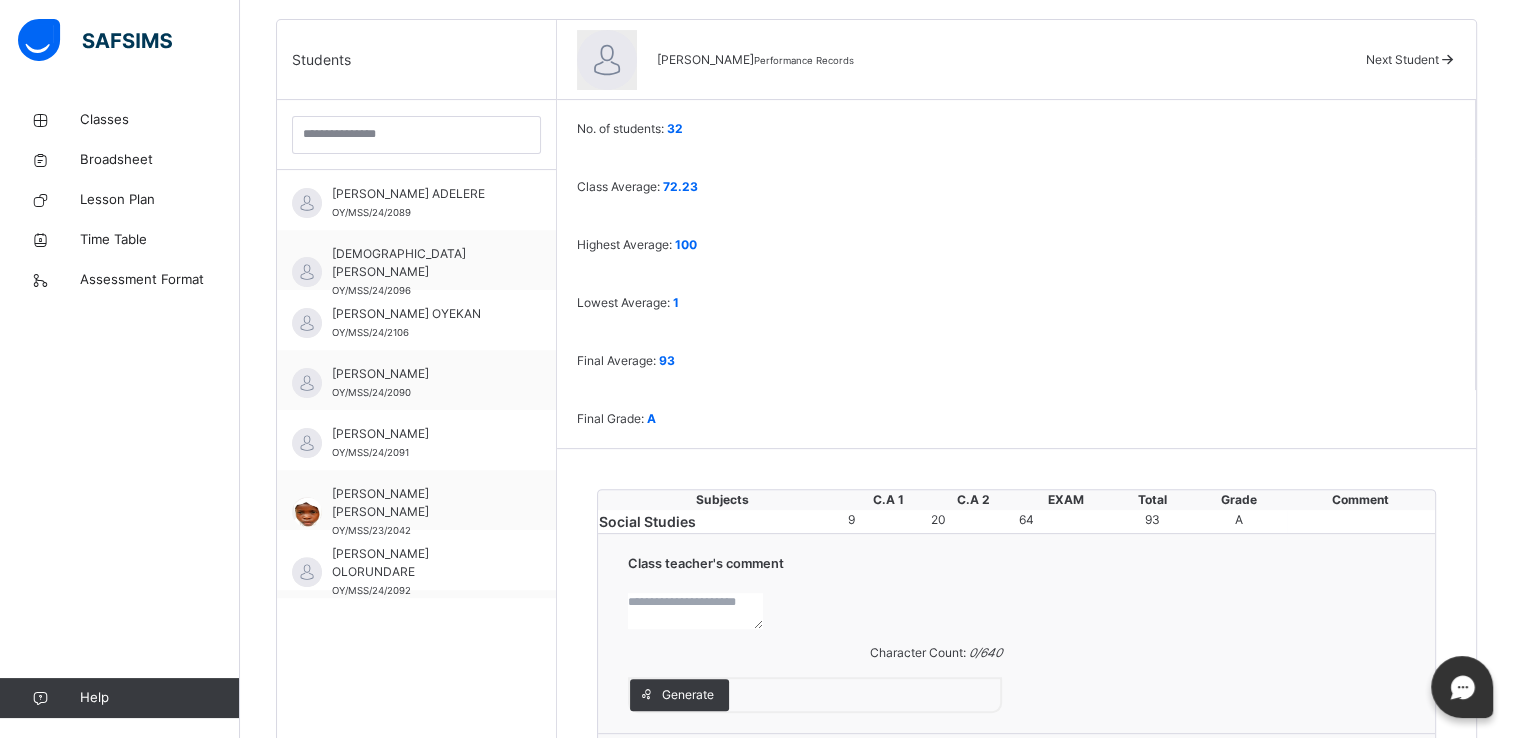 click at bounding box center [695, 611] 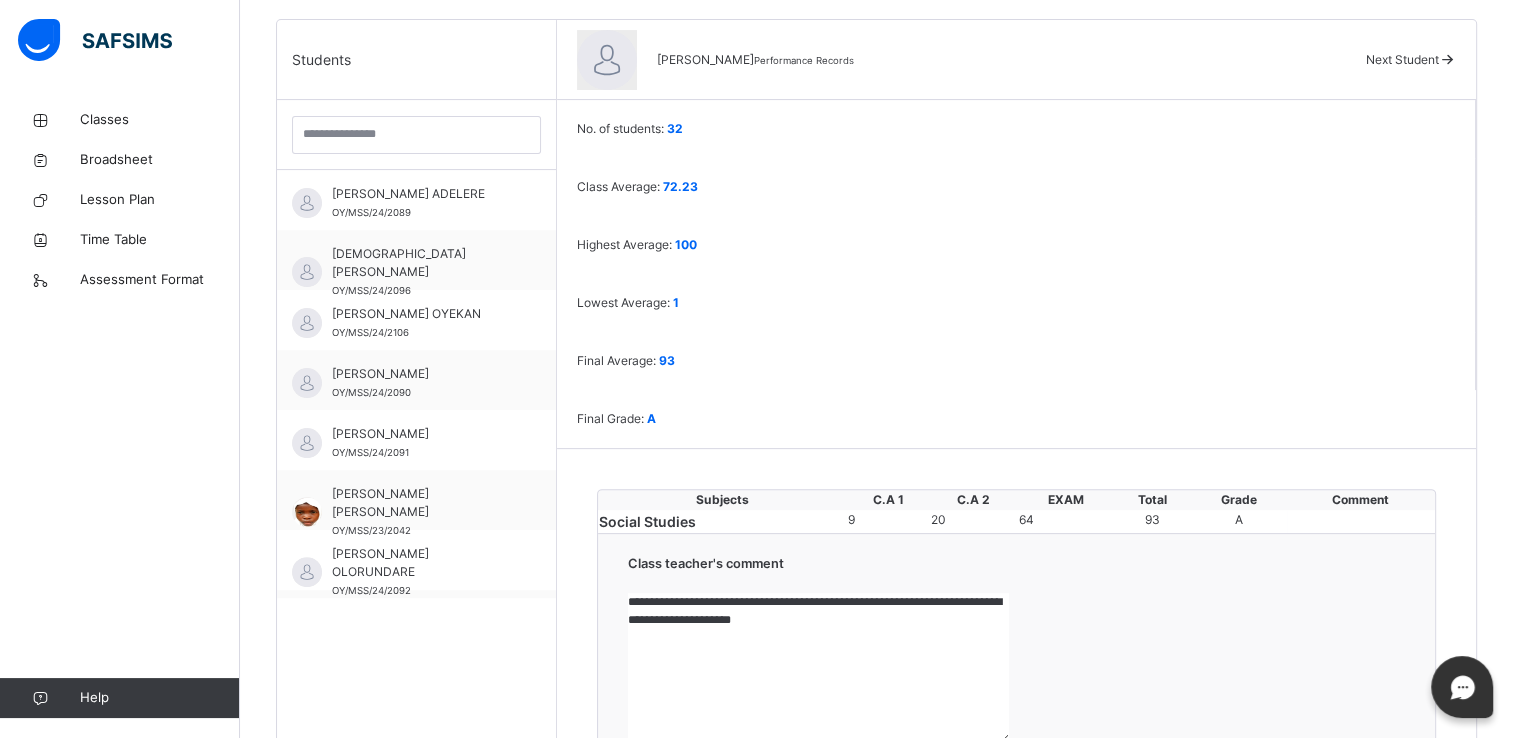 click on "Save Comment" at bounding box center [1347, 884] 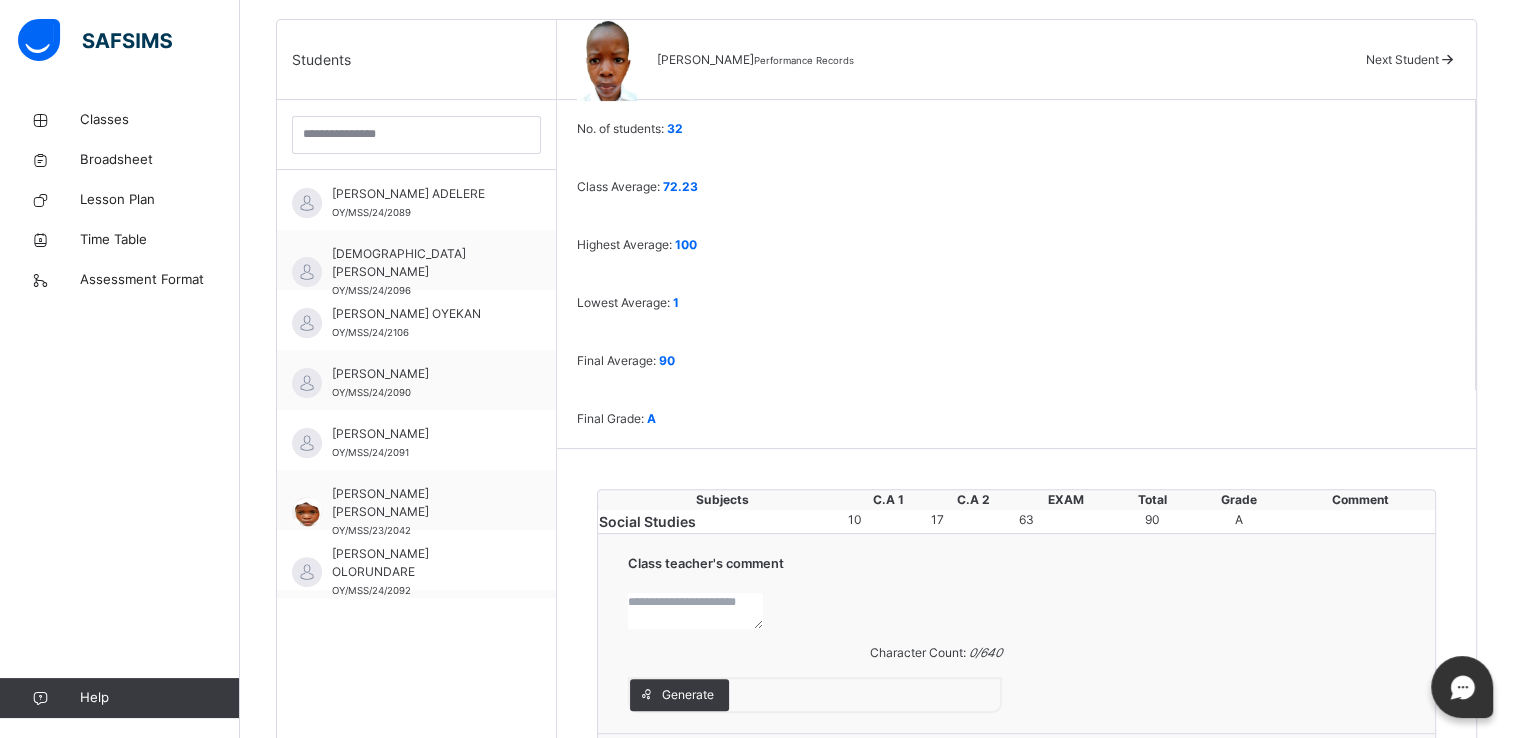 click at bounding box center (695, 611) 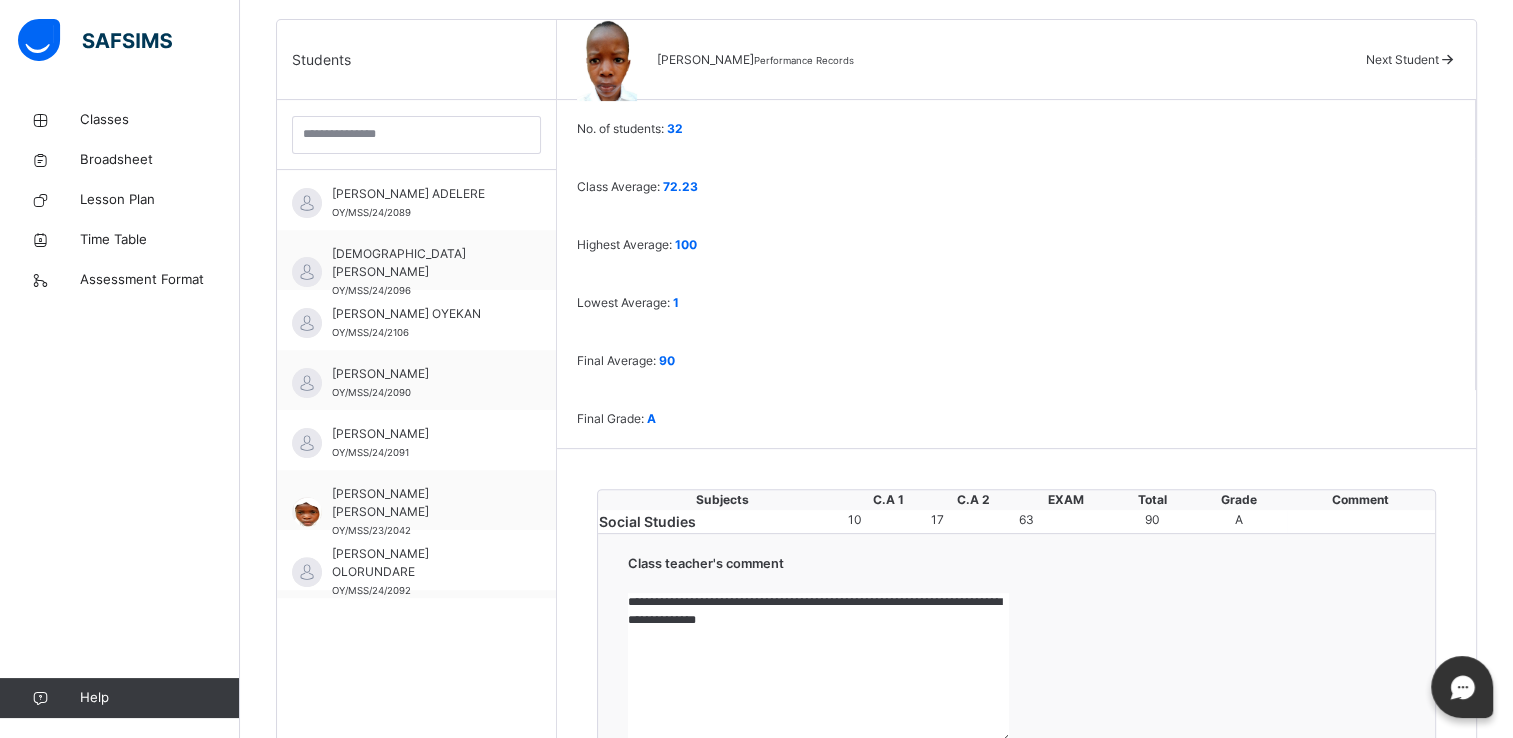 click on "Save Comment" at bounding box center (1347, 884) 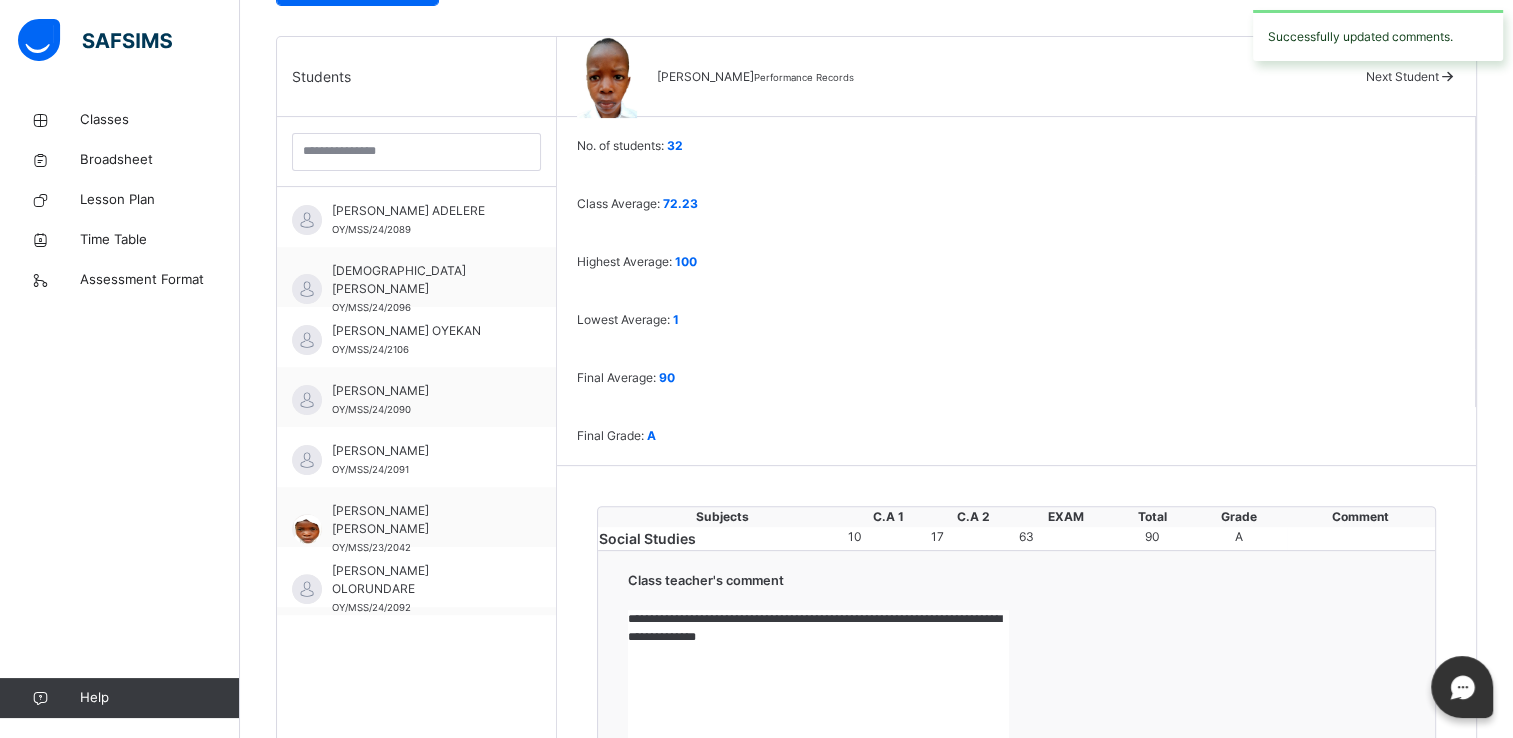 scroll, scrollTop: 480, scrollLeft: 0, axis: vertical 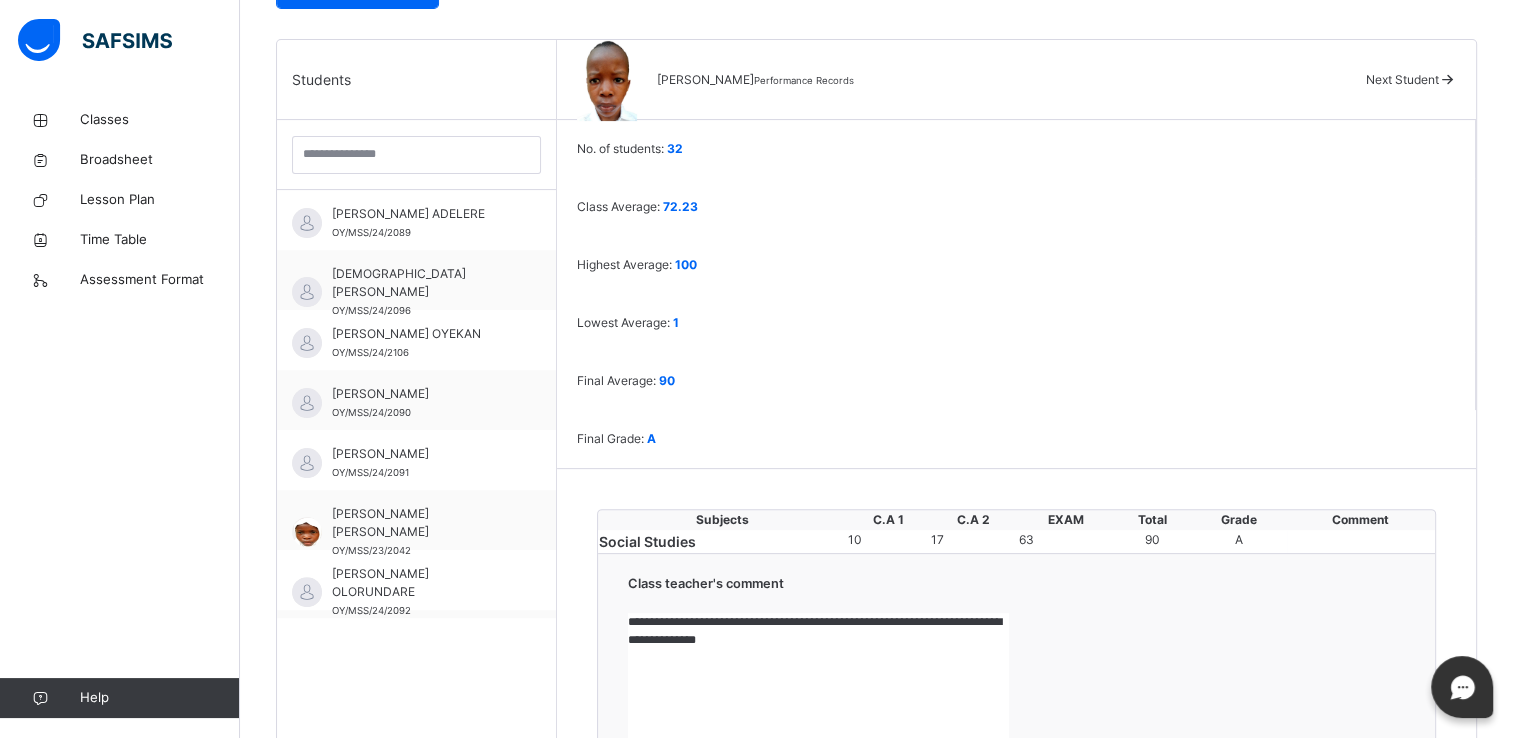click on "Next Student" at bounding box center (1402, 79) 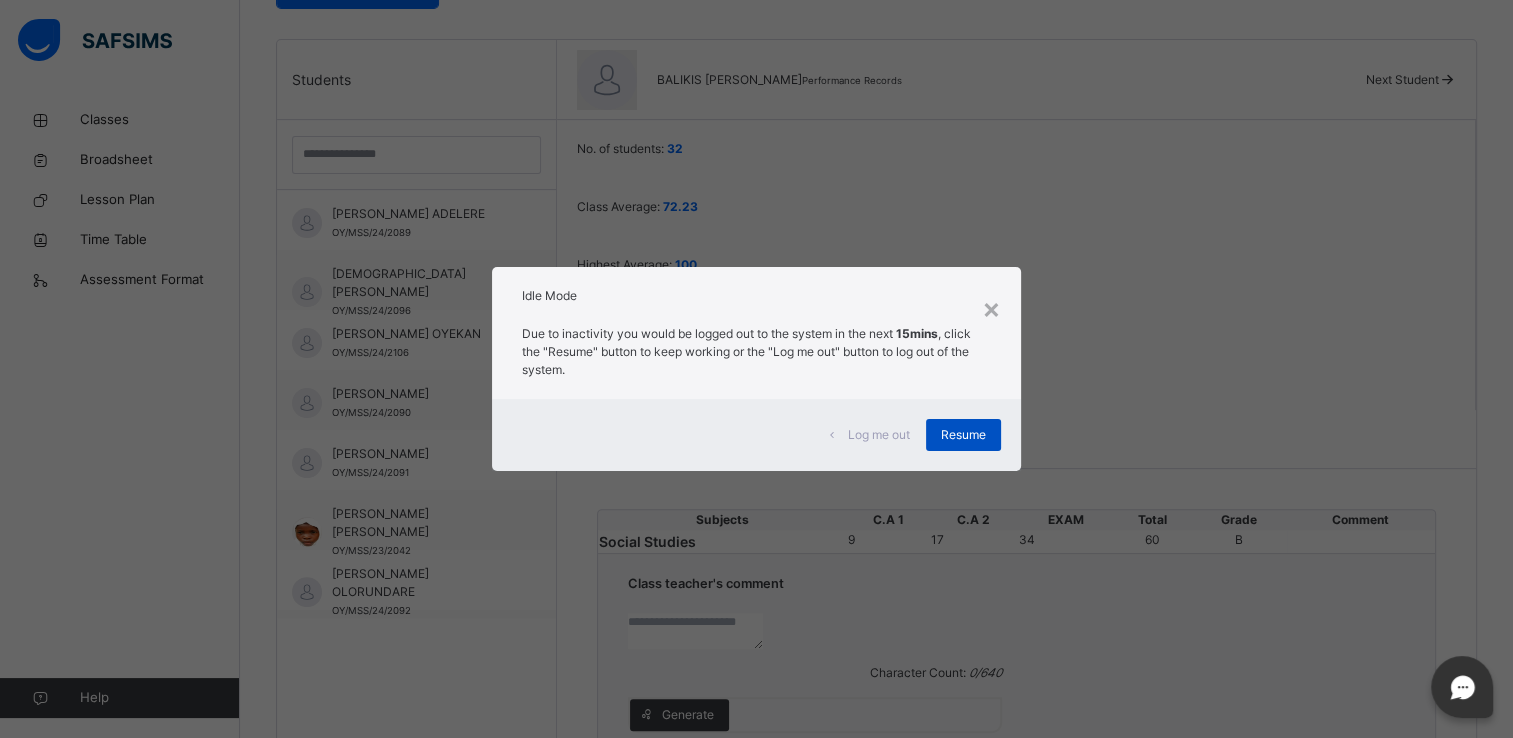 click on "Resume" at bounding box center [963, 435] 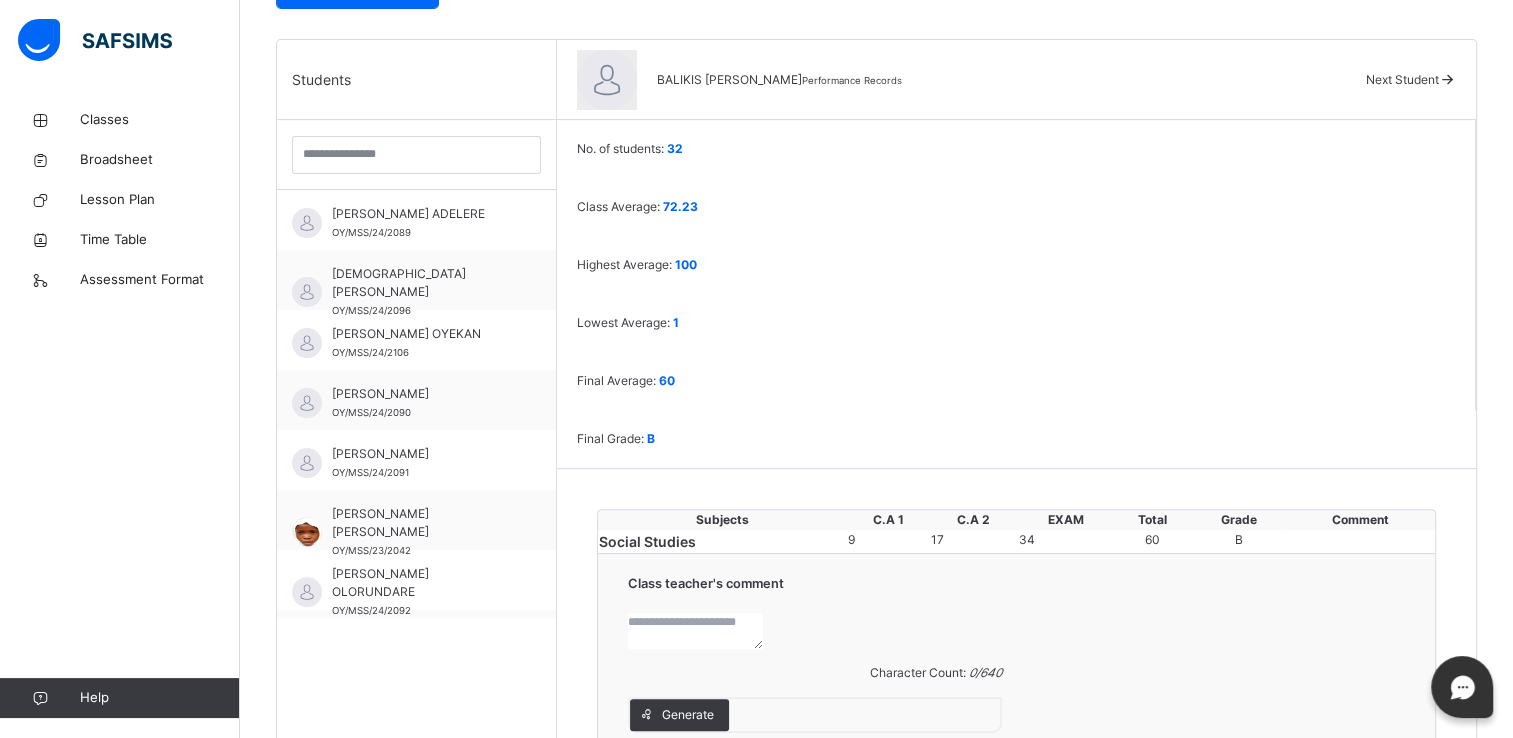 click at bounding box center [695, 631] 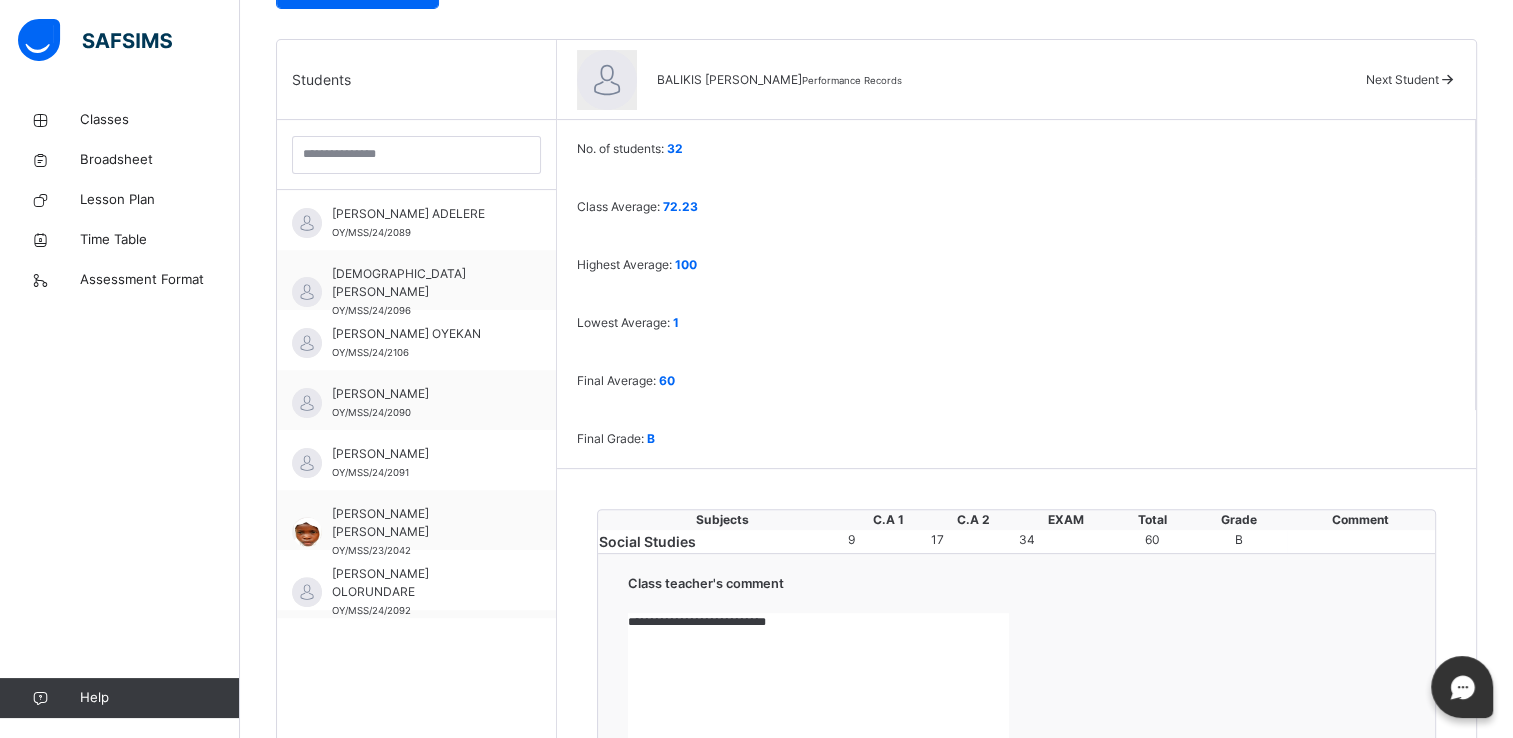 click on "Save Comment" at bounding box center [1347, 904] 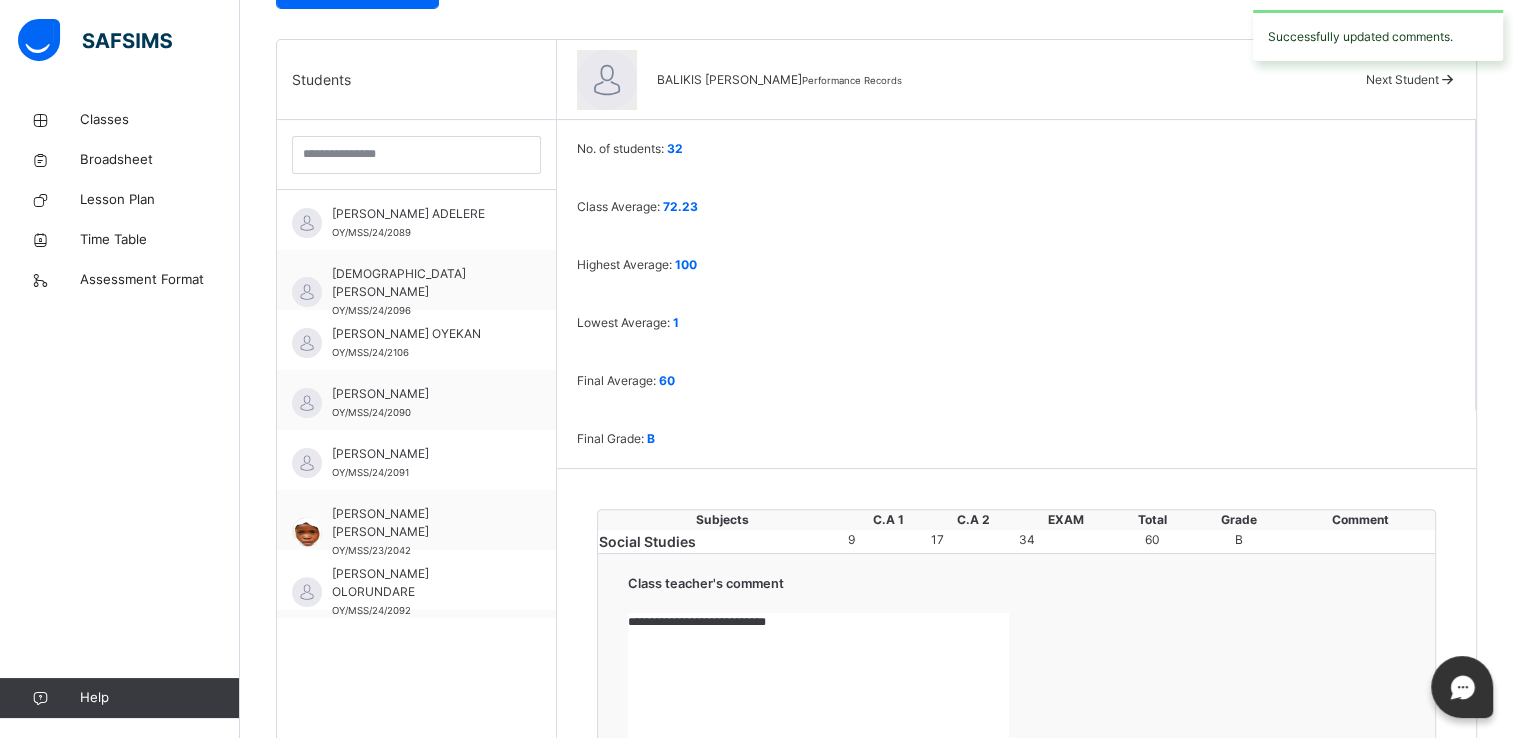 click on "Next Student" at bounding box center (1402, 79) 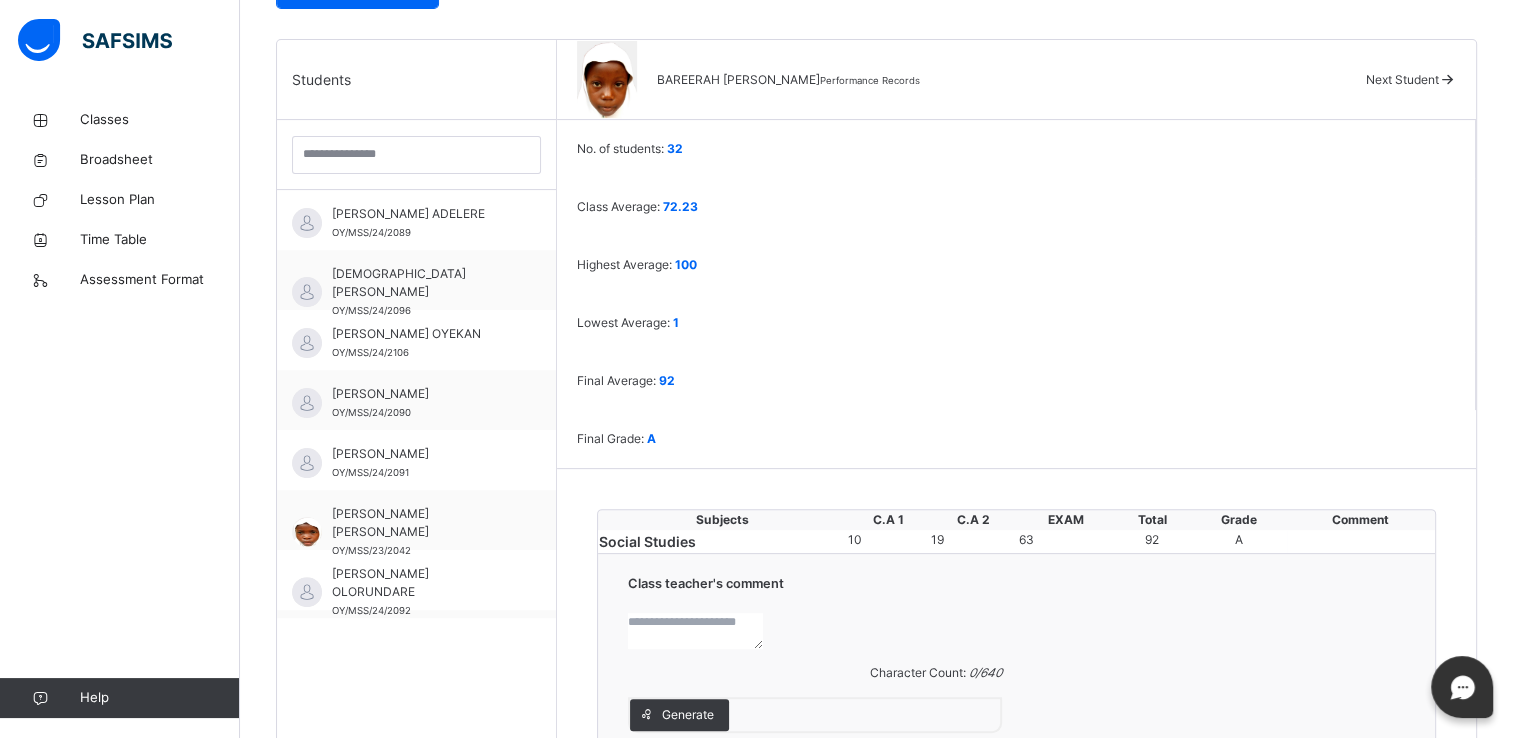 click at bounding box center (695, 631) 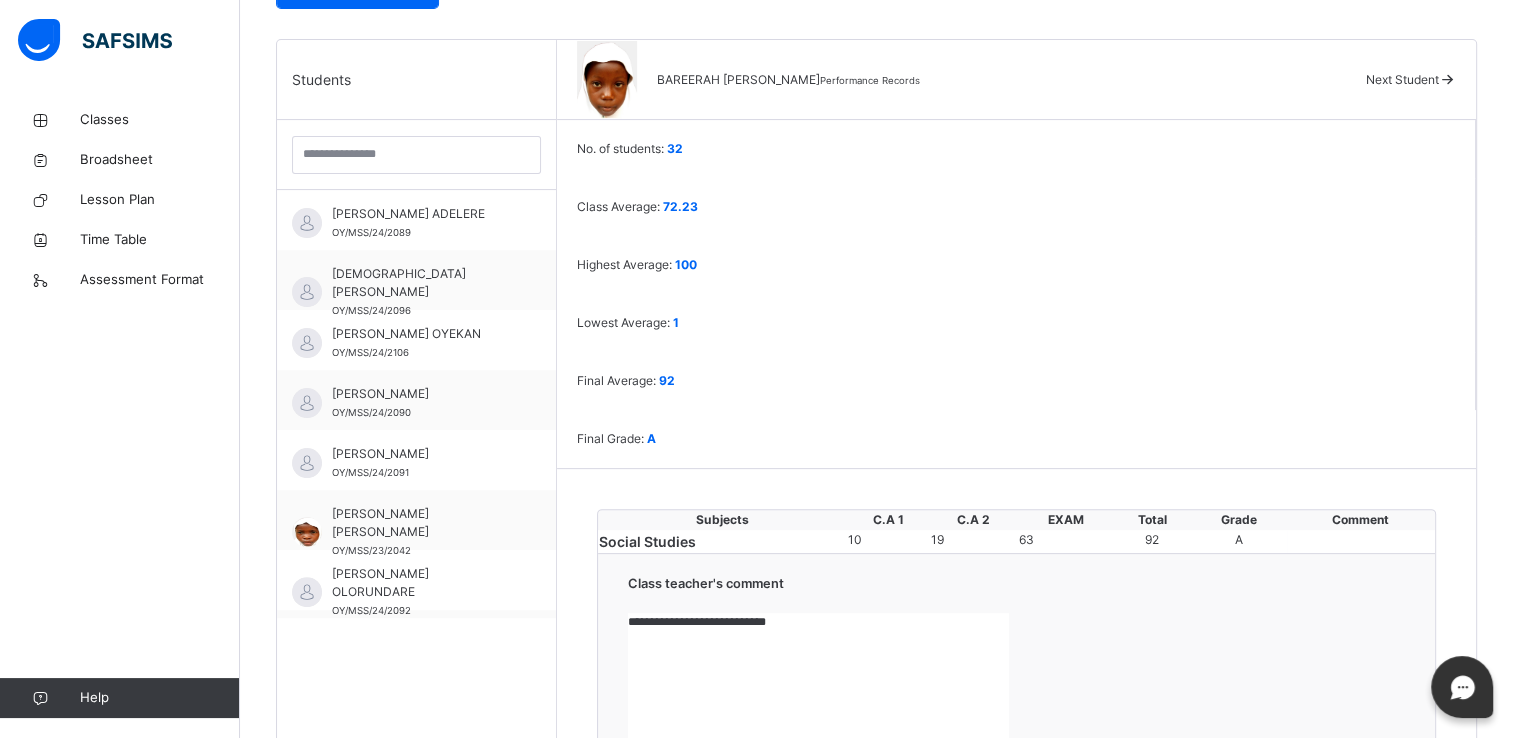 click on "**********" at bounding box center (818, 688) 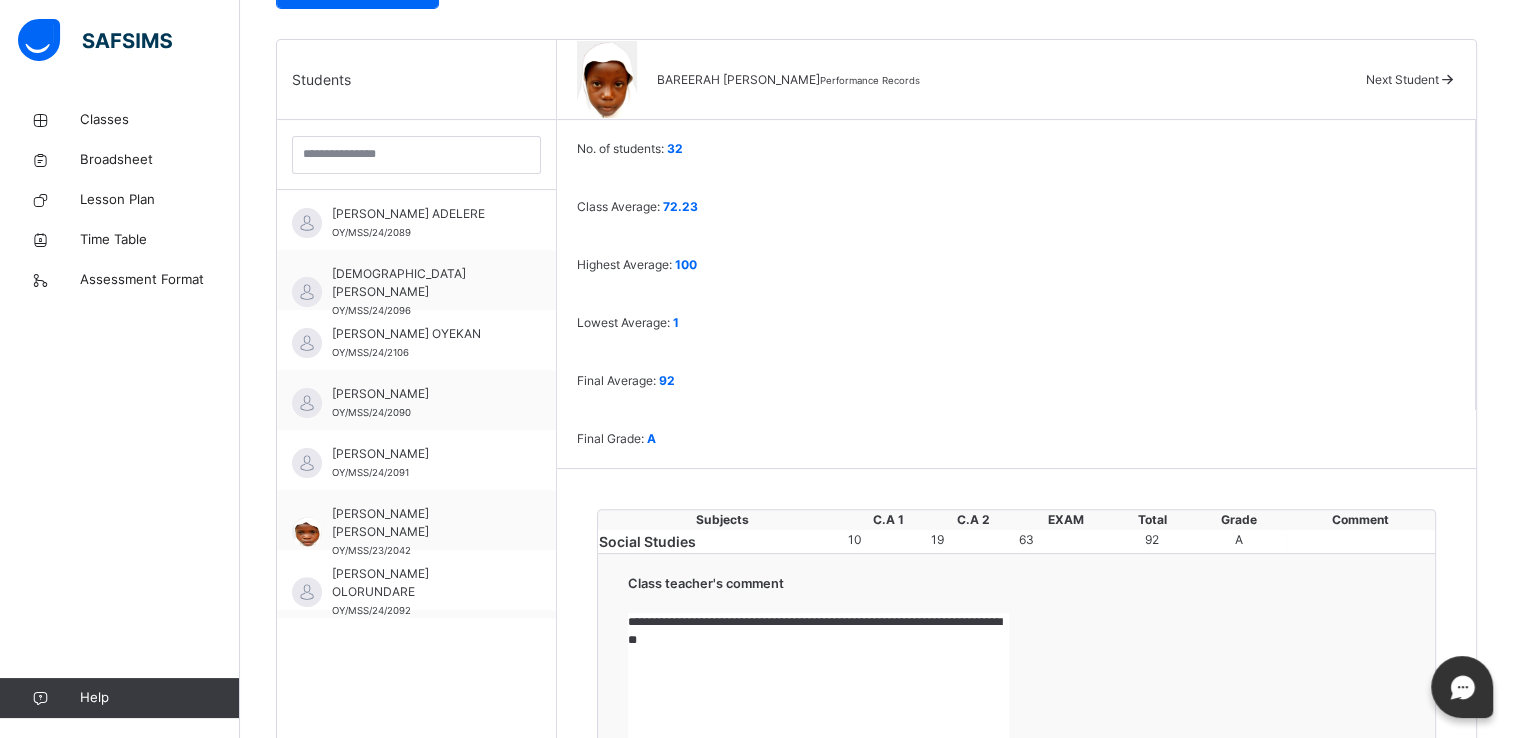 click on "**********" at bounding box center [818, 688] 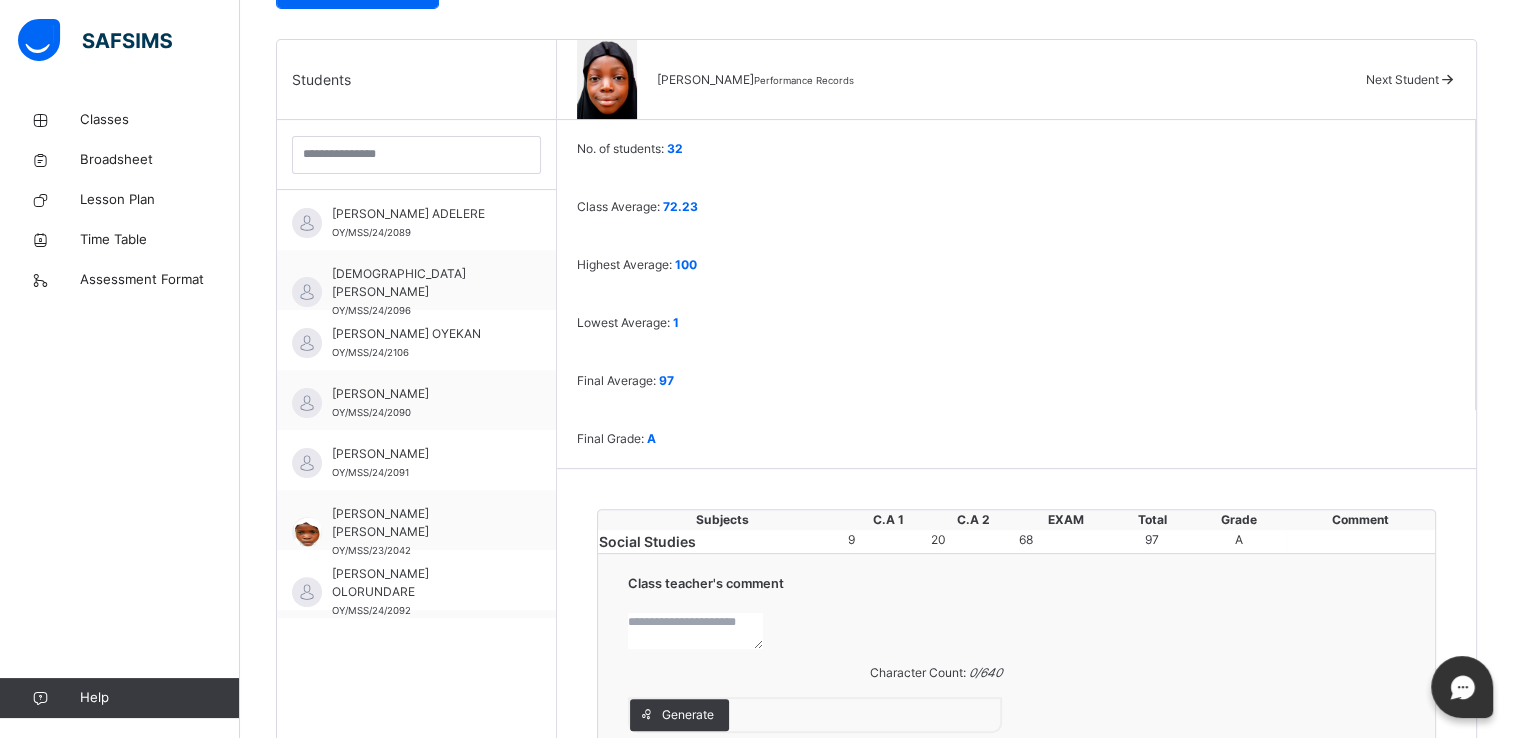 click at bounding box center (695, 631) 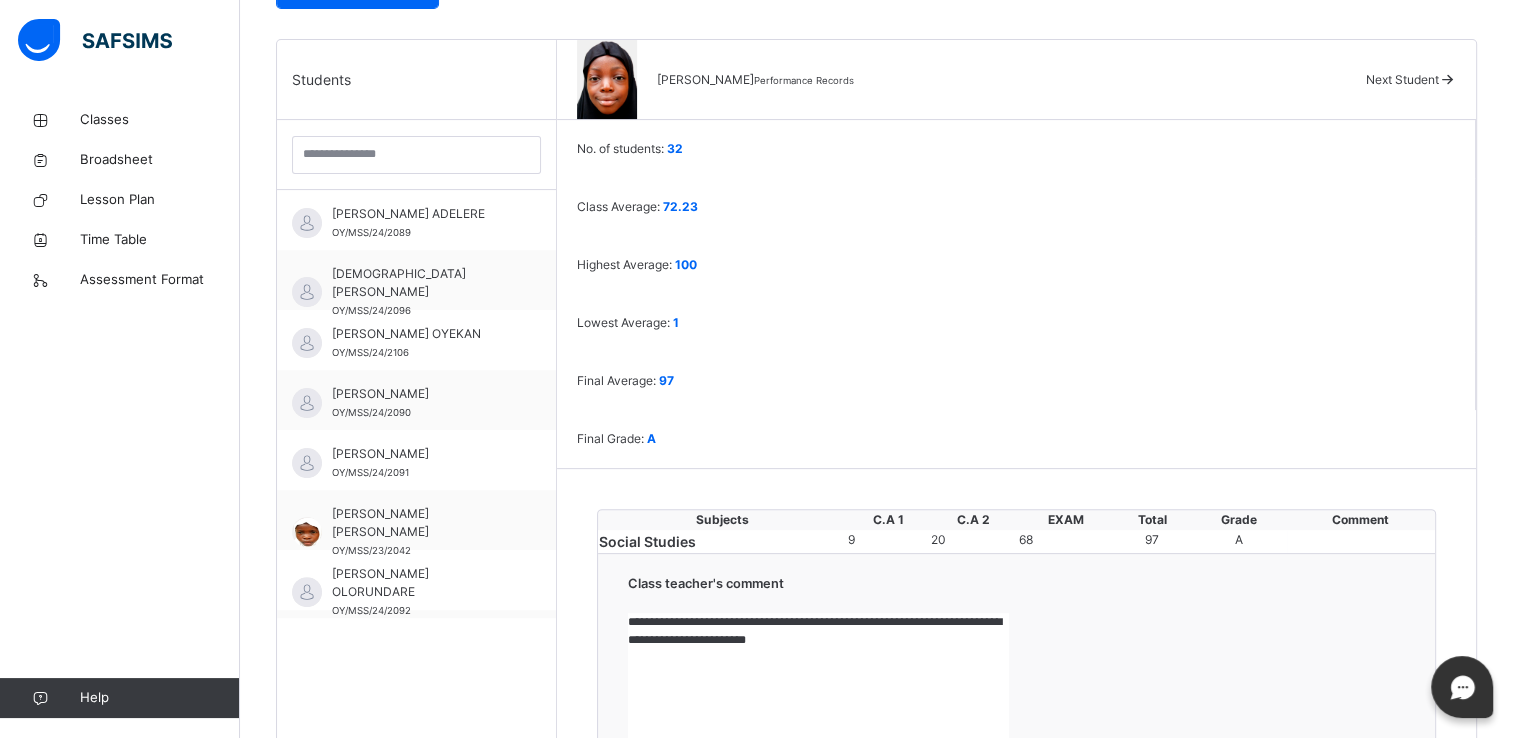 click on "Save Comment" at bounding box center (1347, 904) 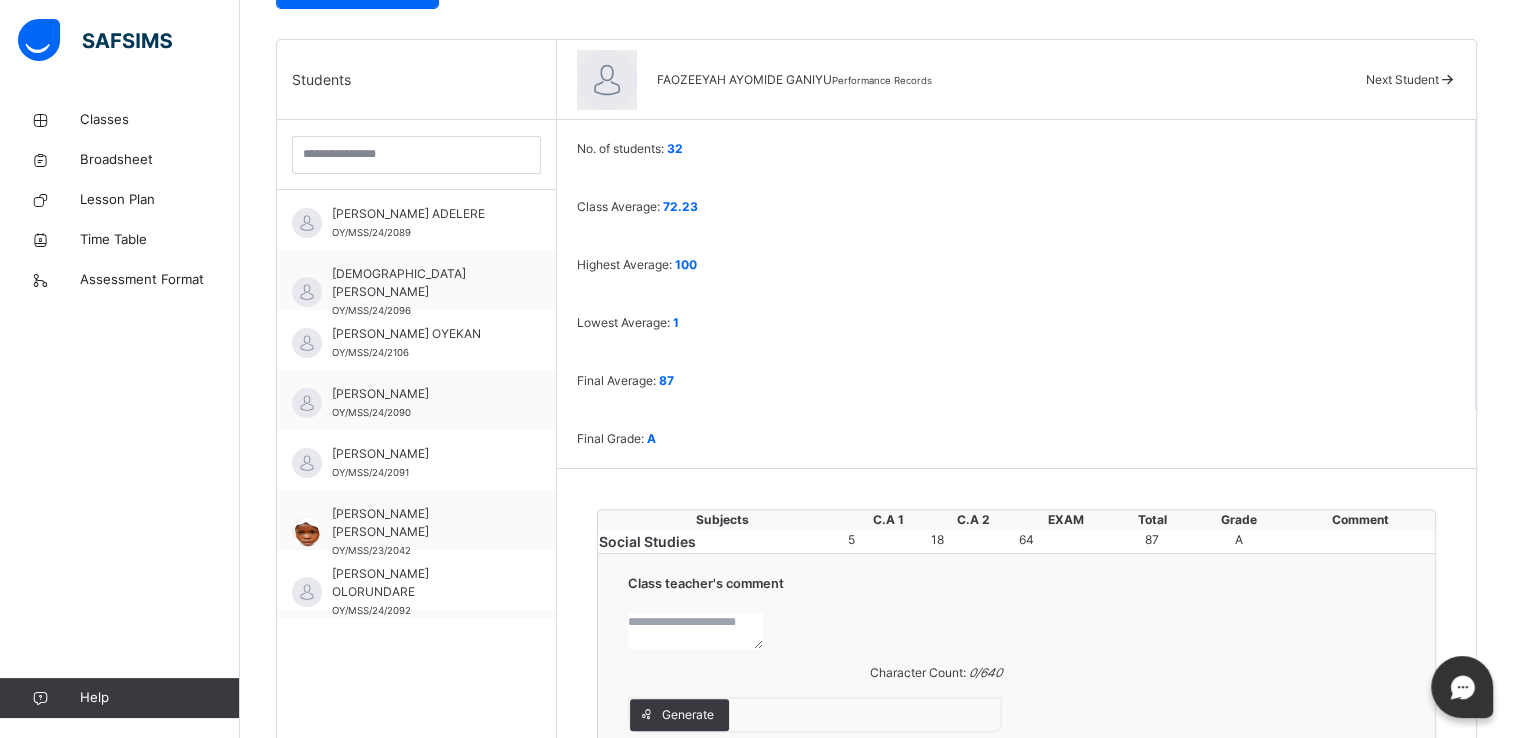click at bounding box center [695, 631] 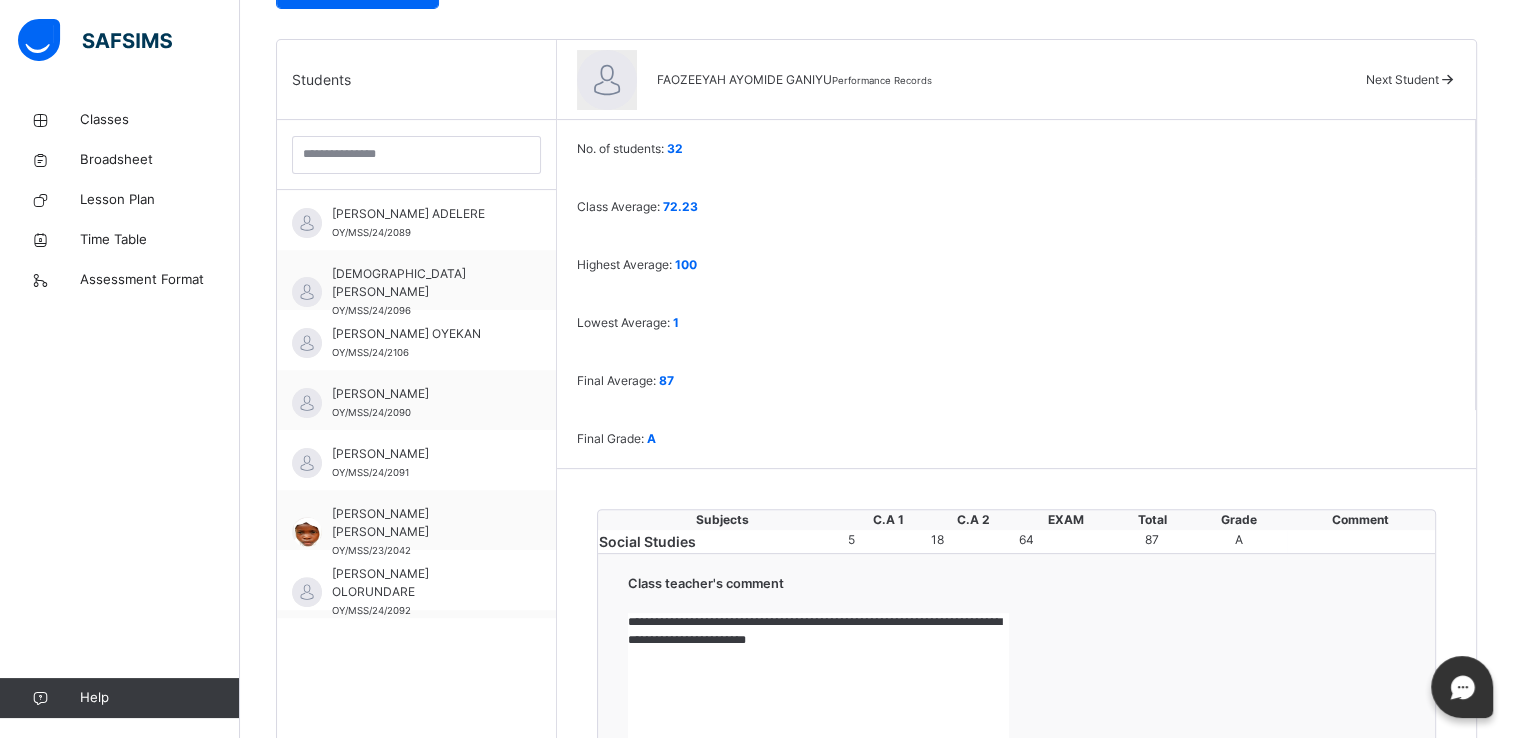 click on "Save Comment" at bounding box center (1347, 904) 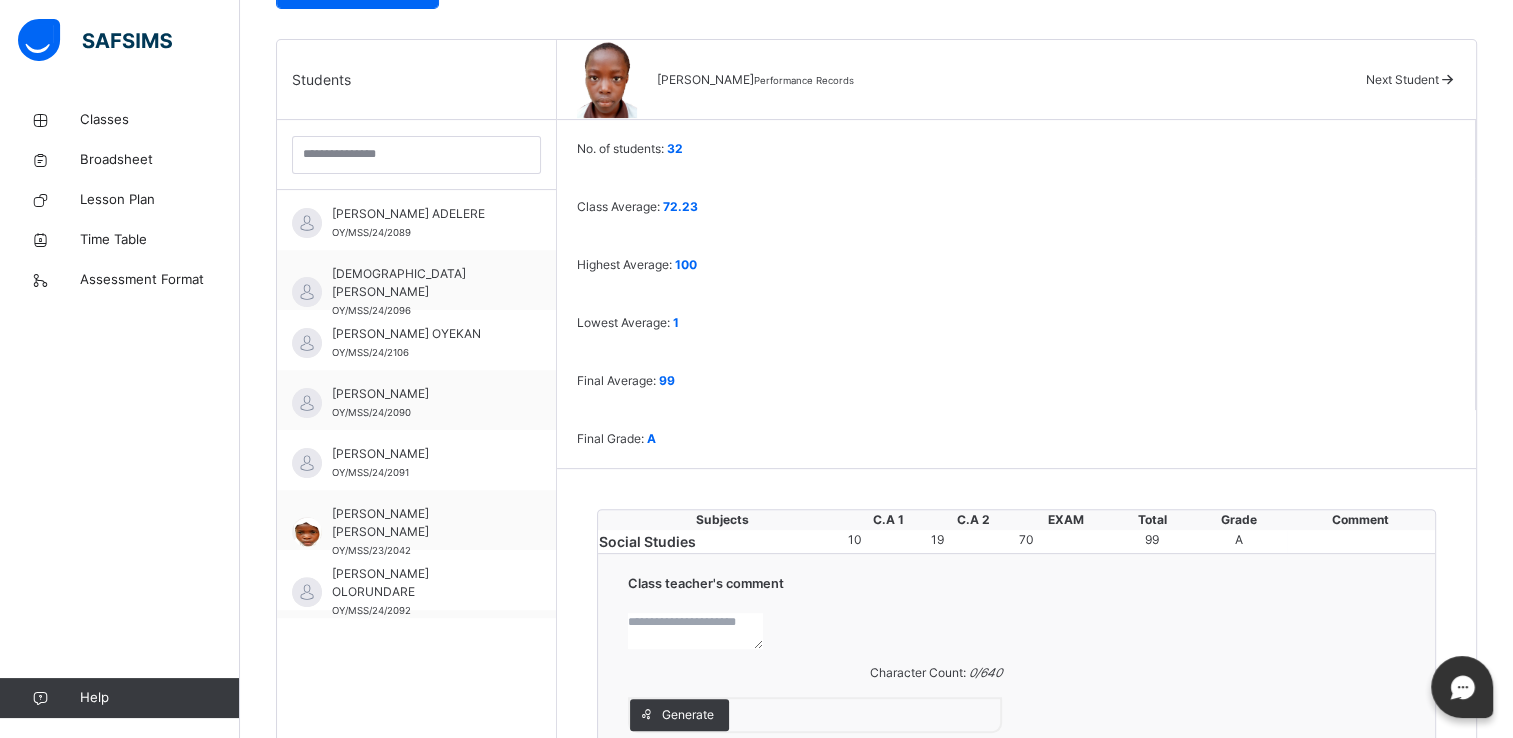 click at bounding box center (695, 631) 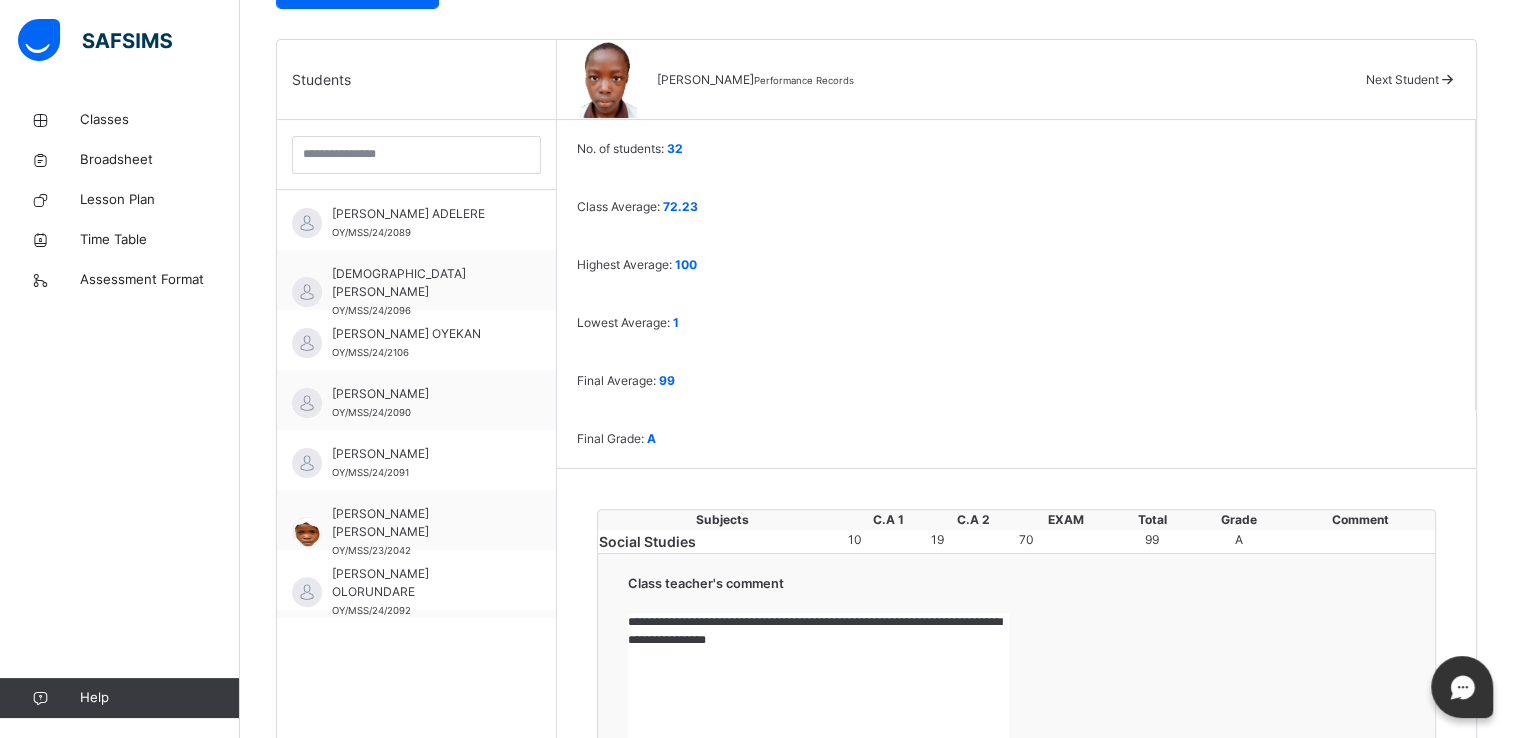 click on "Save Comment" at bounding box center (1347, 904) 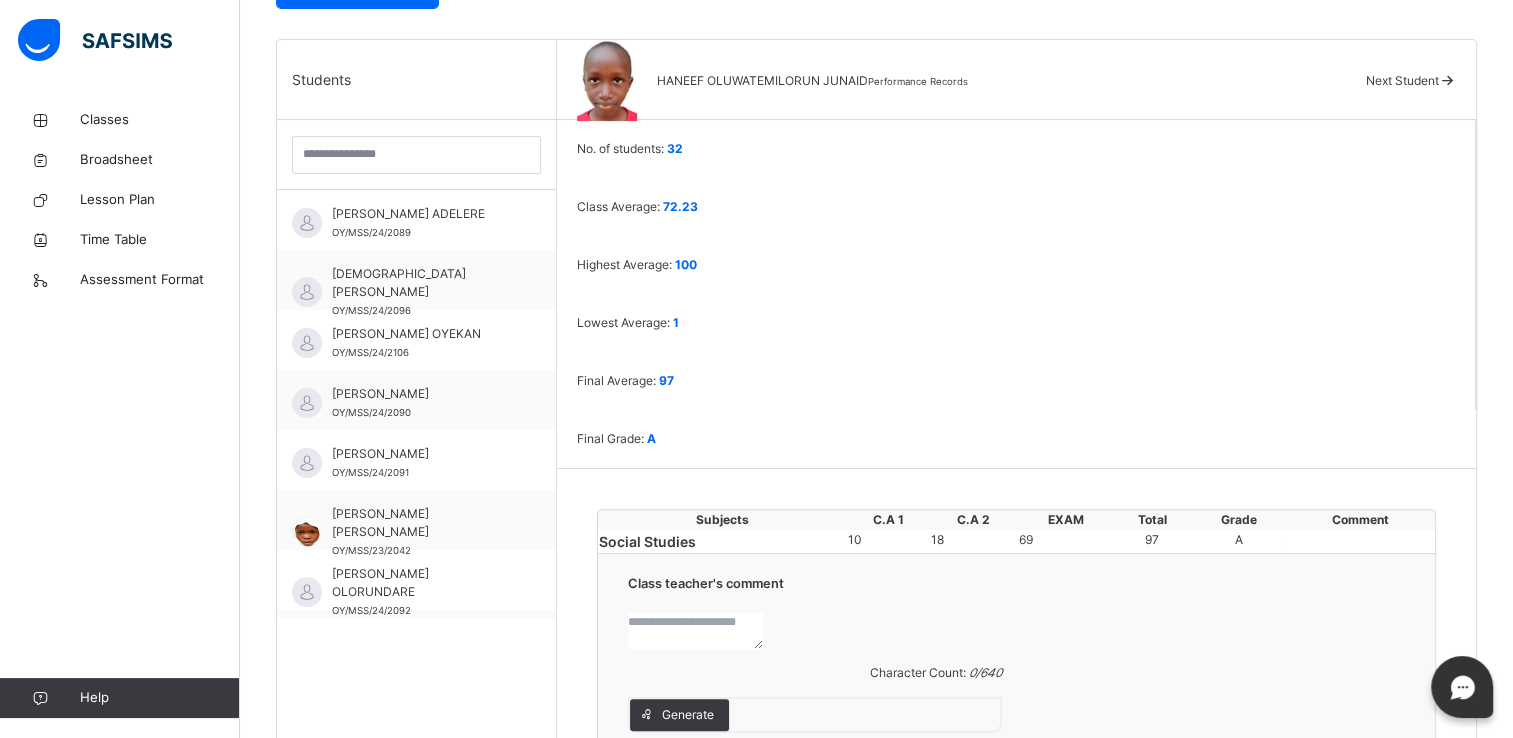click at bounding box center (695, 631) 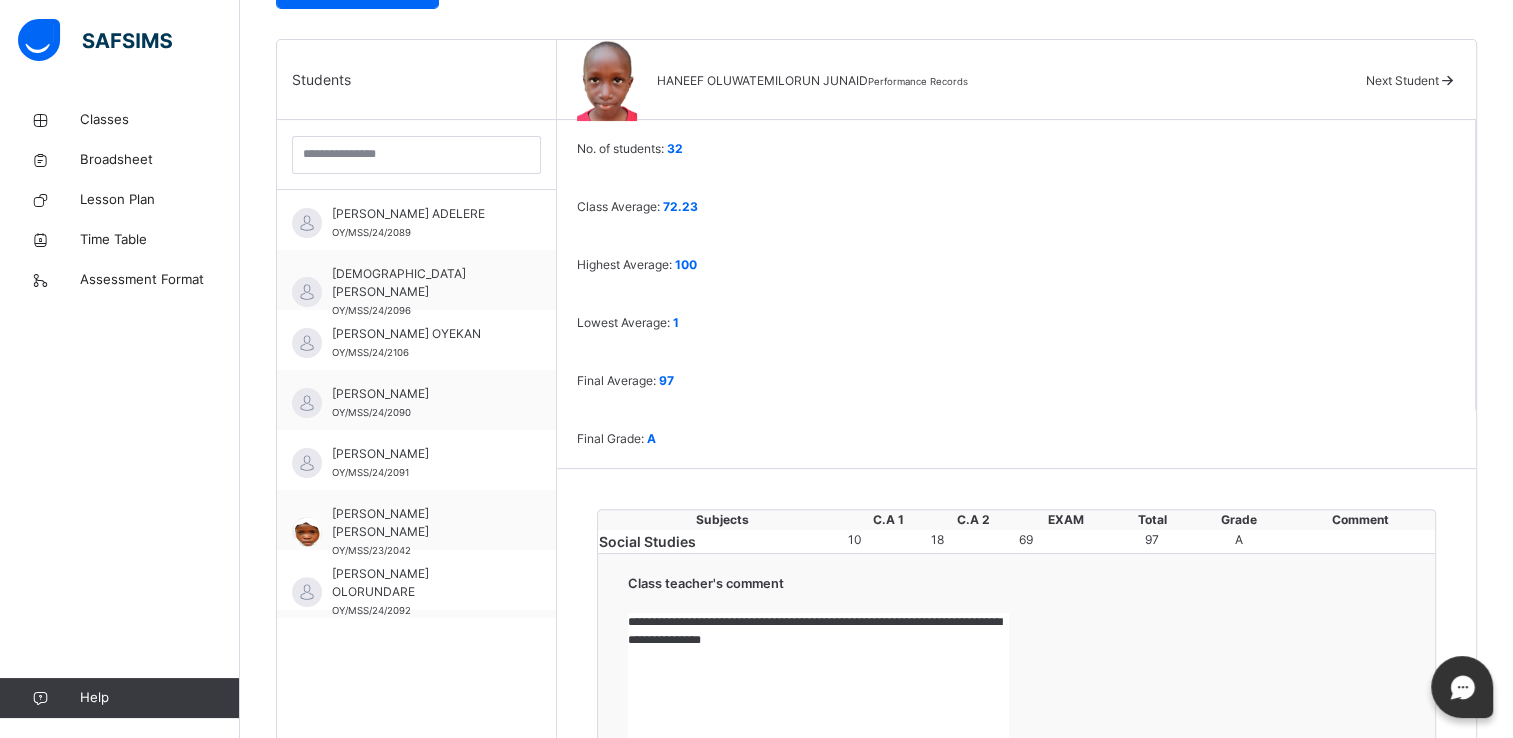 click on "Save Comment" at bounding box center [1347, 904] 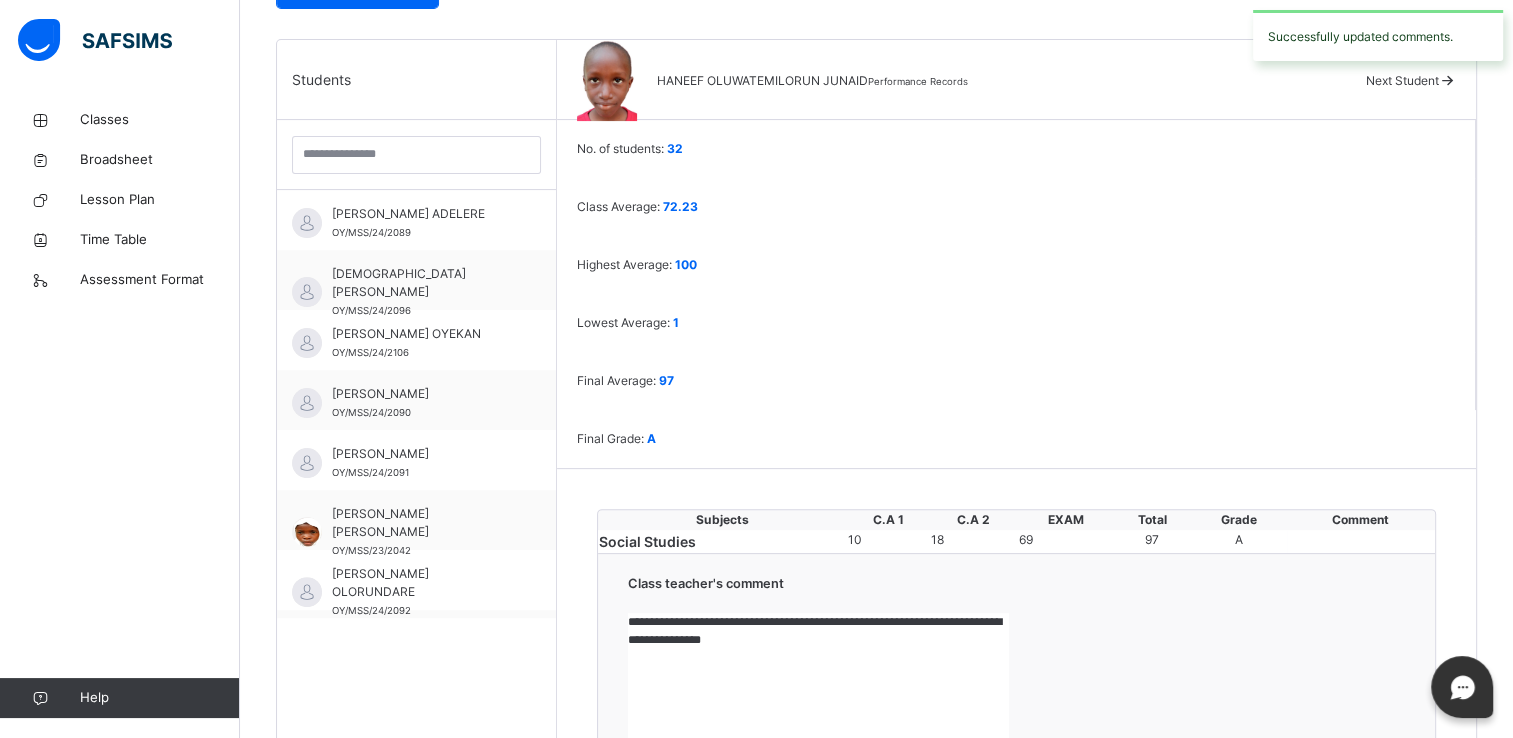 click on "Next Student" at bounding box center (1402, 80) 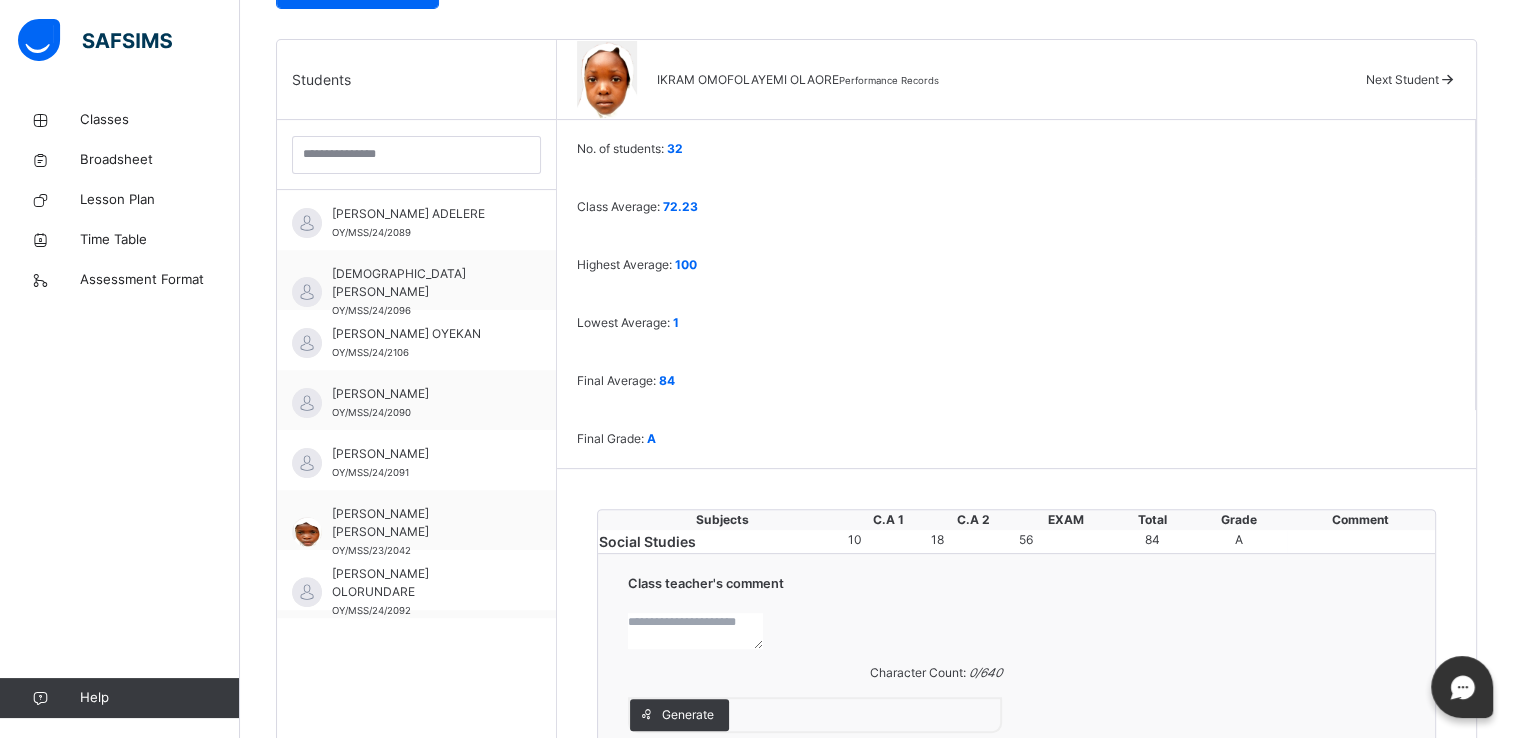click at bounding box center (695, 631) 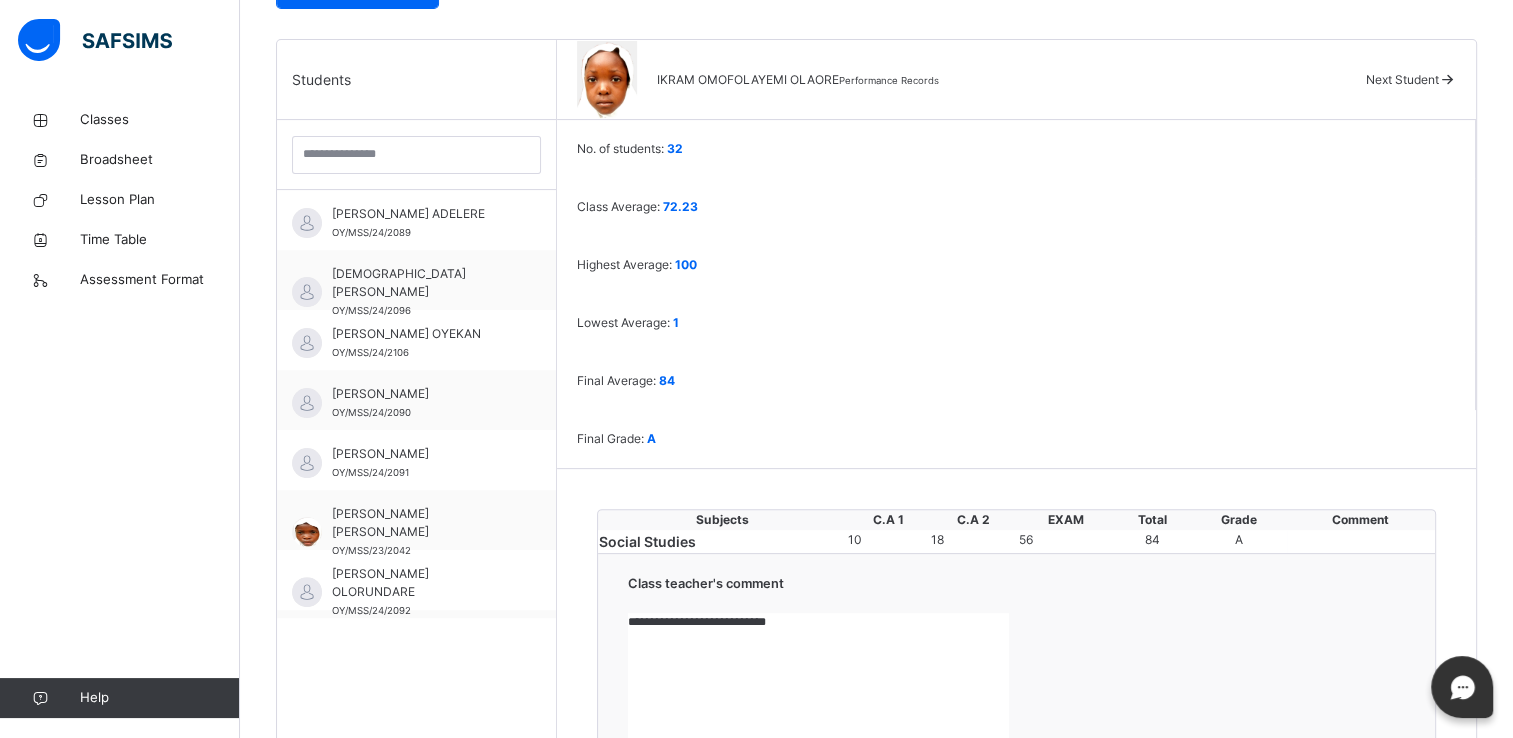 click on "Save Comment" at bounding box center [1347, 904] 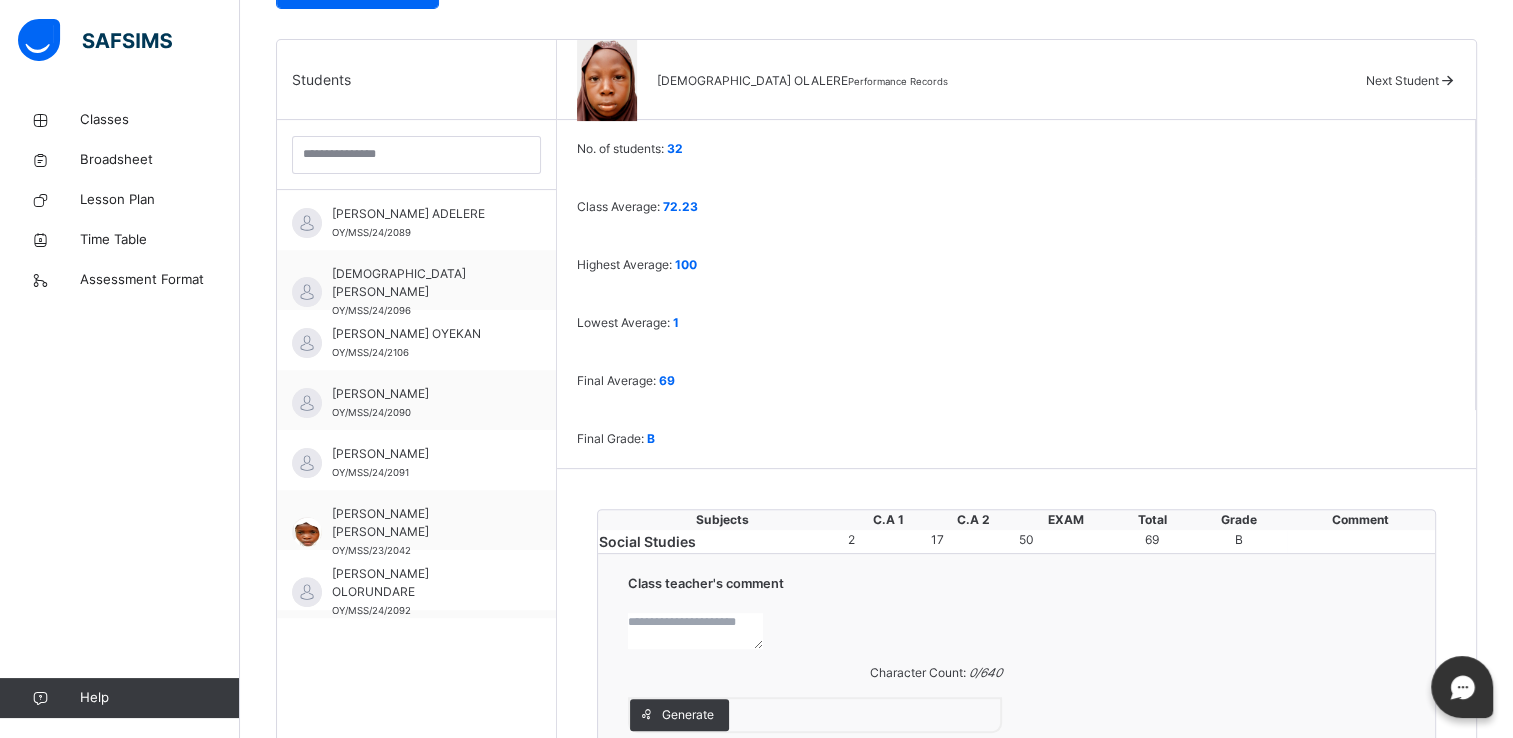 click at bounding box center (695, 631) 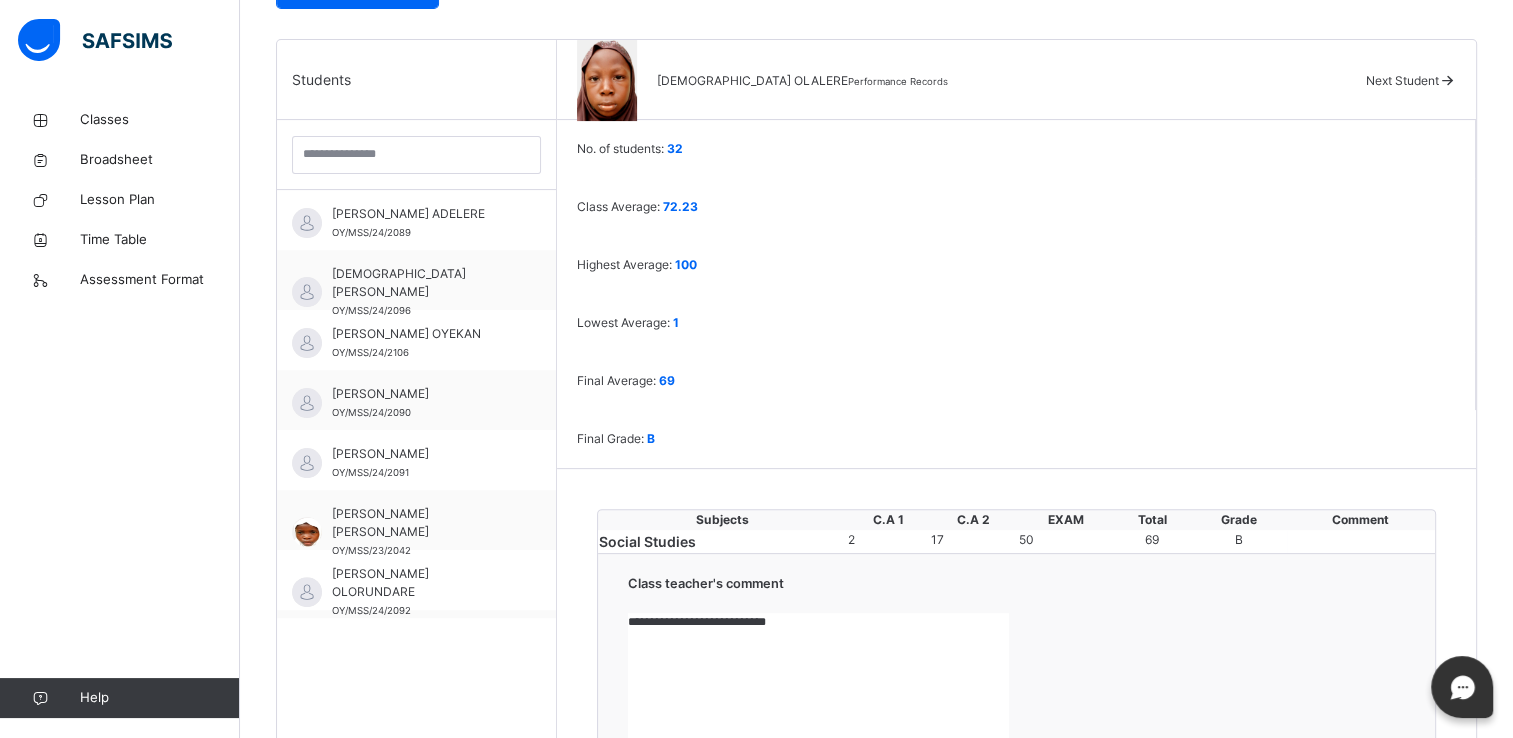 click on "Save Comment" at bounding box center (1347, 904) 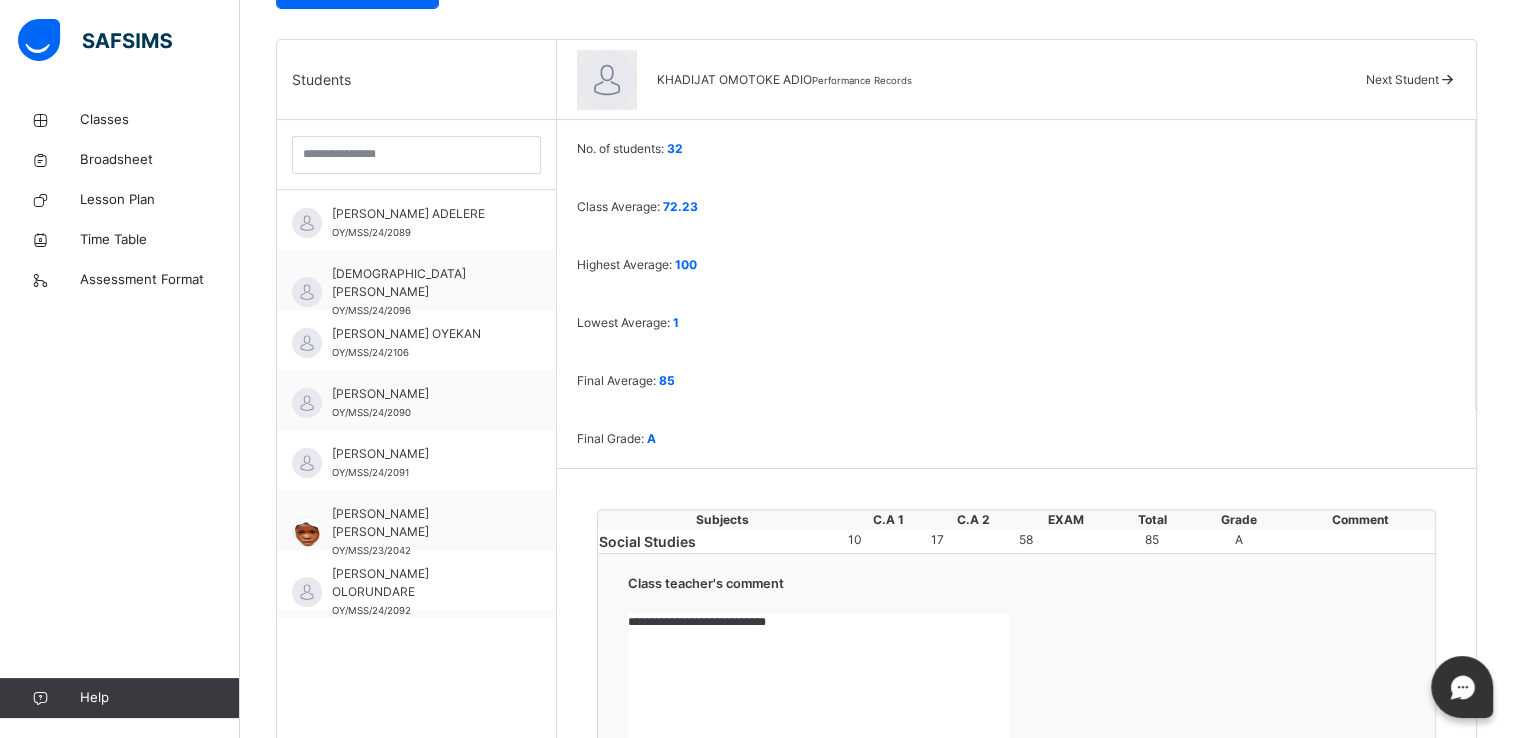click on "**********" at bounding box center (818, 688) 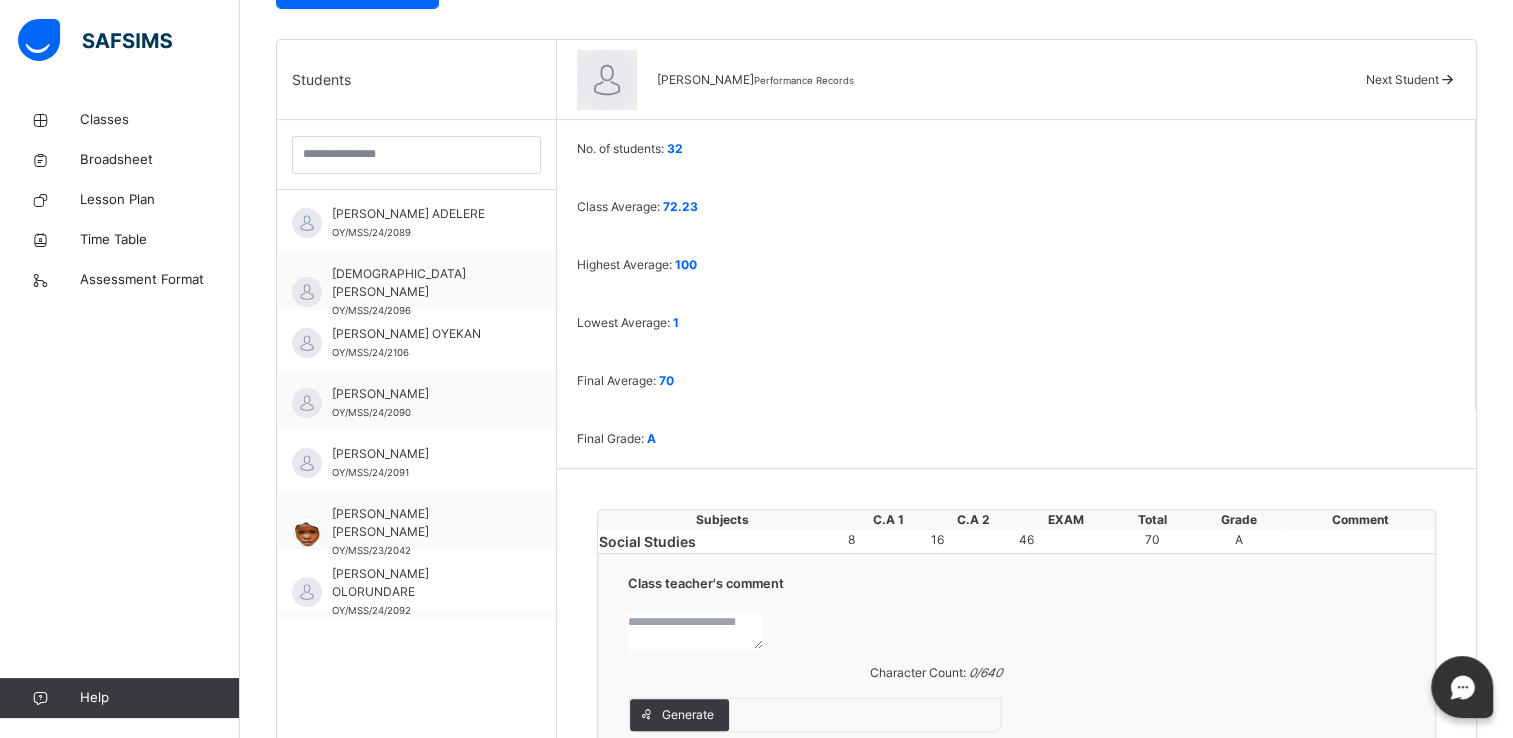 click at bounding box center (695, 631) 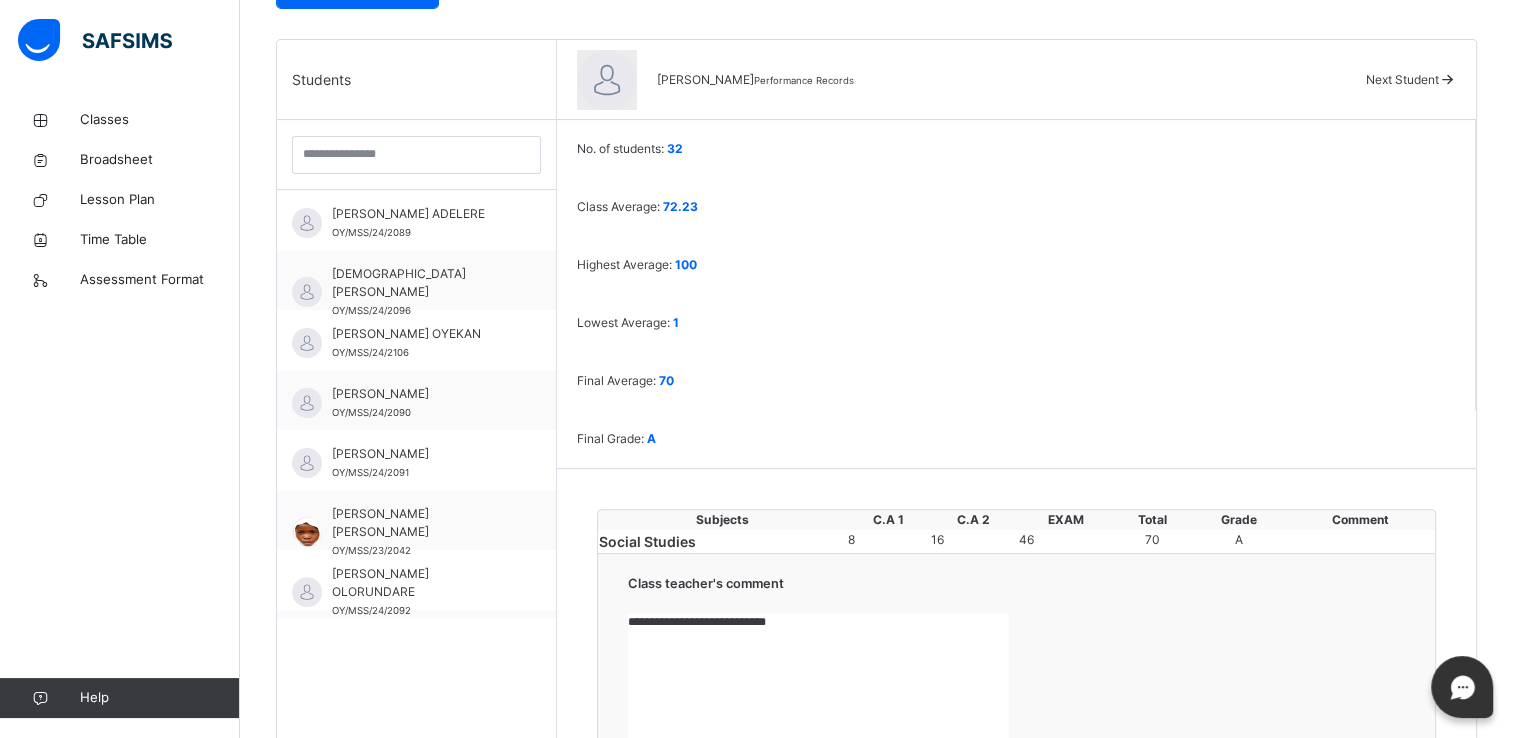 click on "Save Comment" at bounding box center [1347, 904] 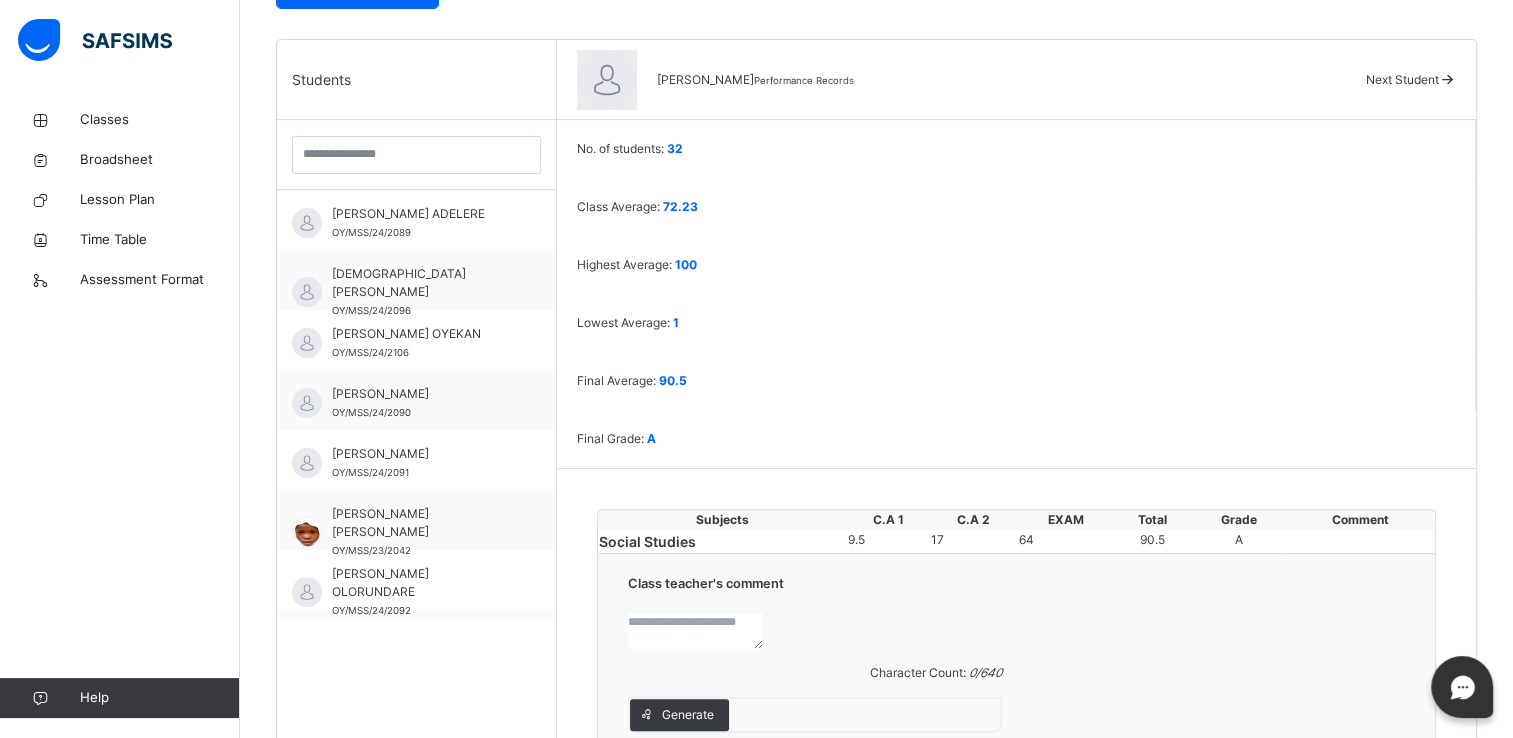 click at bounding box center [695, 631] 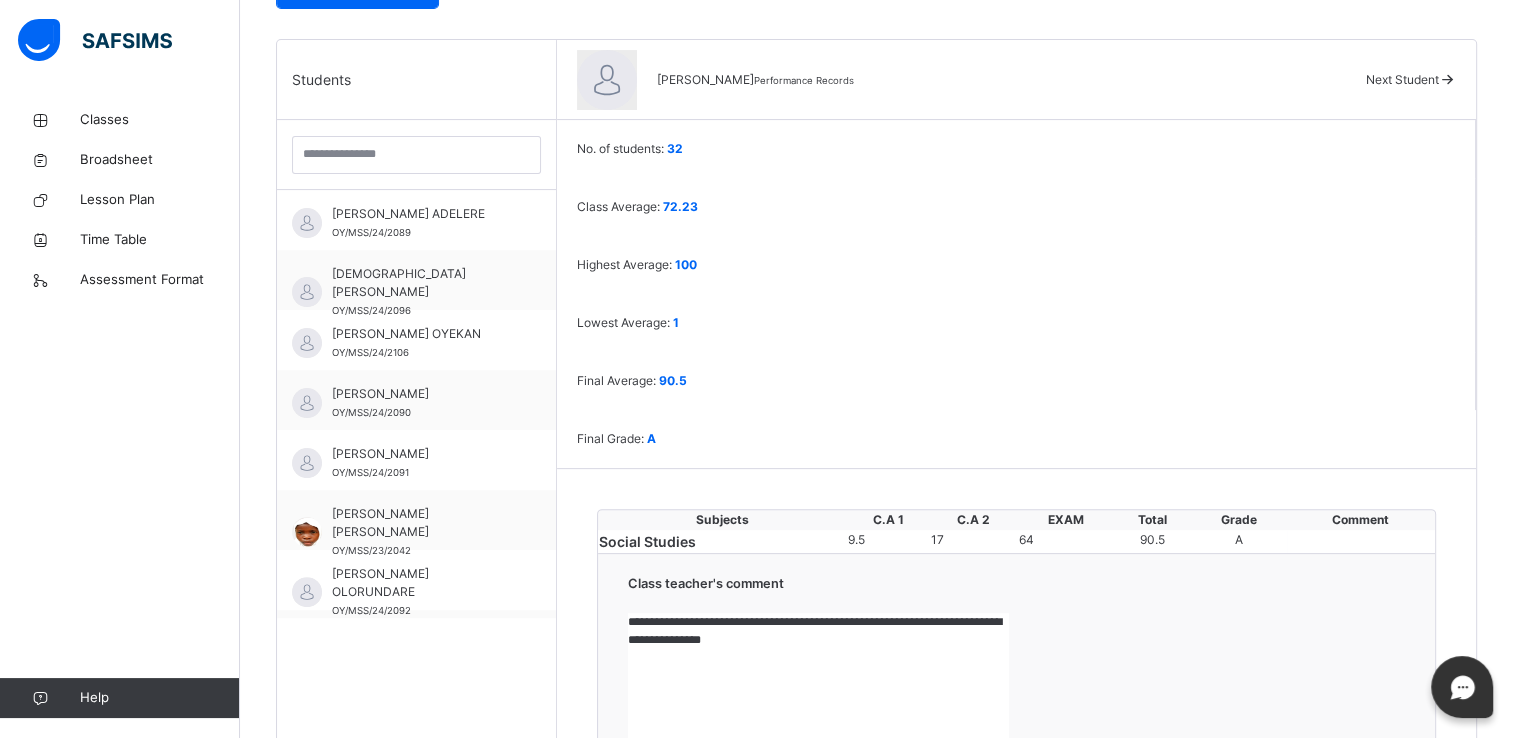 click on "Save Comment" at bounding box center (1347, 904) 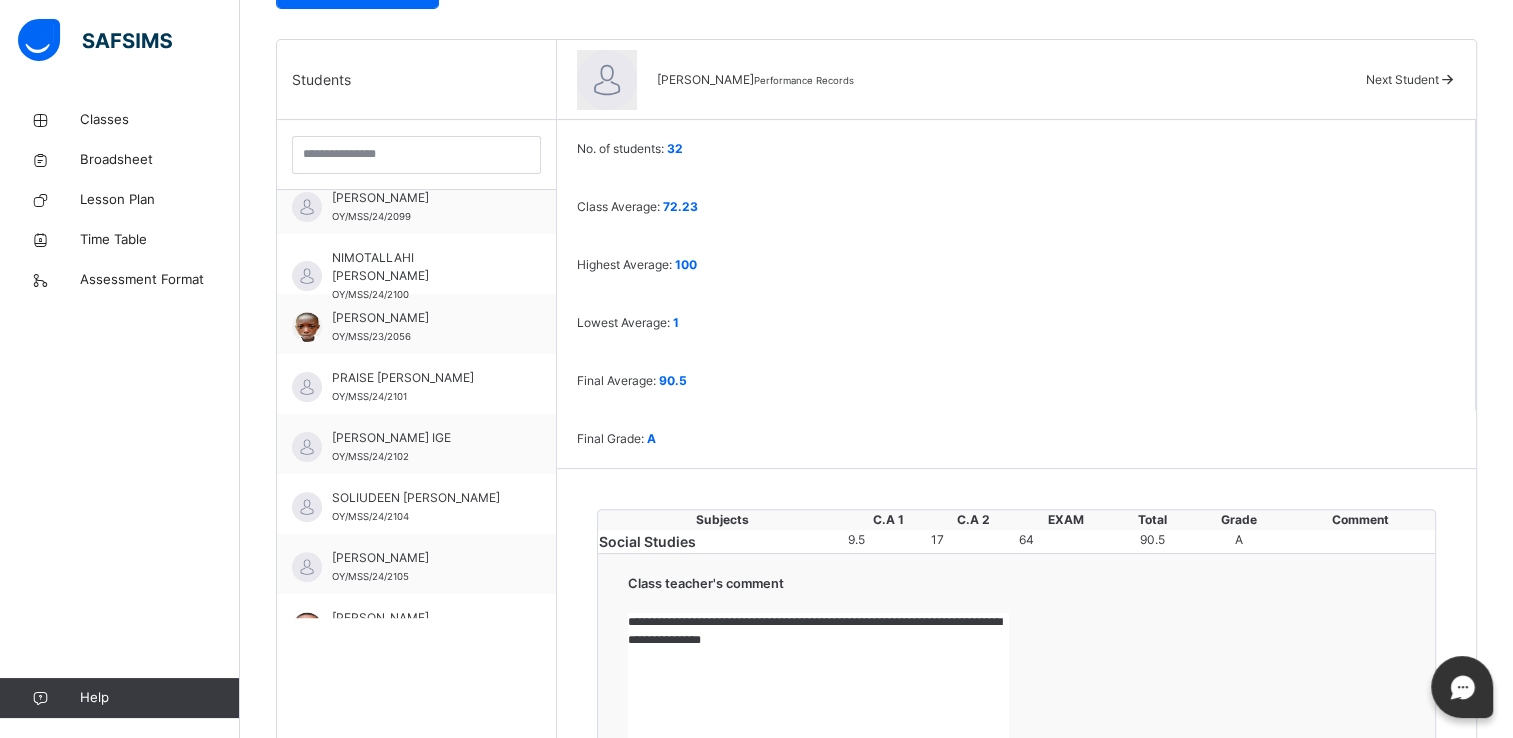scroll, scrollTop: 1286, scrollLeft: 0, axis: vertical 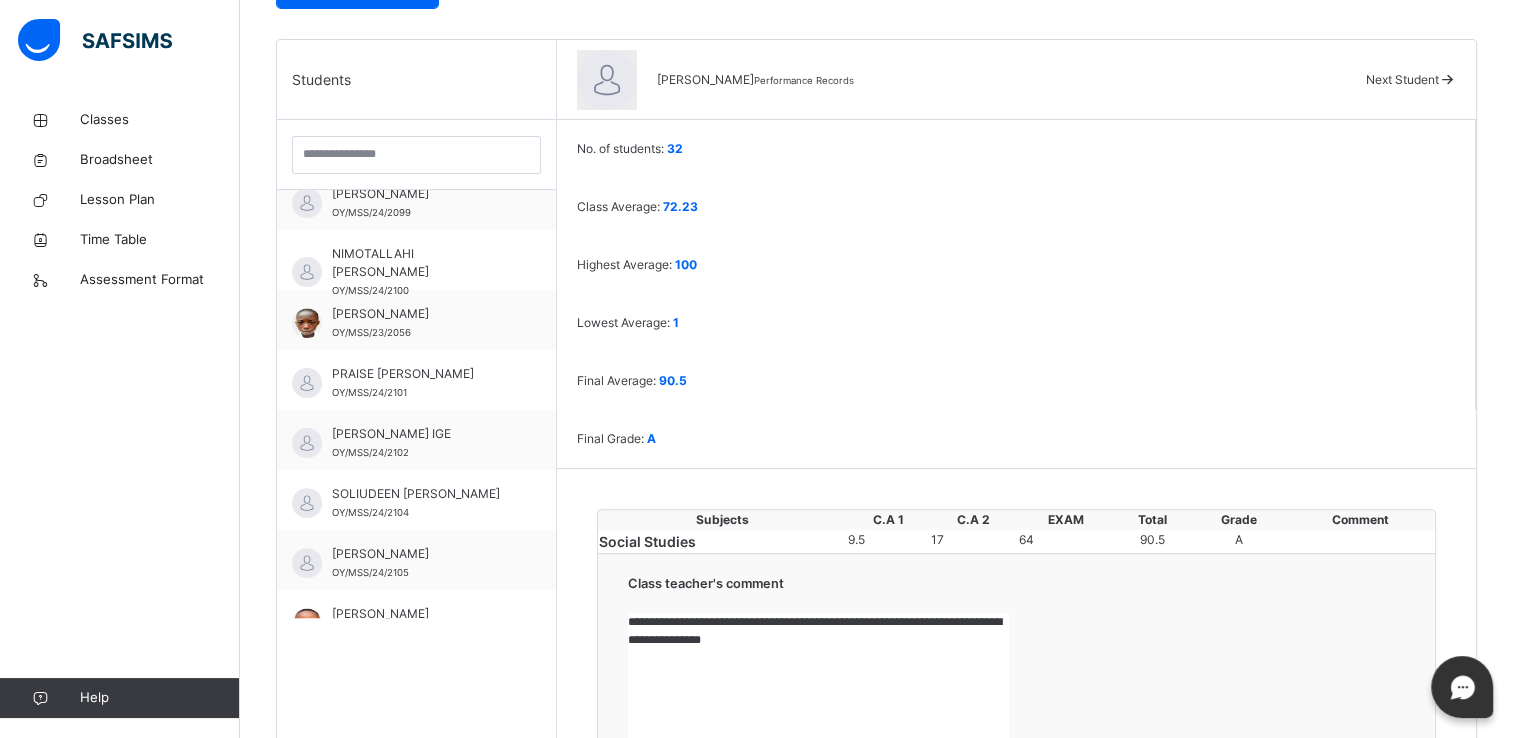 click on "**********" at bounding box center (818, 688) 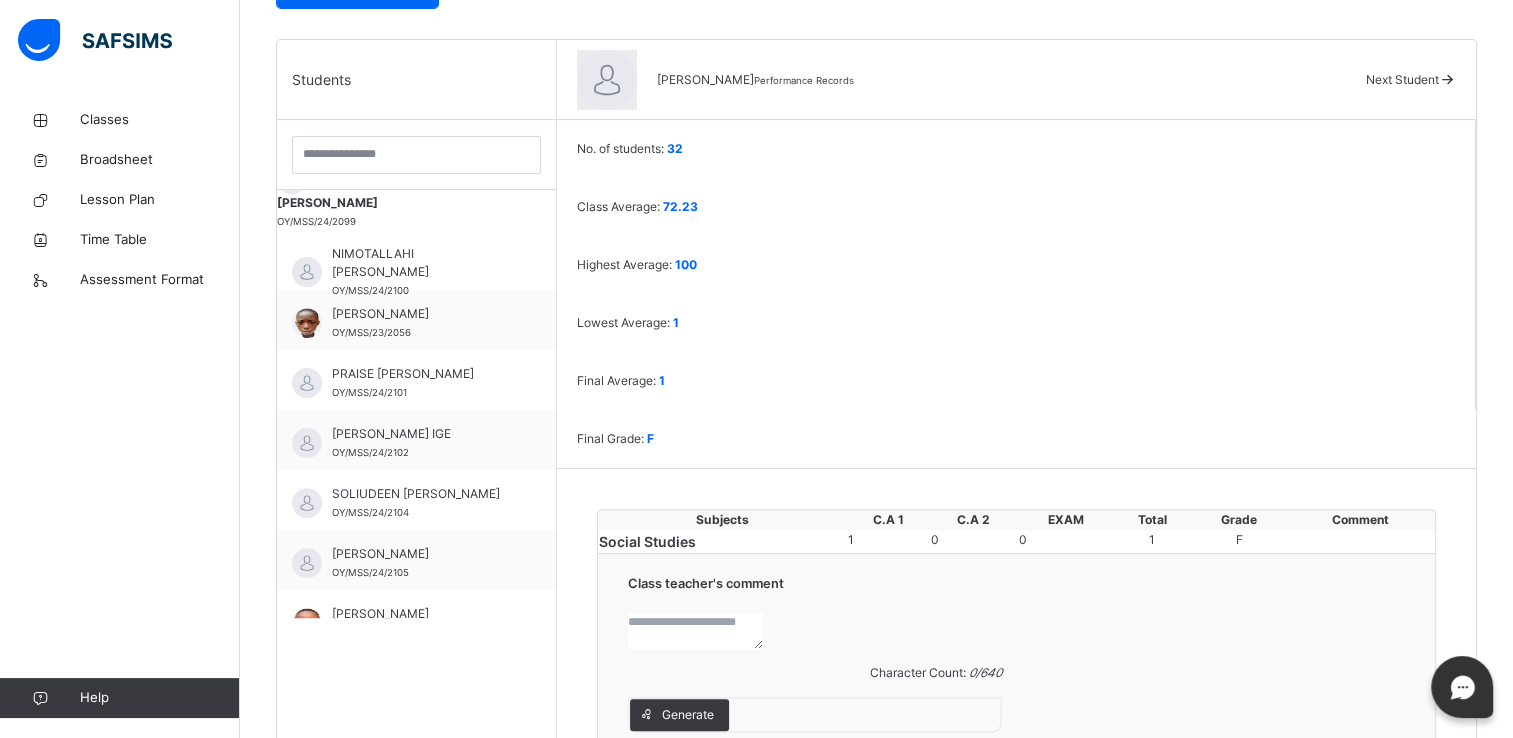 click at bounding box center [695, 631] 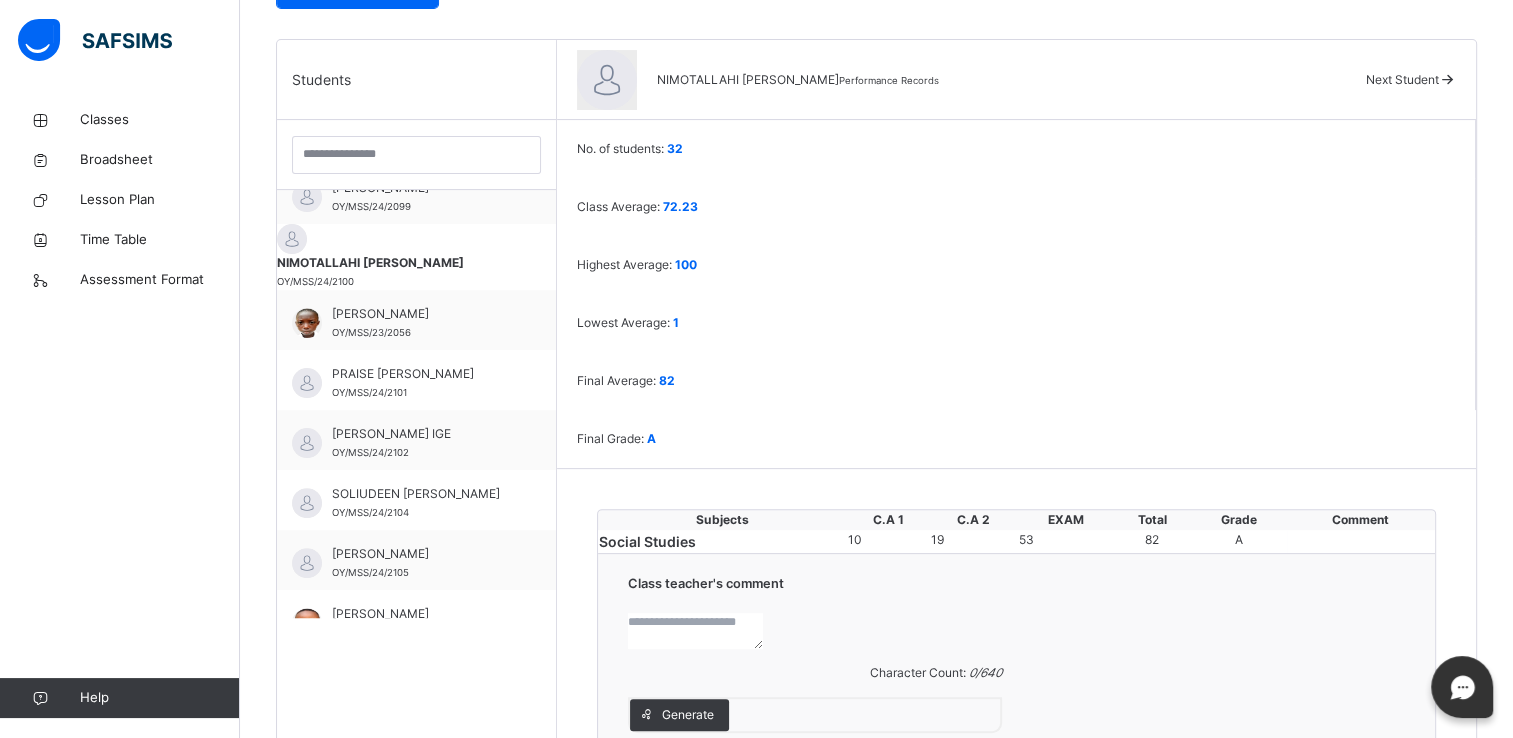 click at bounding box center [695, 631] 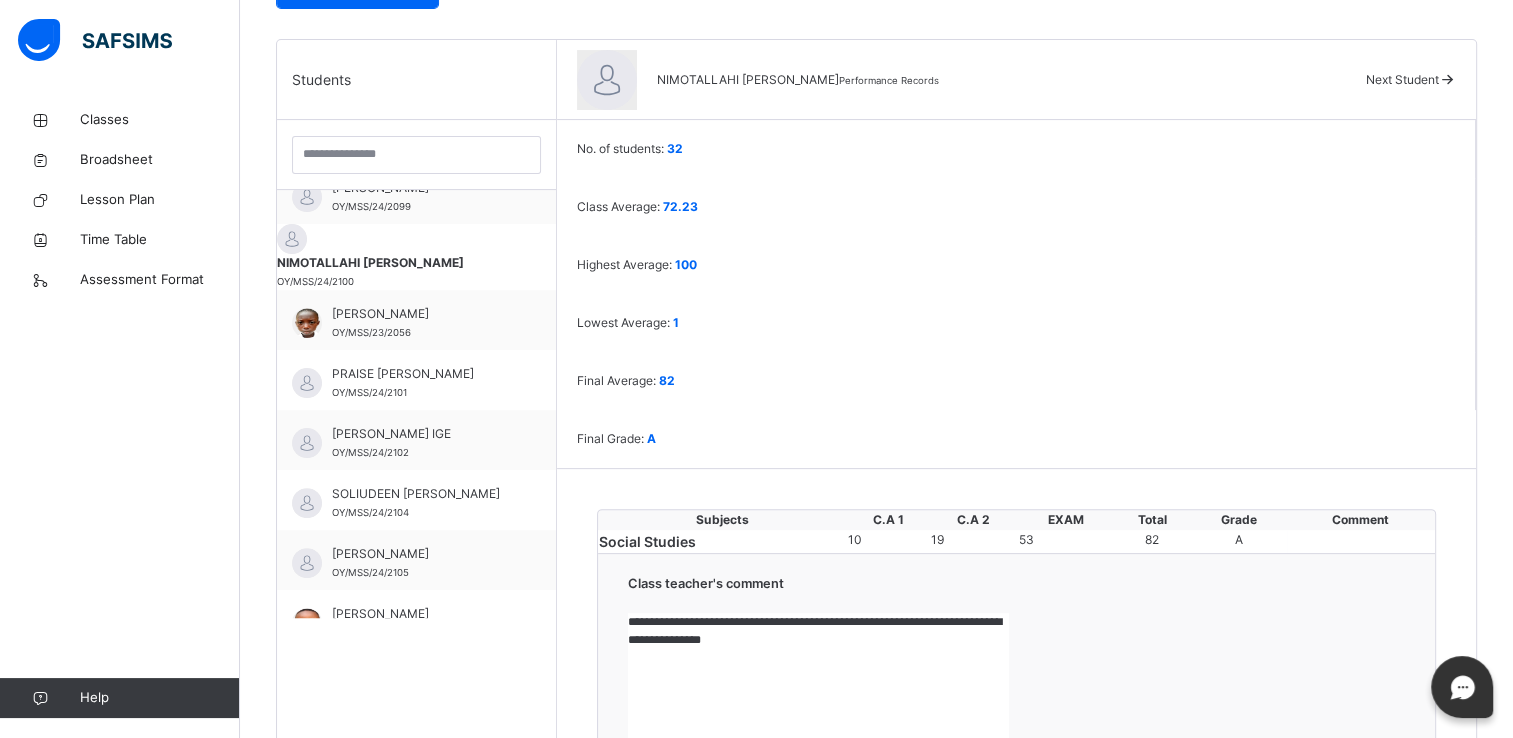 click on "Save Comment" at bounding box center (1347, 904) 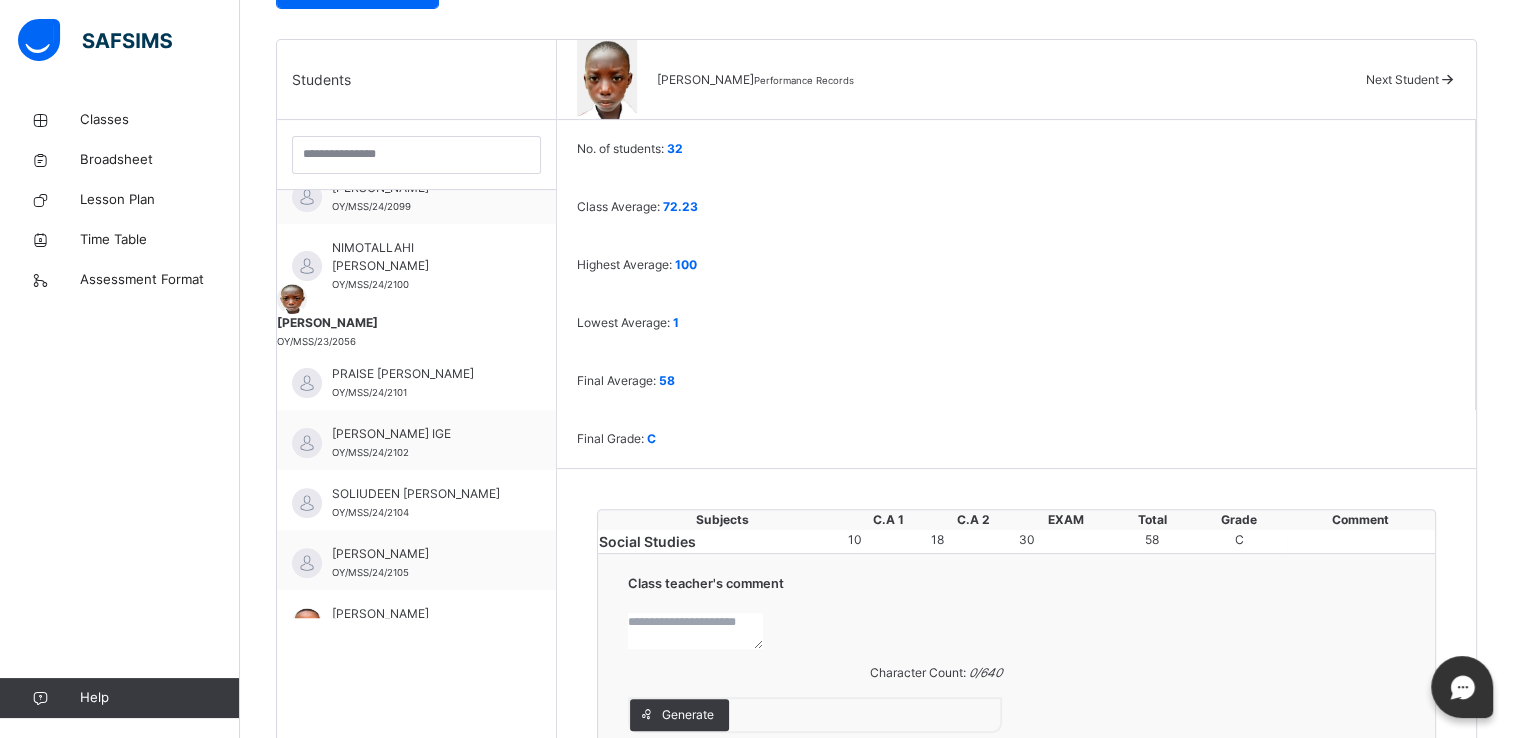 click at bounding box center (695, 631) 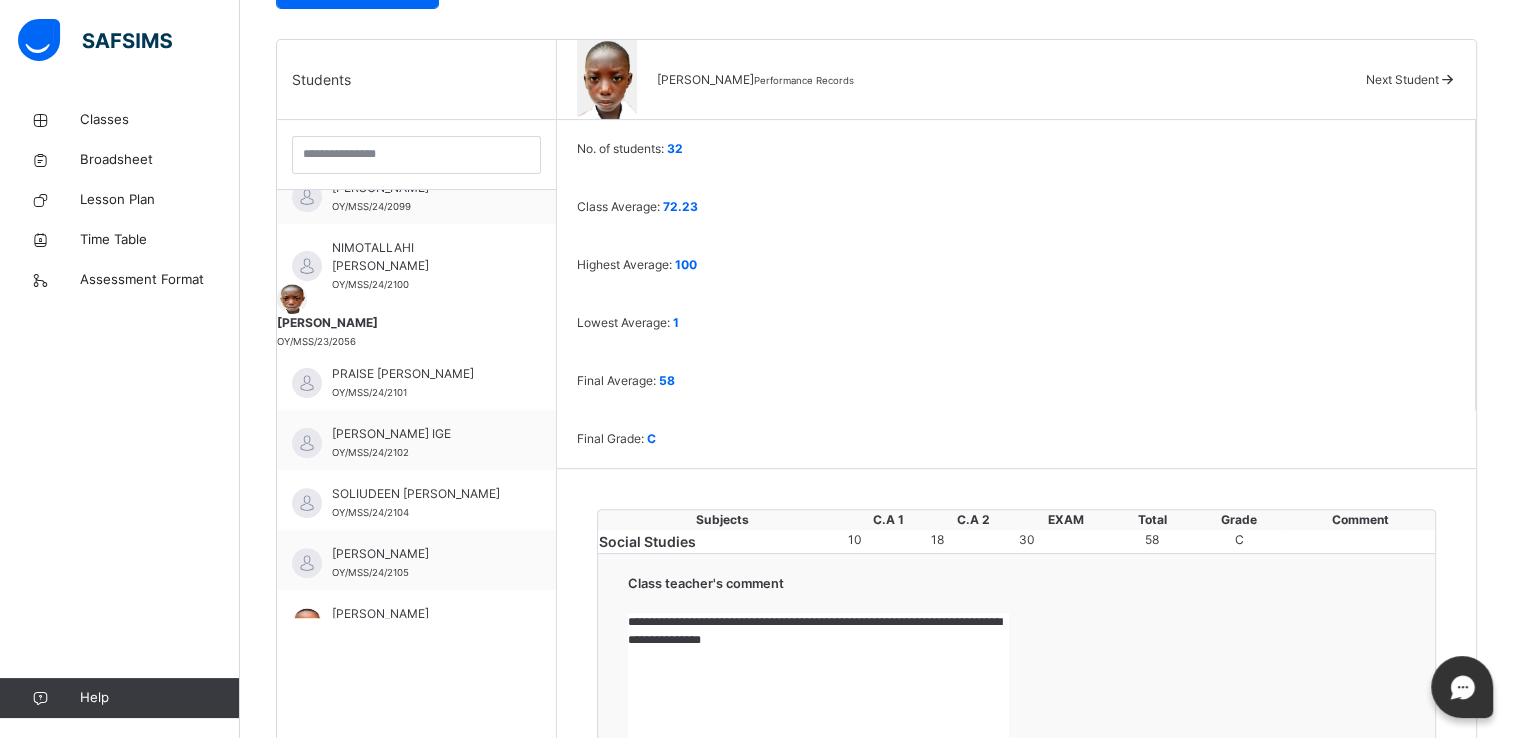 click on "**********" at bounding box center [818, 688] 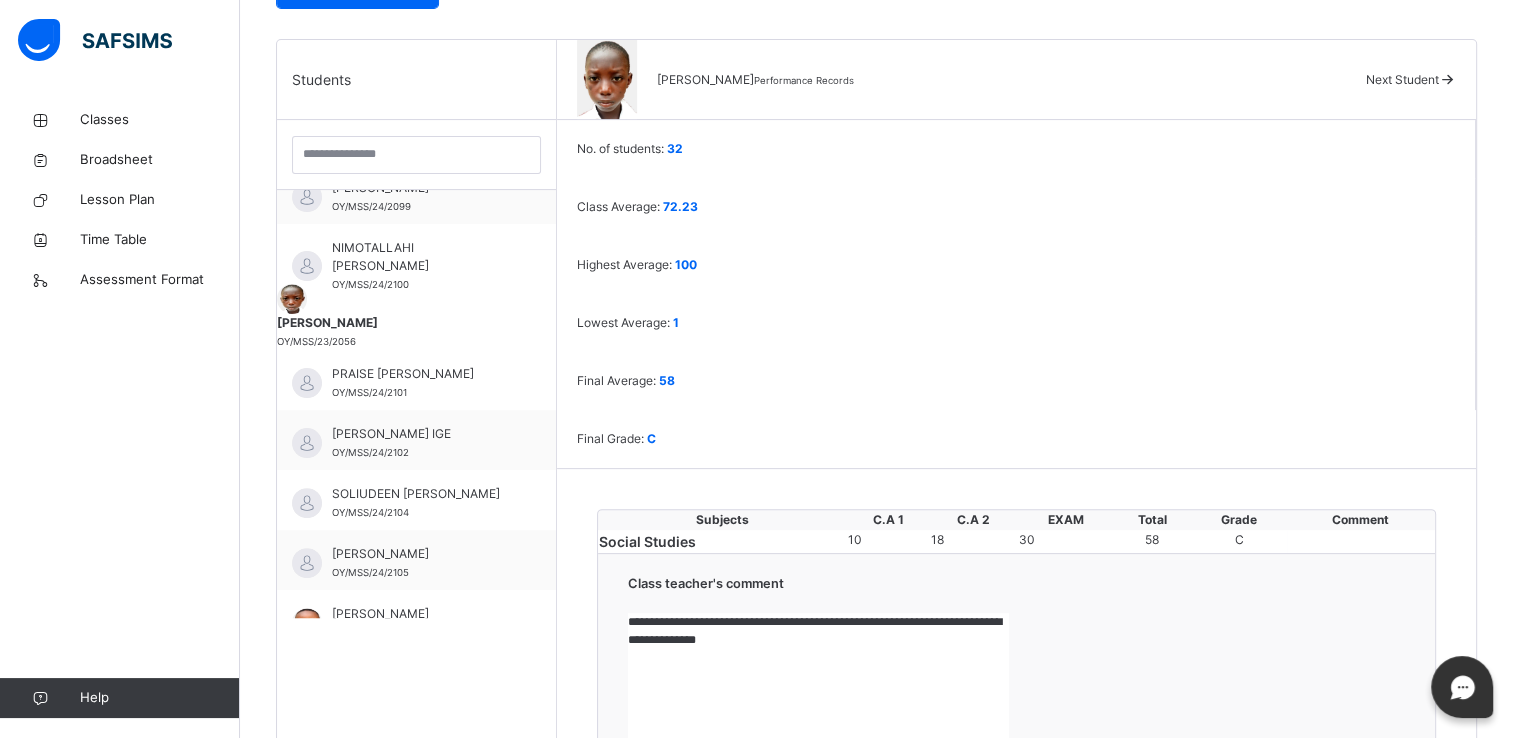 click on "Save Comment" at bounding box center [1347, 904] 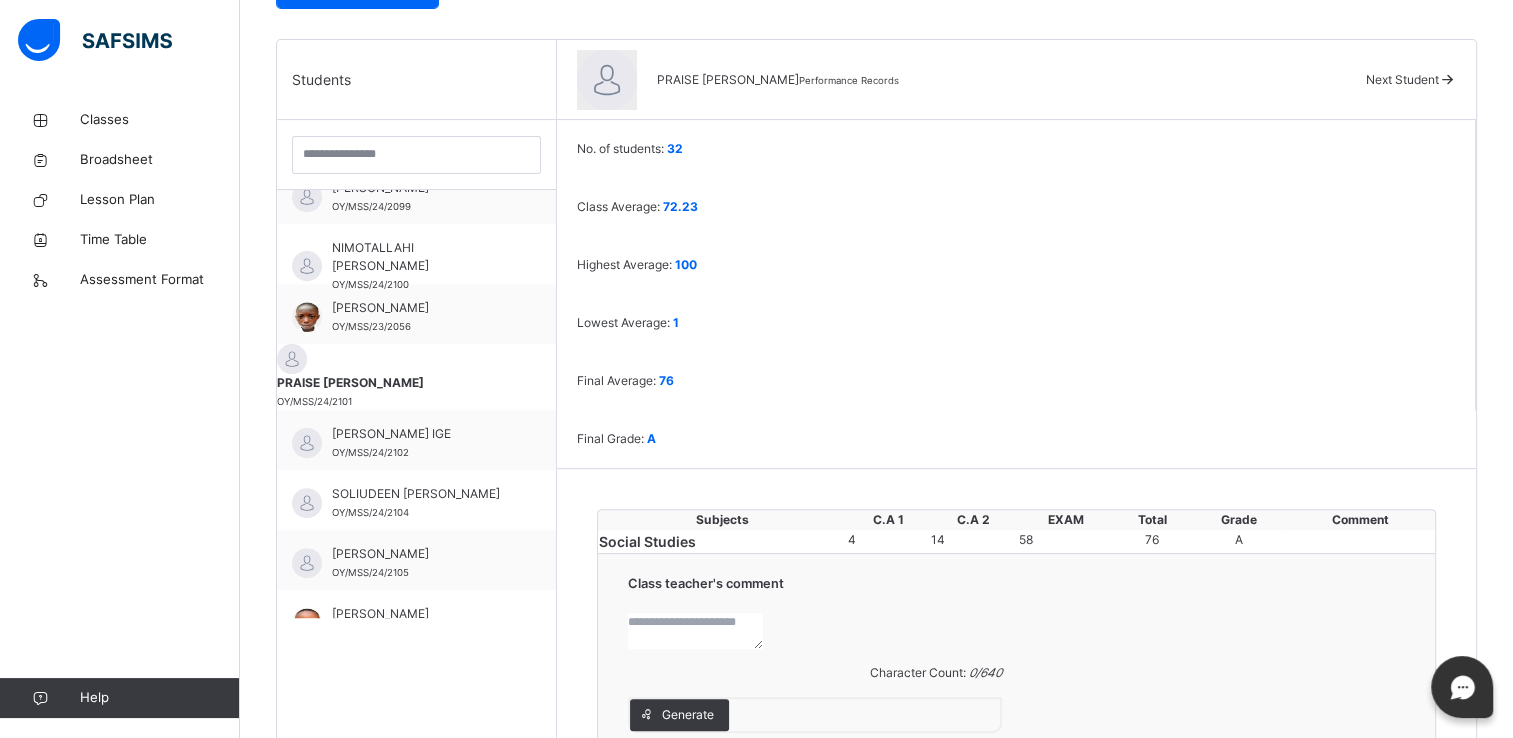 click at bounding box center (695, 631) 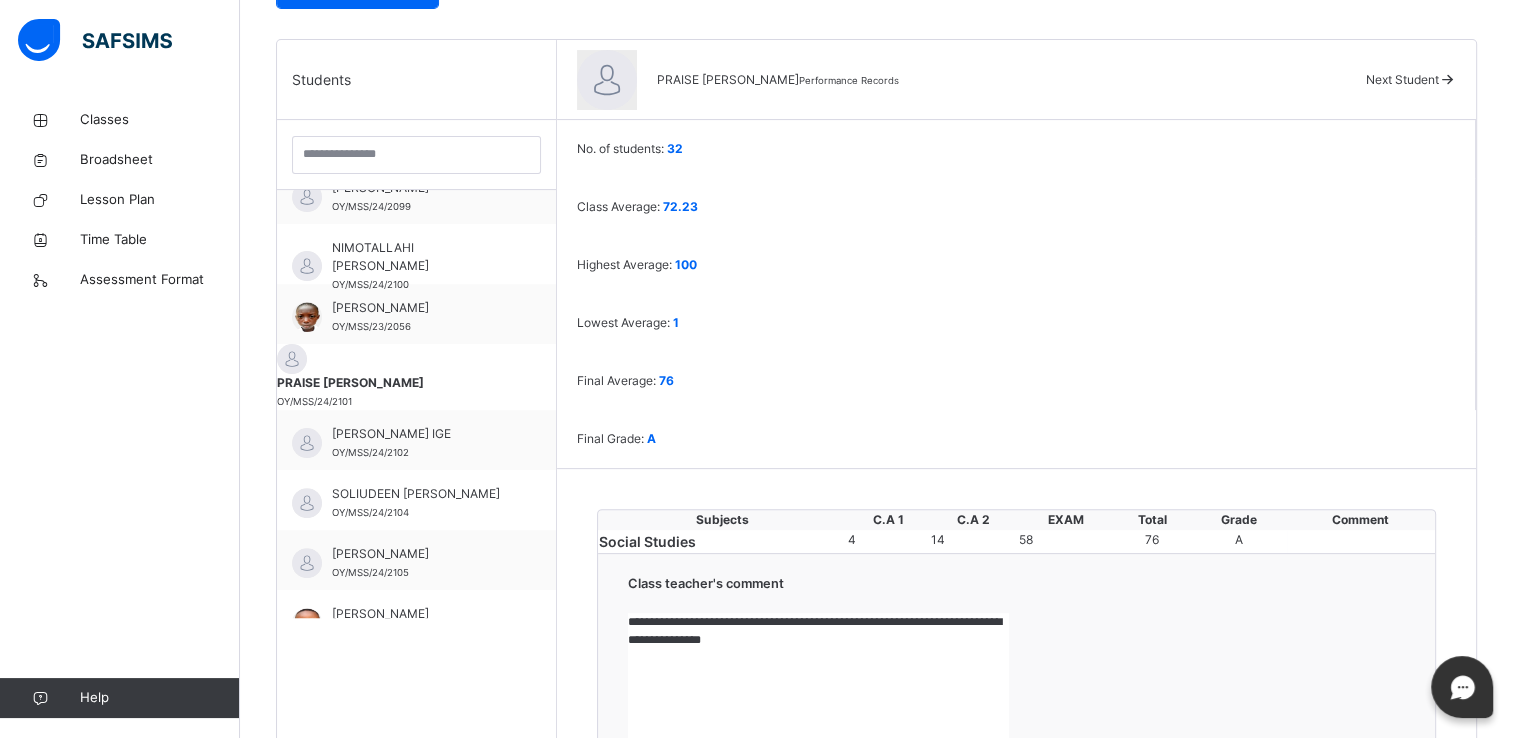 click on "Save Comment" at bounding box center [1347, 904] 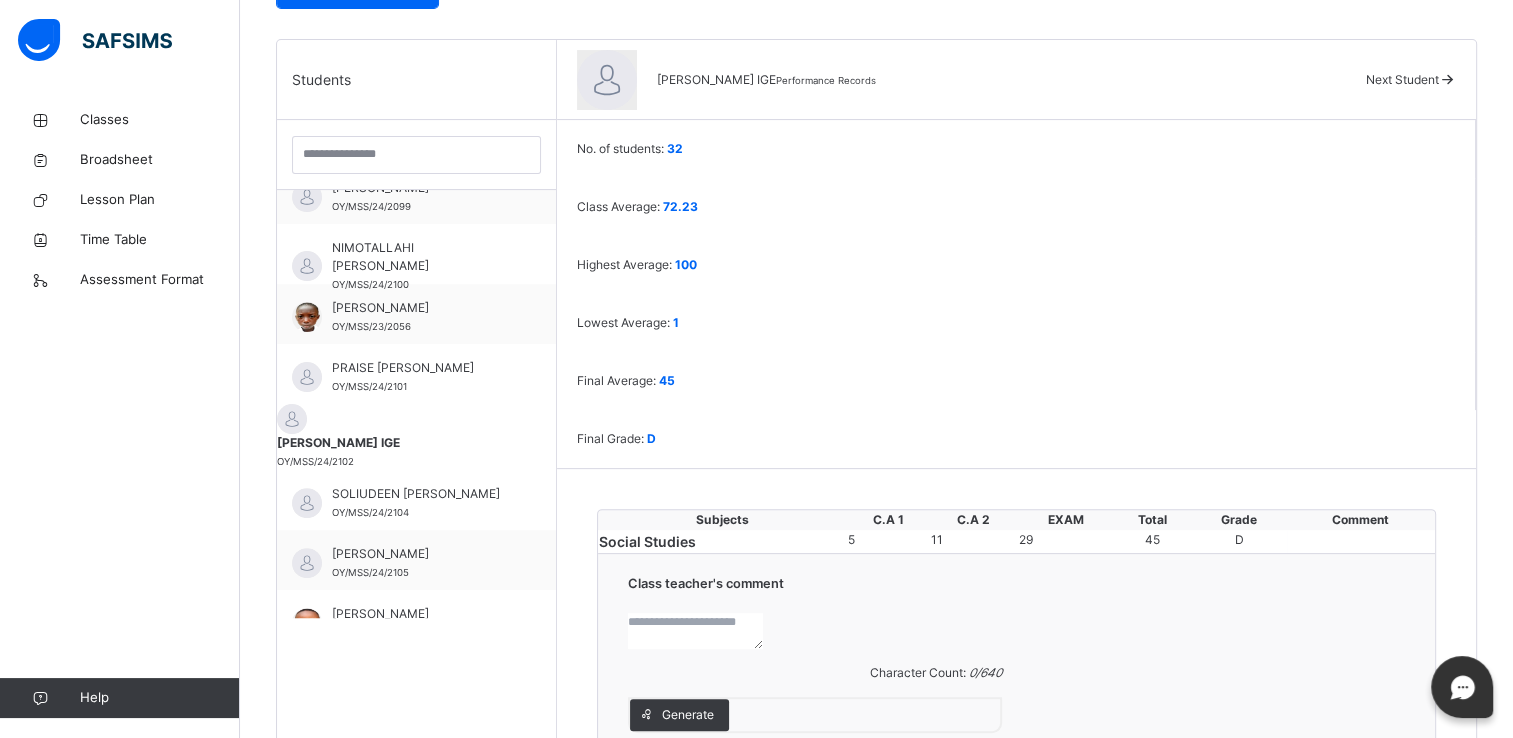 click at bounding box center [695, 631] 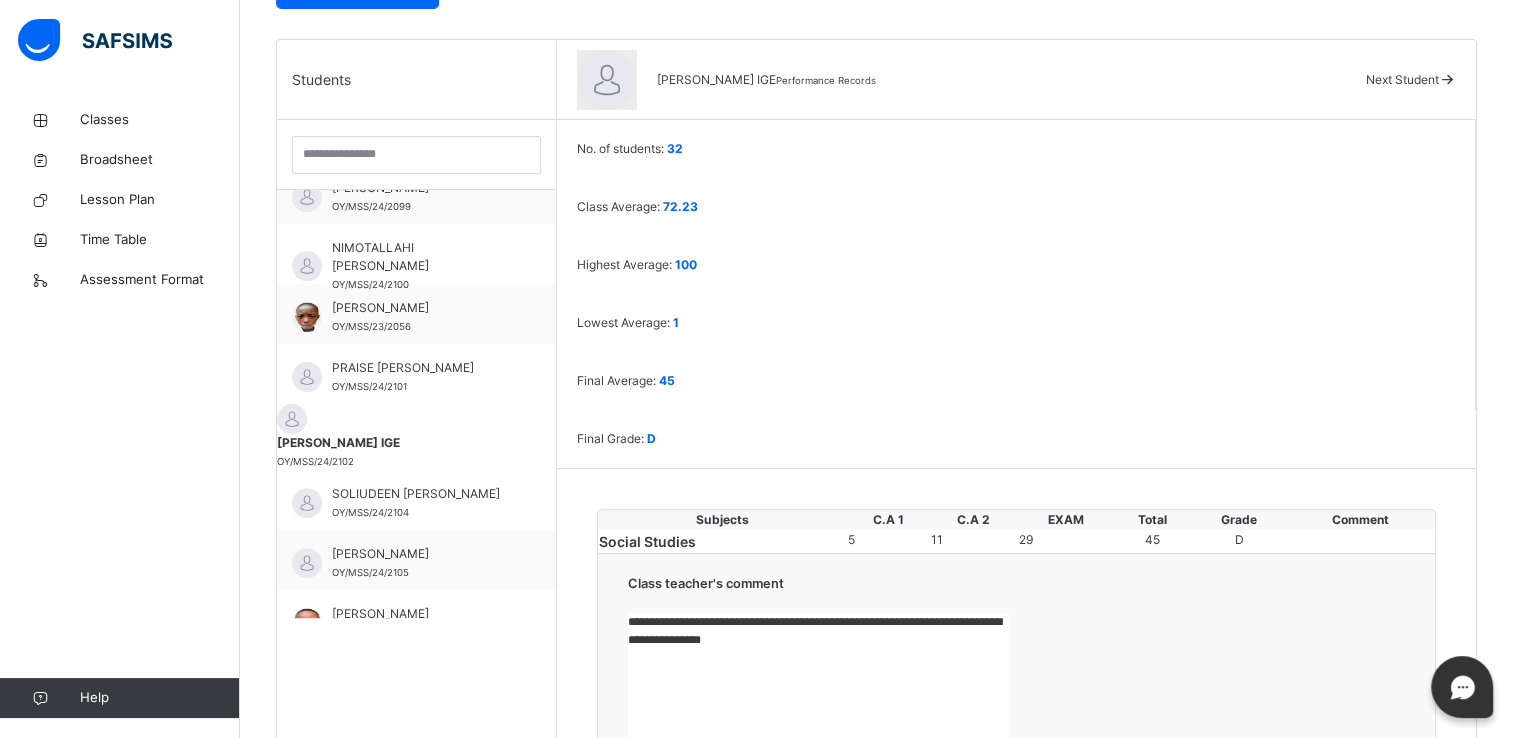 click on "**********" at bounding box center [818, 688] 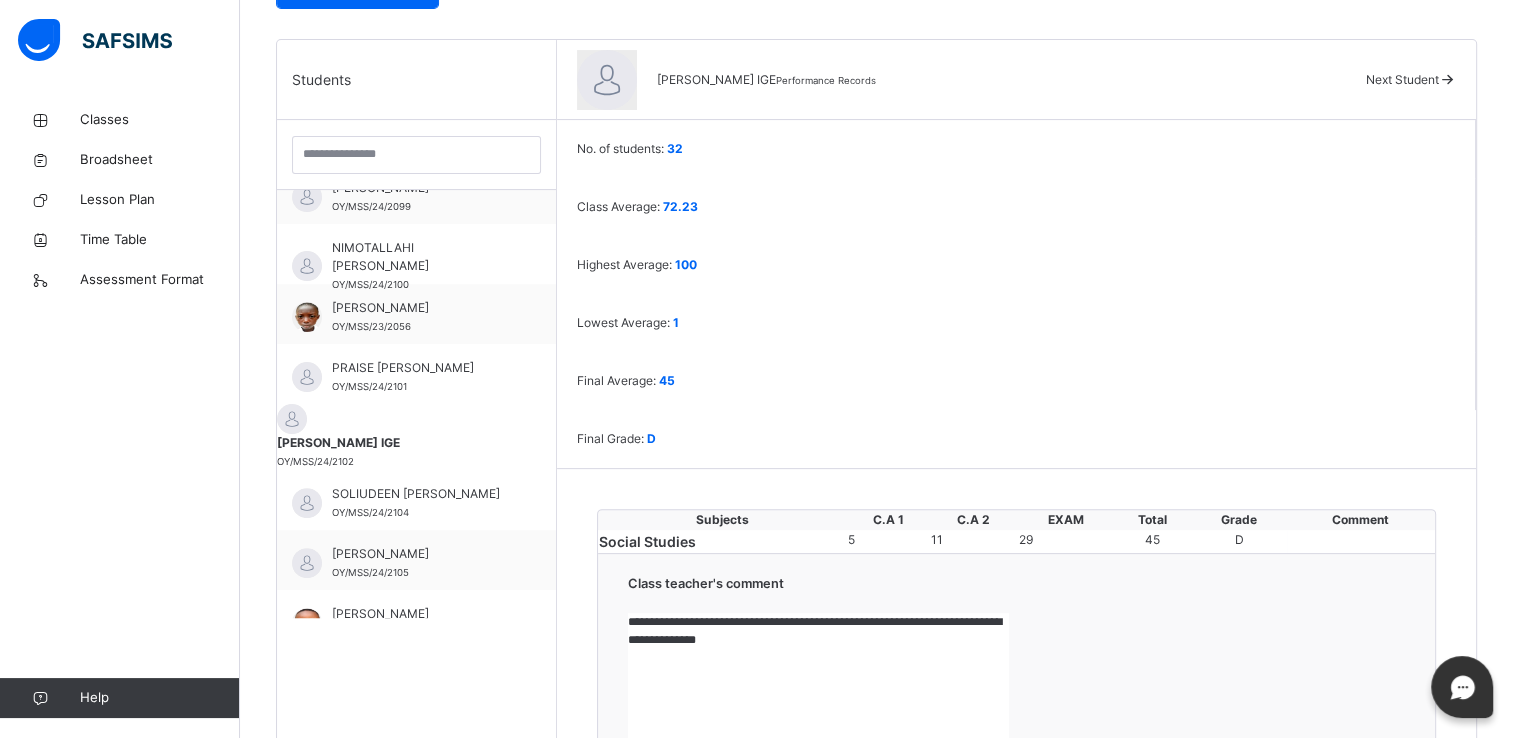 click on "Save Comment" at bounding box center [1347, 904] 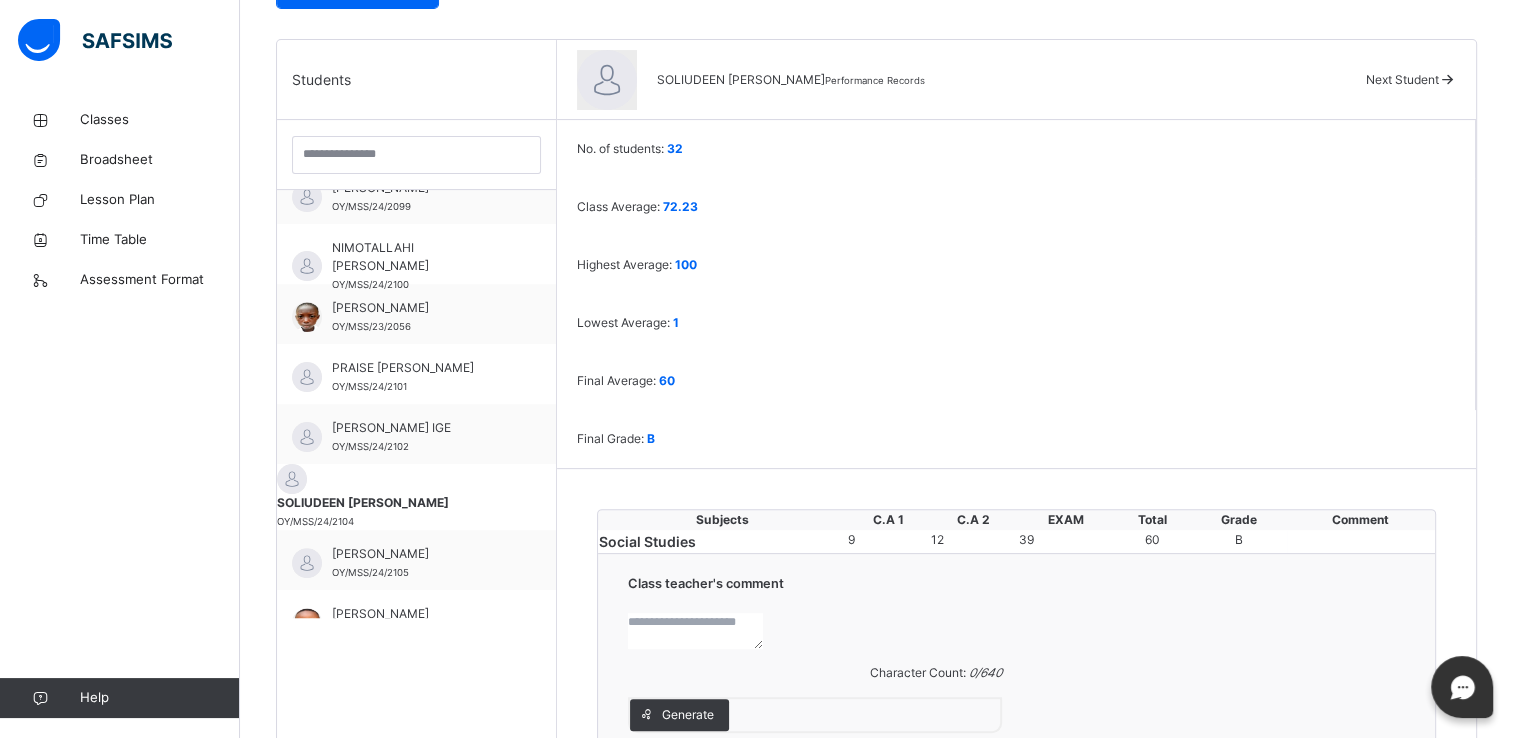 click at bounding box center (695, 631) 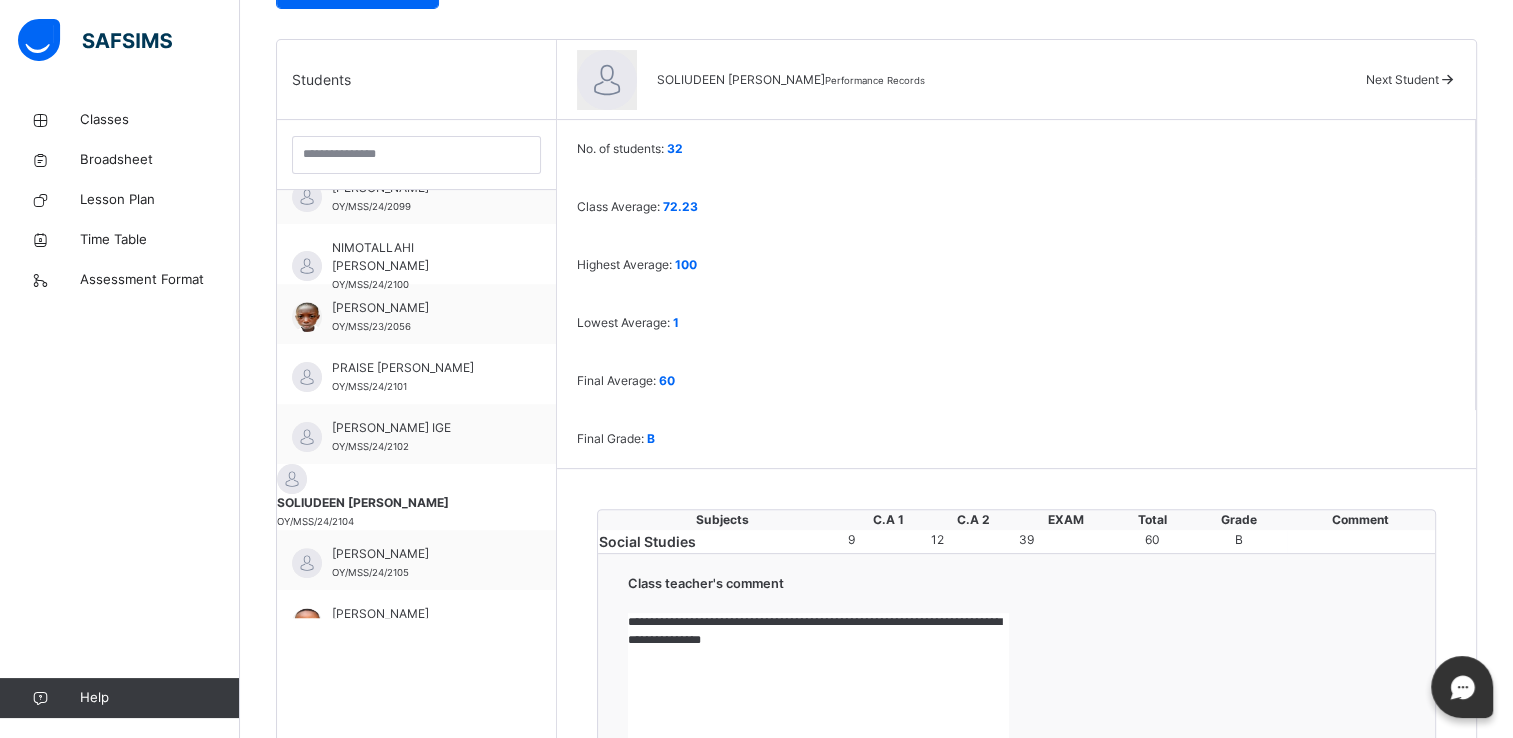 click on "**********" at bounding box center (818, 688) 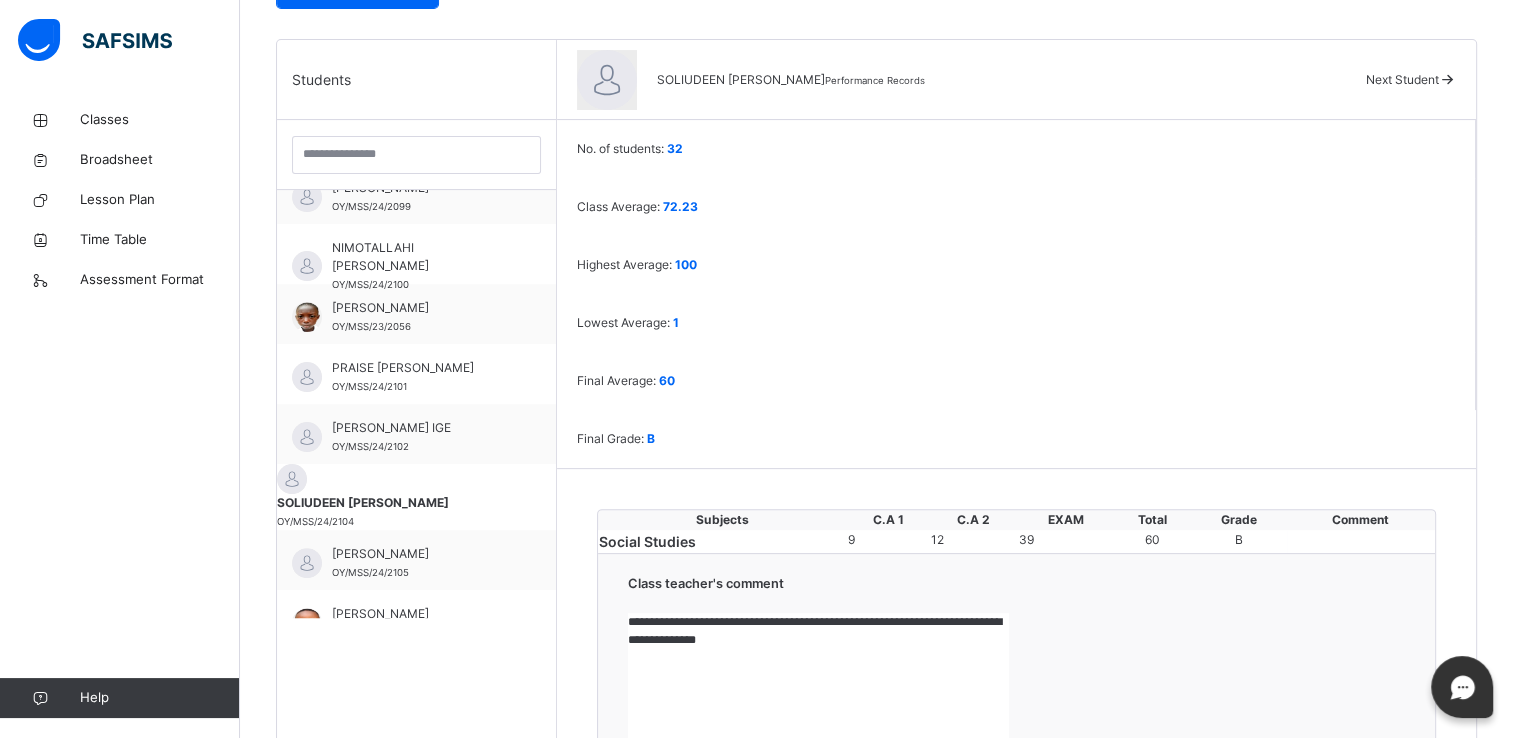 click on "Save Comment" at bounding box center [1347, 904] 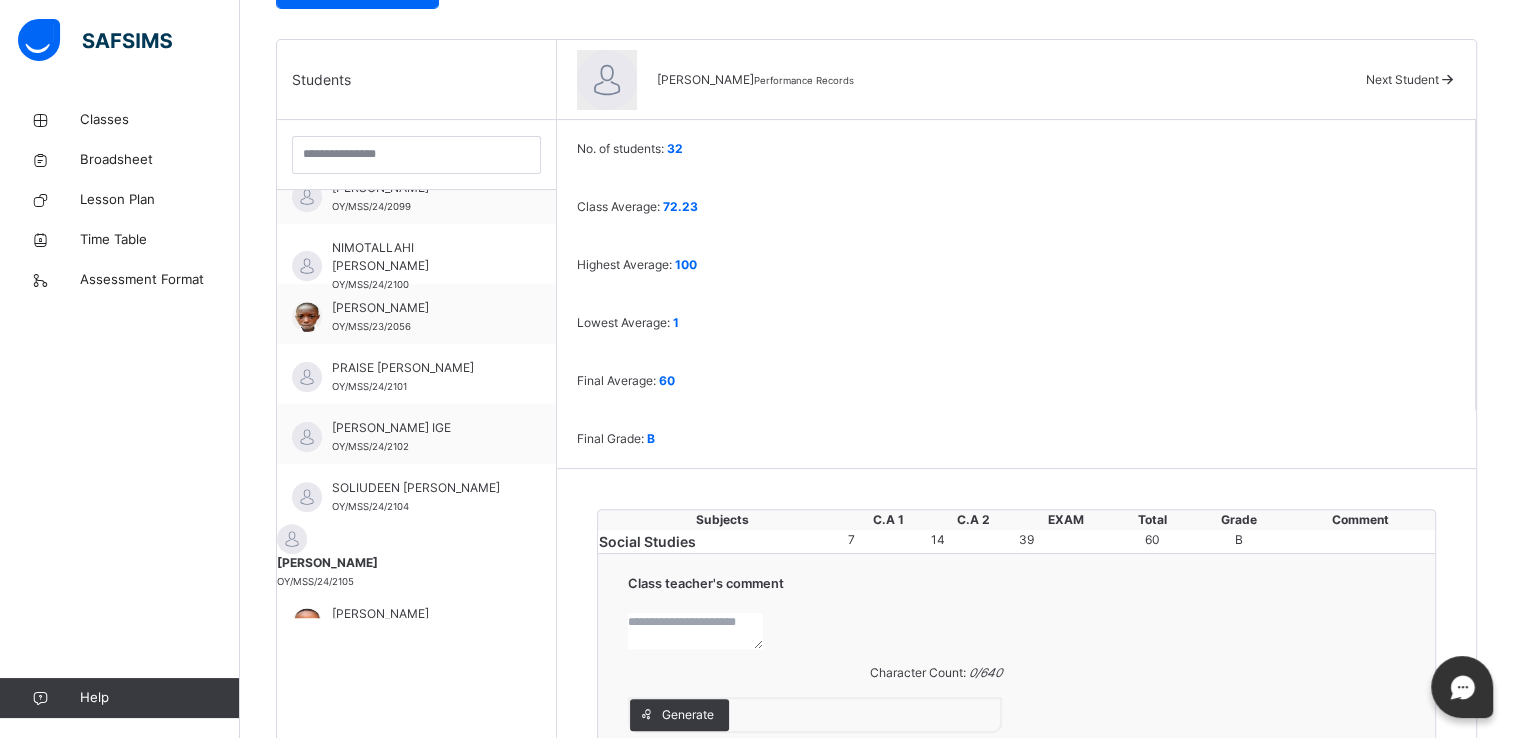 click at bounding box center (695, 631) 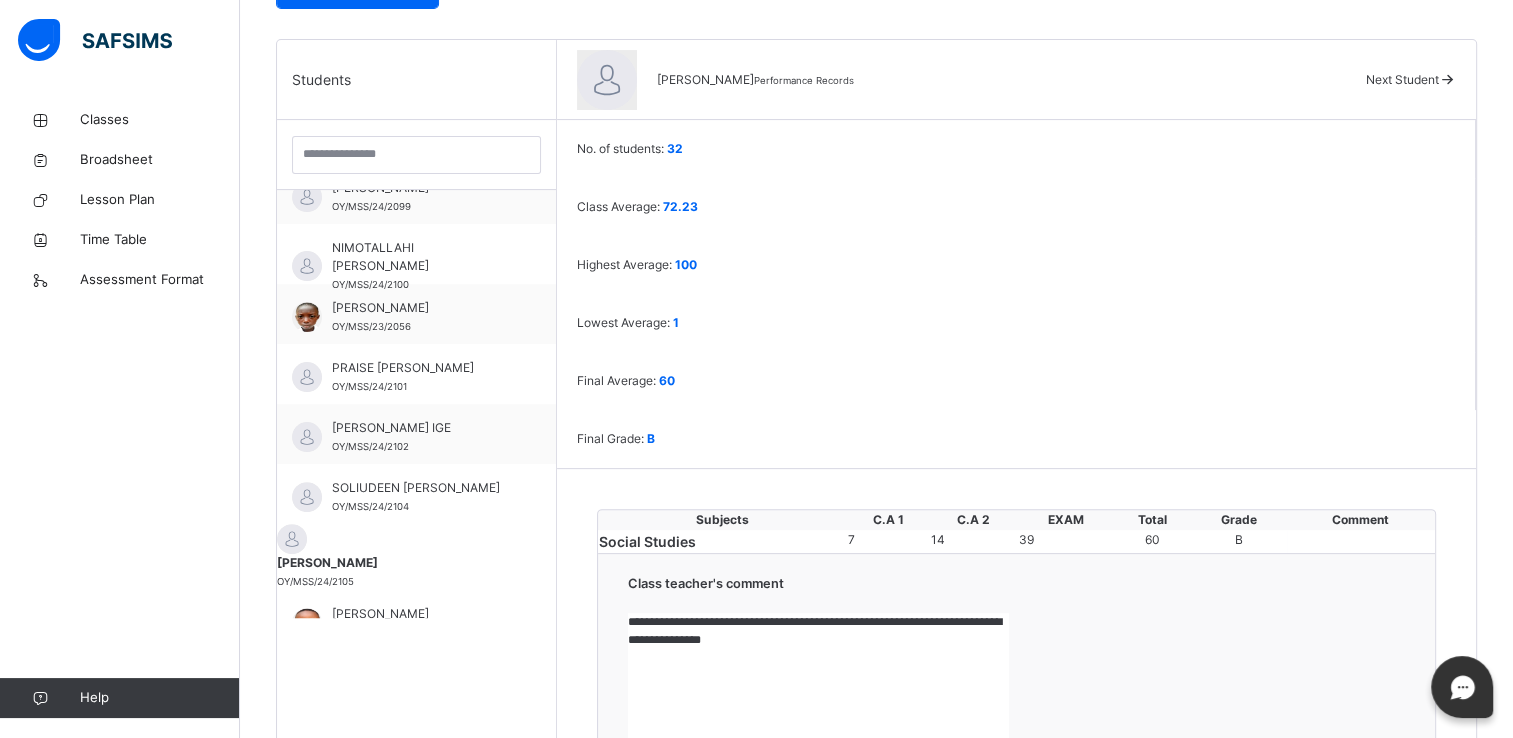 click on "Save Comment" at bounding box center [1347, 904] 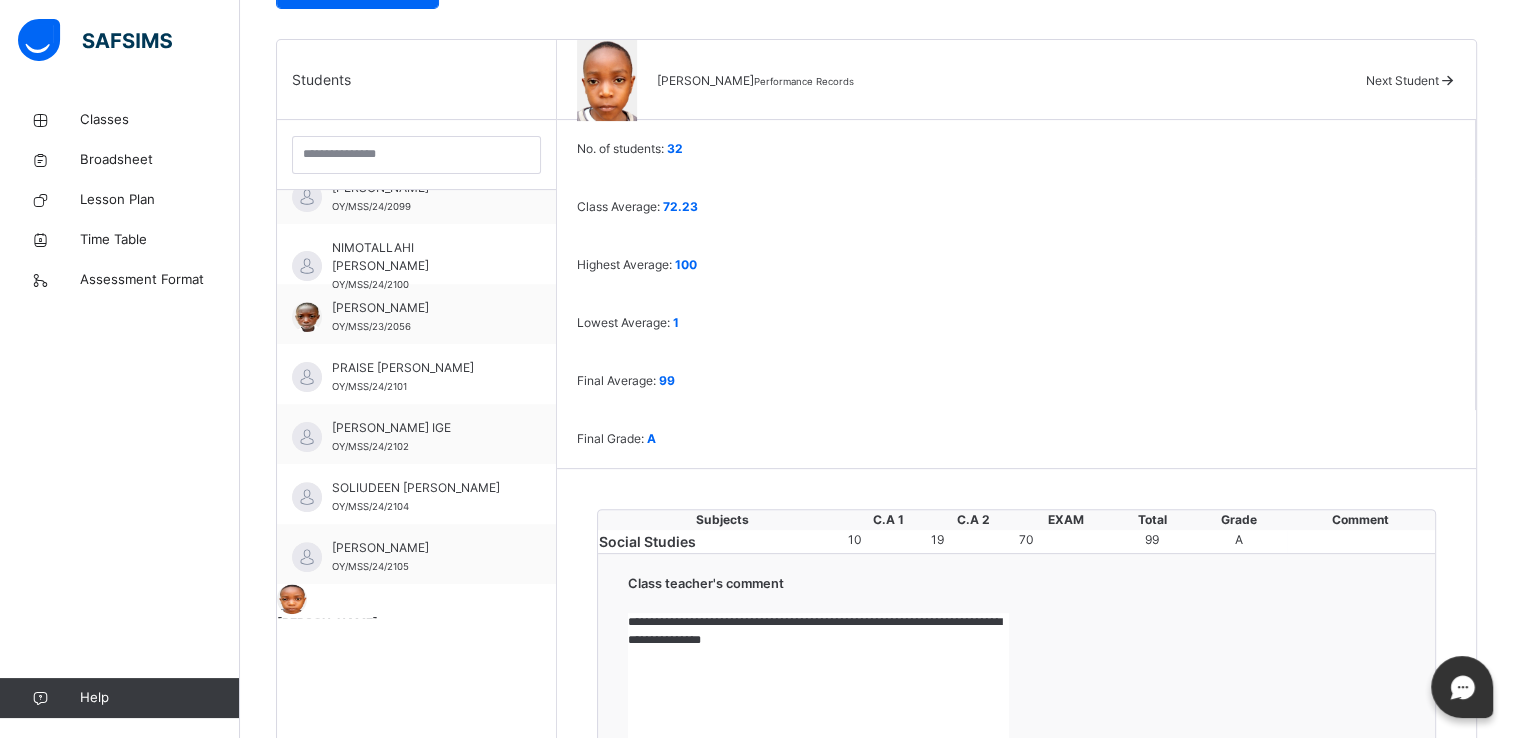 click on "**********" at bounding box center (818, 688) 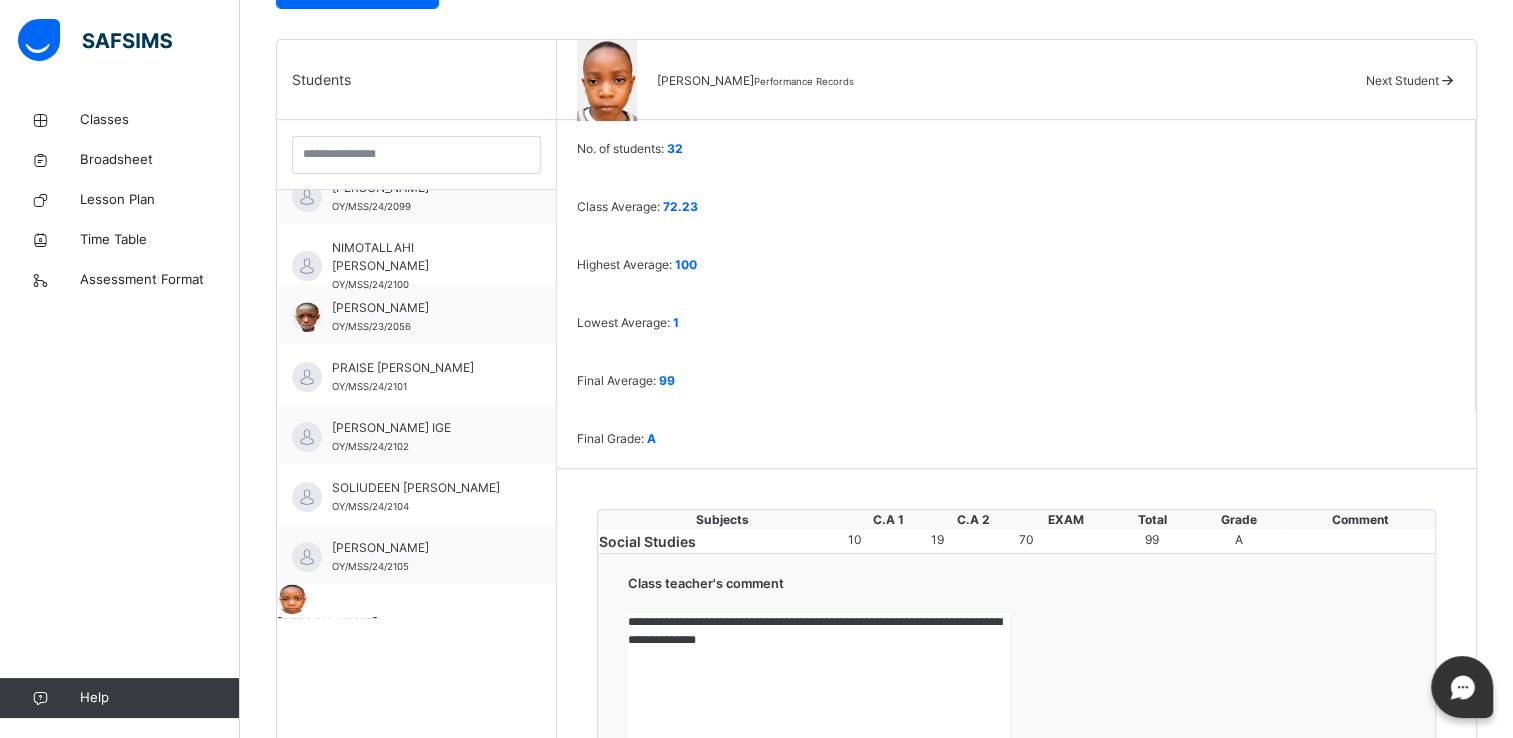 click on "Save Comment" at bounding box center [1347, 904] 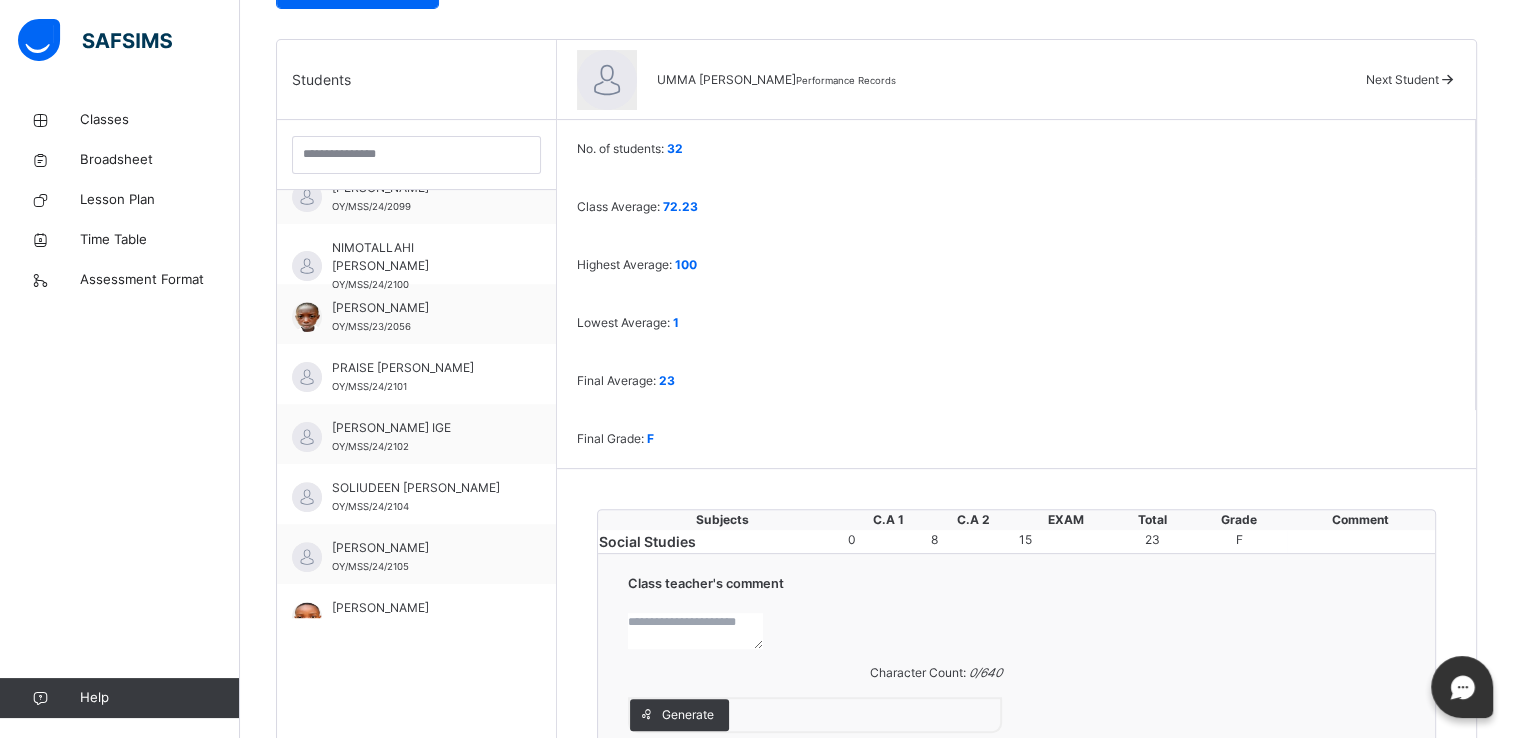 click at bounding box center [695, 631] 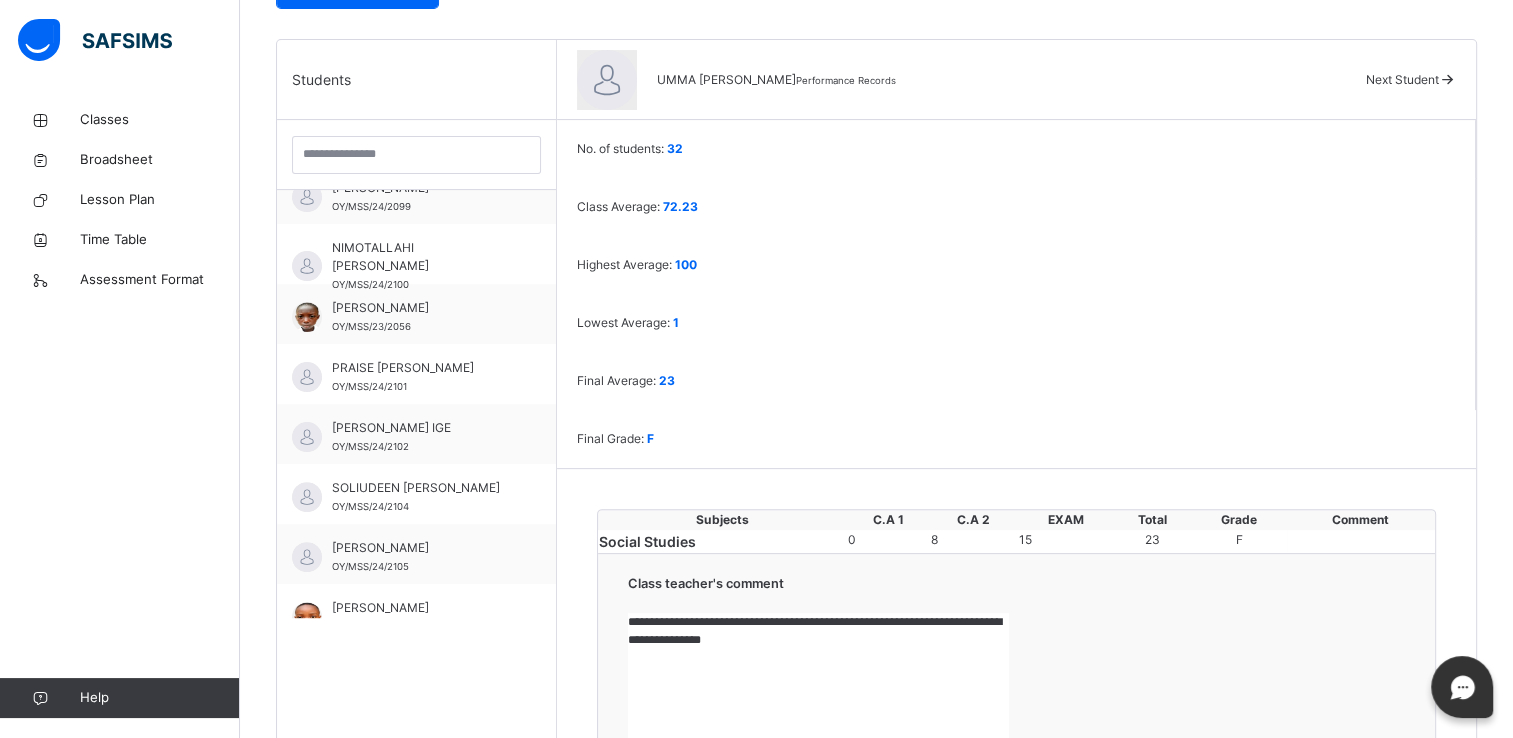 click on "Save Comment" at bounding box center [1347, 904] 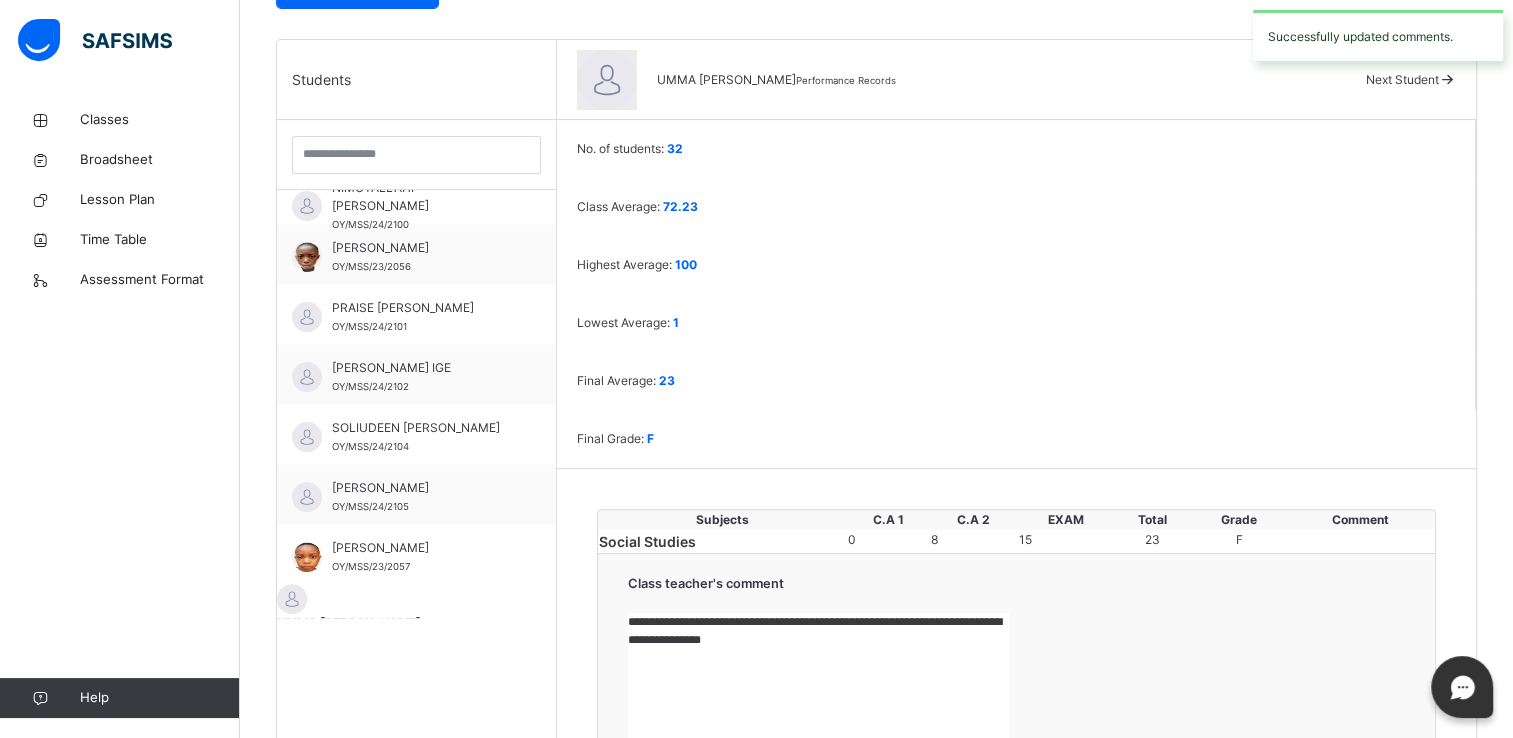 scroll, scrollTop: 1500, scrollLeft: 0, axis: vertical 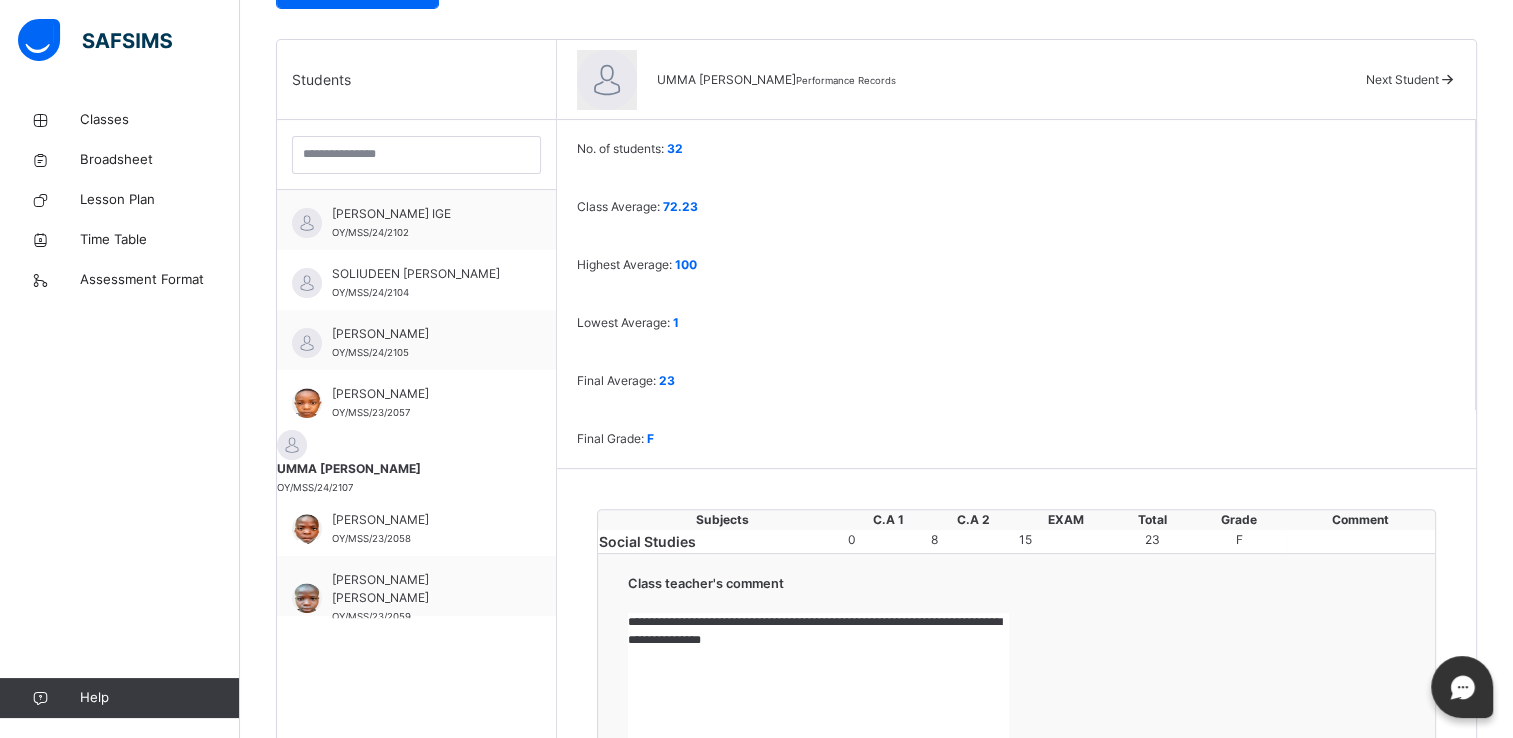 click on "Next Student" at bounding box center (1402, 79) 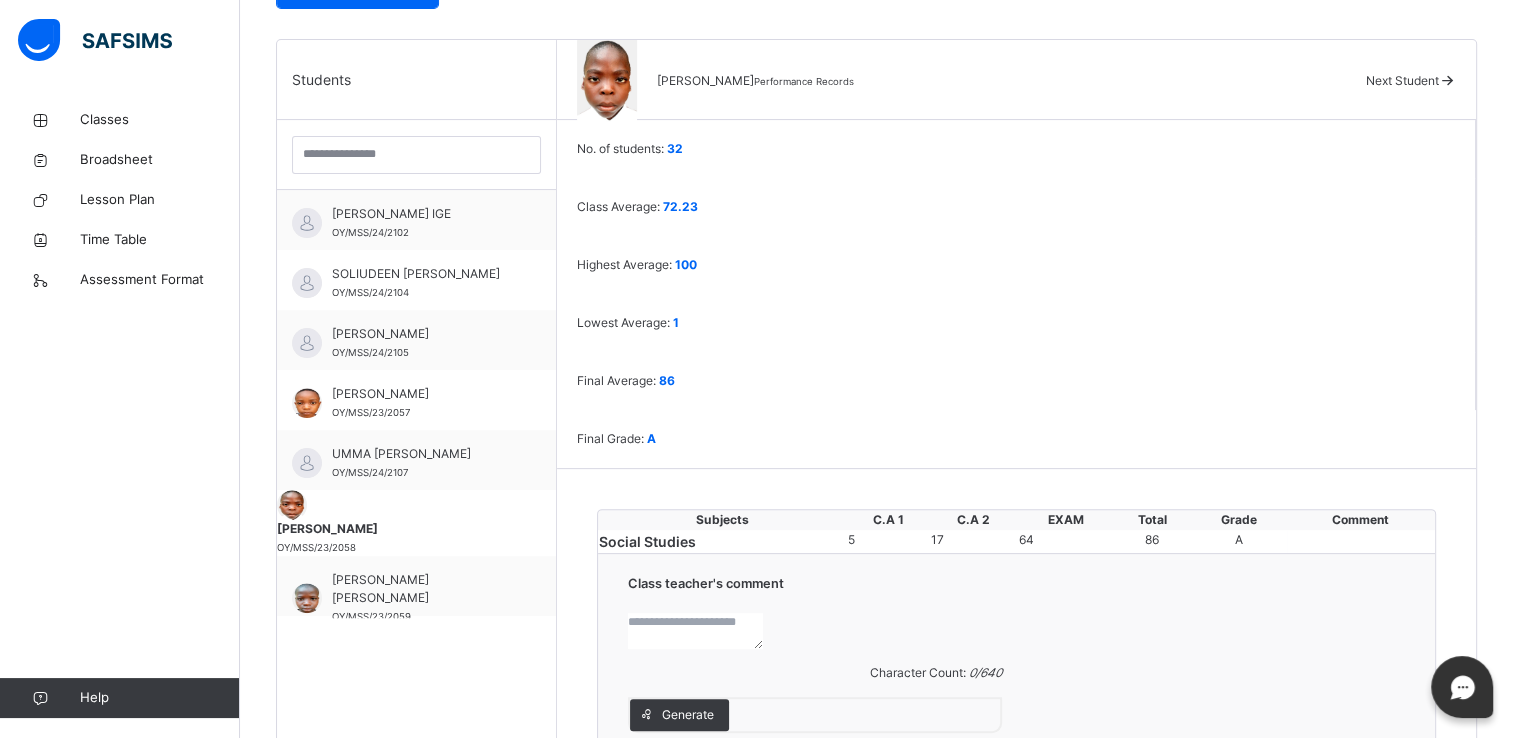 click at bounding box center [695, 631] 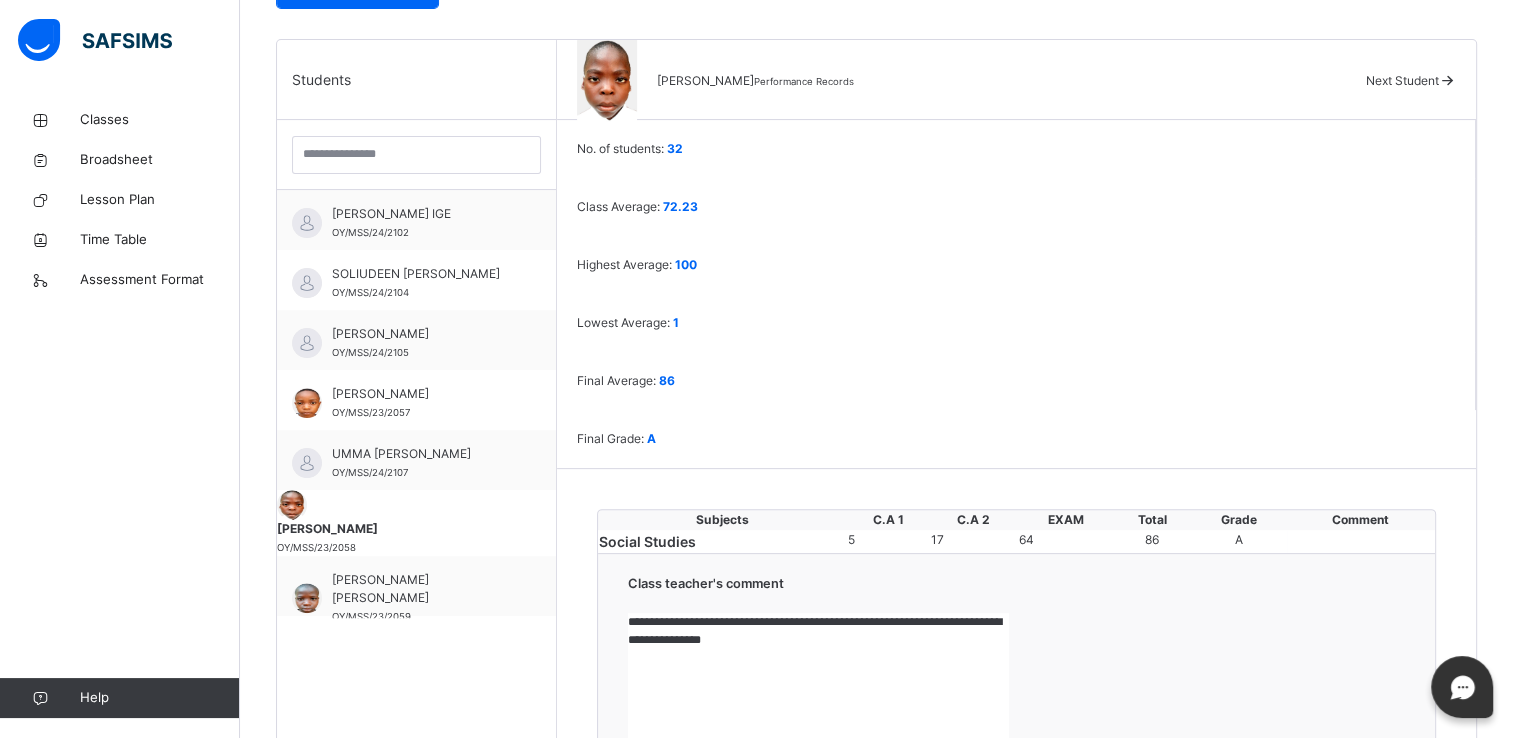 click on "**********" at bounding box center (818, 688) 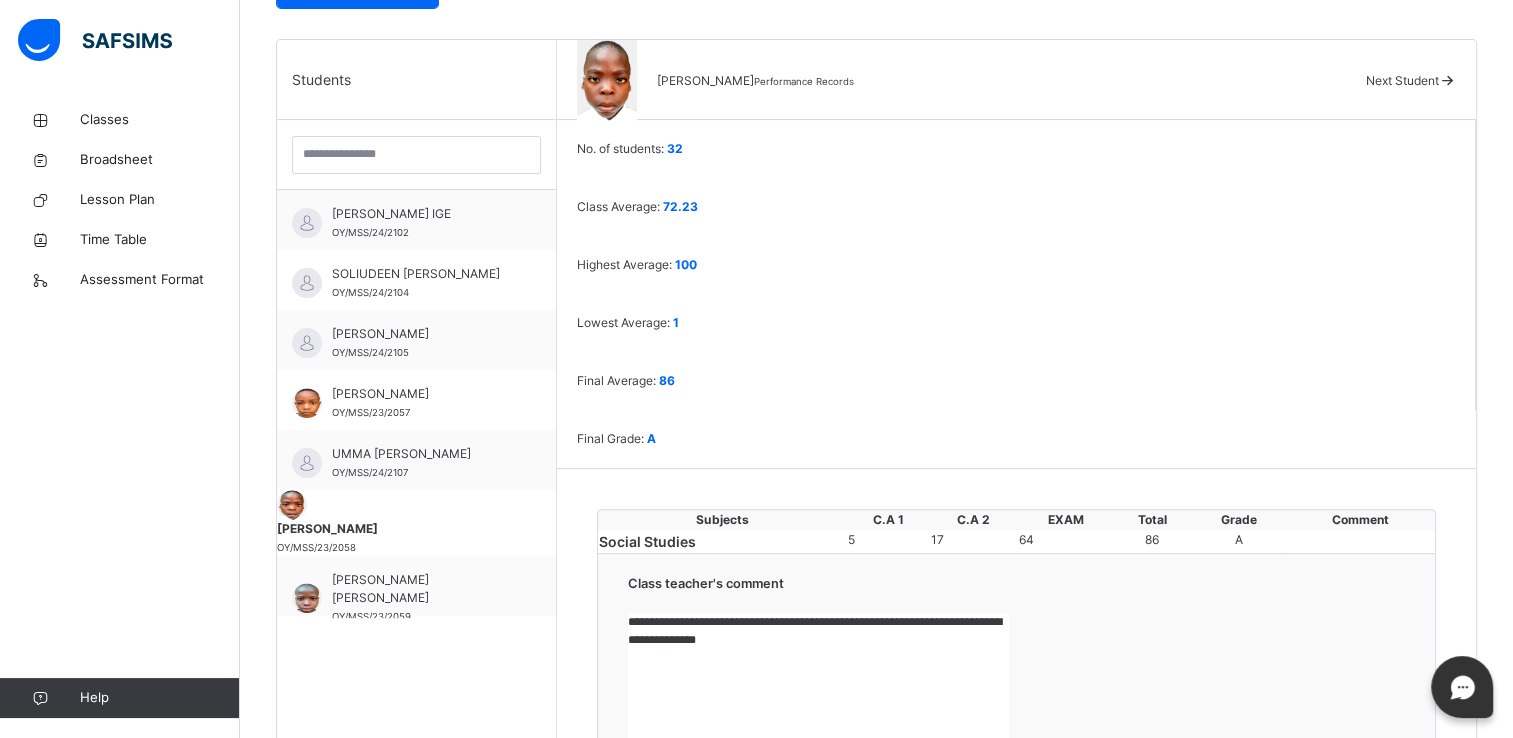 click on "Save Comment" at bounding box center [1347, 904] 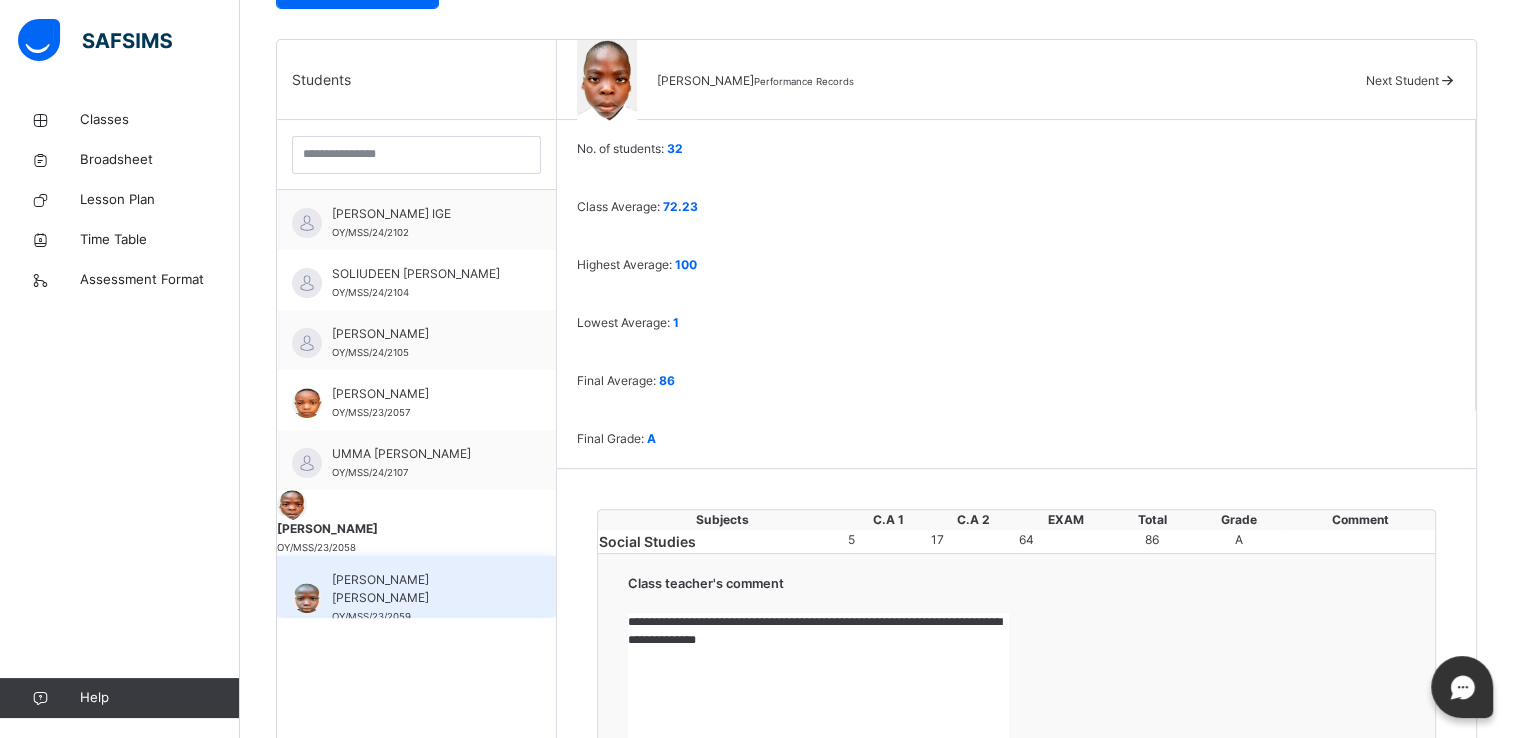 click on "[PERSON_NAME]  [PERSON_NAME]" at bounding box center [421, 589] 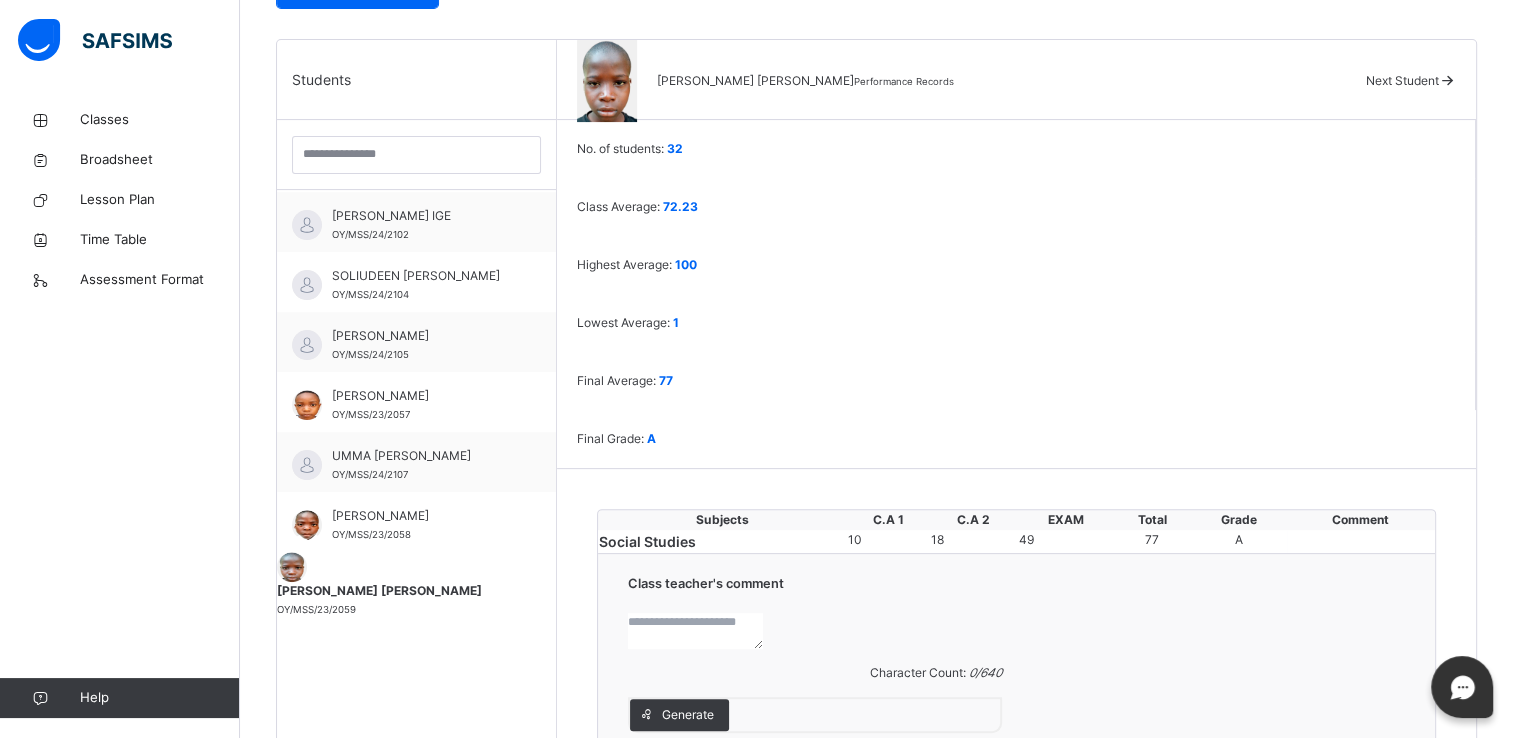 click at bounding box center [695, 631] 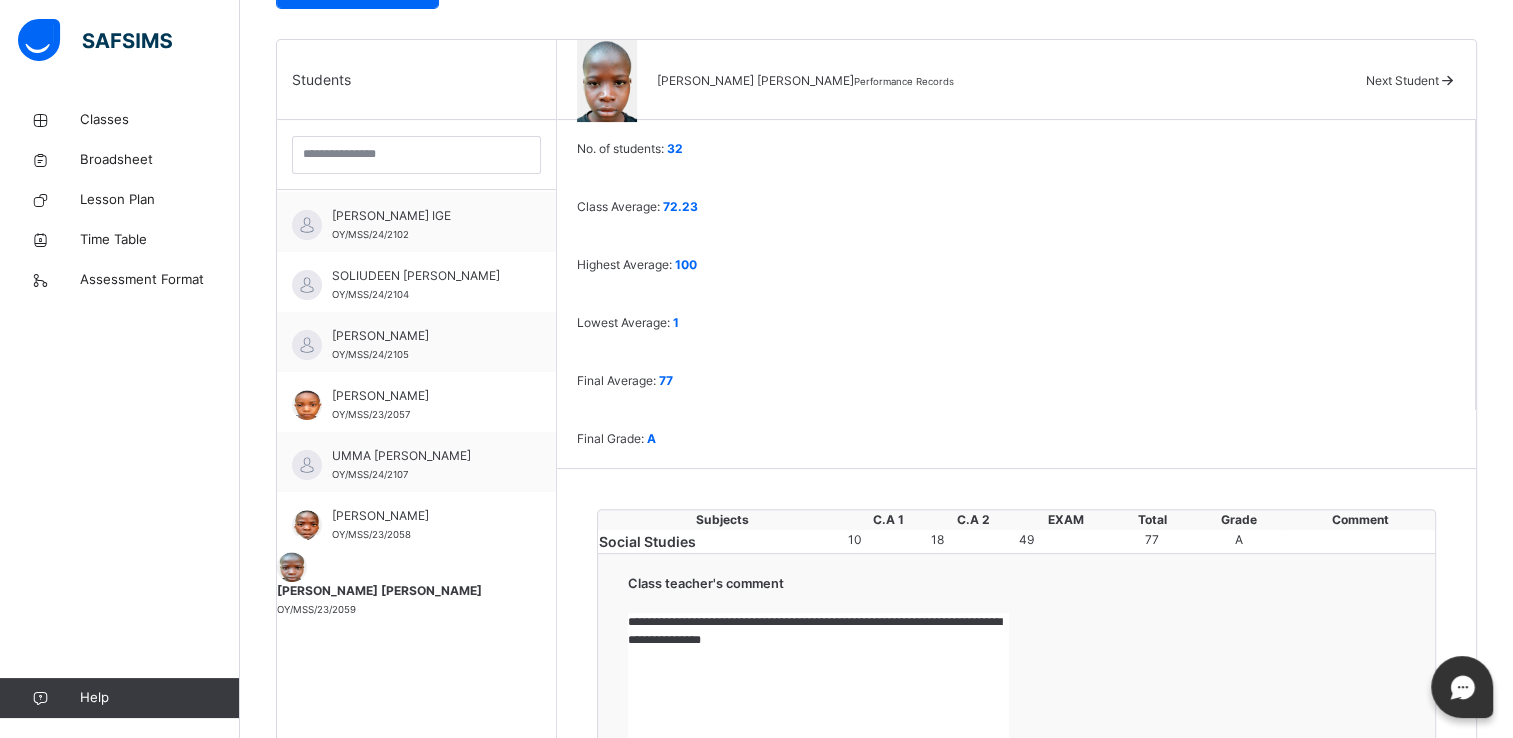 click on "**********" at bounding box center (818, 688) 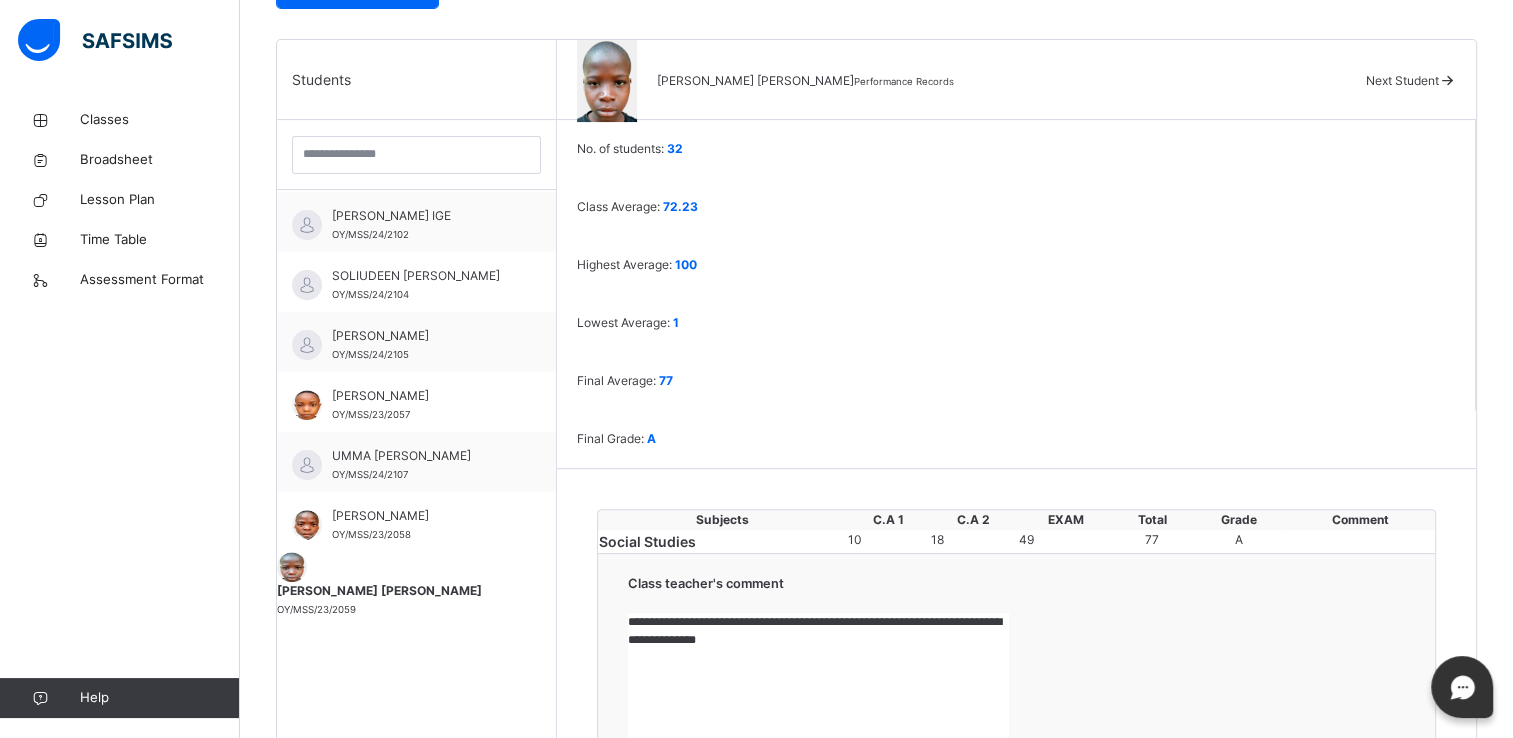 click on "Save Comment" at bounding box center (1347, 904) 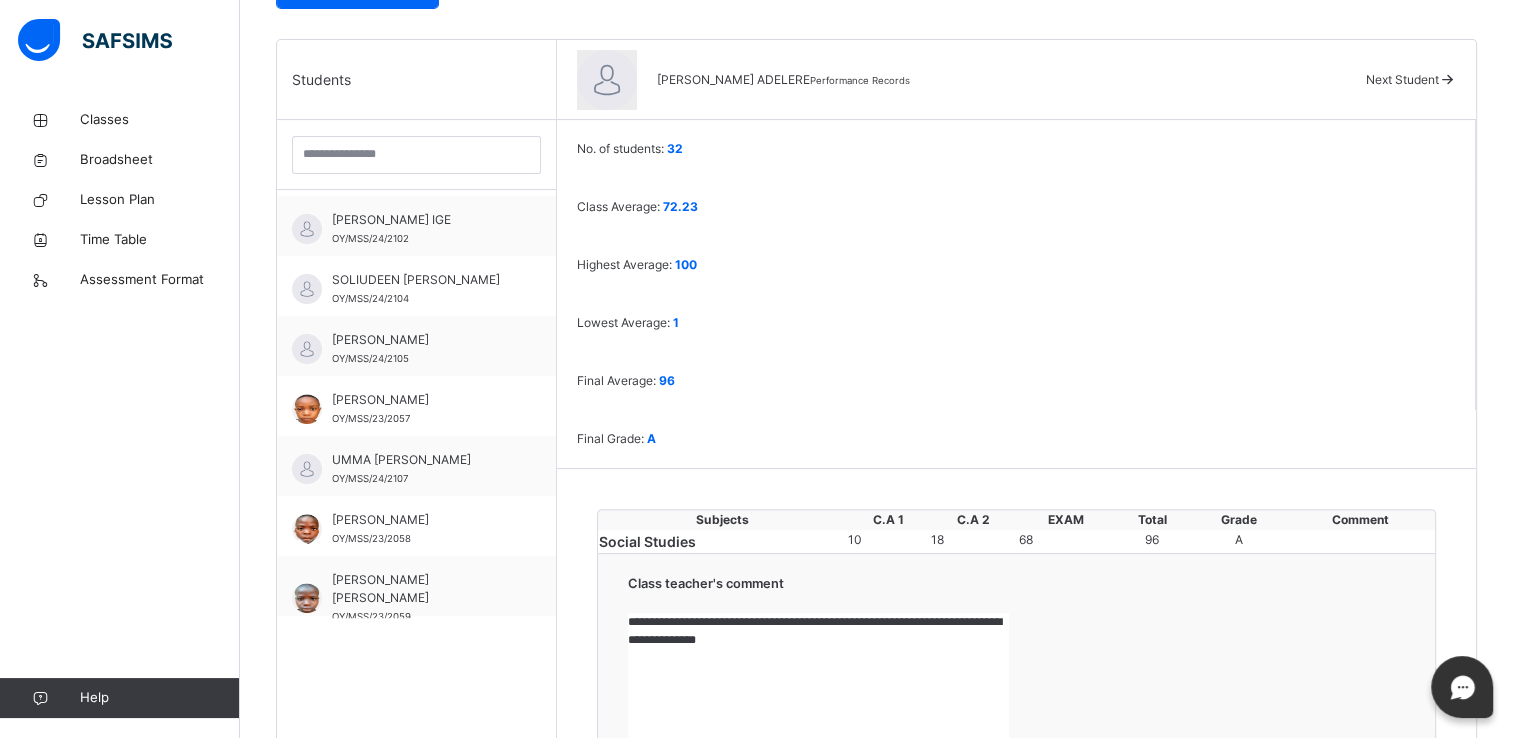click on "Next Student" at bounding box center (1402, 79) 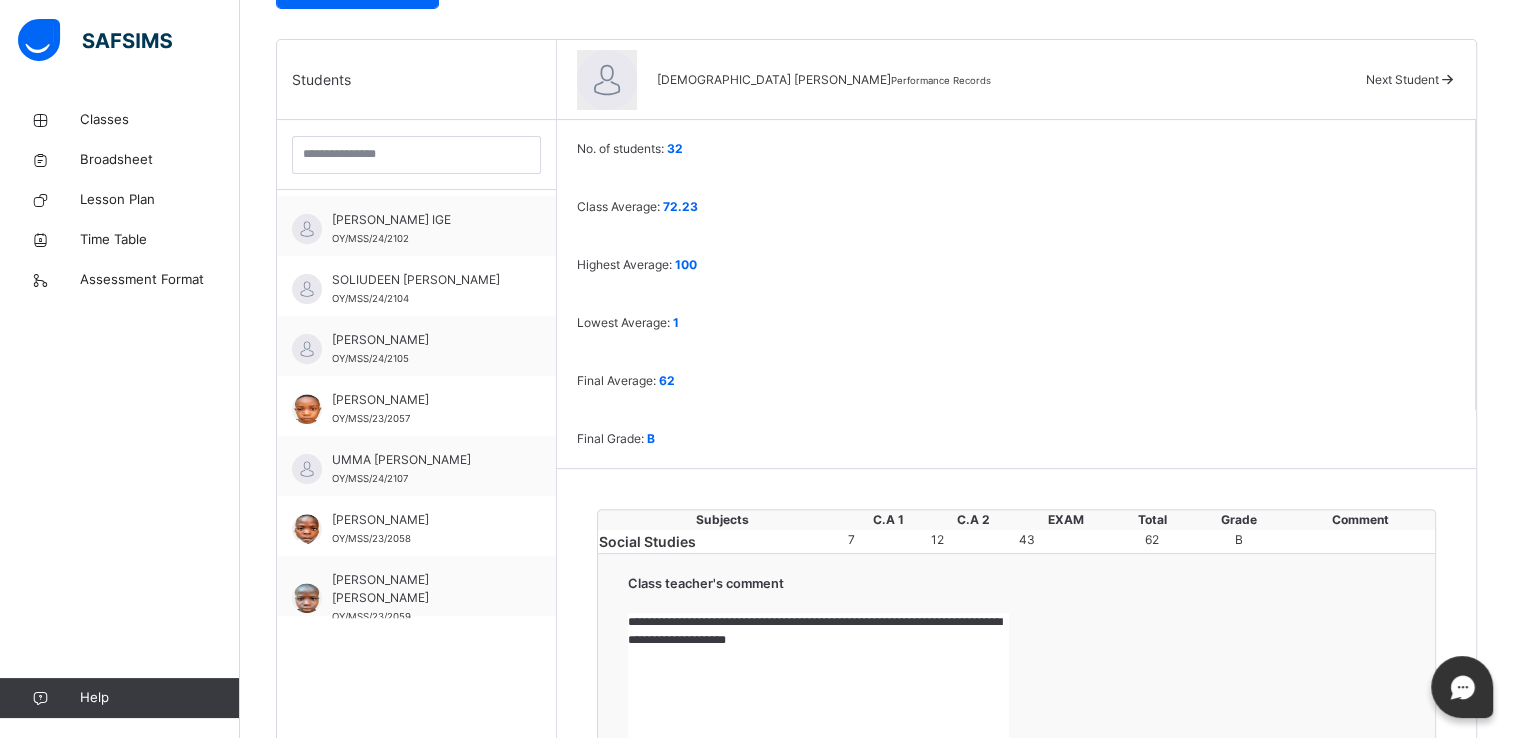 click on "Next Student" at bounding box center [1402, 79] 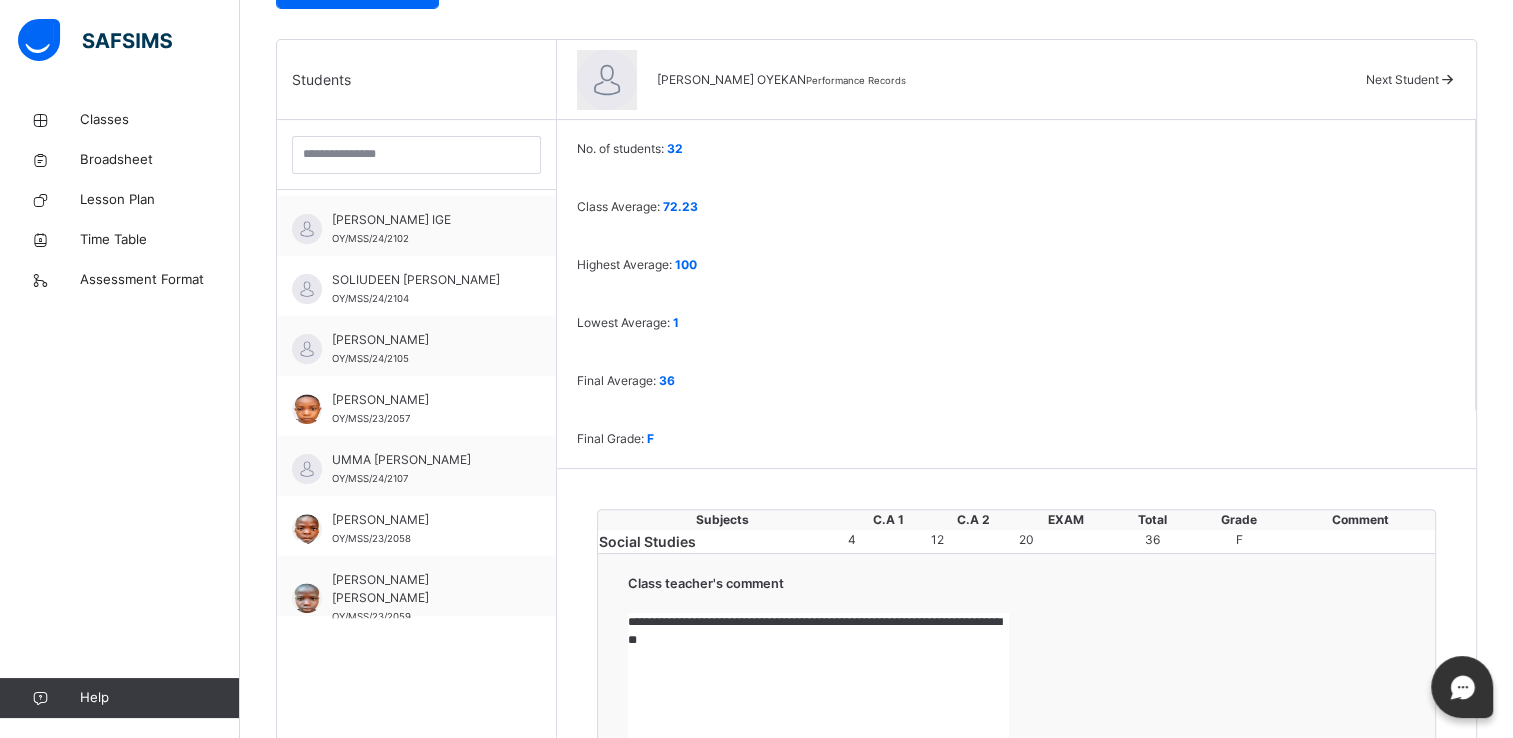 click on "Next Student" at bounding box center [1402, 79] 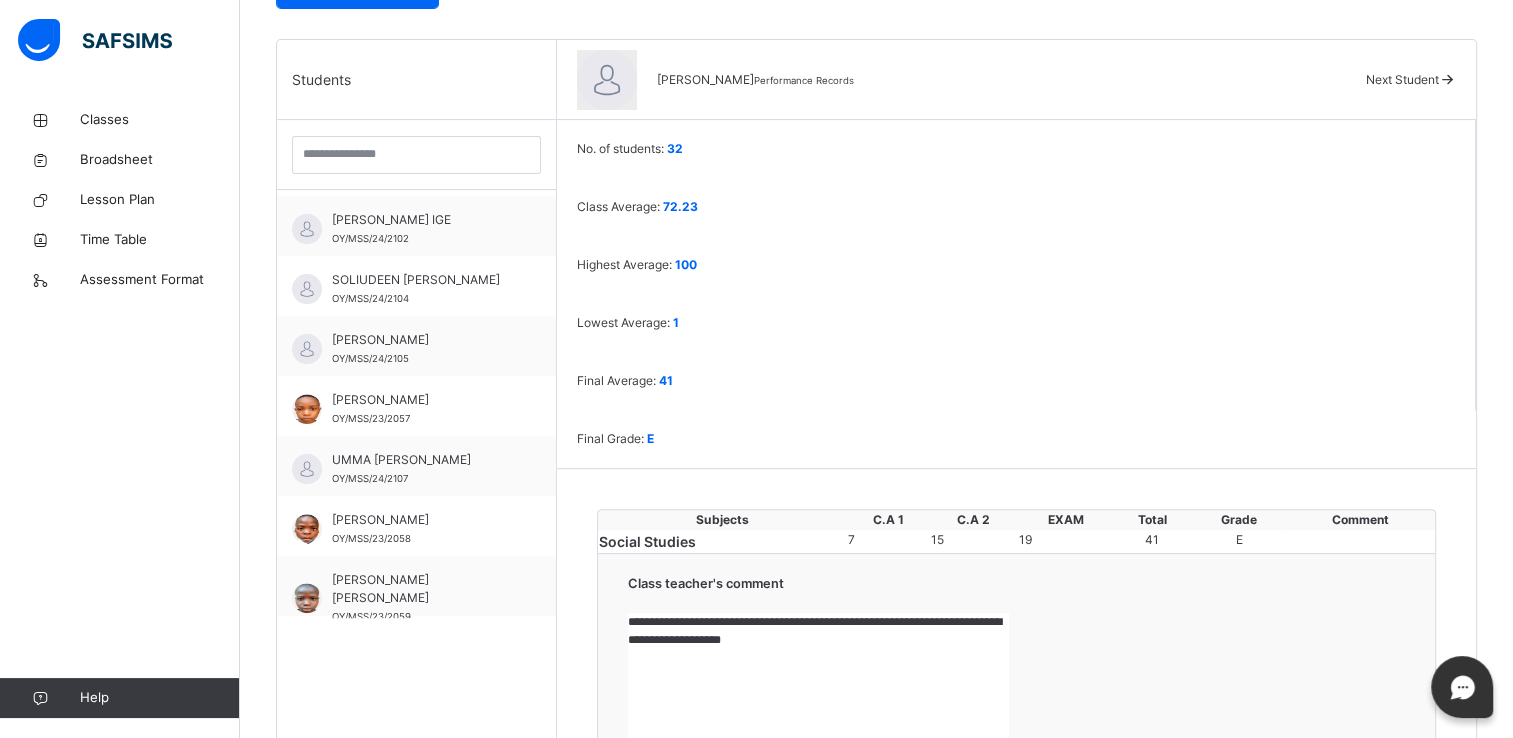 click on "Next Student" at bounding box center [1402, 79] 